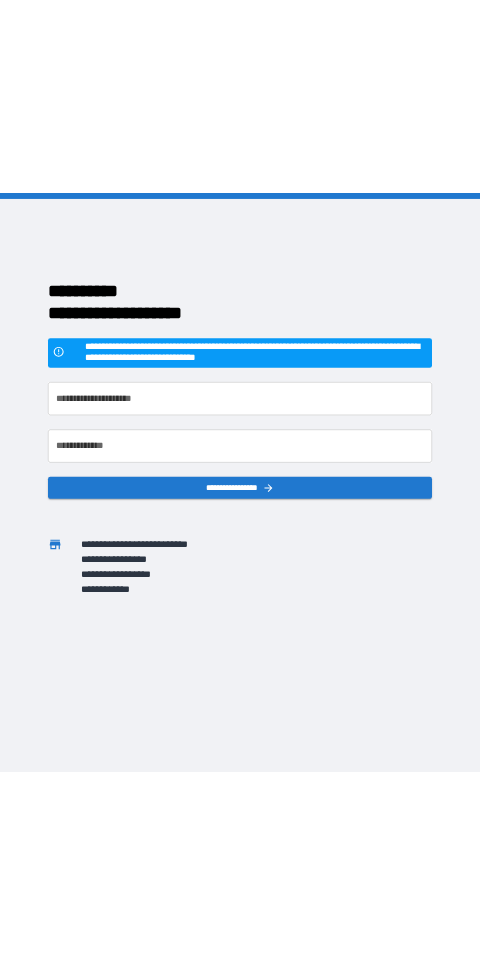 scroll, scrollTop: 0, scrollLeft: 0, axis: both 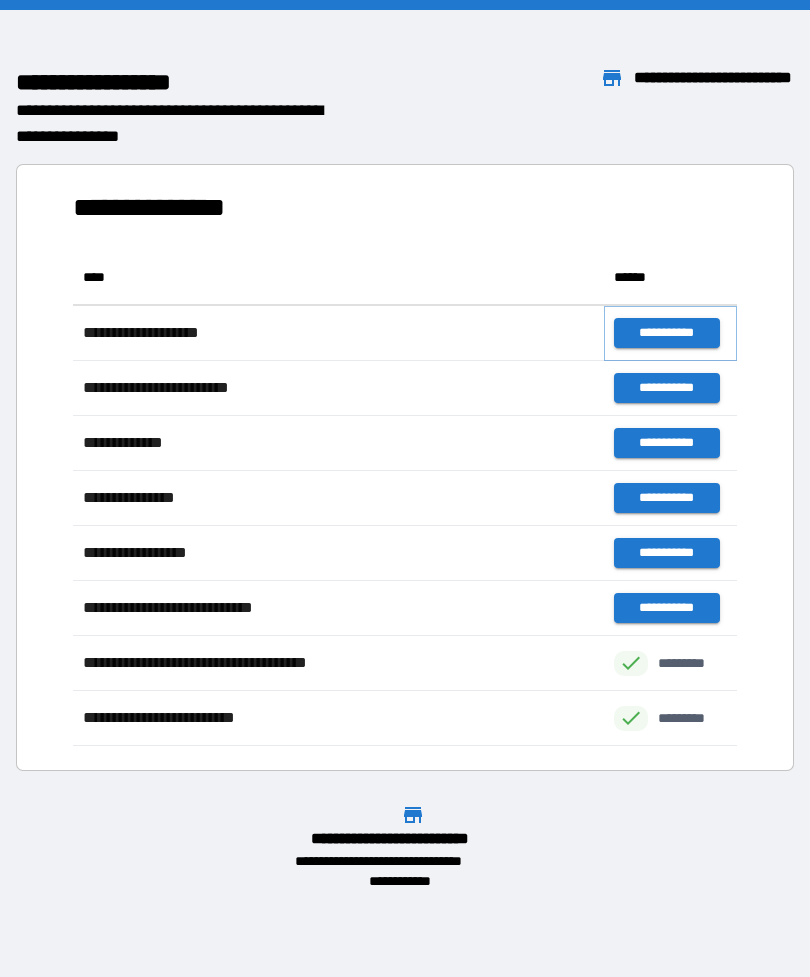 click on "**********" at bounding box center (666, 333) 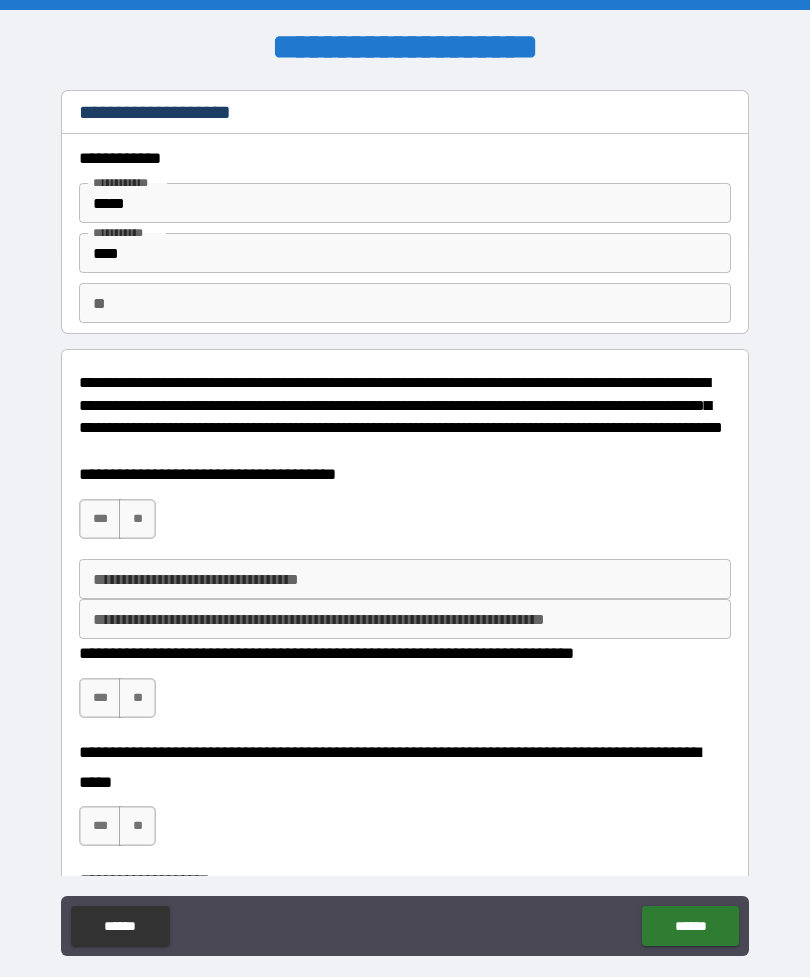 type on "*" 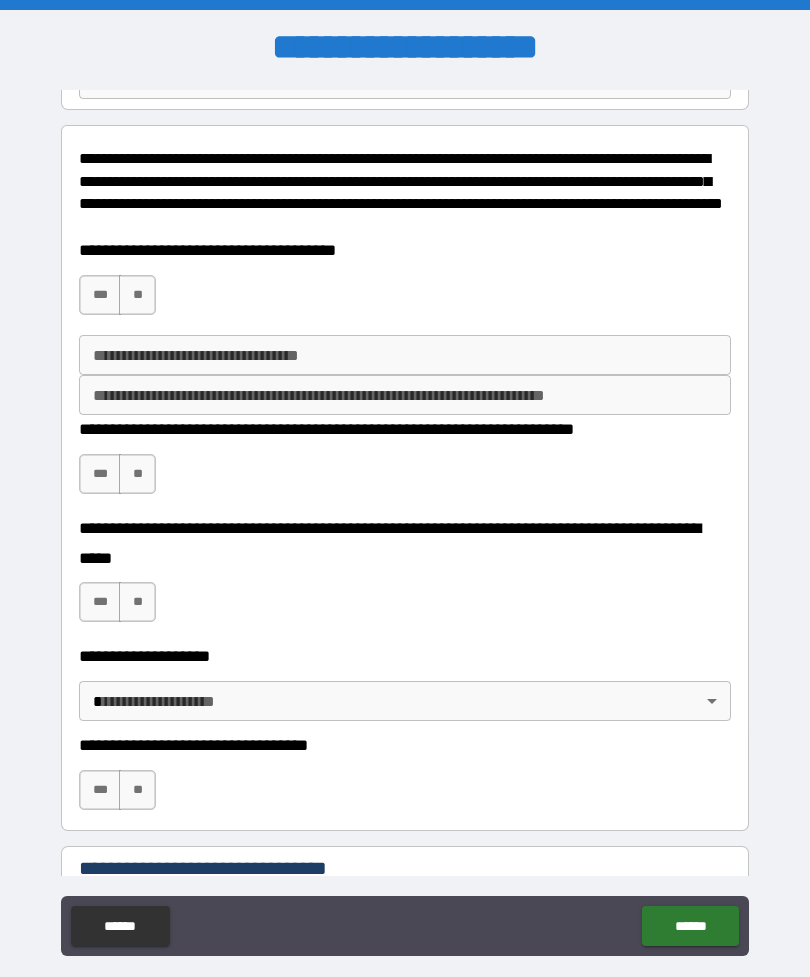 scroll, scrollTop: 245, scrollLeft: 0, axis: vertical 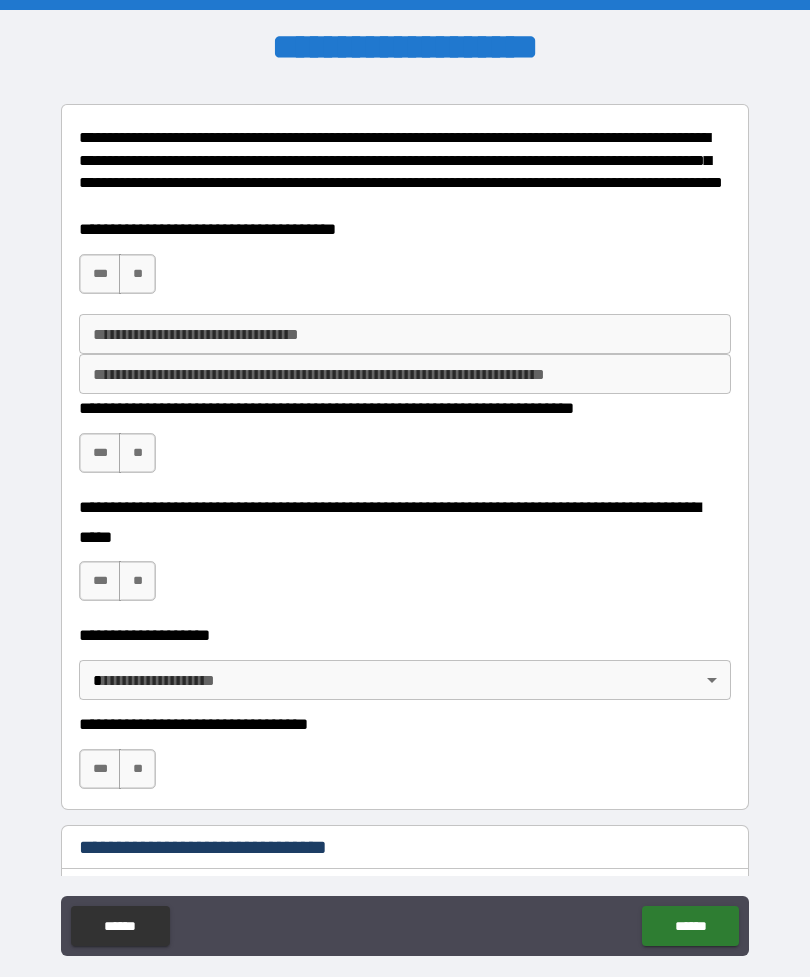 click on "**********" at bounding box center (405, 408) 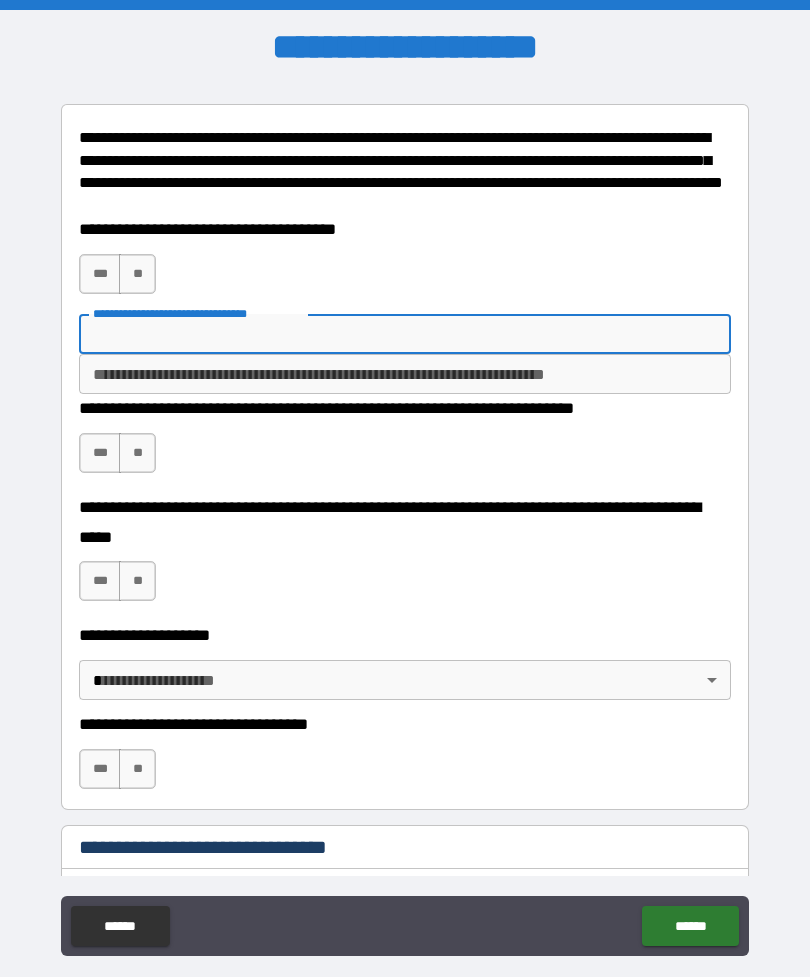 type on "*" 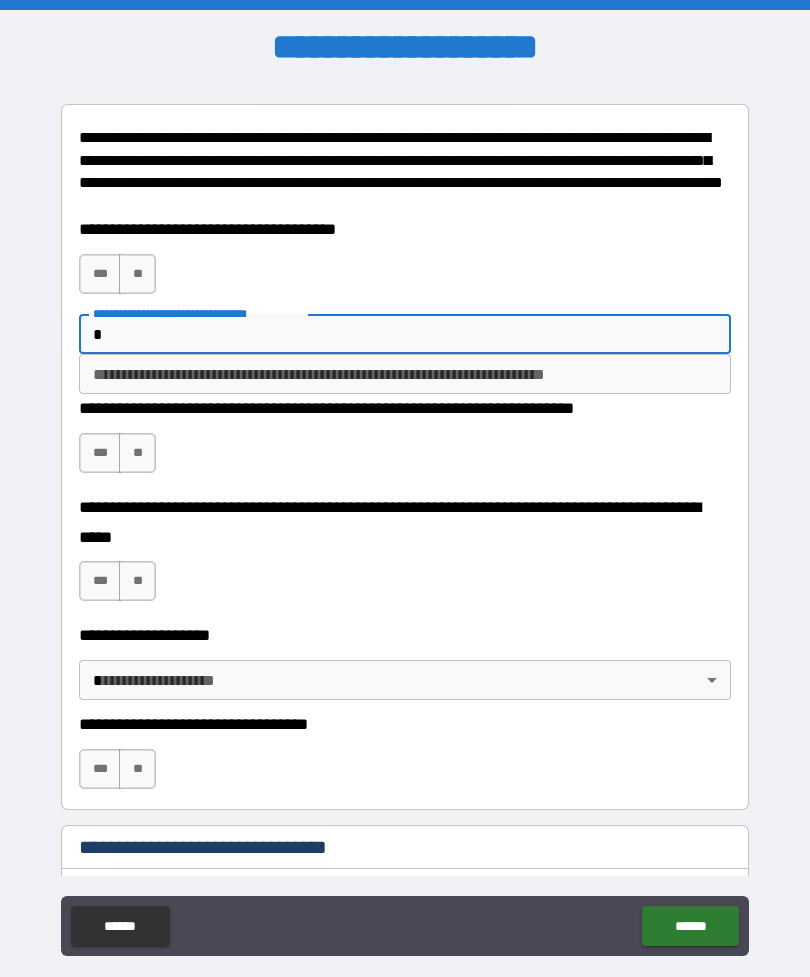 type on "*" 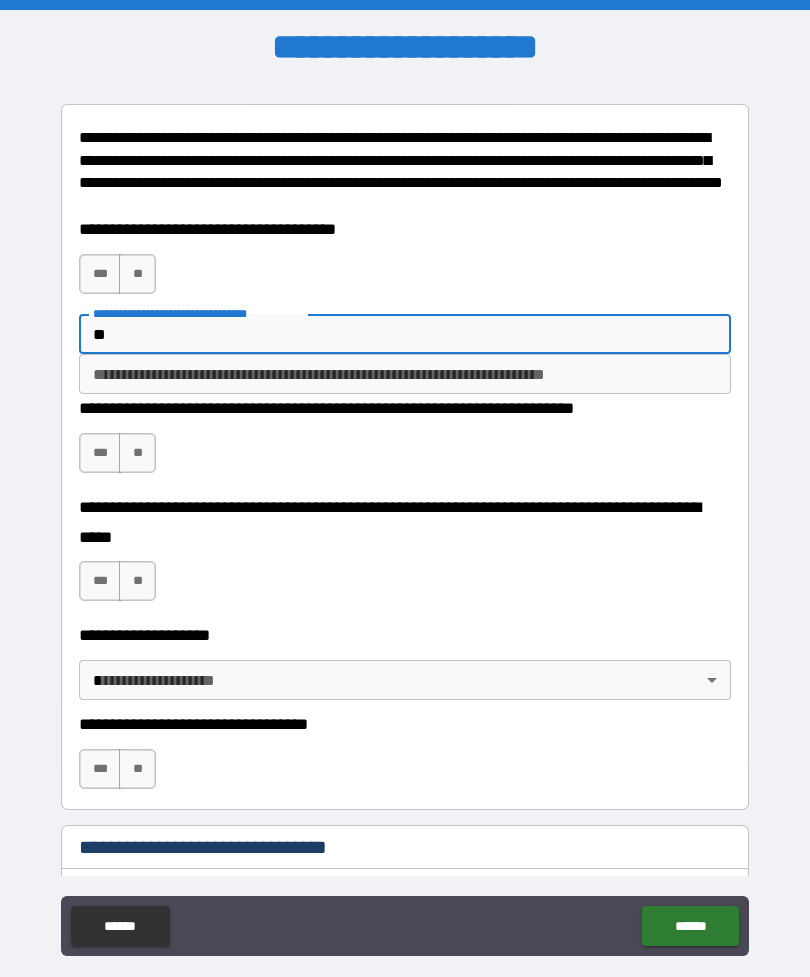 type on "*" 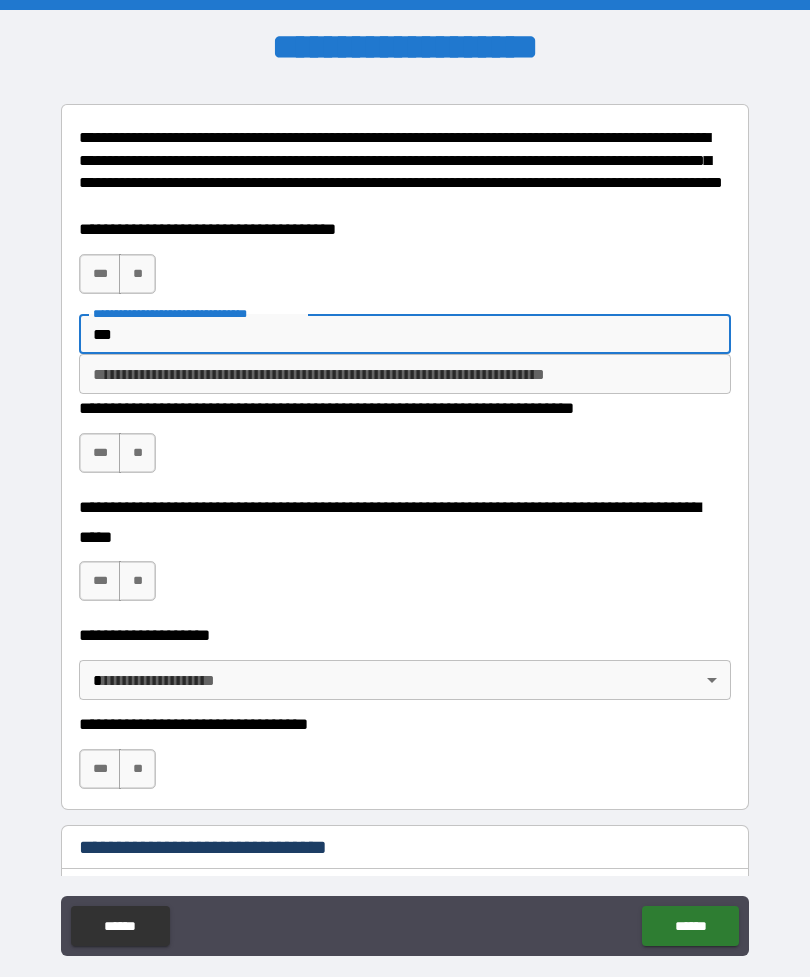 type on "*" 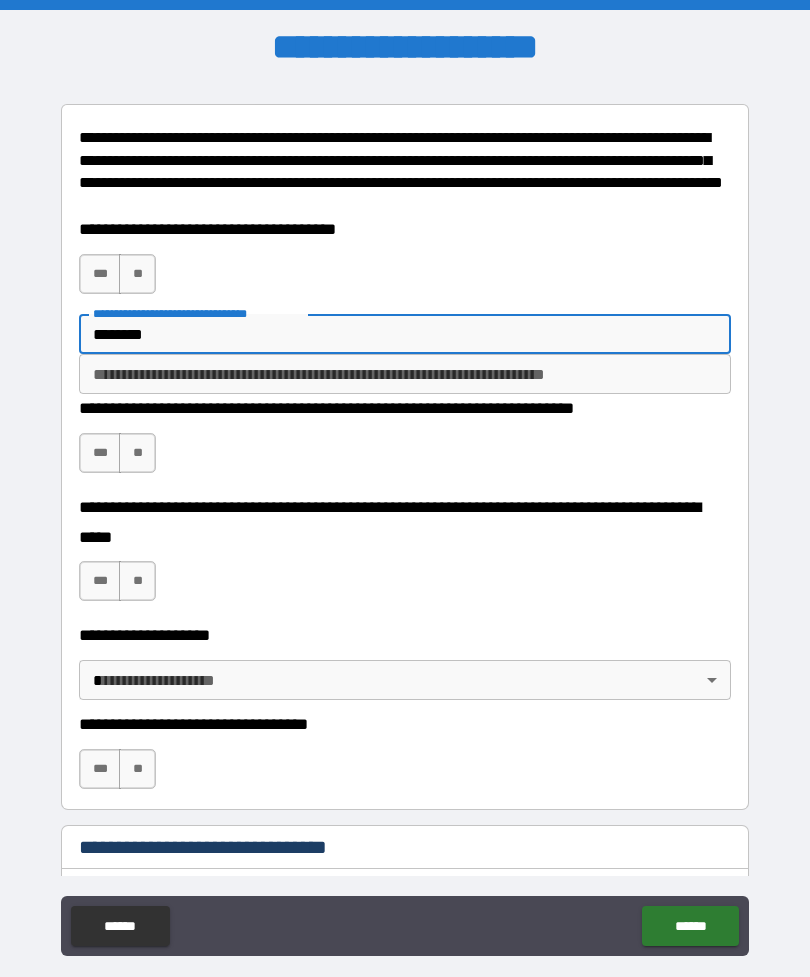 type on "*" 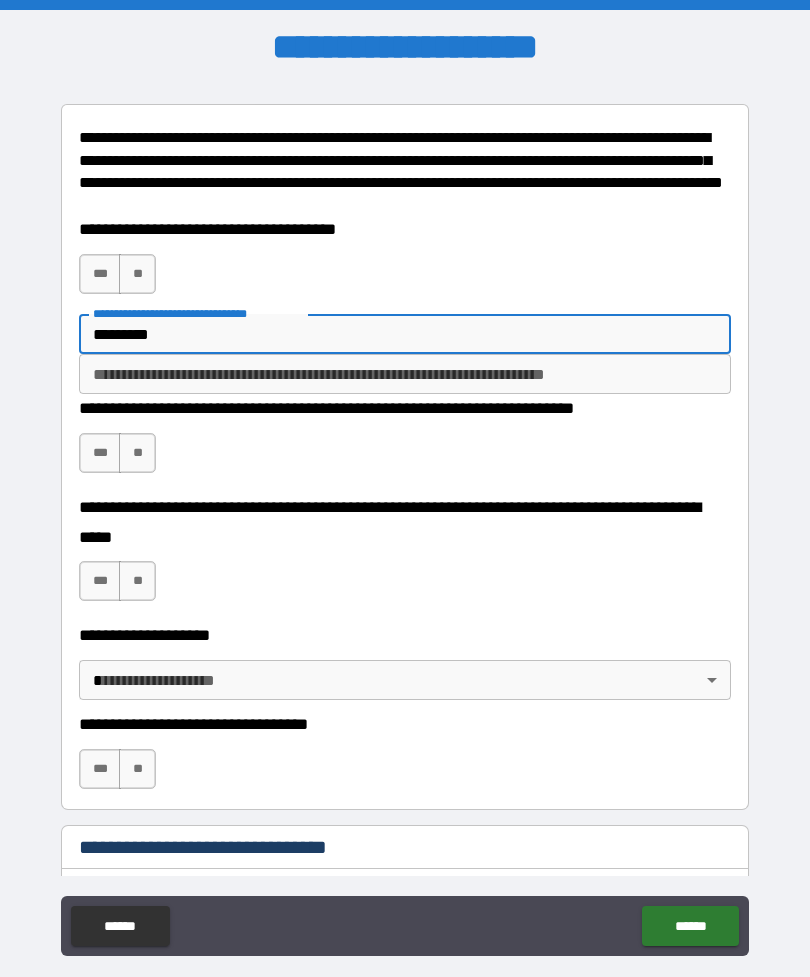 type on "*" 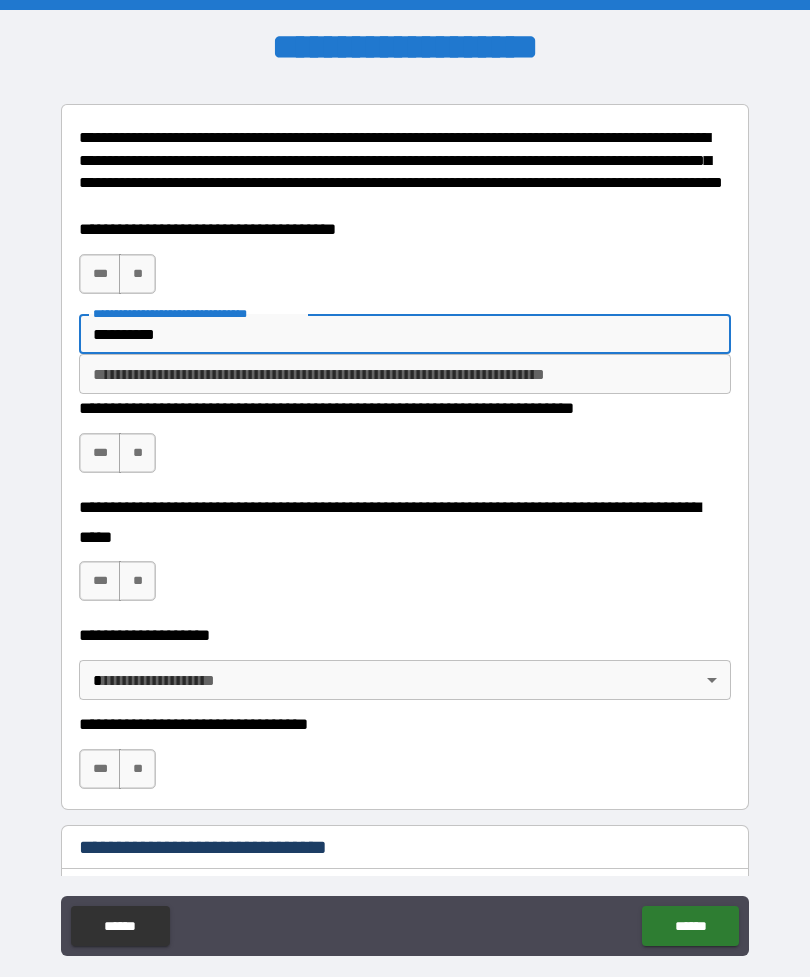 type on "*" 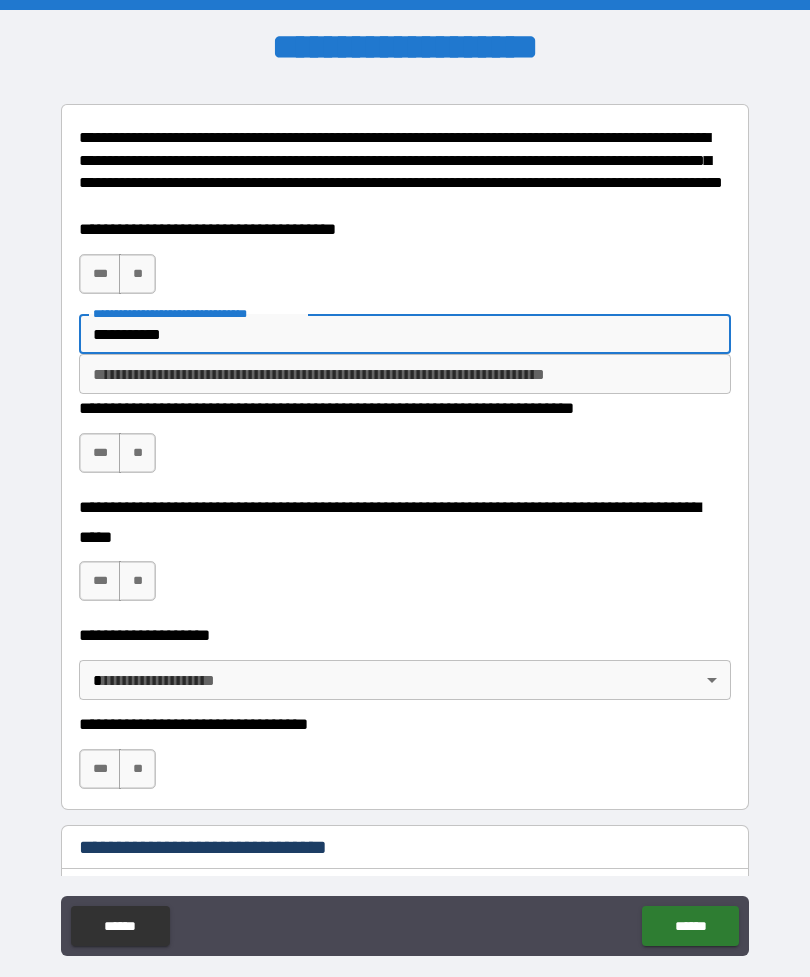 type on "*" 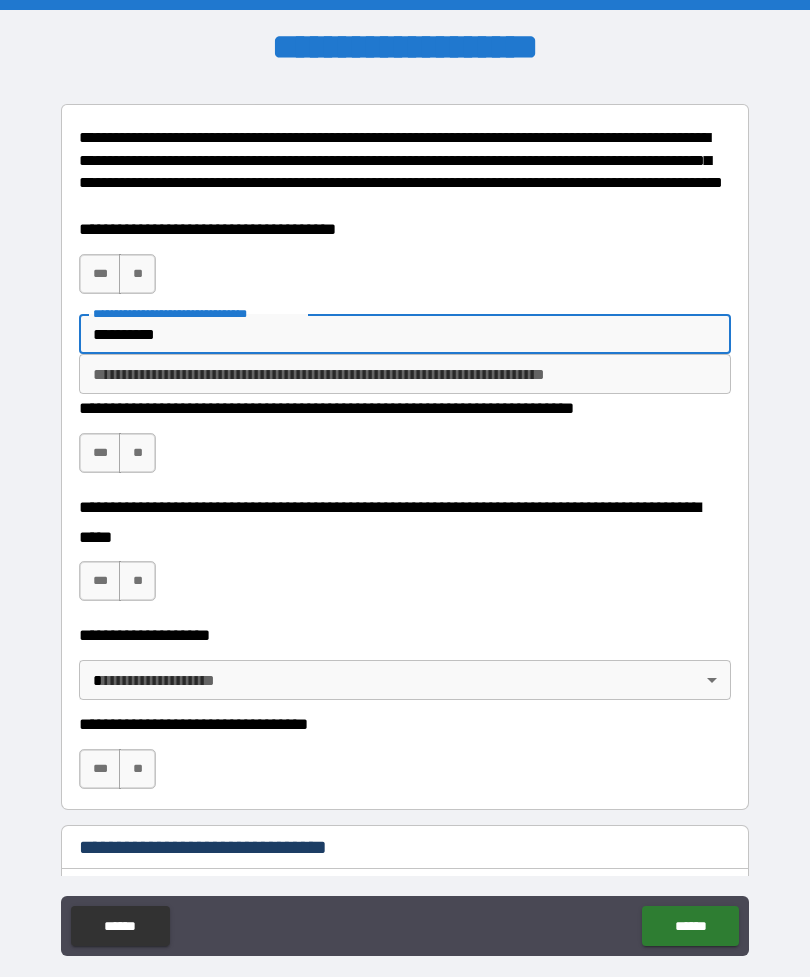 type on "*" 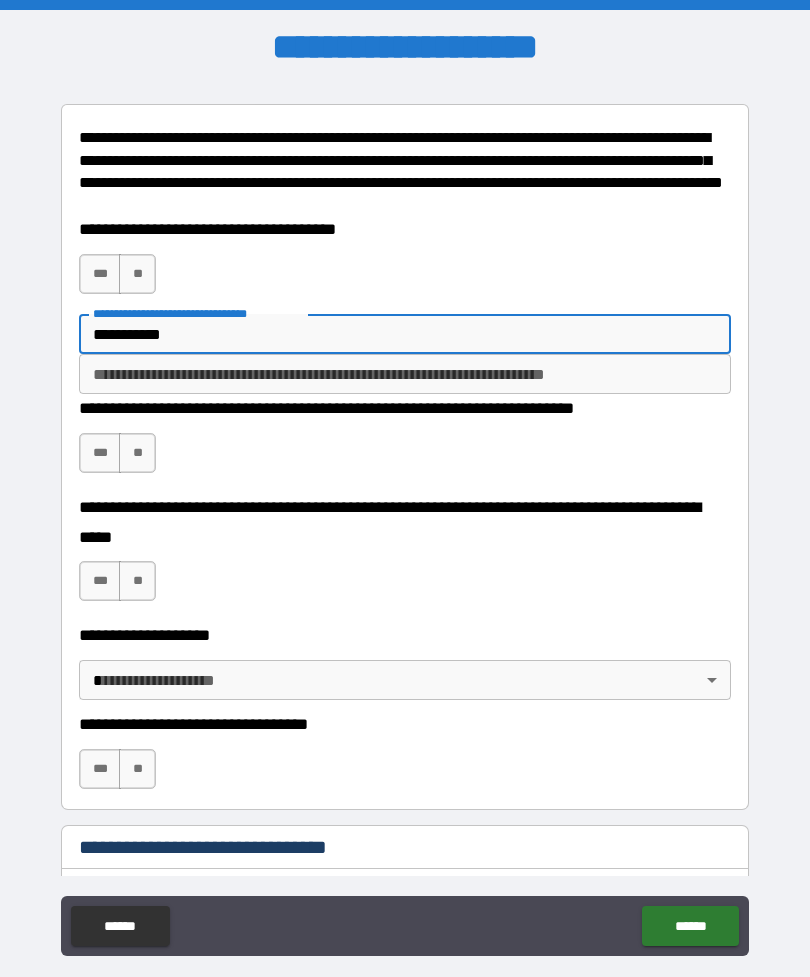 type on "*" 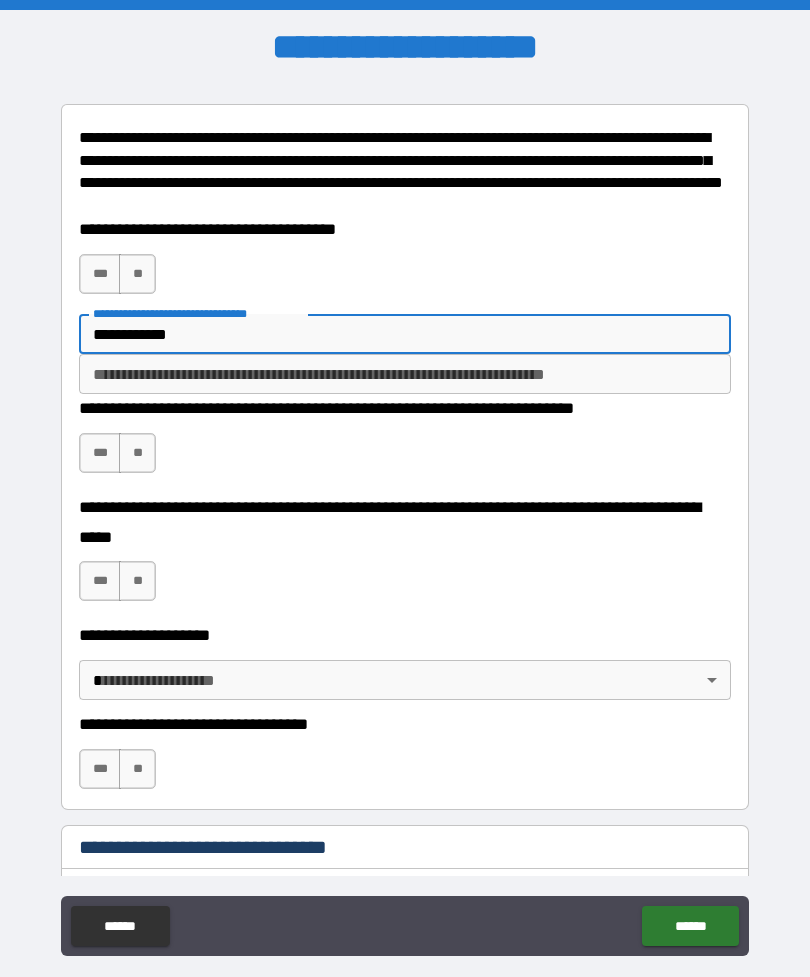 type on "*" 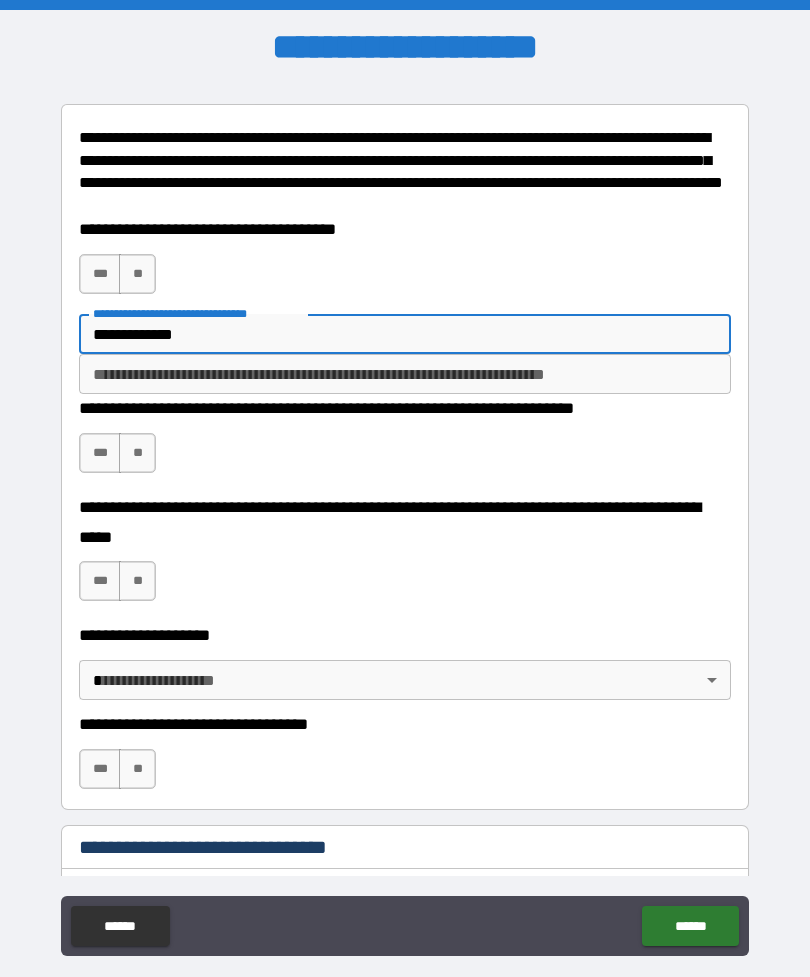 type on "*" 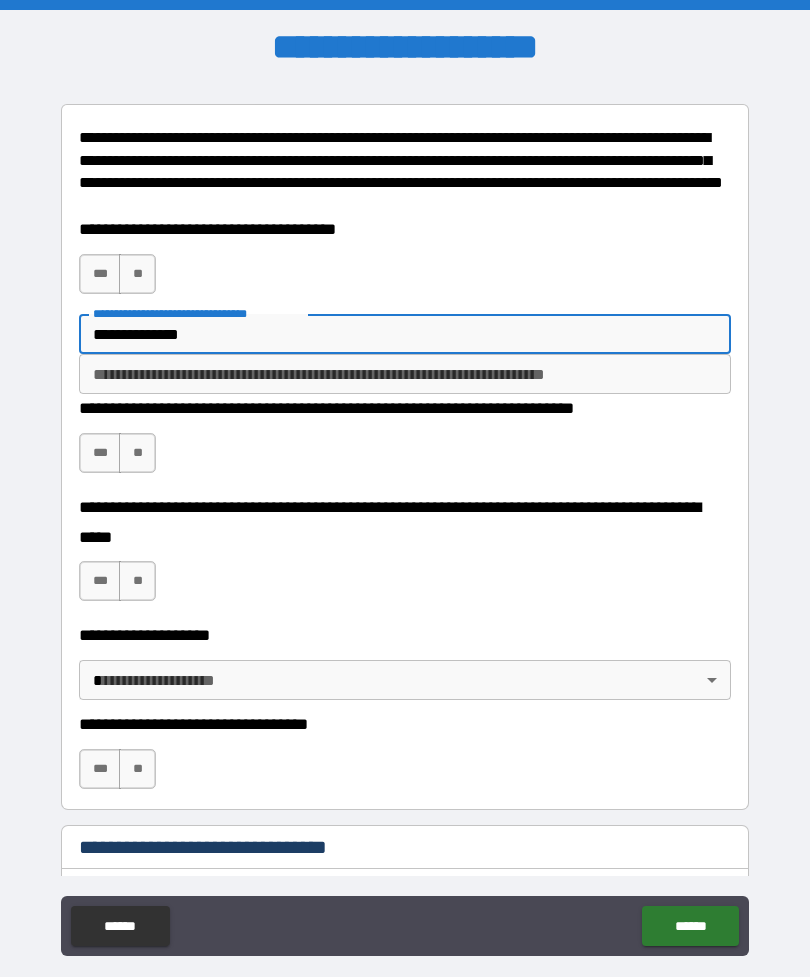 type on "*" 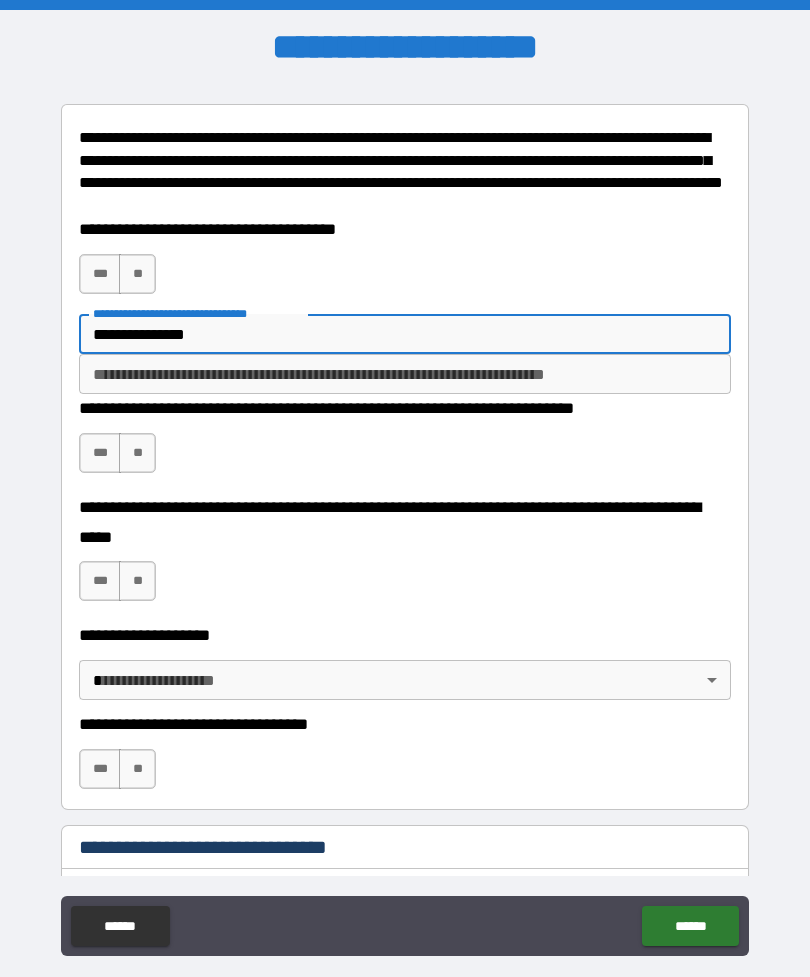 type on "*" 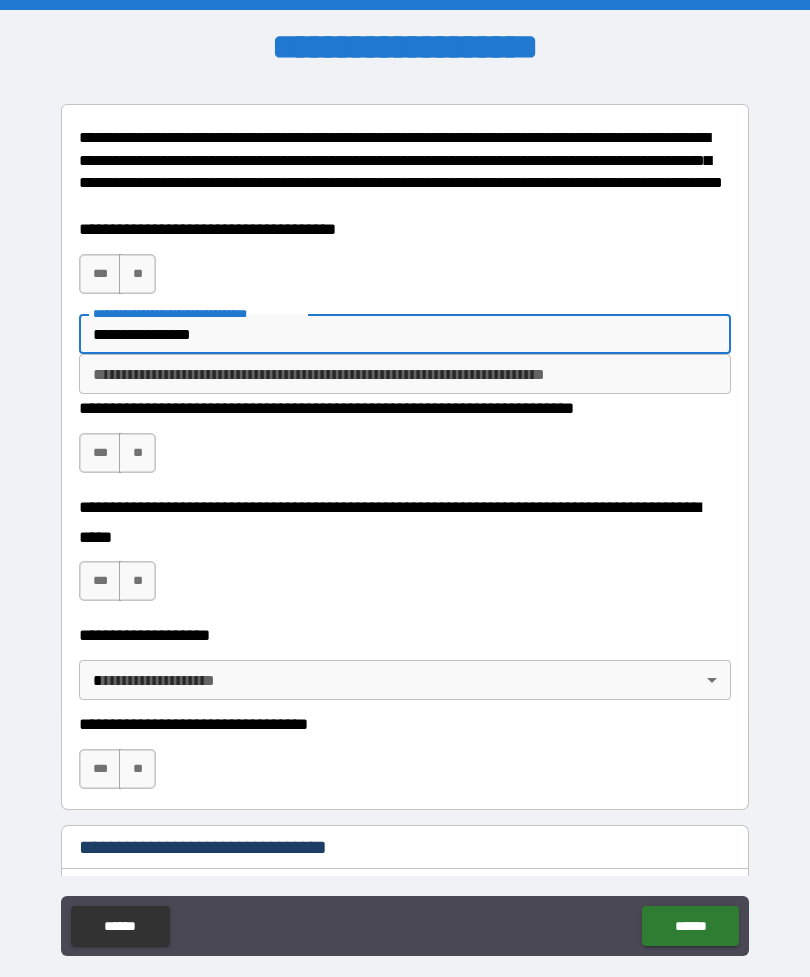 type on "*" 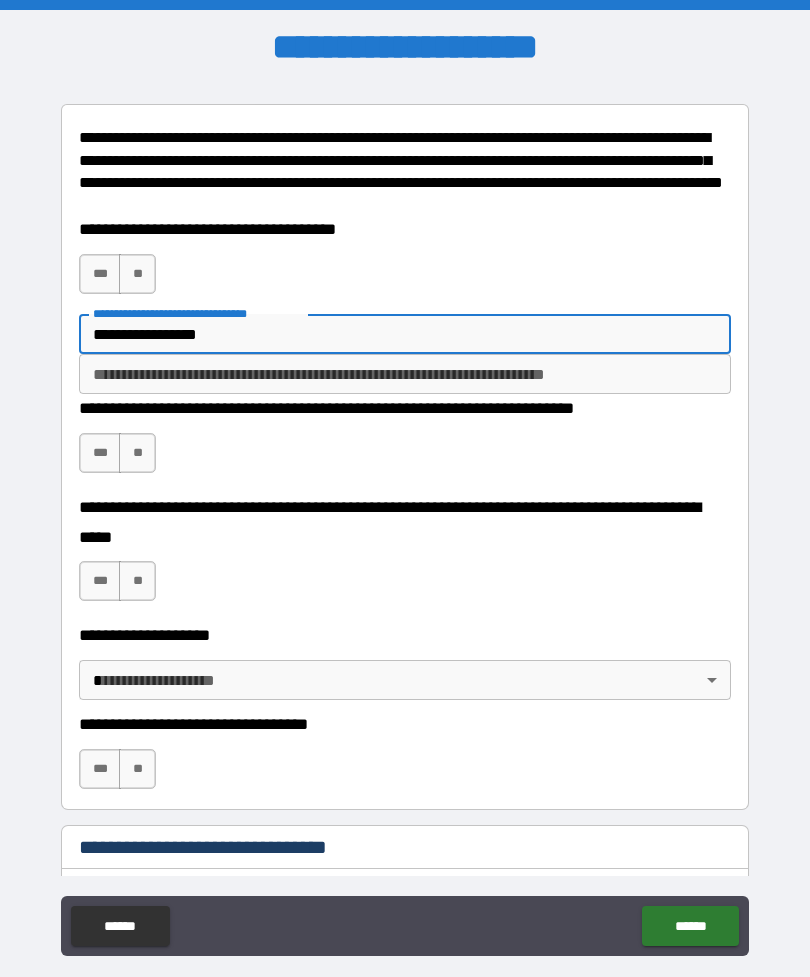 type on "*" 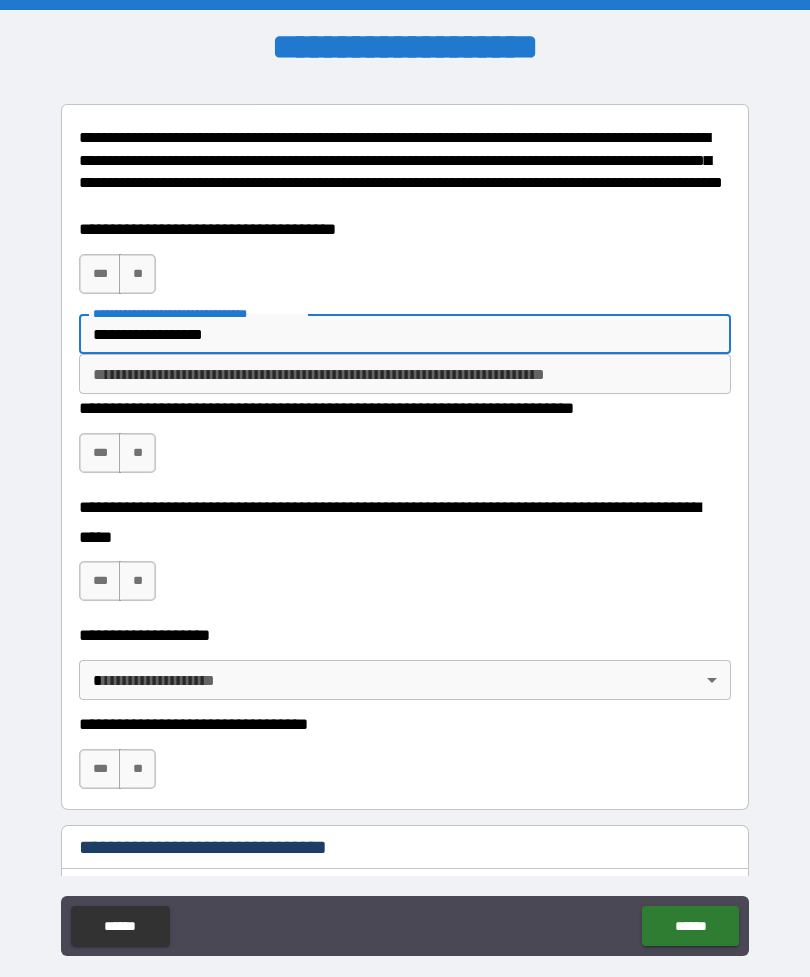 type on "*" 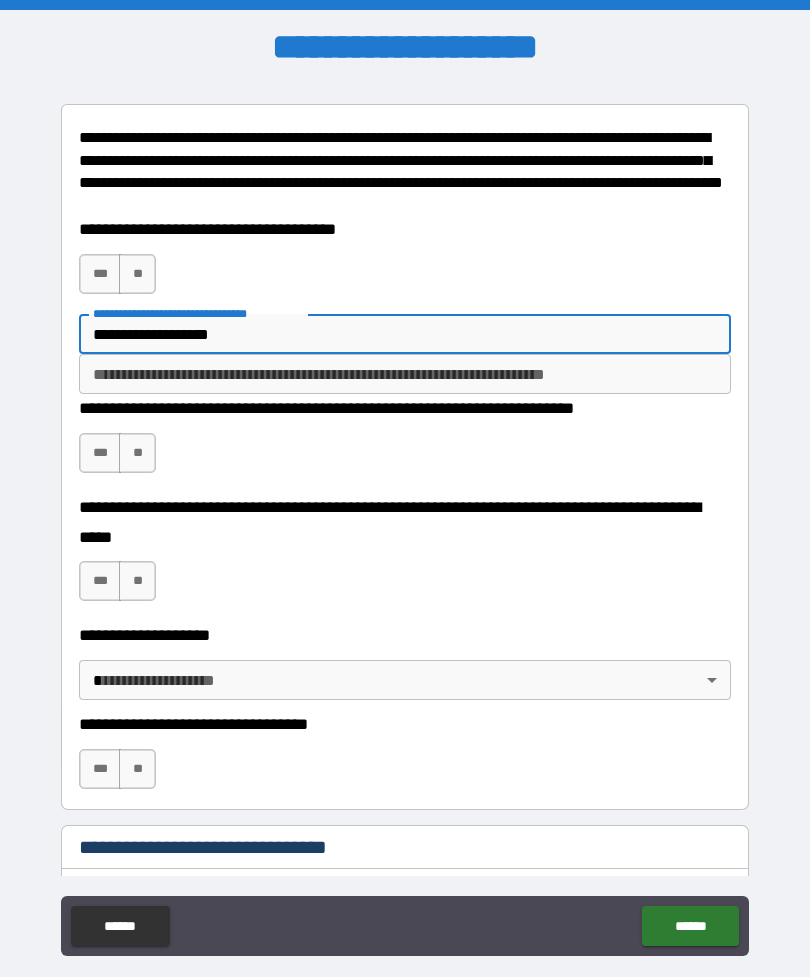 type on "*" 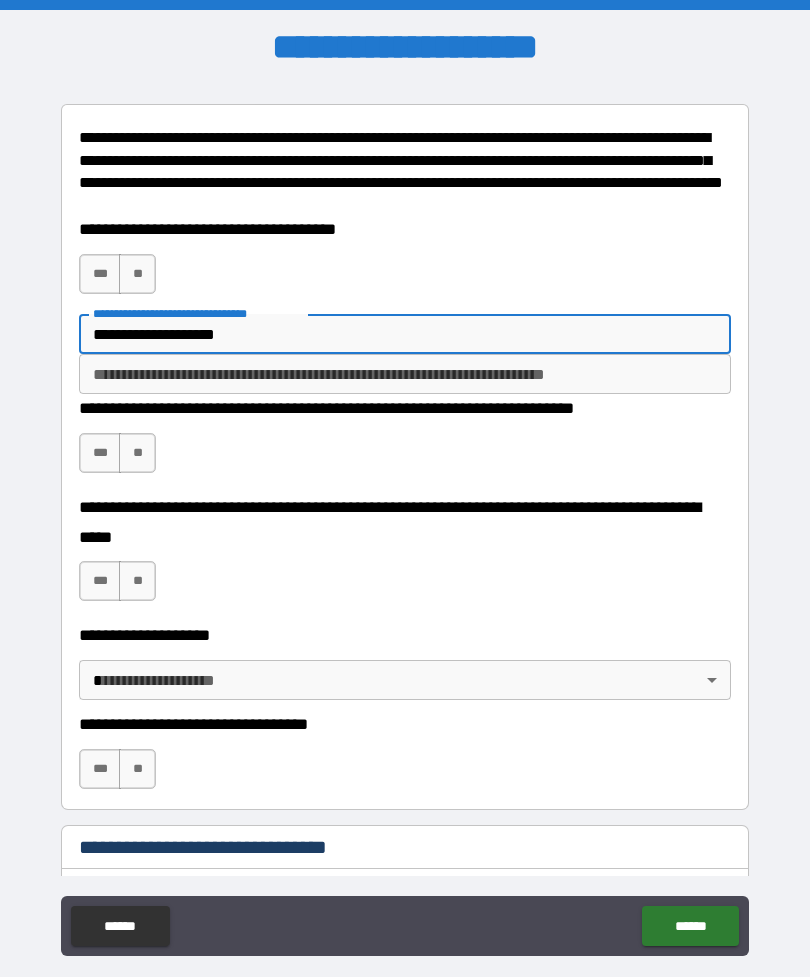 type on "*" 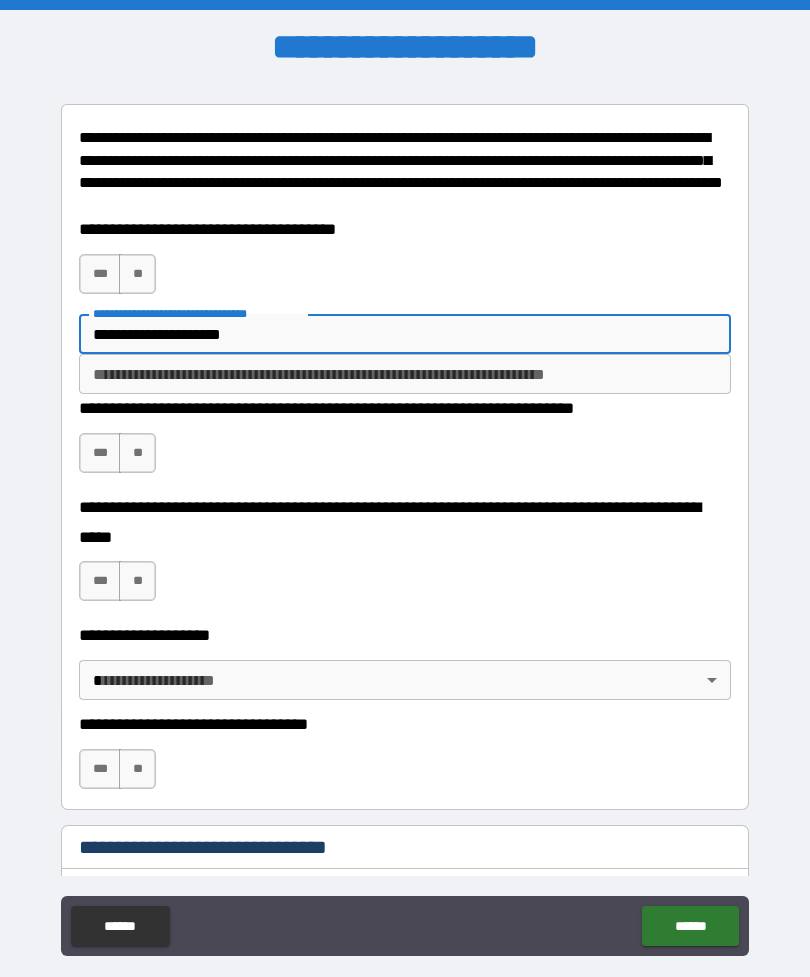 type on "*" 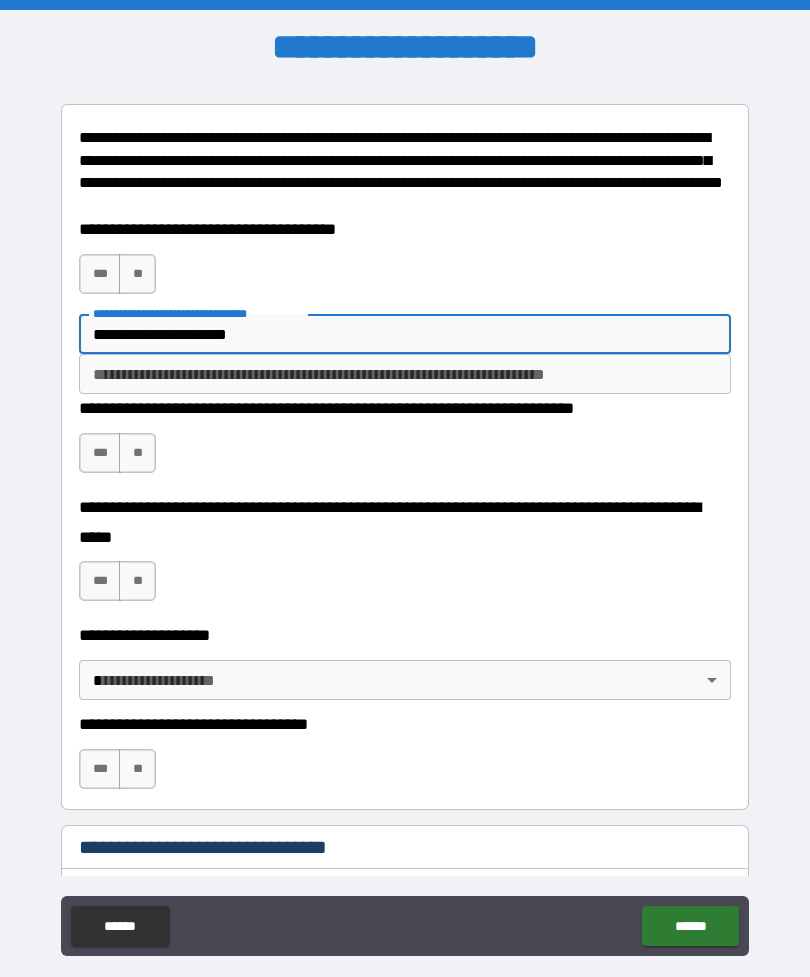 type on "*" 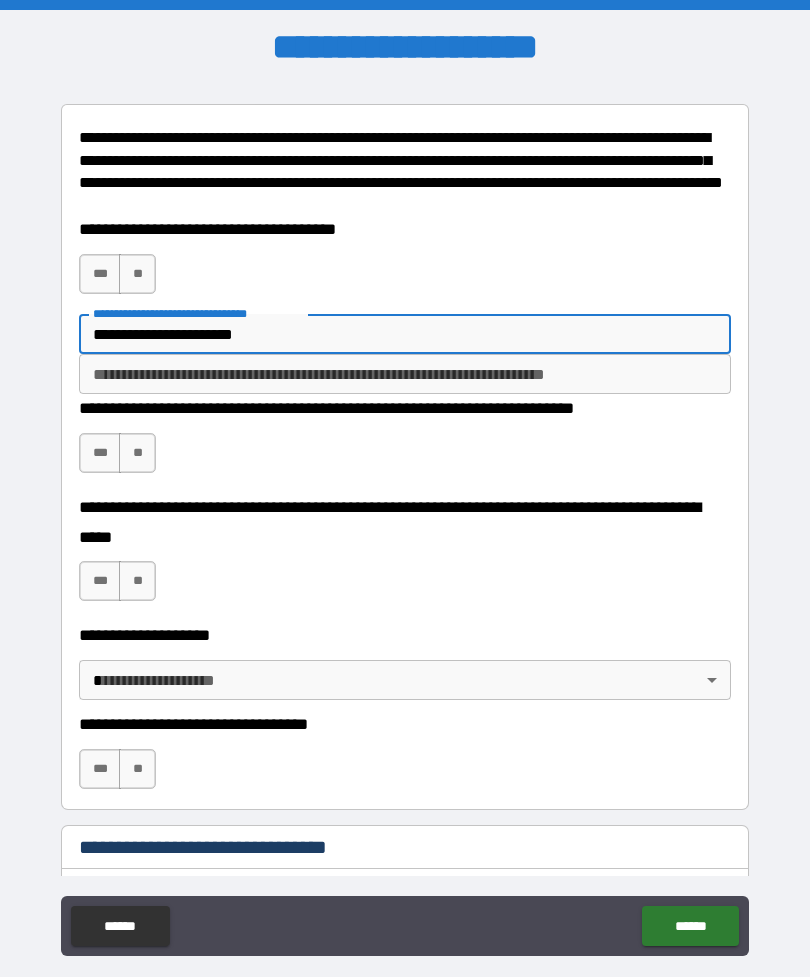 type on "*" 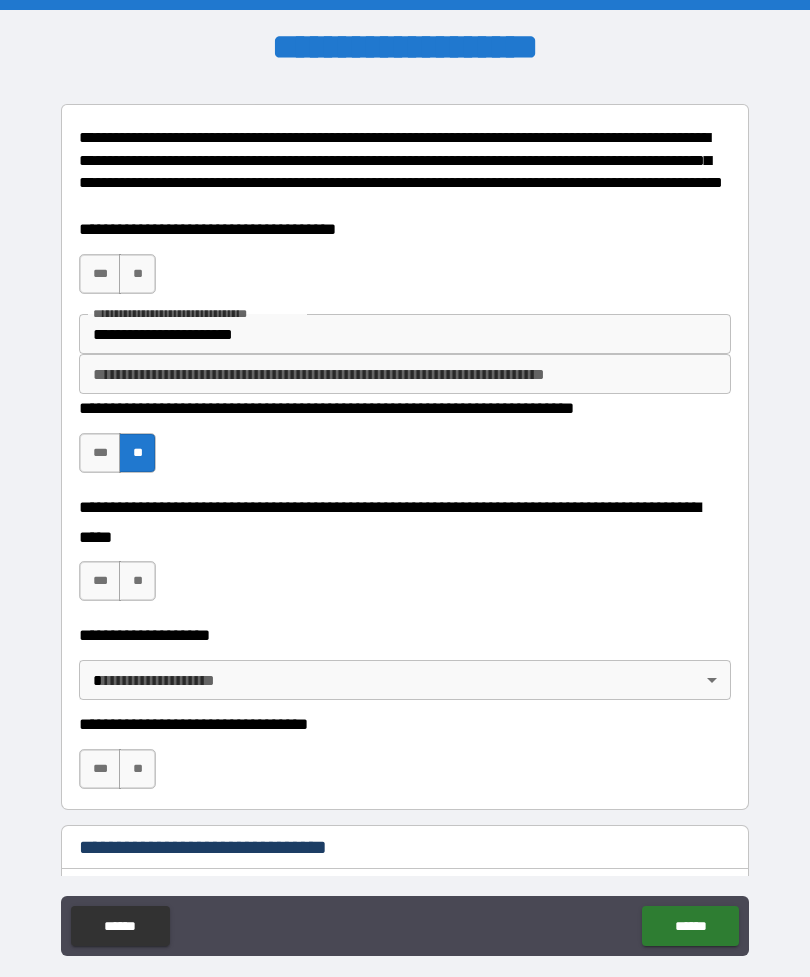 click on "***" at bounding box center (100, 274) 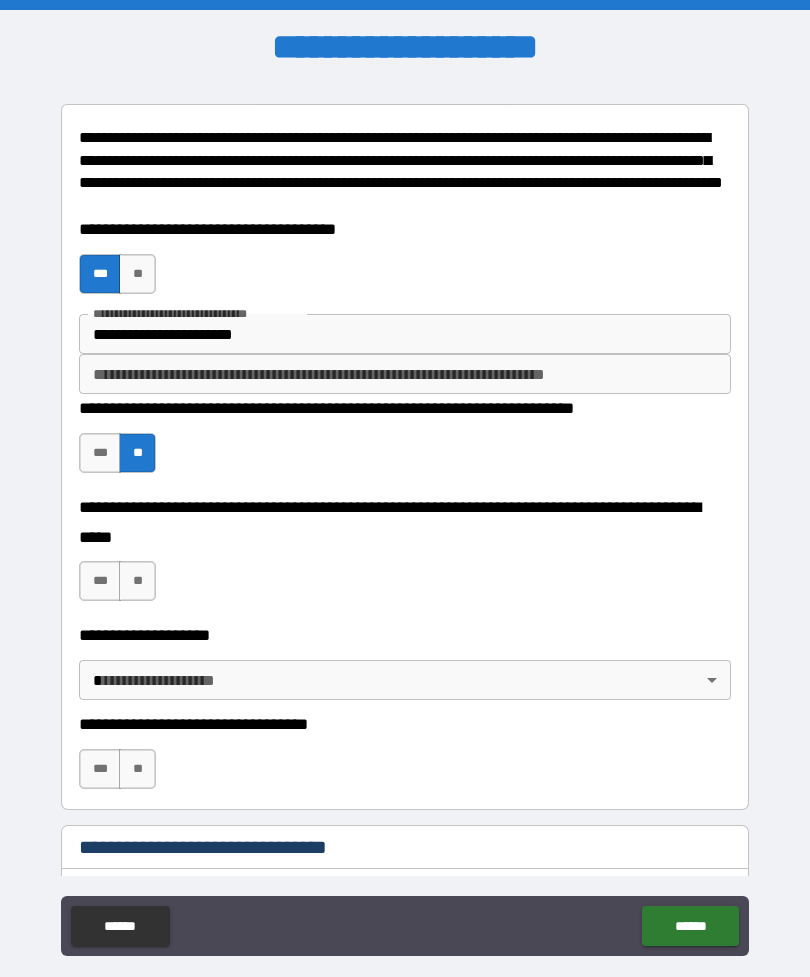 type on "*" 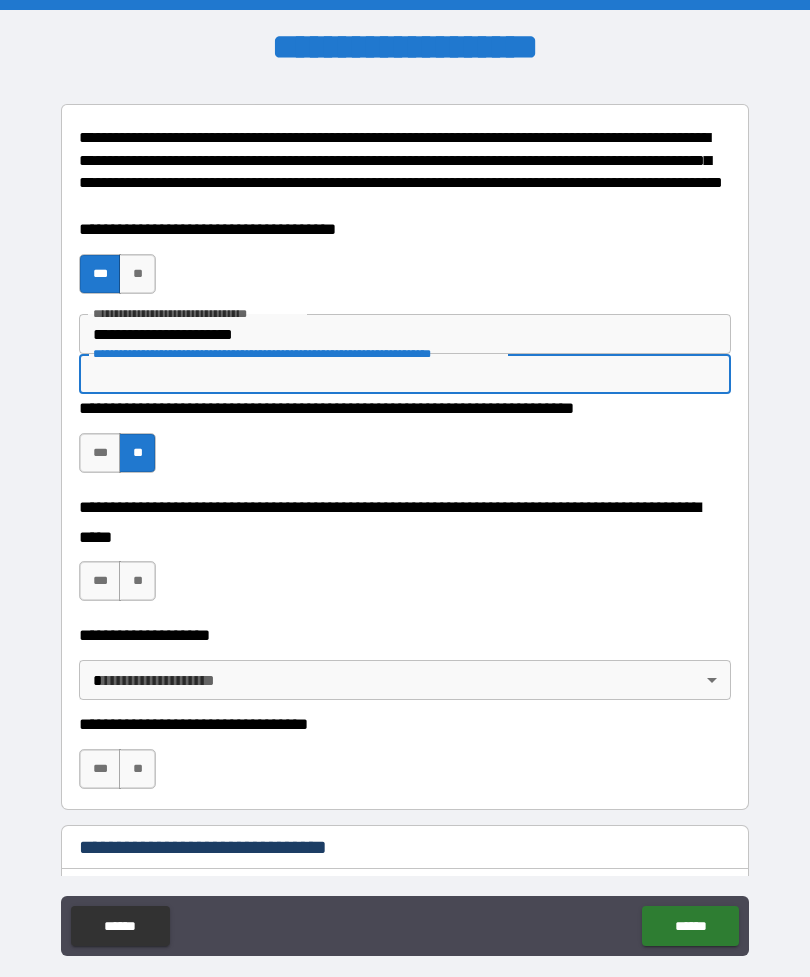 type on "*" 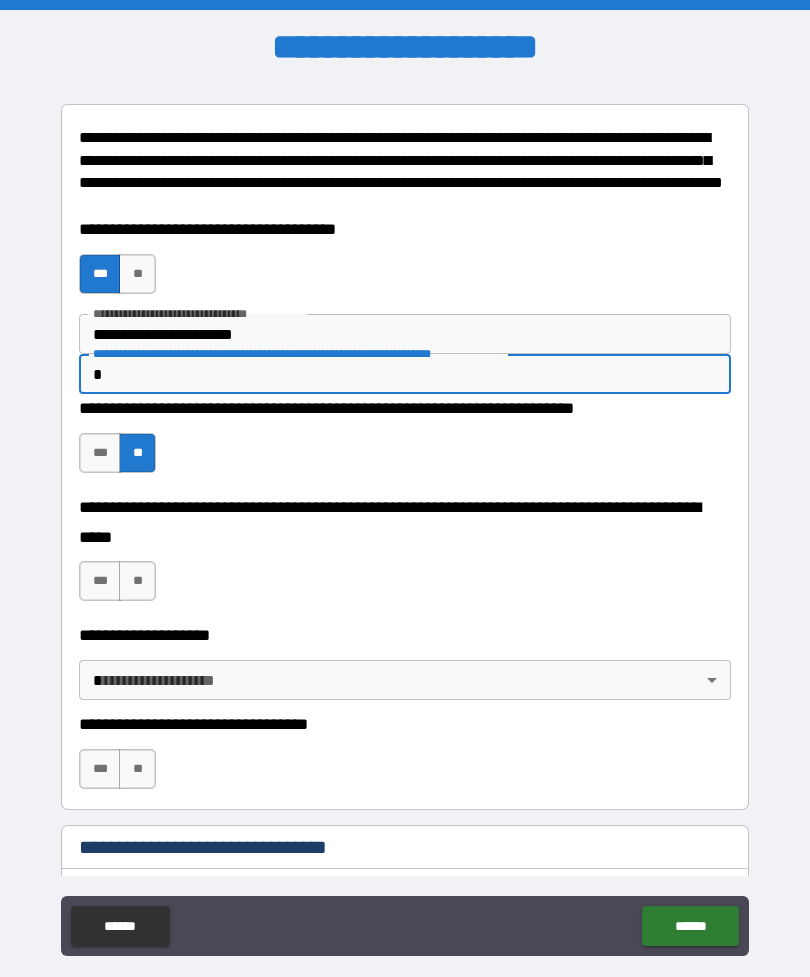 type on "*" 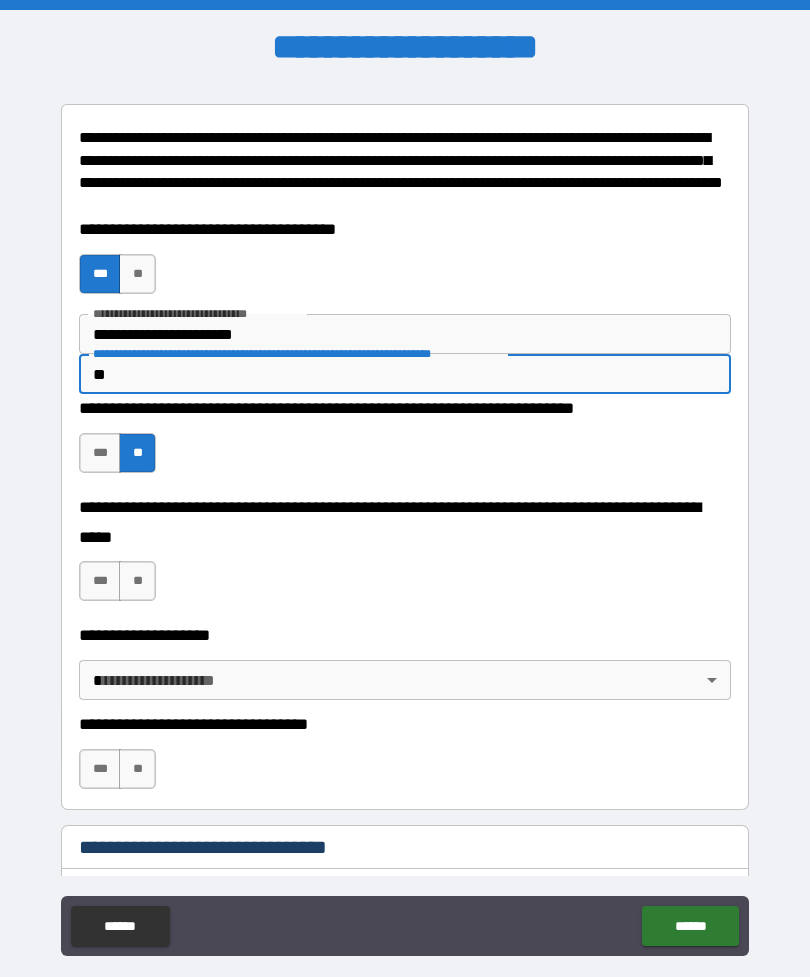 type on "*" 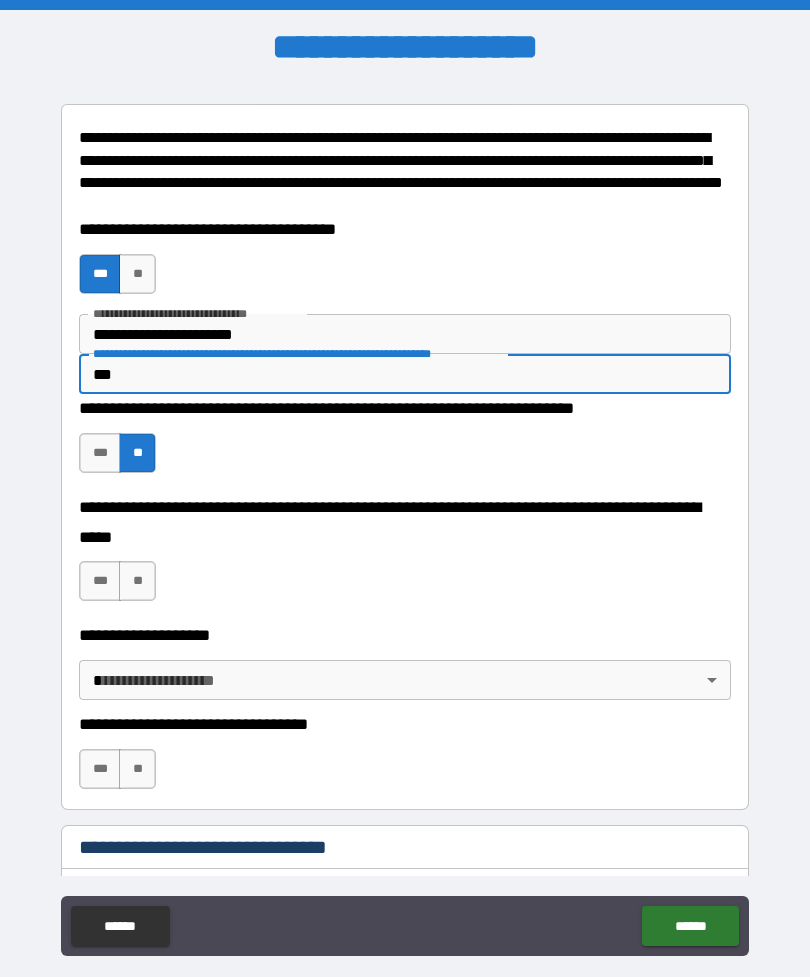 type on "*" 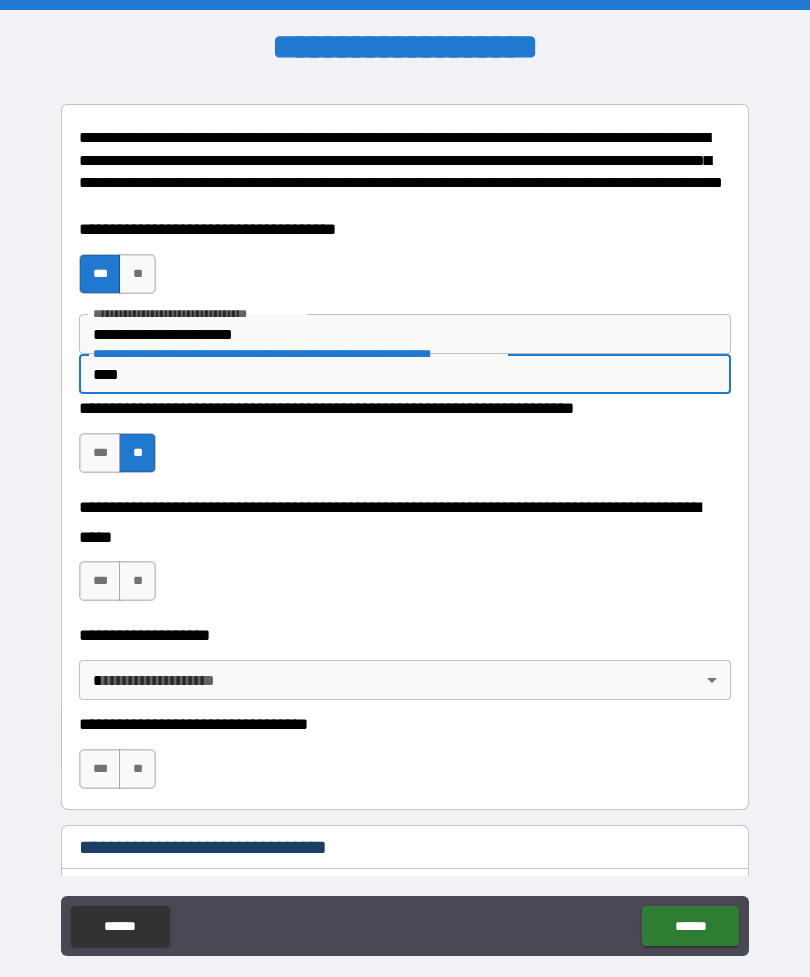 type on "*" 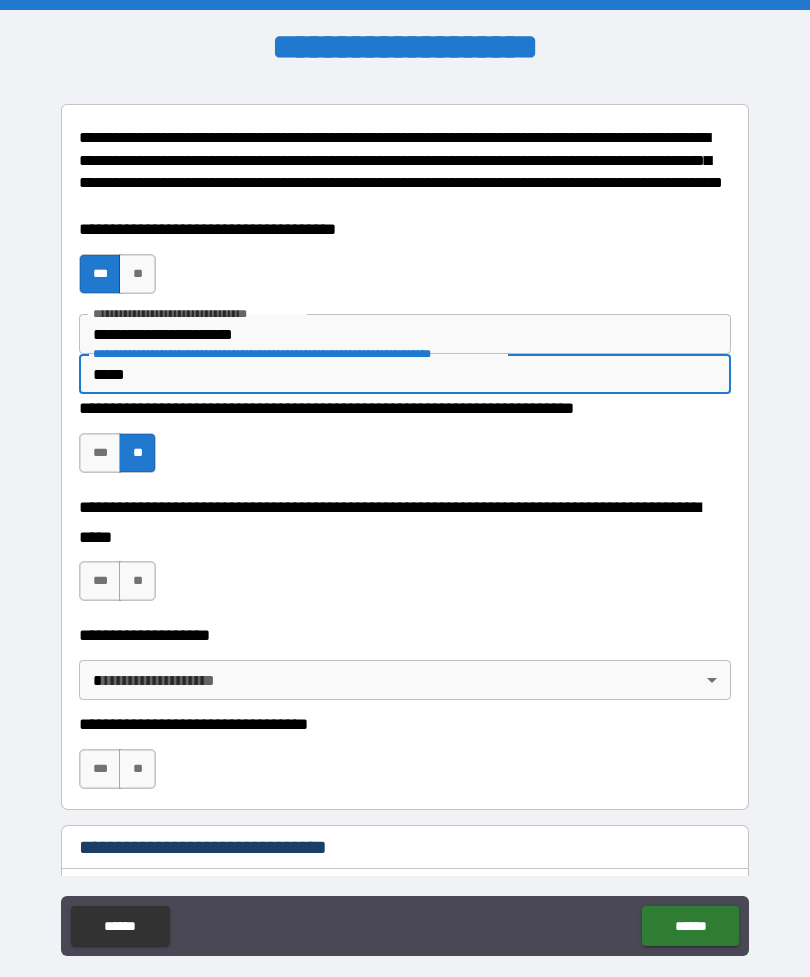 type on "*" 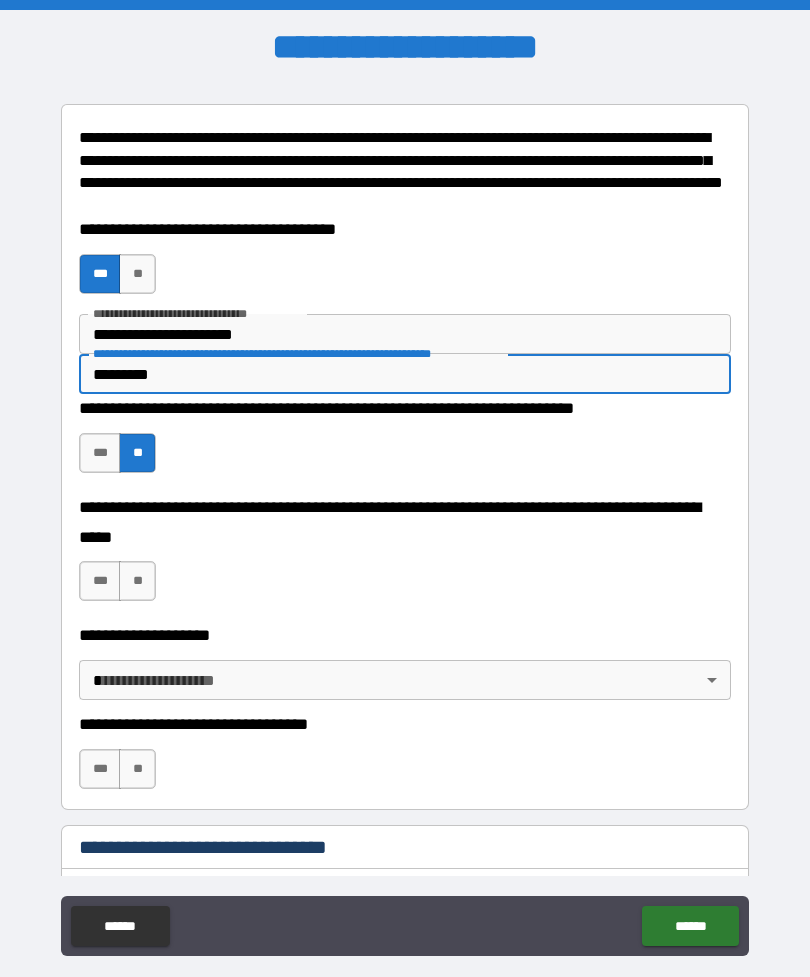 type on "*" 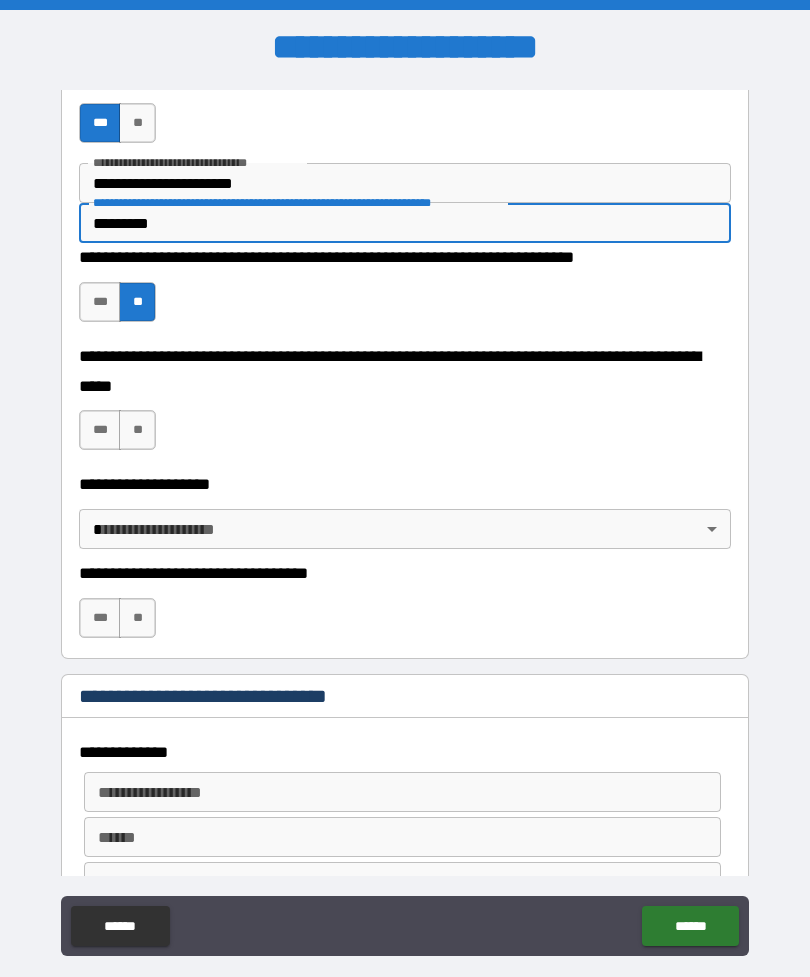 scroll, scrollTop: 399, scrollLeft: 0, axis: vertical 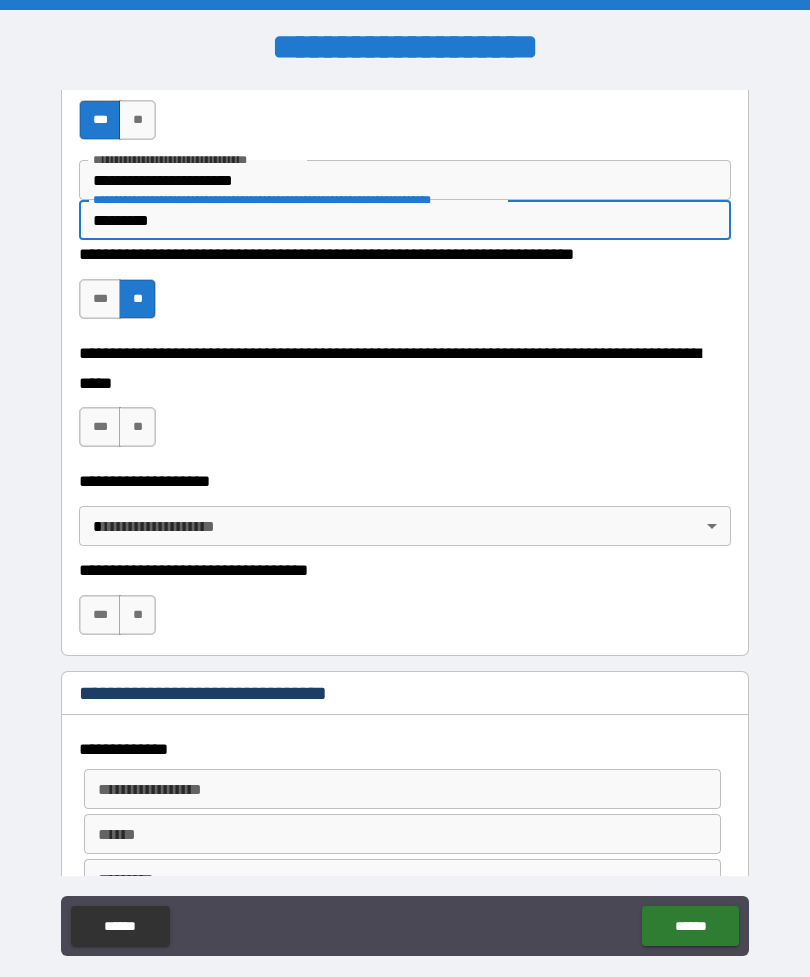 type on "********" 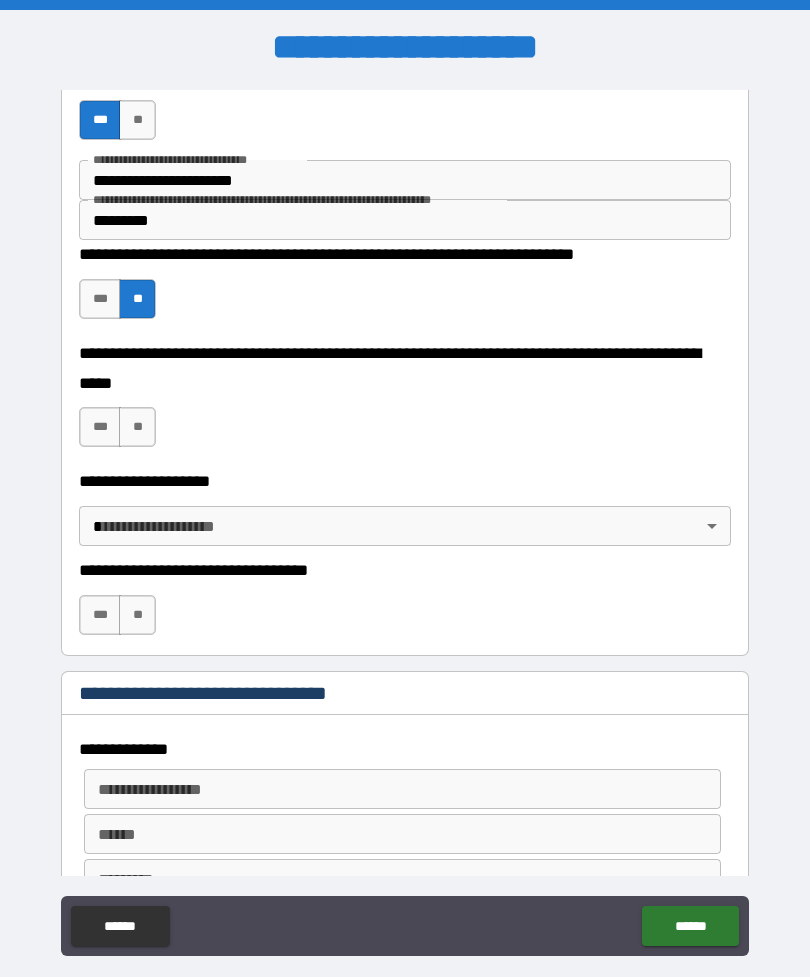 click on "**********" at bounding box center (405, 403) 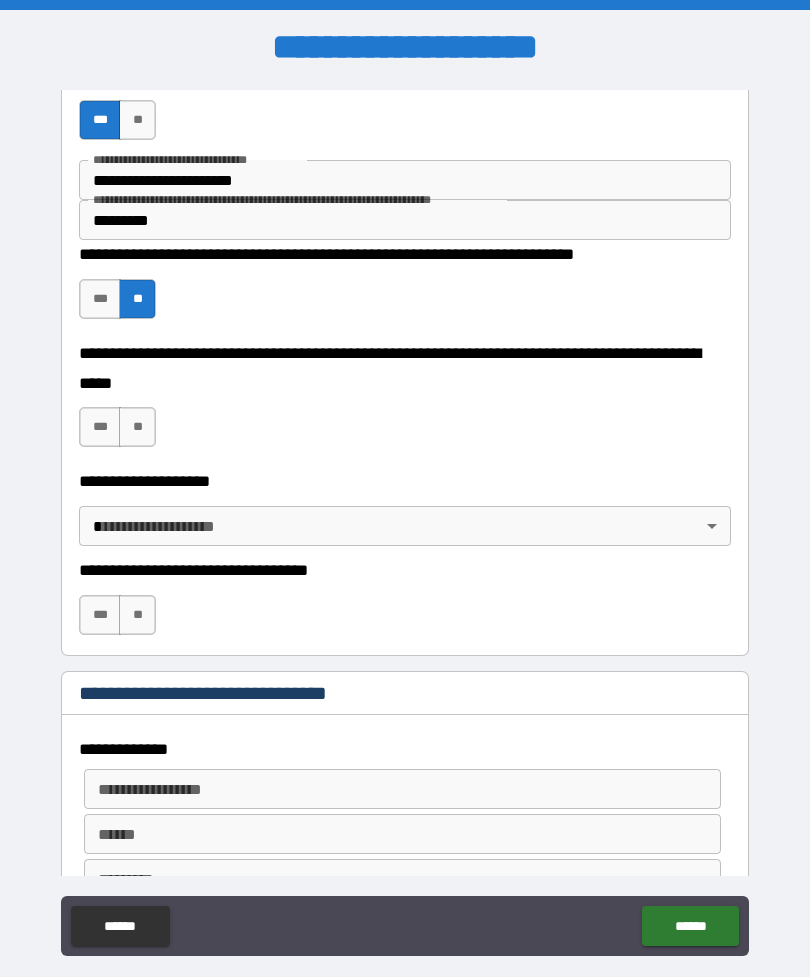 click on "**" at bounding box center [137, 427] 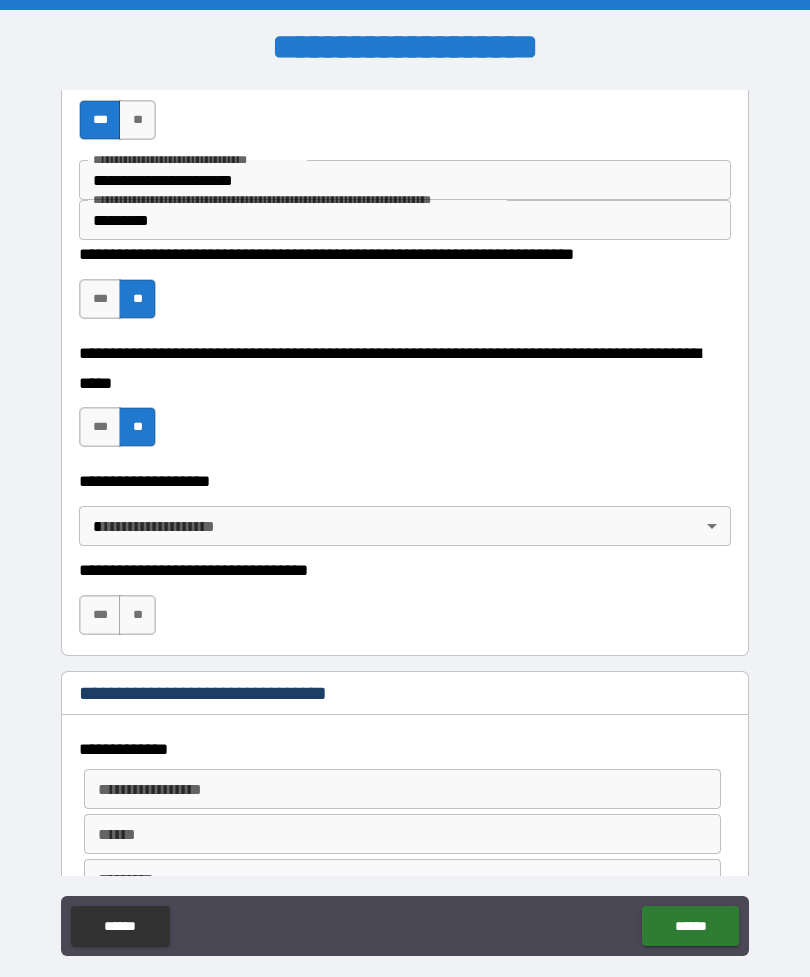 type on "*" 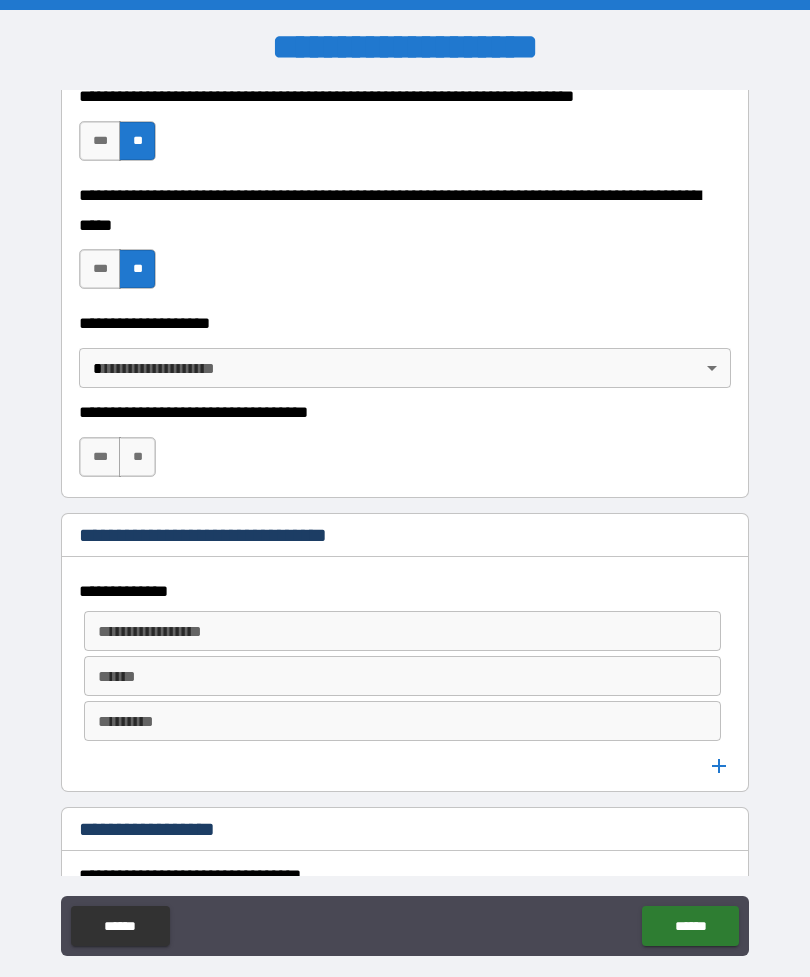 scroll, scrollTop: 579, scrollLeft: 0, axis: vertical 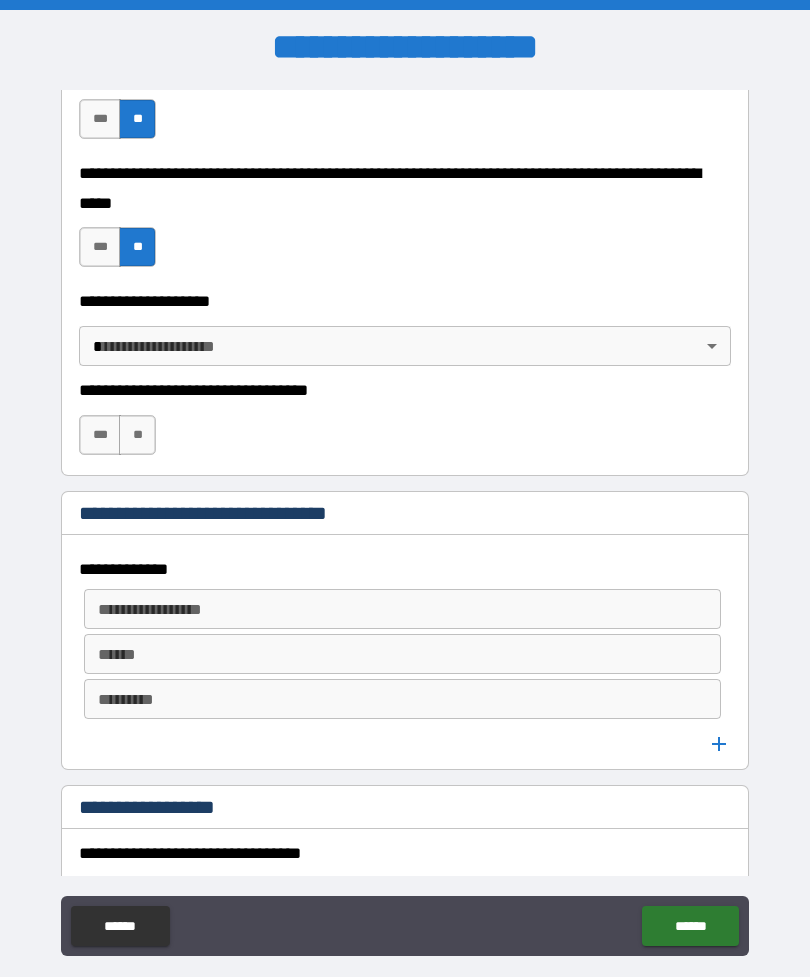 click on "**********" at bounding box center (405, 520) 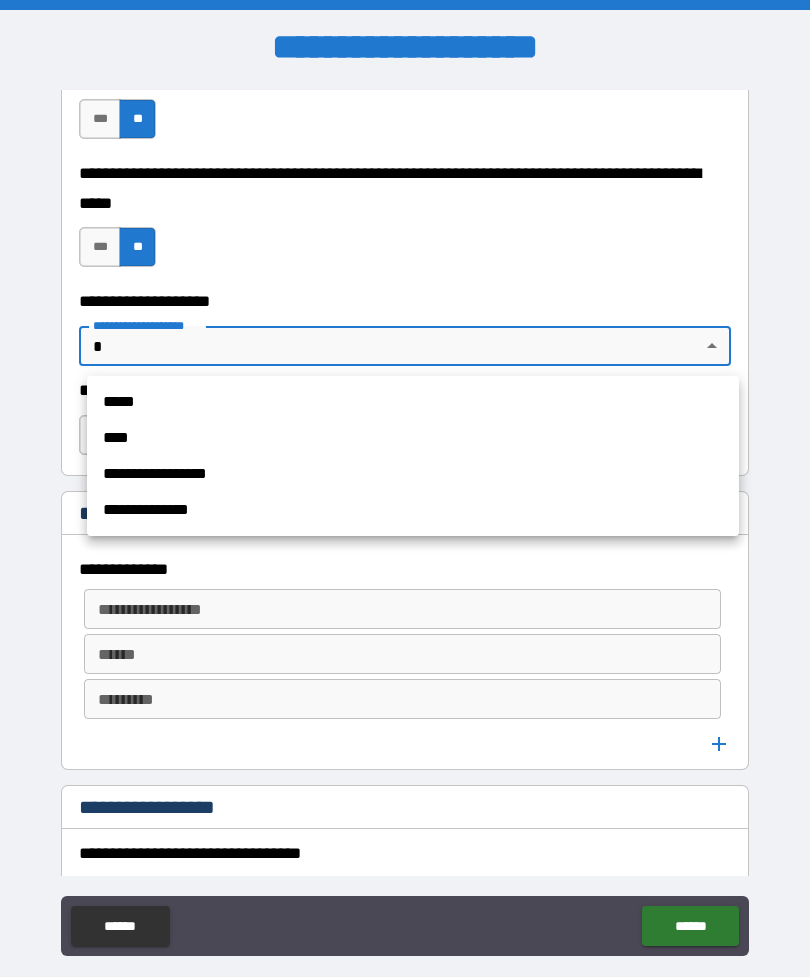 click on "**********" at bounding box center (413, 510) 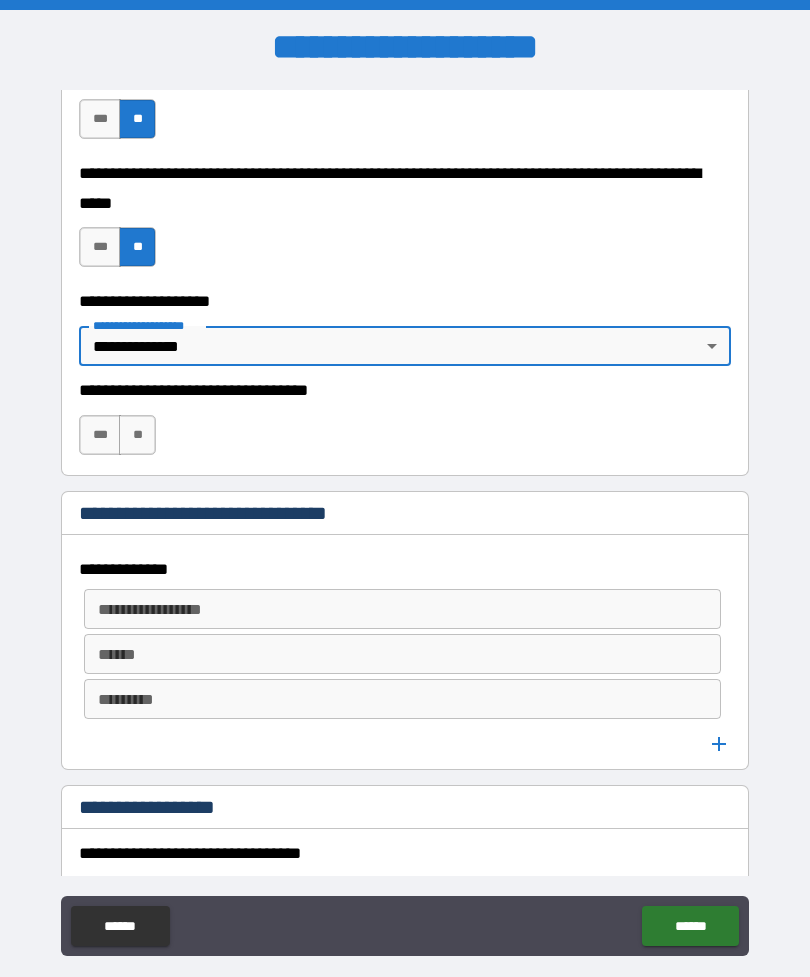 click on "**" at bounding box center [137, 435] 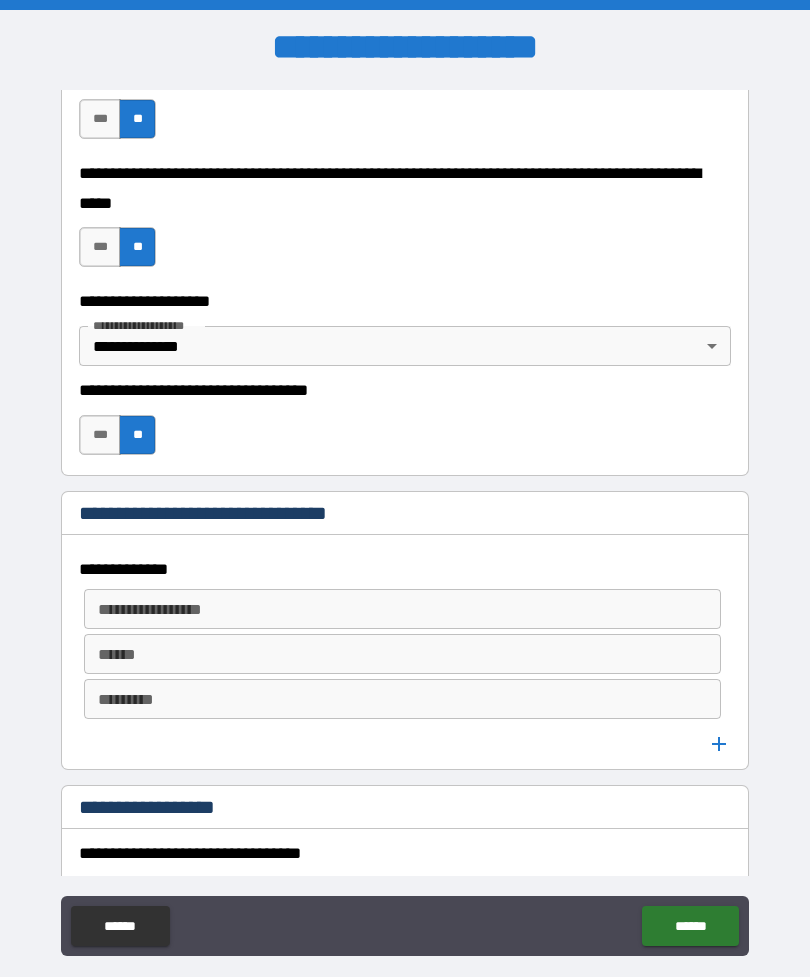 type on "*" 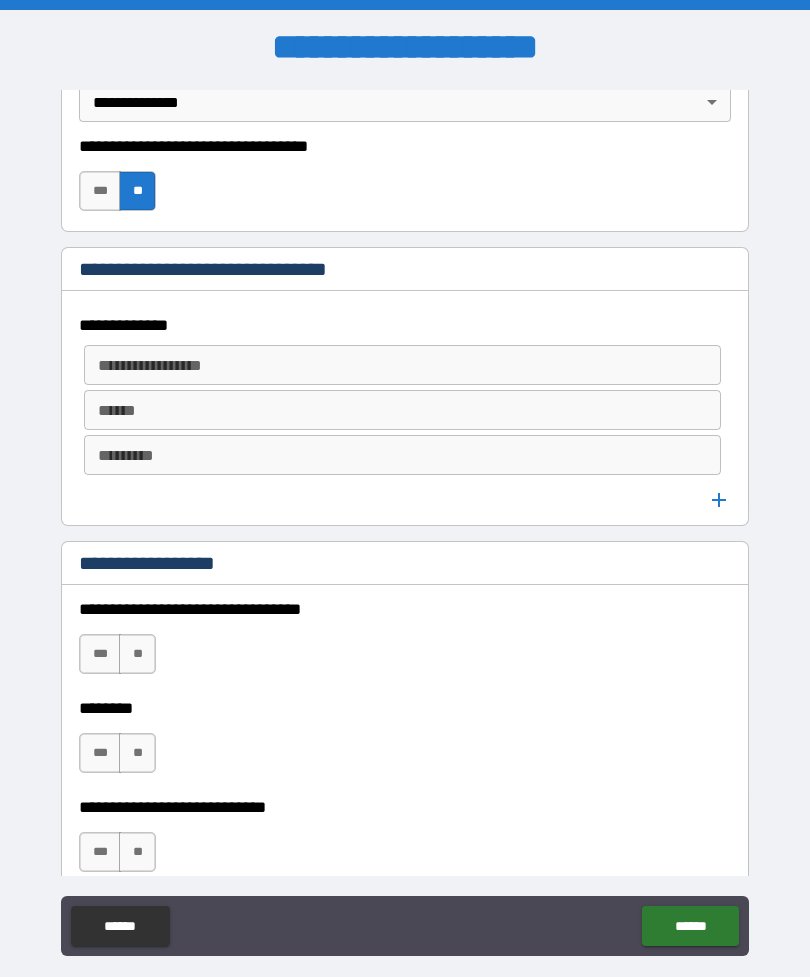scroll, scrollTop: 845, scrollLeft: 0, axis: vertical 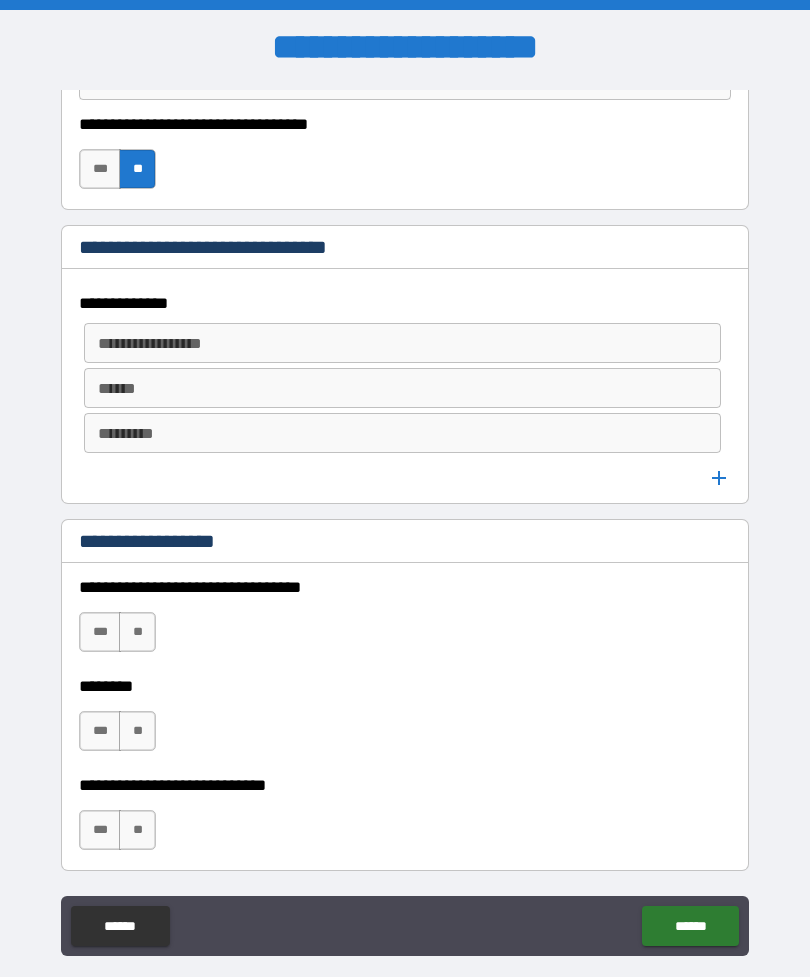 click on "**********" at bounding box center (402, 343) 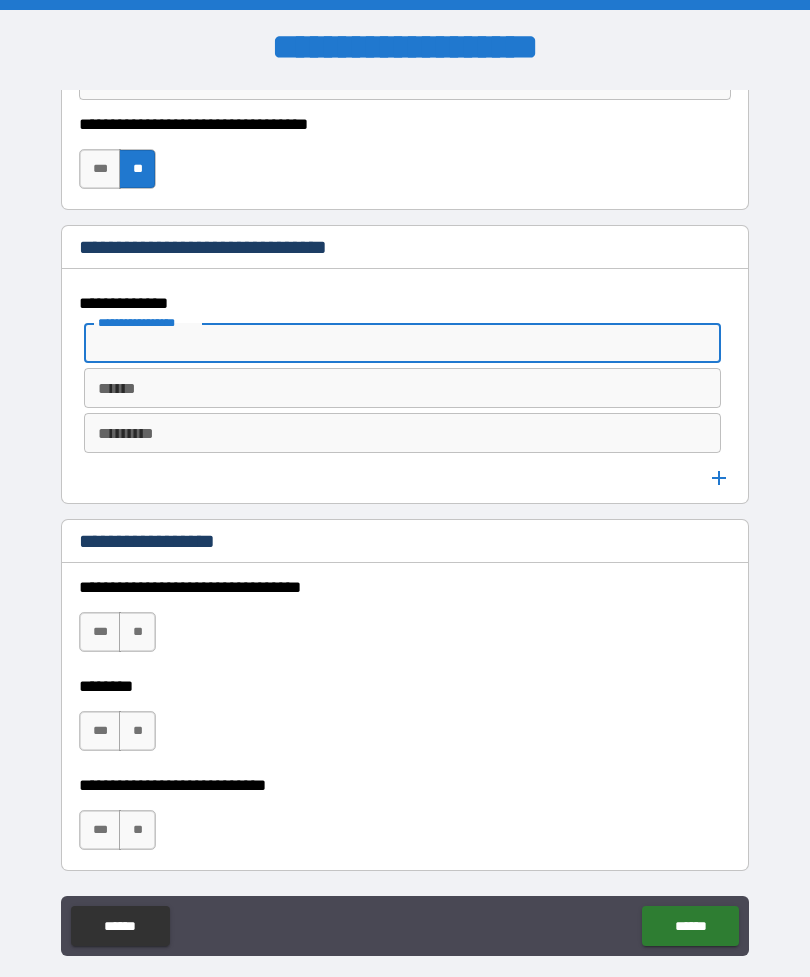 type on "*" 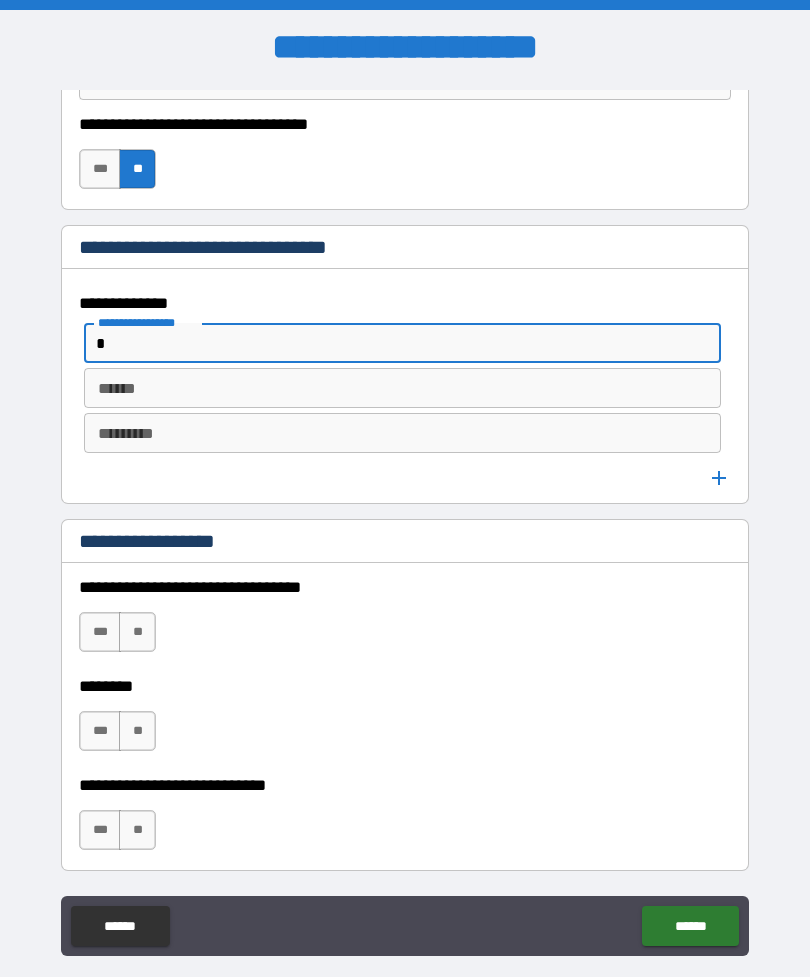 type on "*" 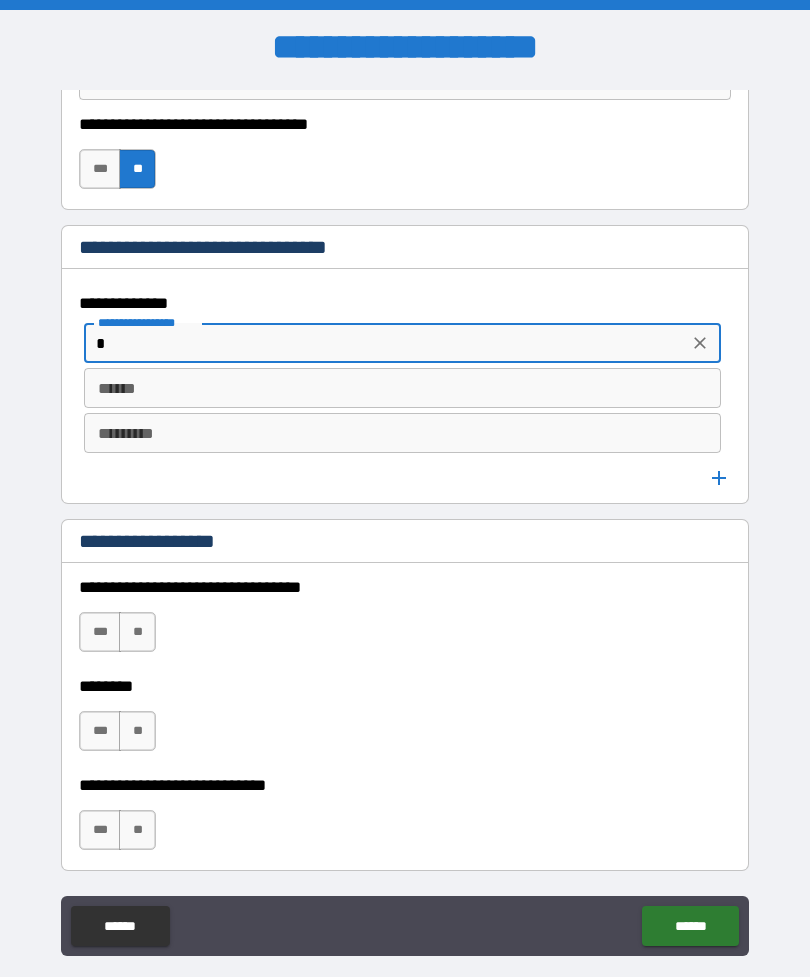 type on "**" 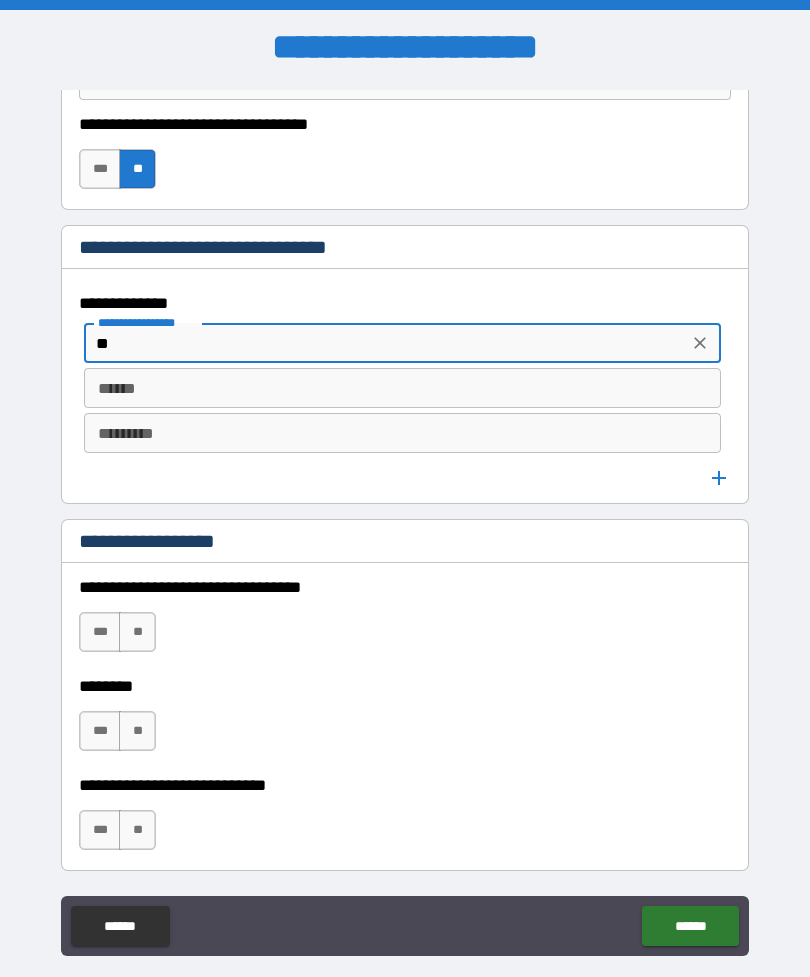type on "*" 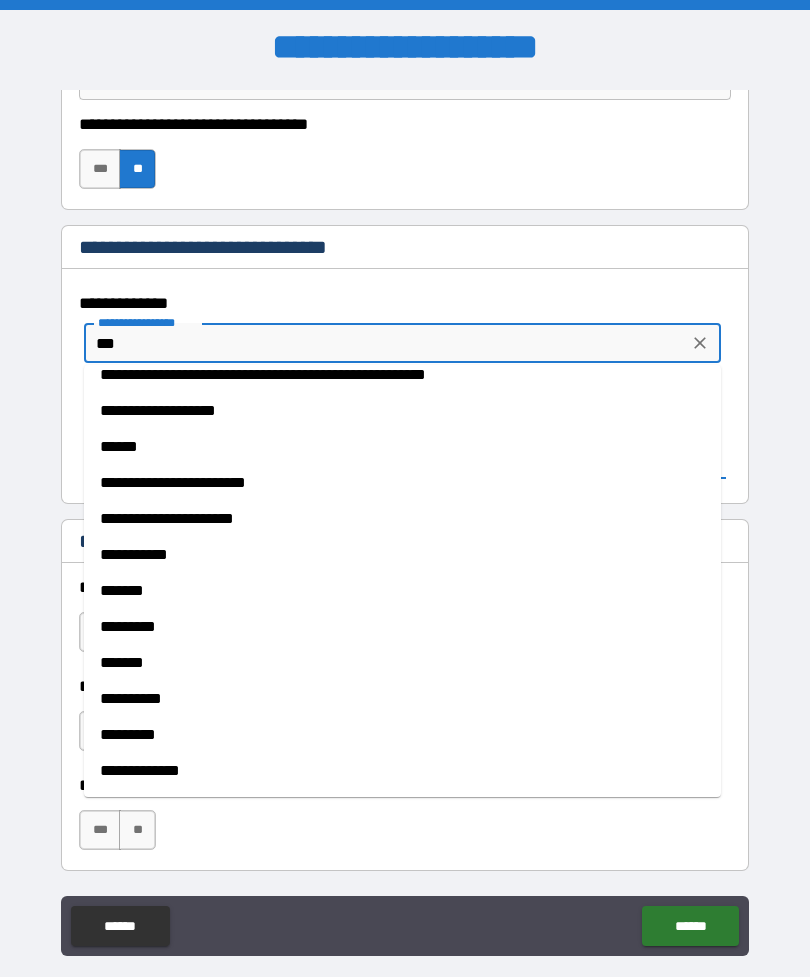 scroll, scrollTop: 304, scrollLeft: 0, axis: vertical 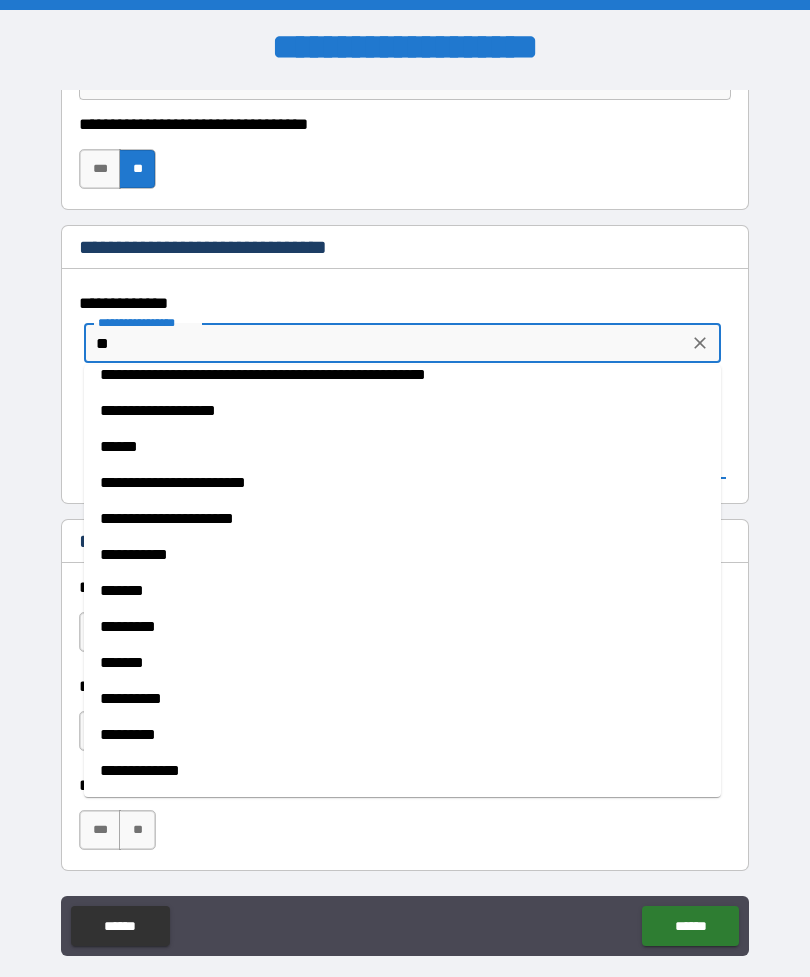 type on "*" 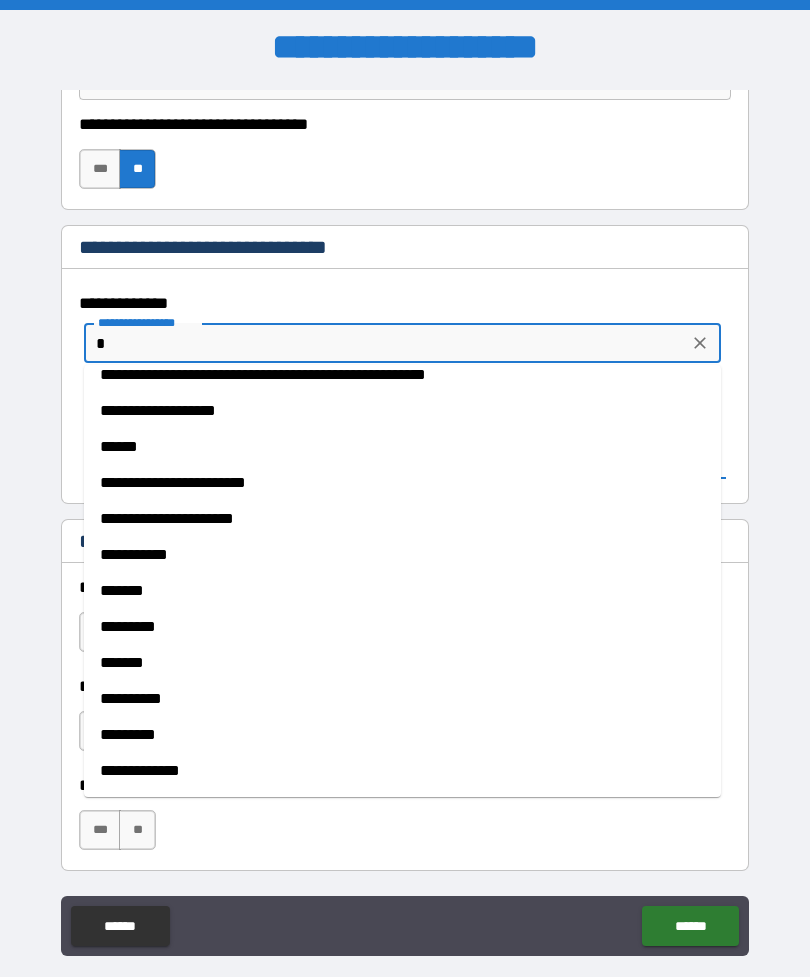 scroll, scrollTop: 0, scrollLeft: 0, axis: both 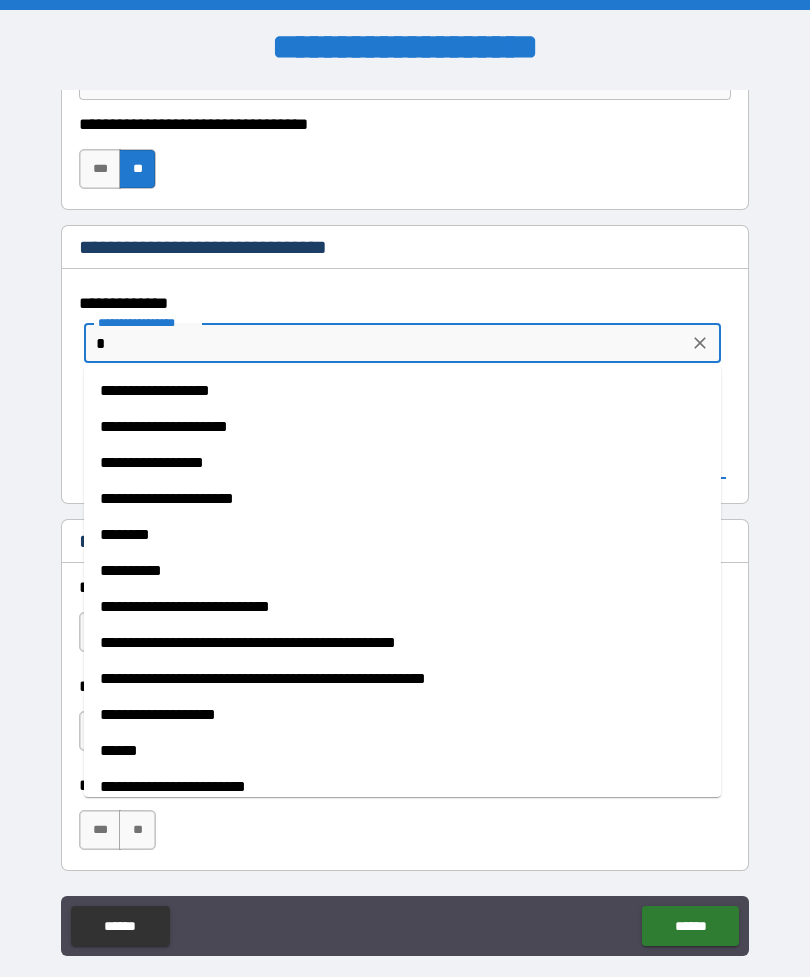 type 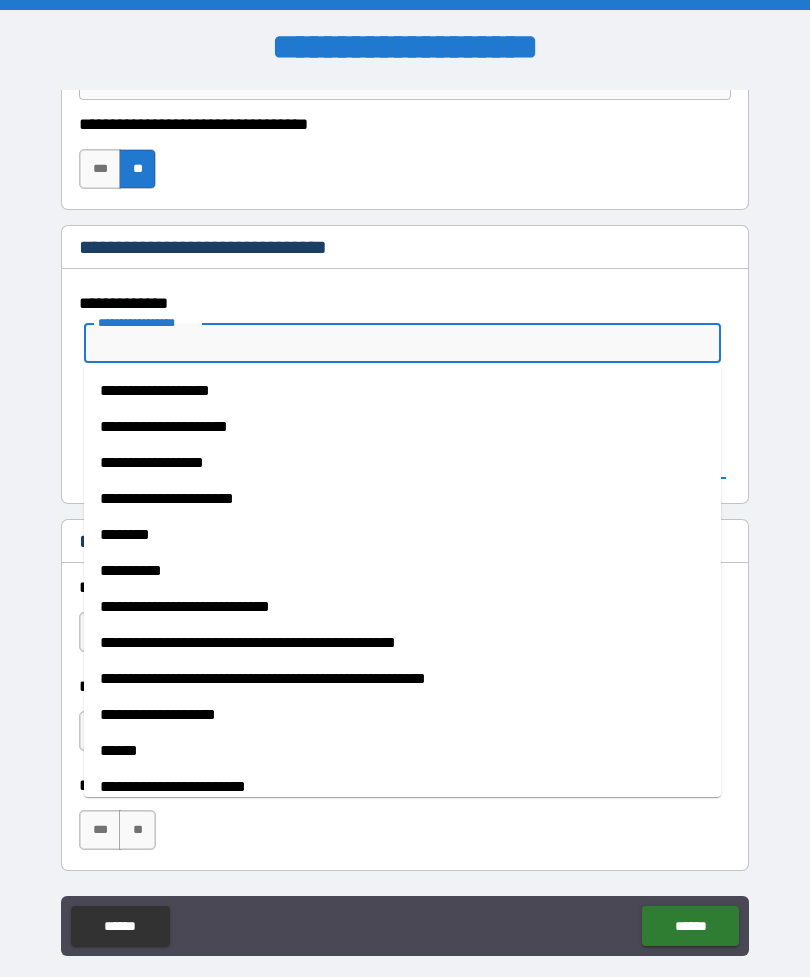 type on "*" 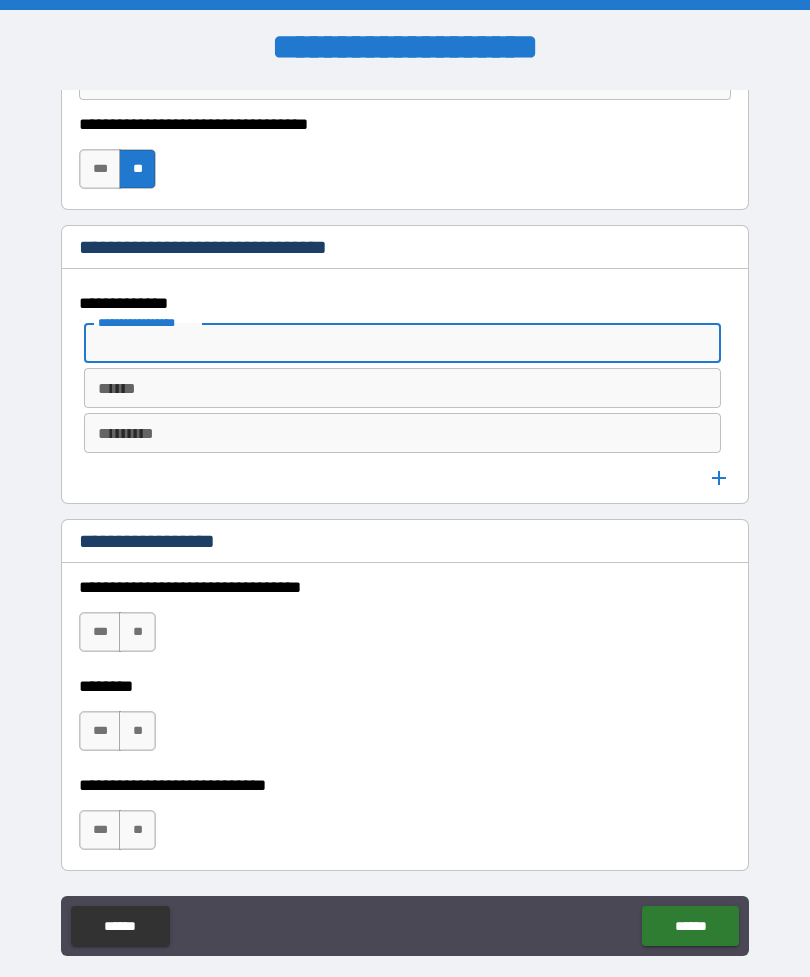 type on "*" 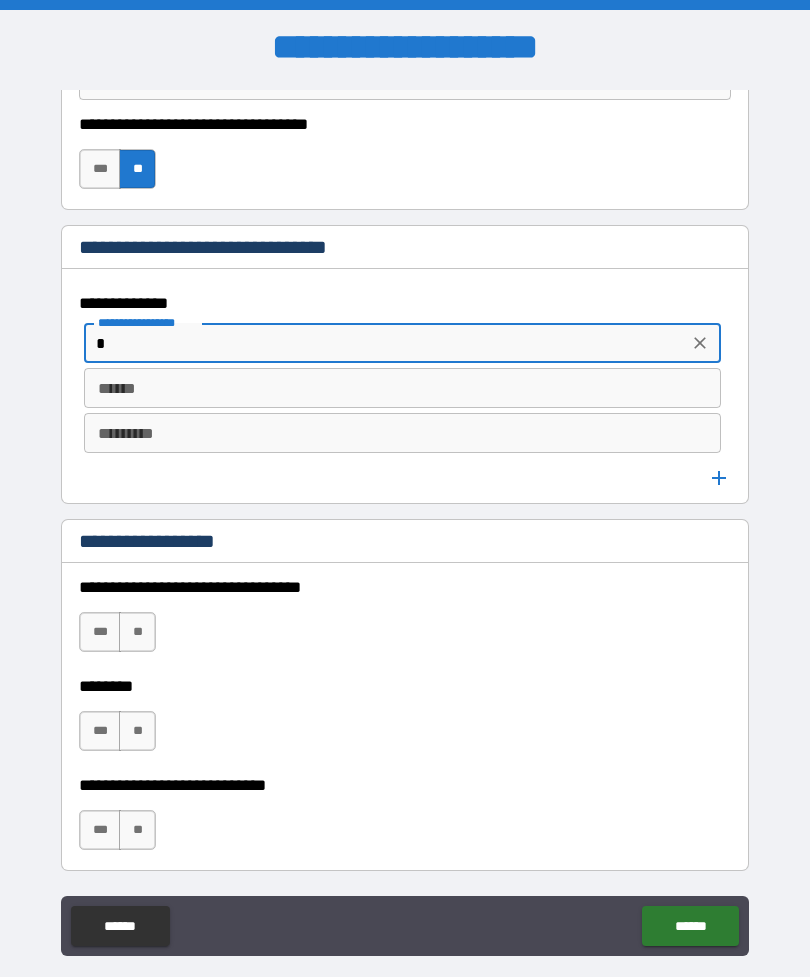 type on "*" 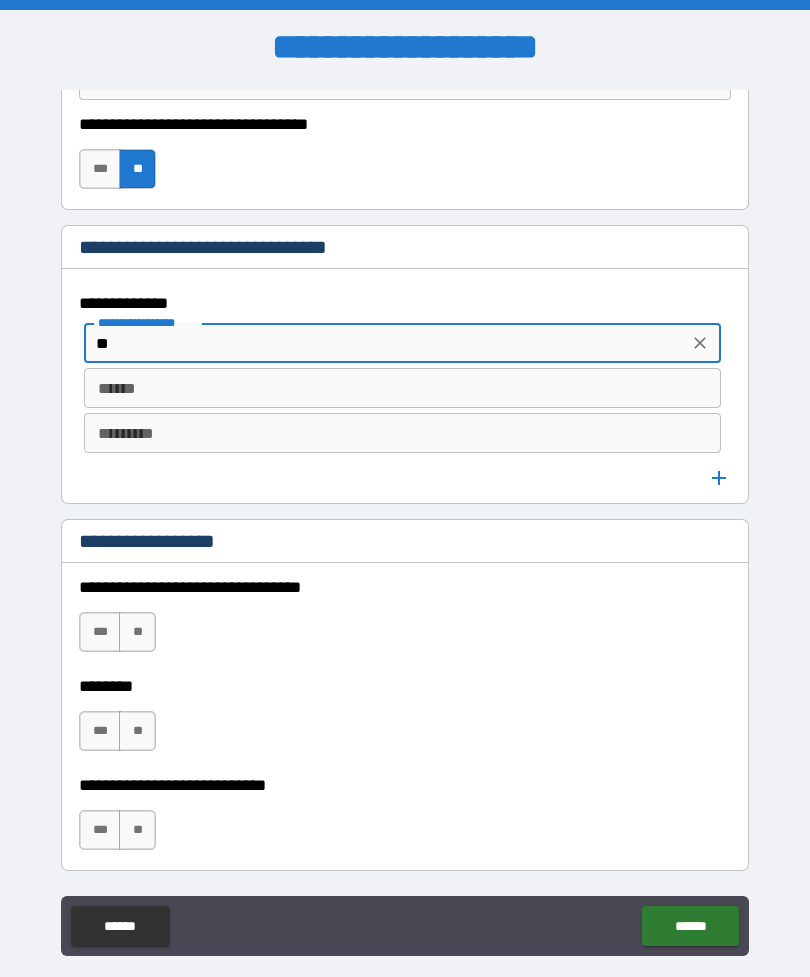 type on "*" 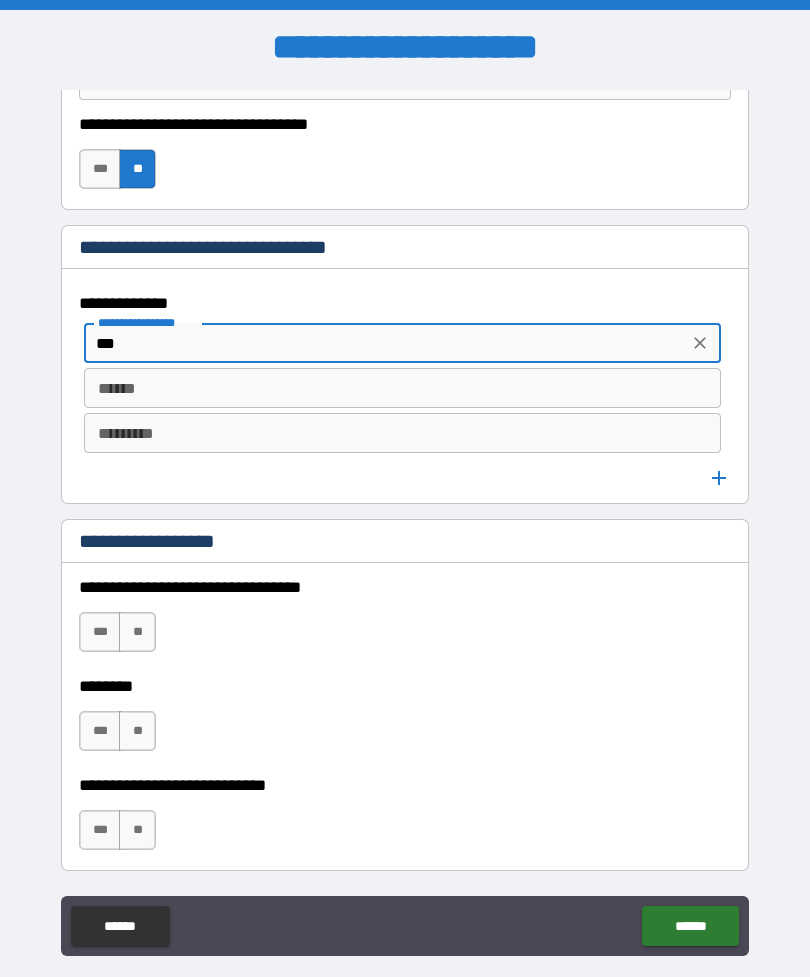 type on "*" 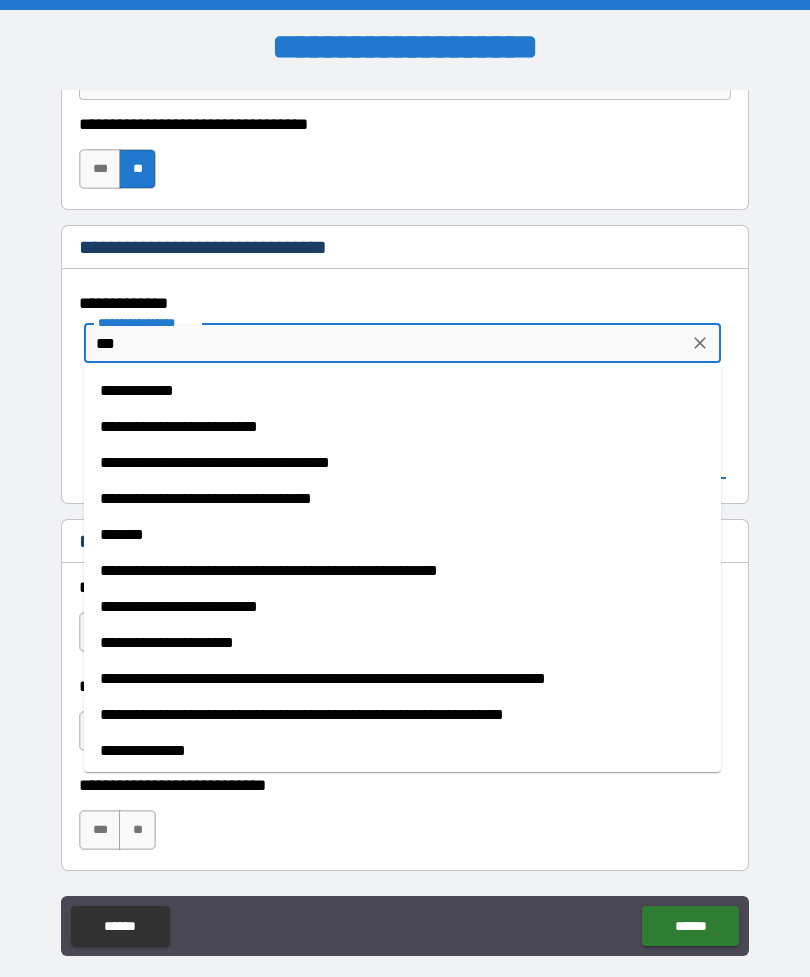 type on "****" 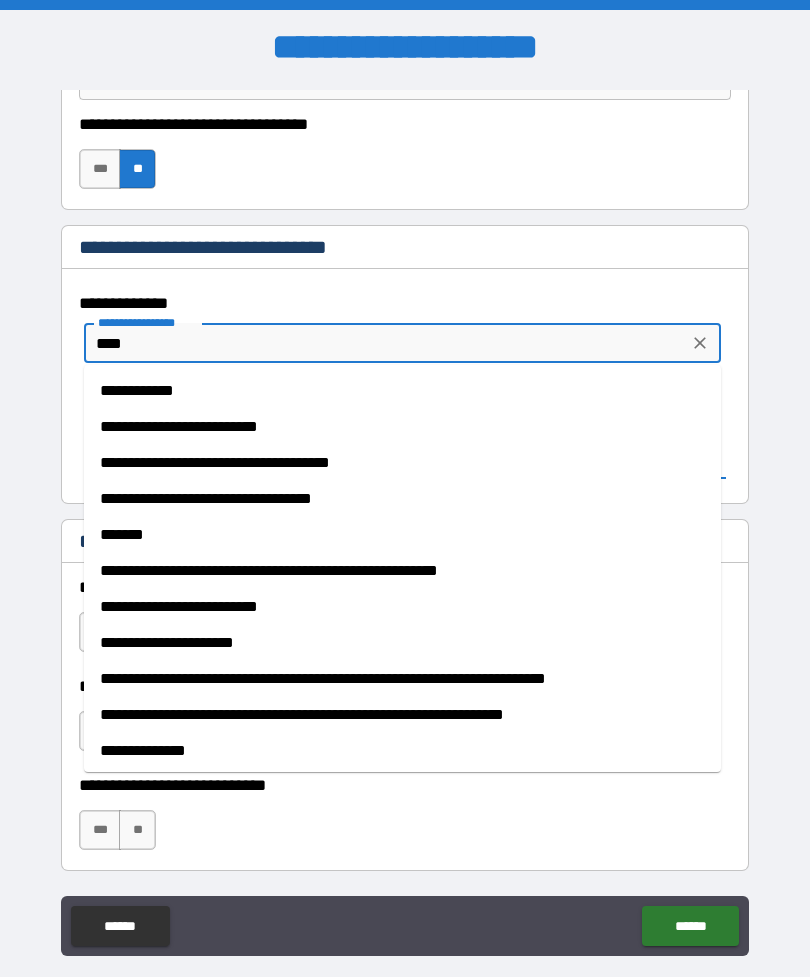 type on "*" 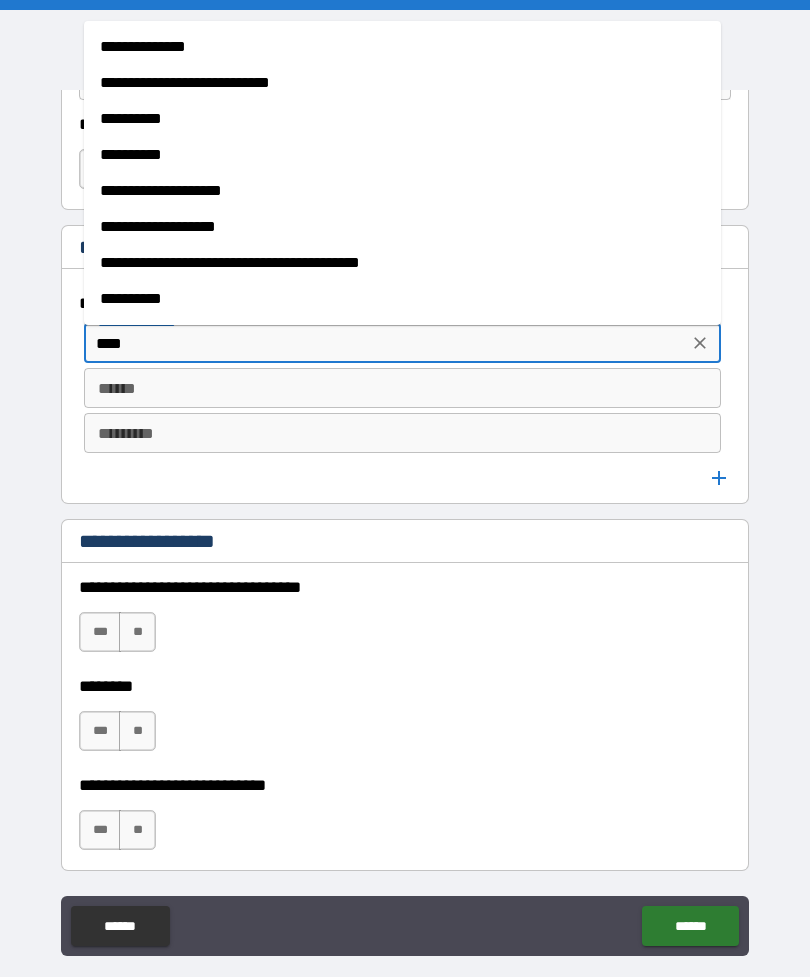 type on "*****" 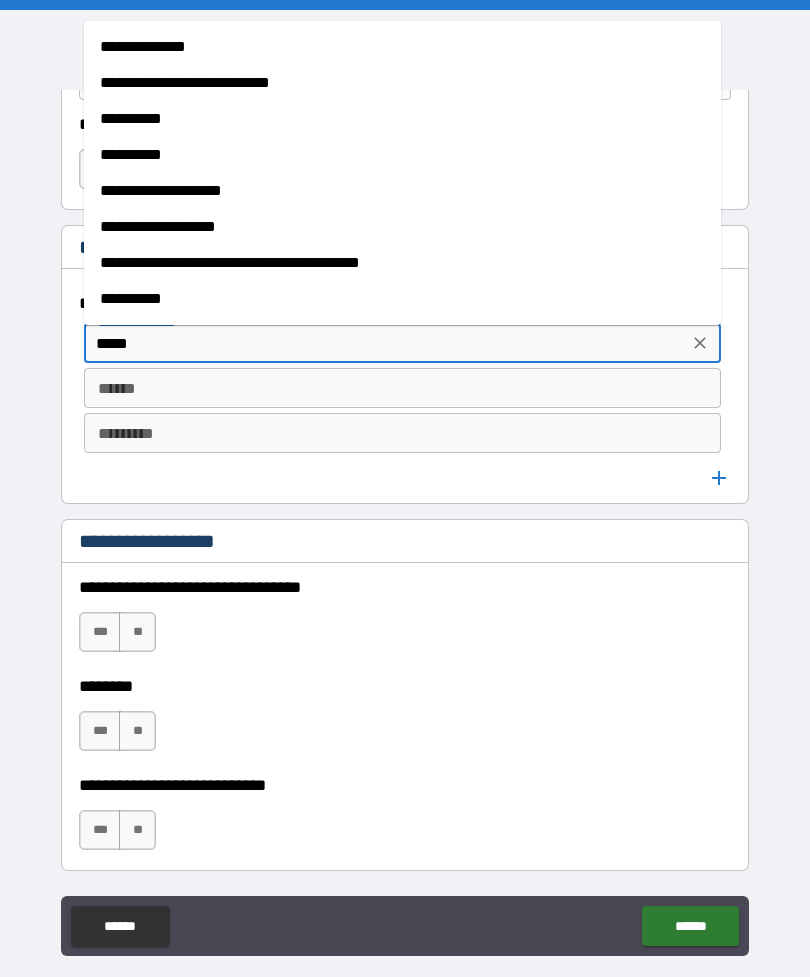 type on "*" 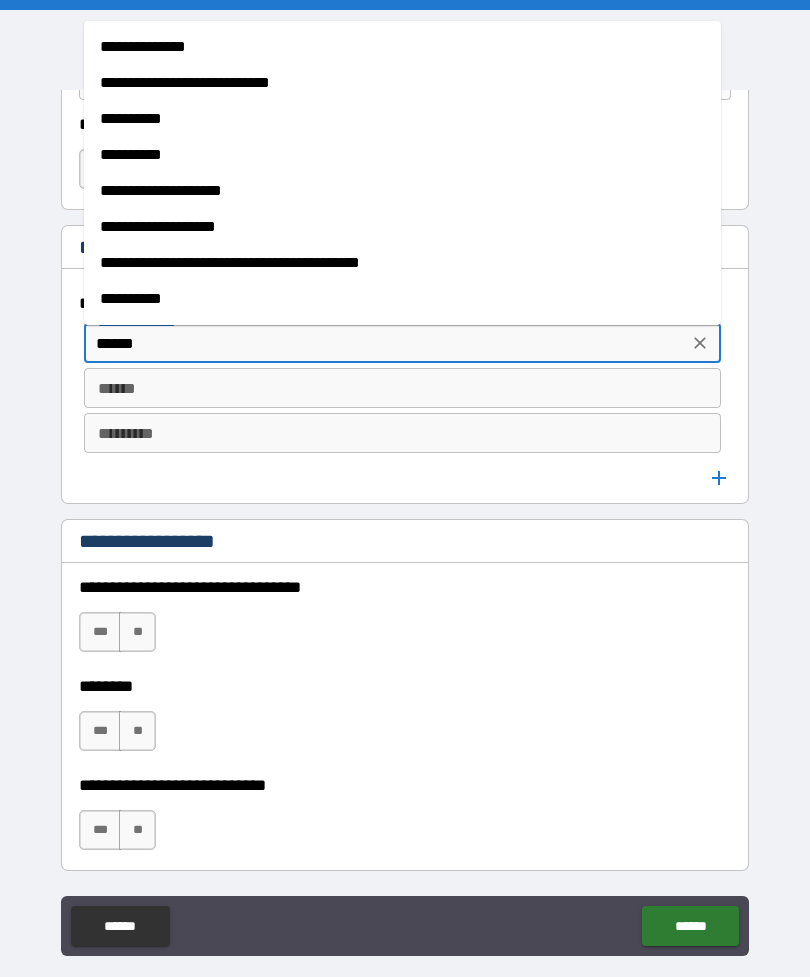 type on "*" 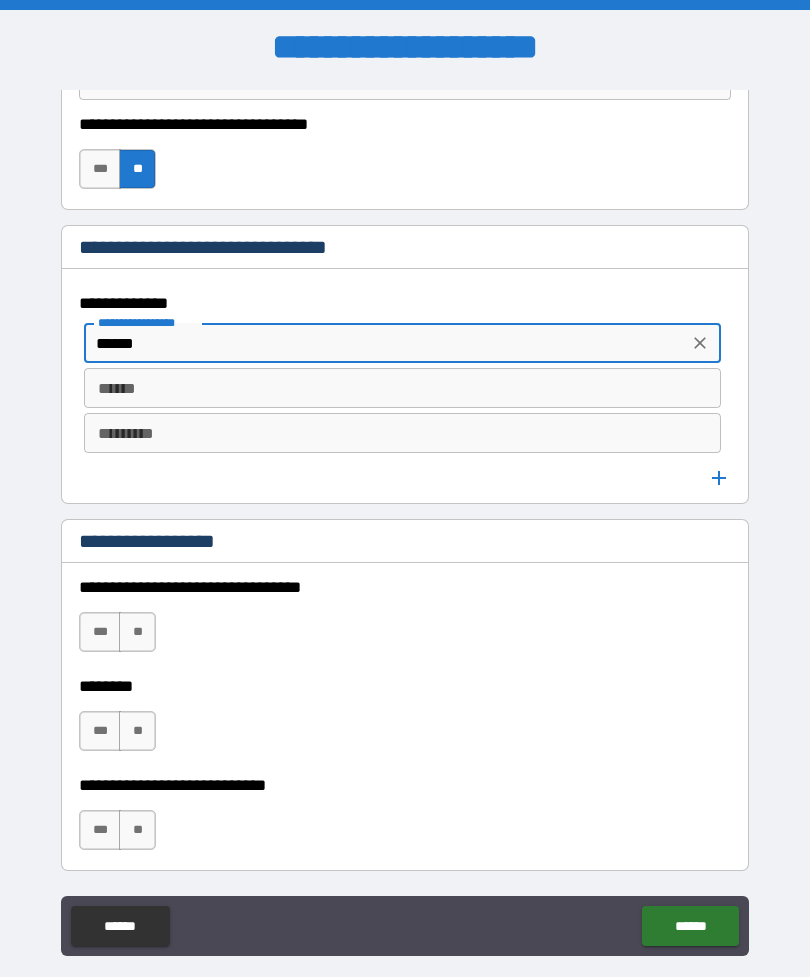 type on "*****" 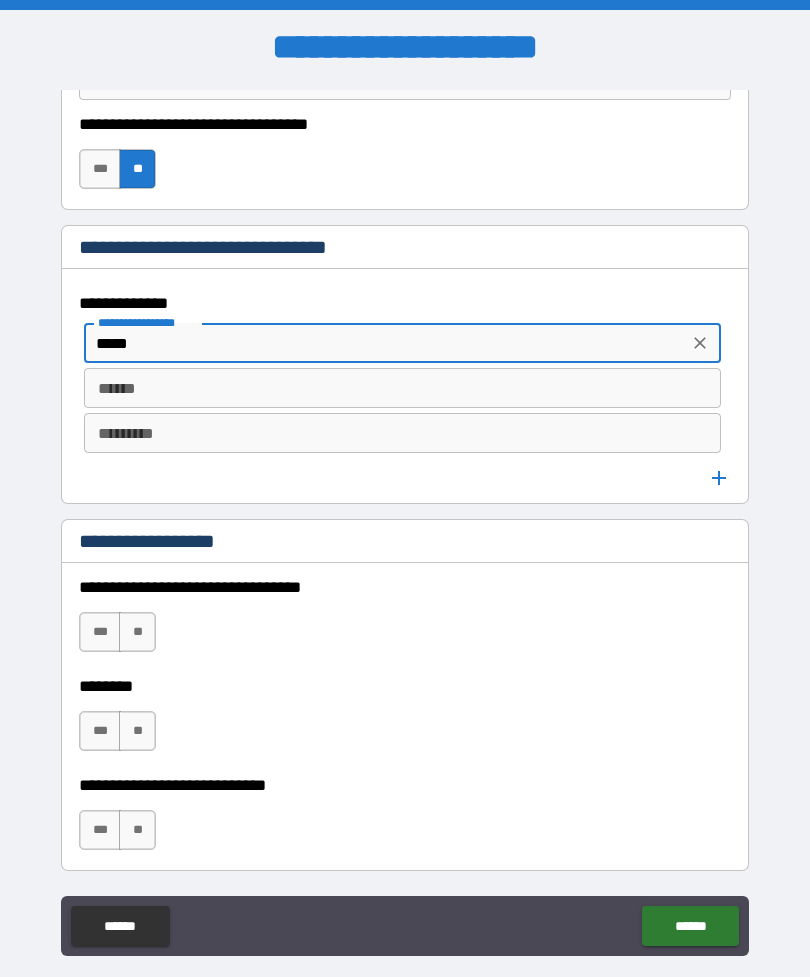 type on "*" 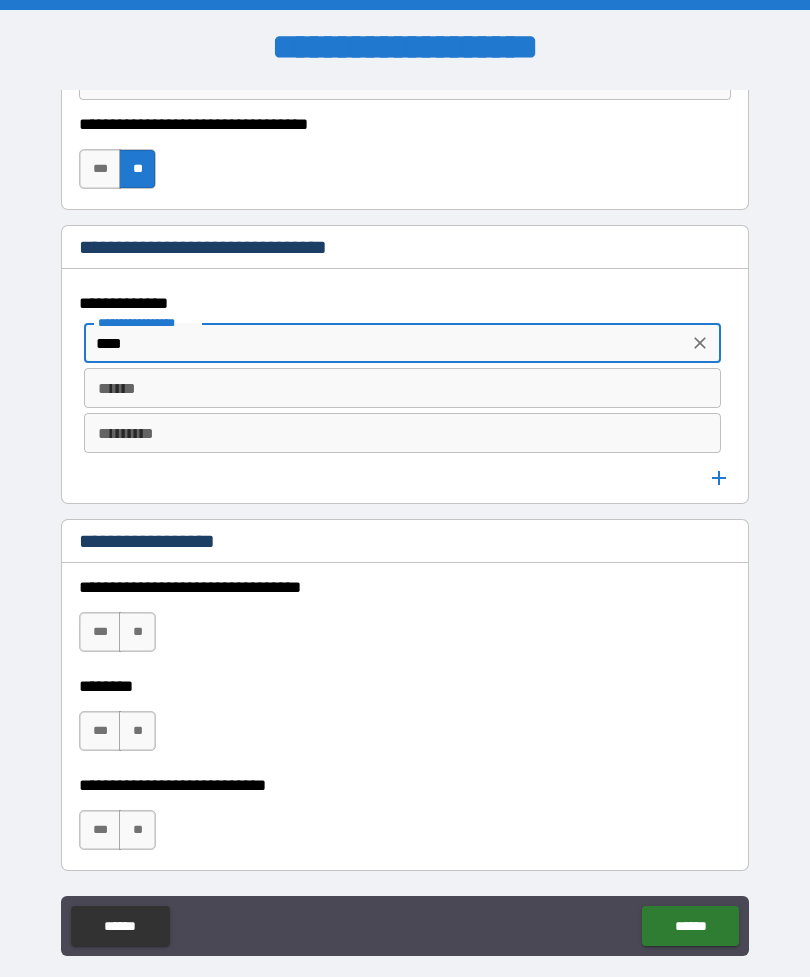 type on "*" 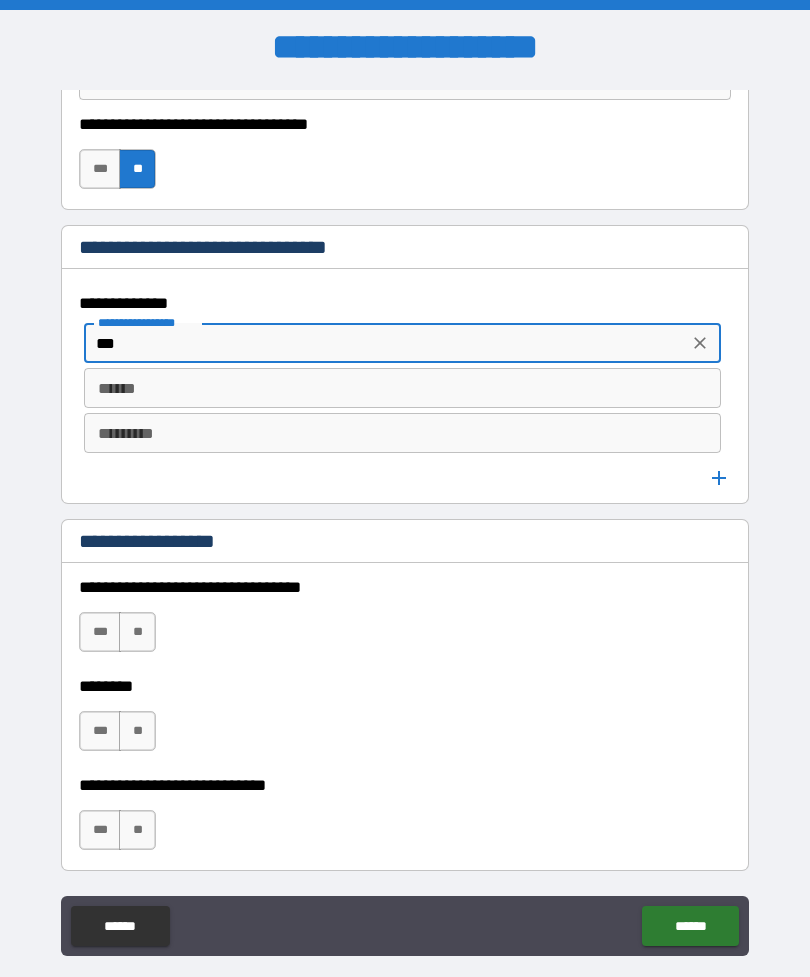 type on "*" 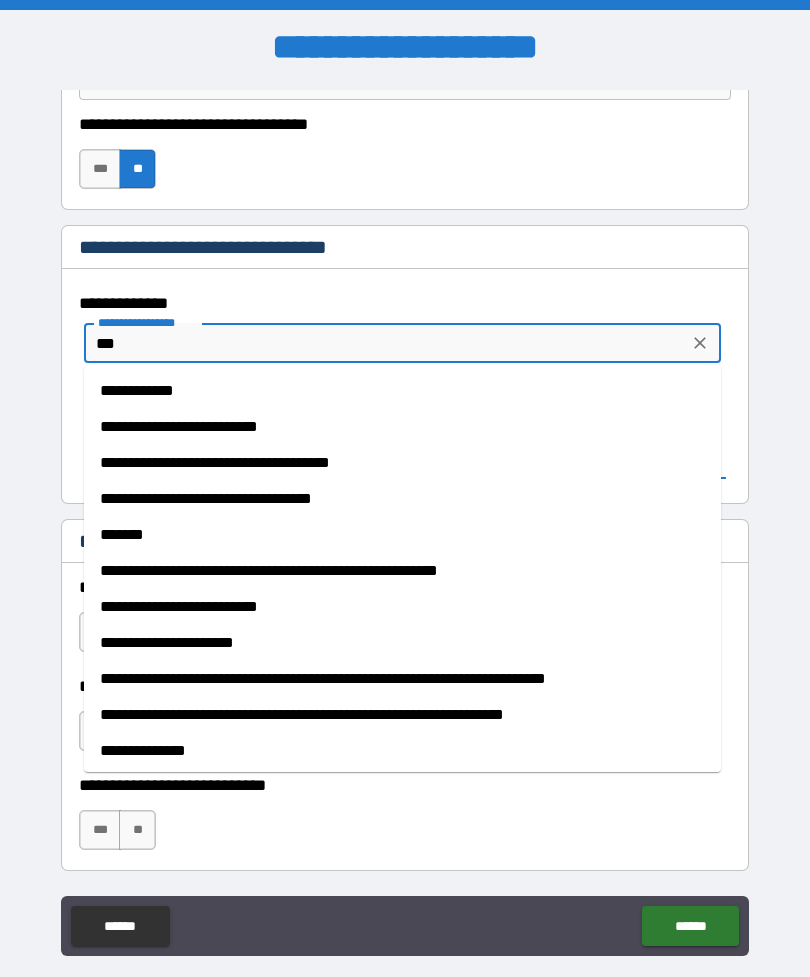 type on "****" 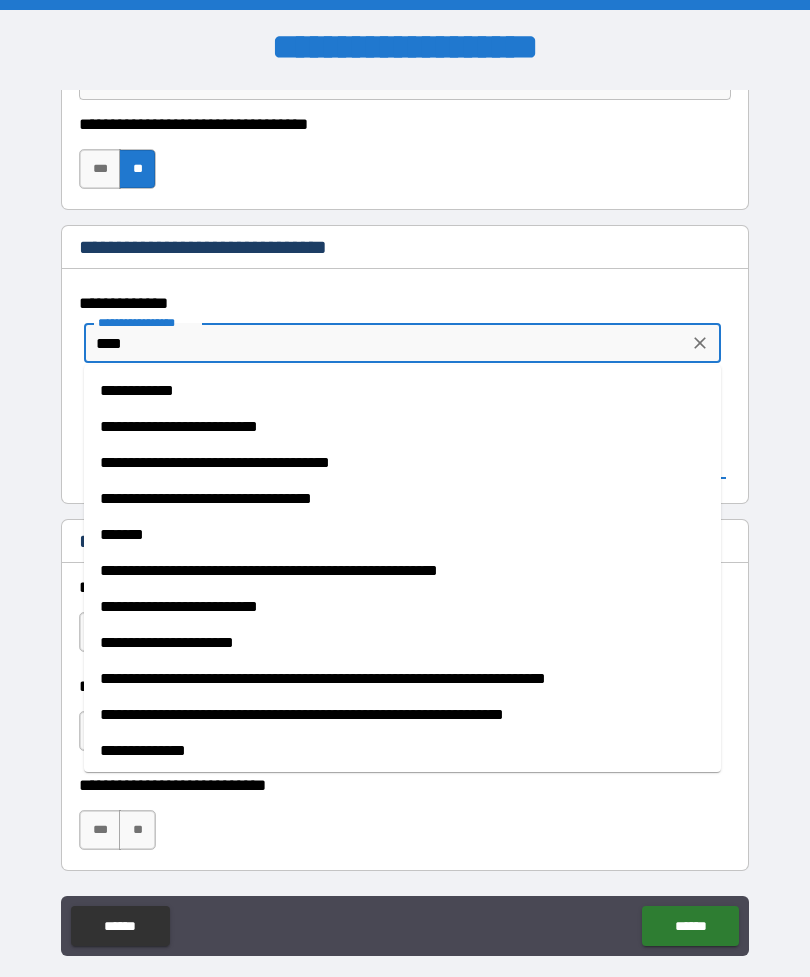 type on "*****" 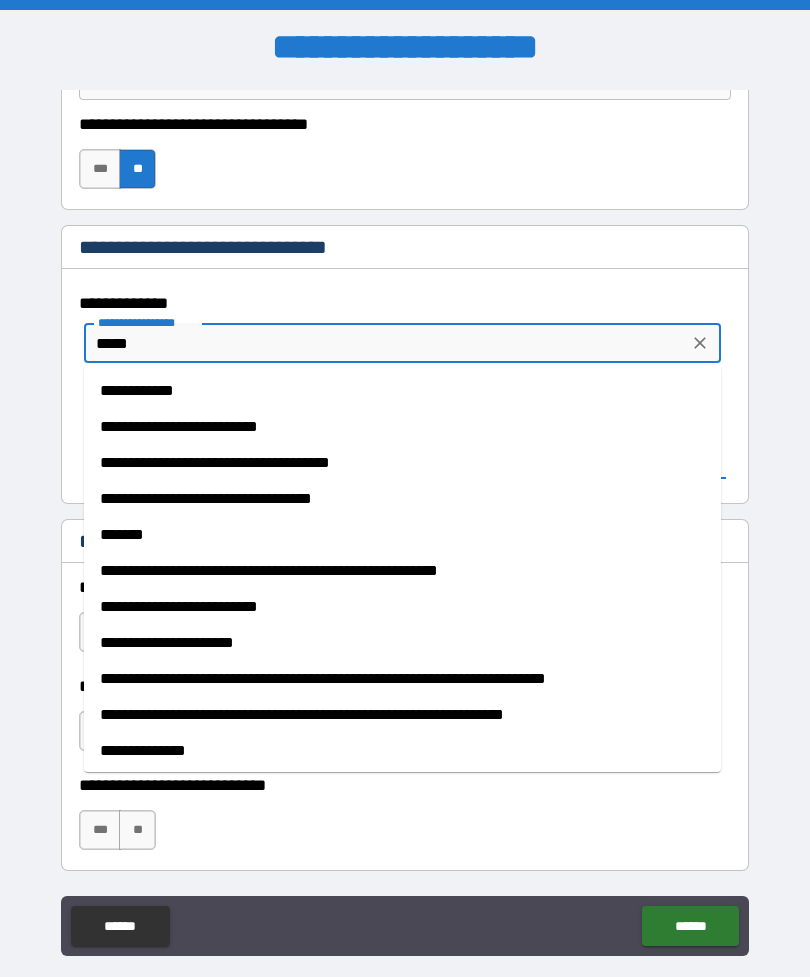 type on "*" 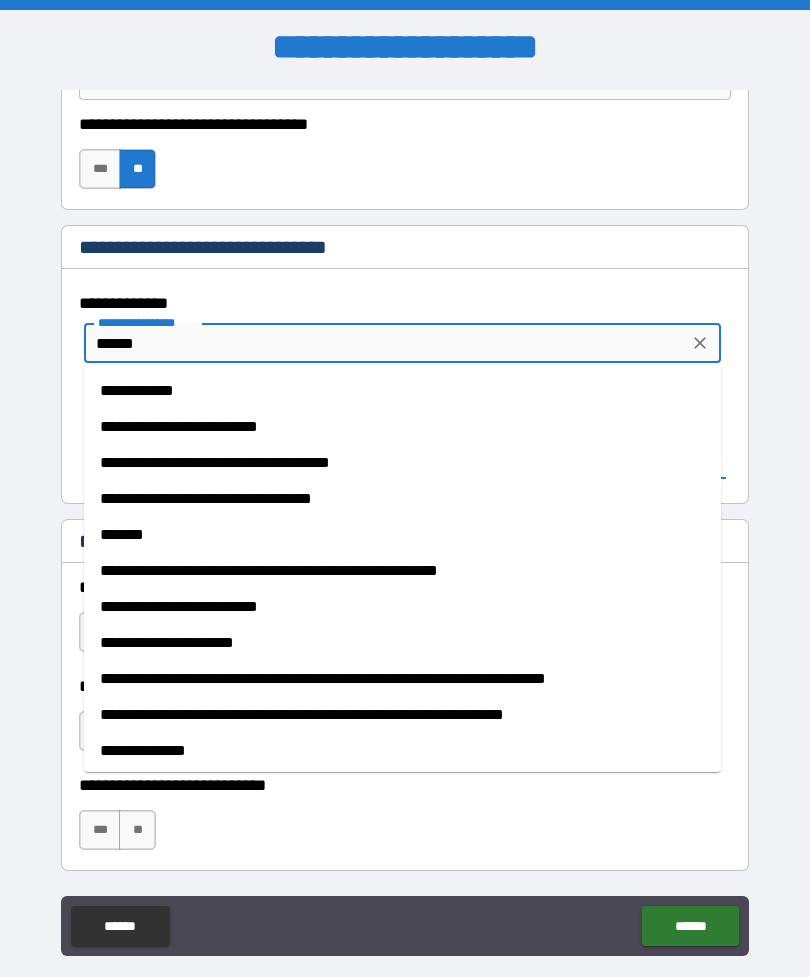 type on "*" 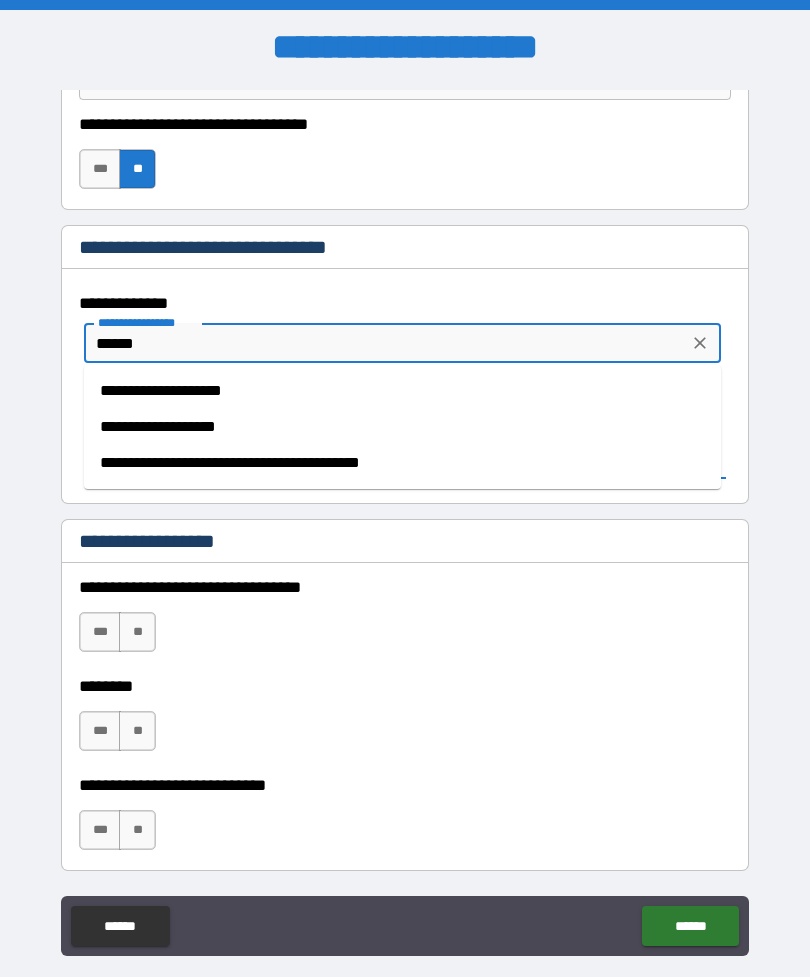 type on "**********" 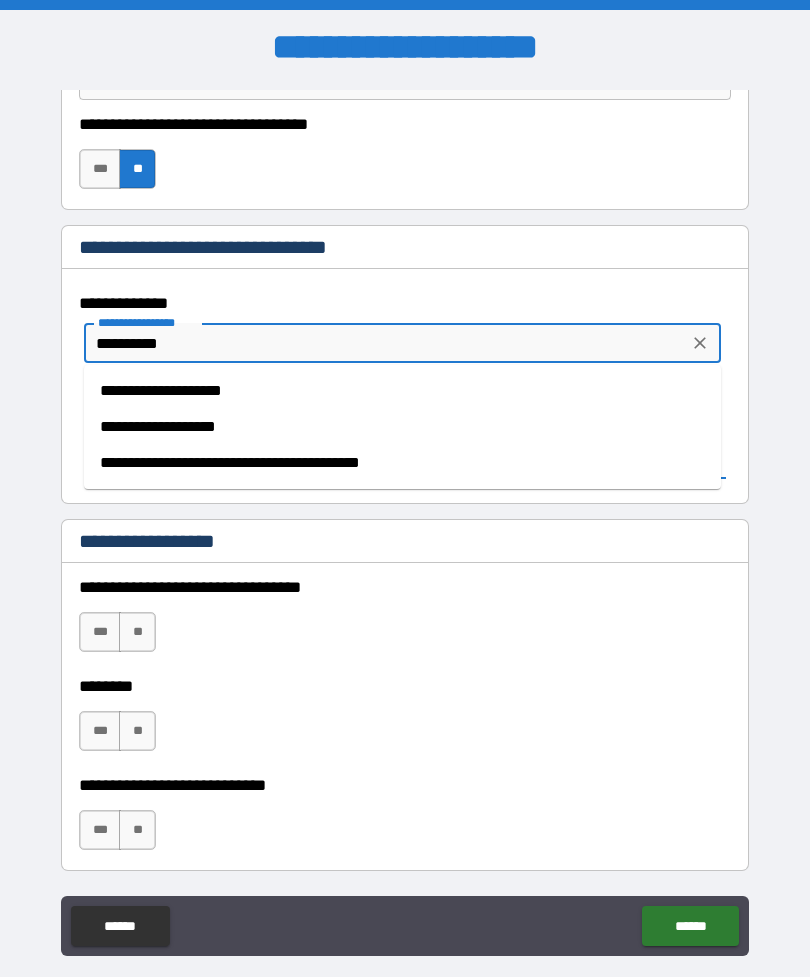 type on "**********" 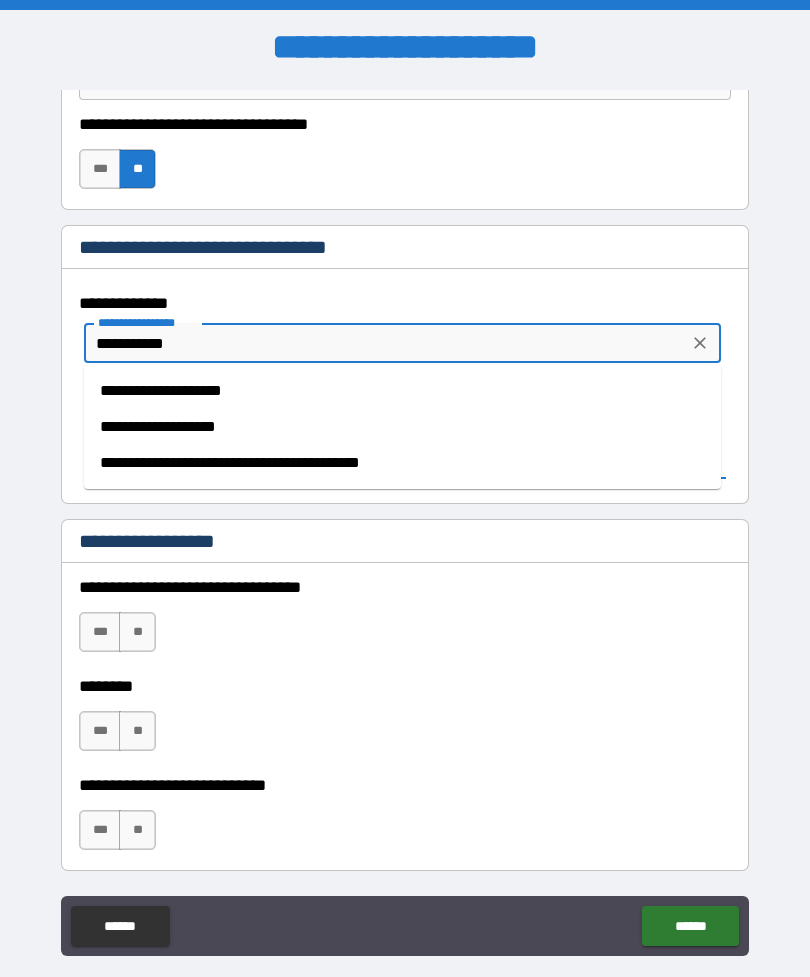 type on "*" 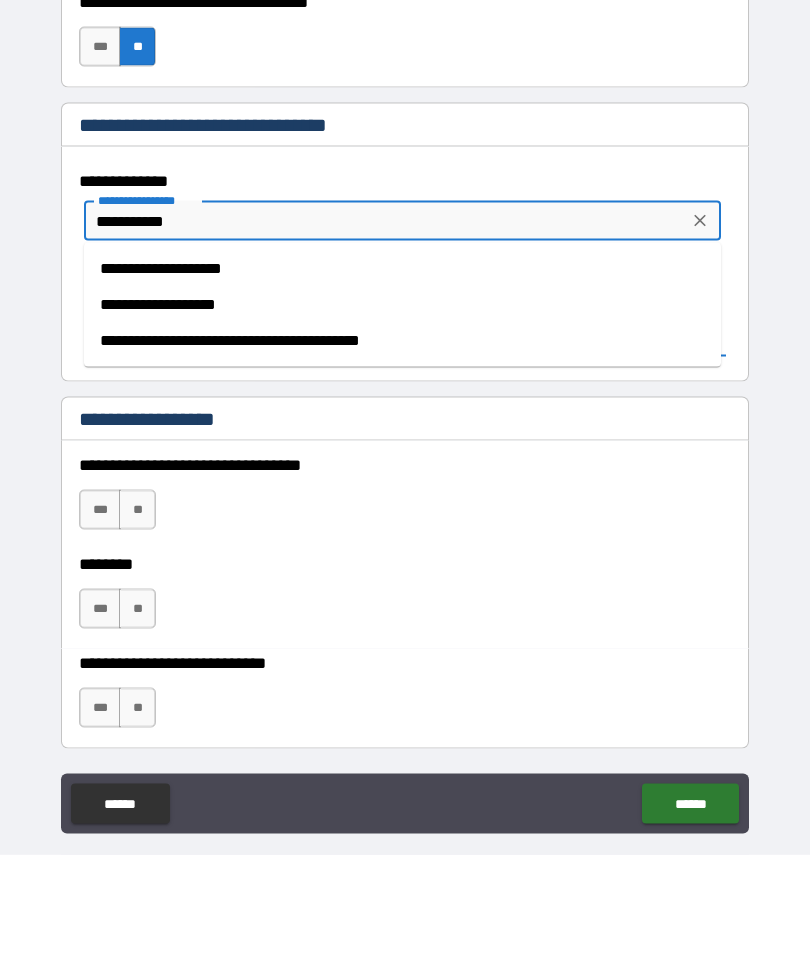 click on "**********" at bounding box center [386, 343] 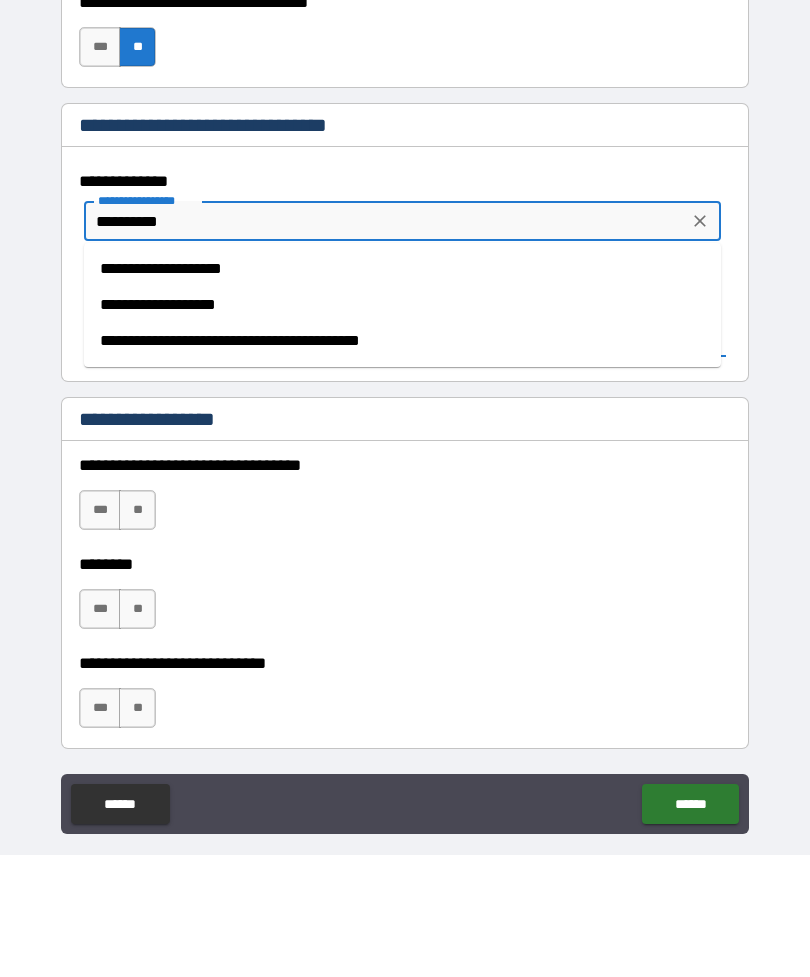 type on "*" 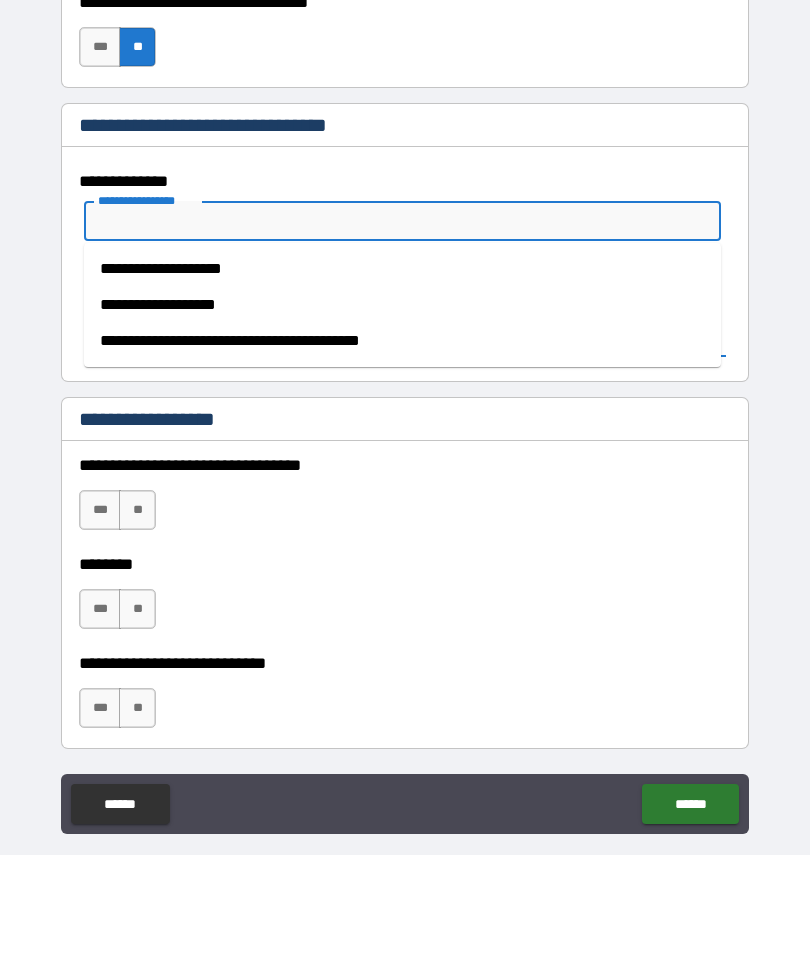click on "**********" at bounding box center (402, 391) 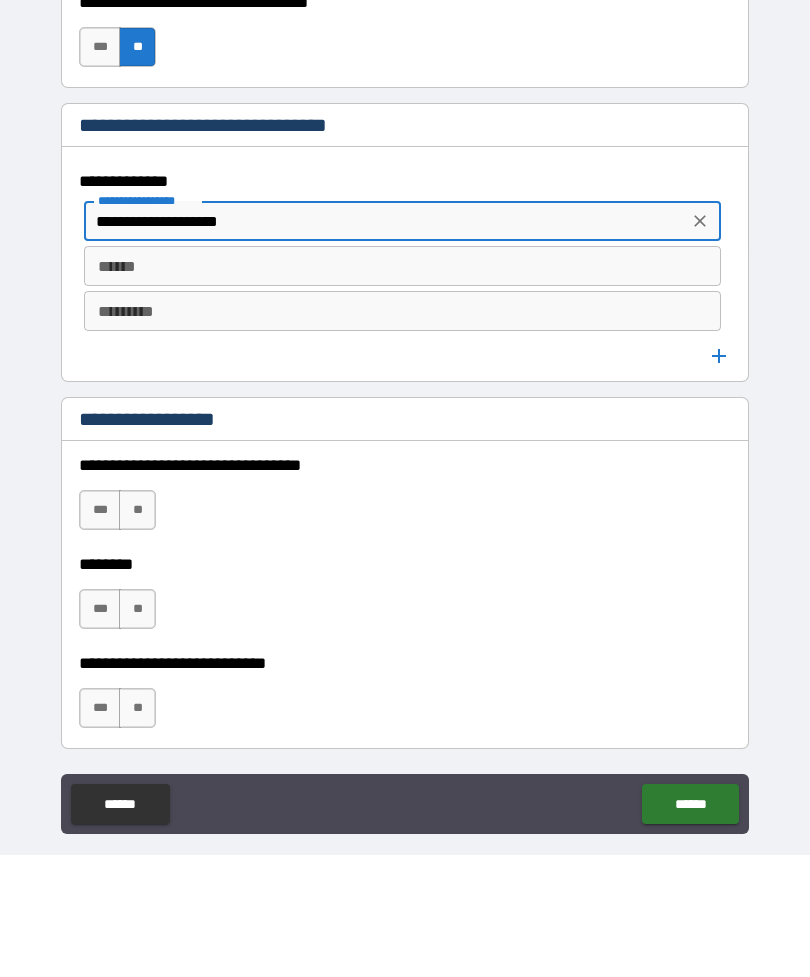 type on "*" 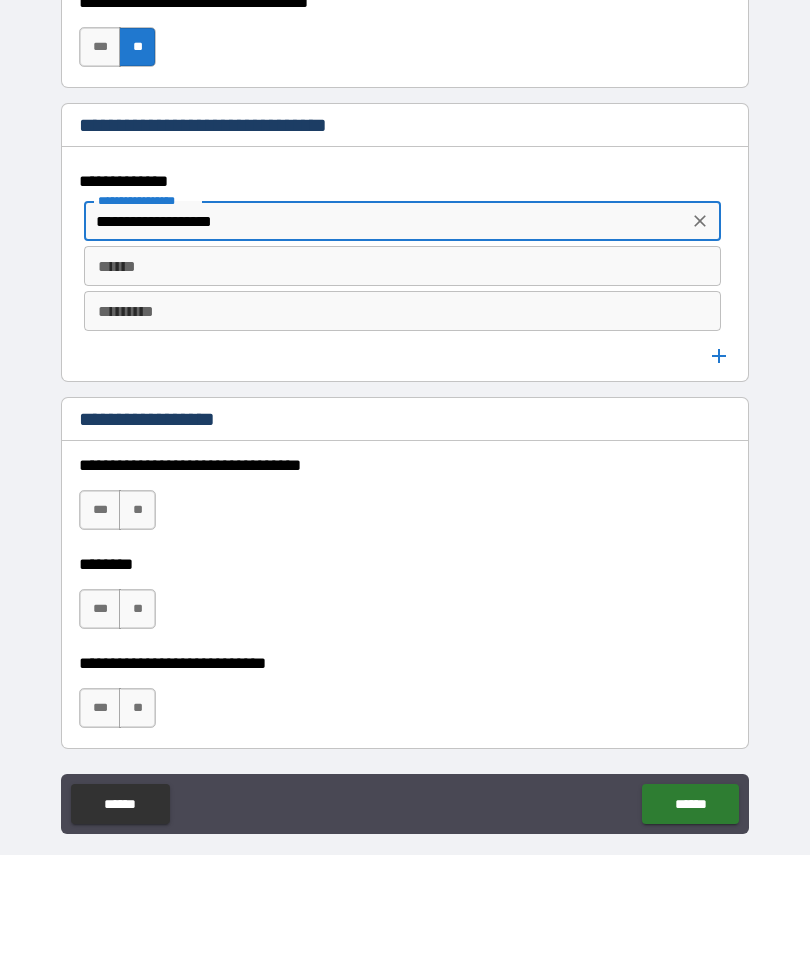 type on "*" 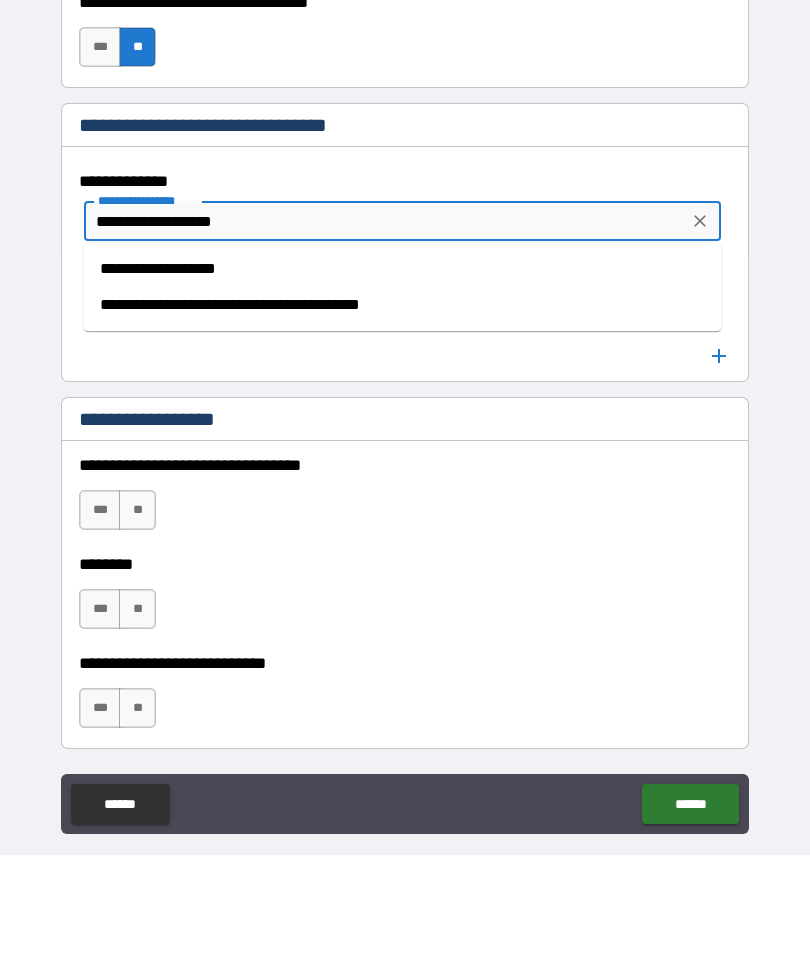 type on "**********" 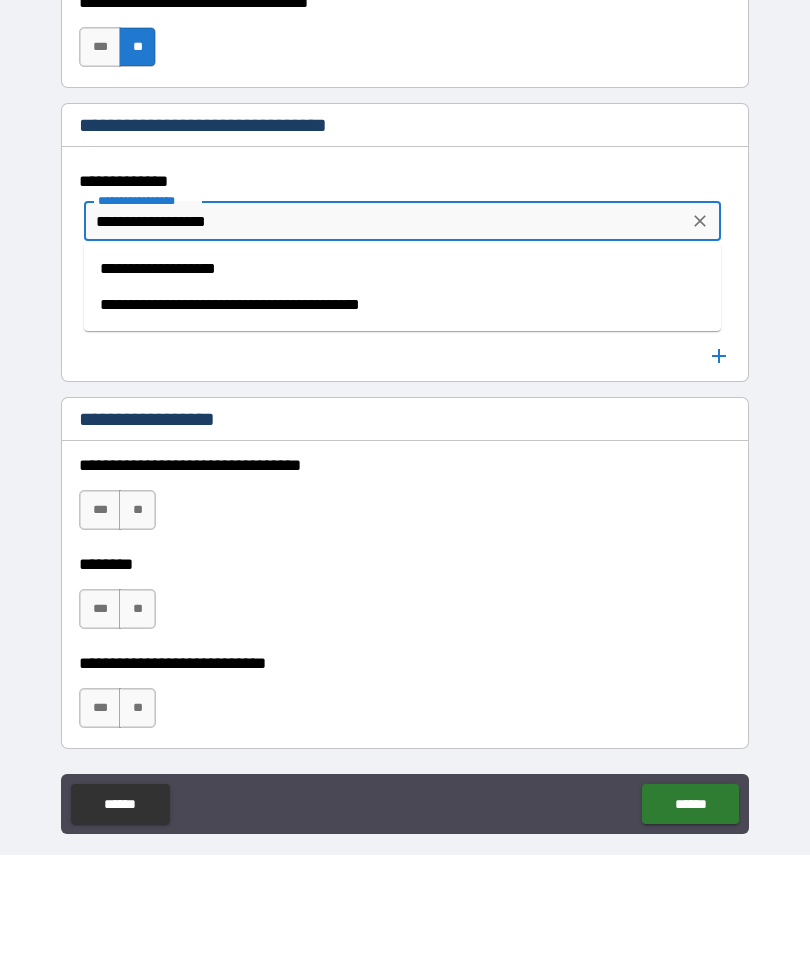 type on "*" 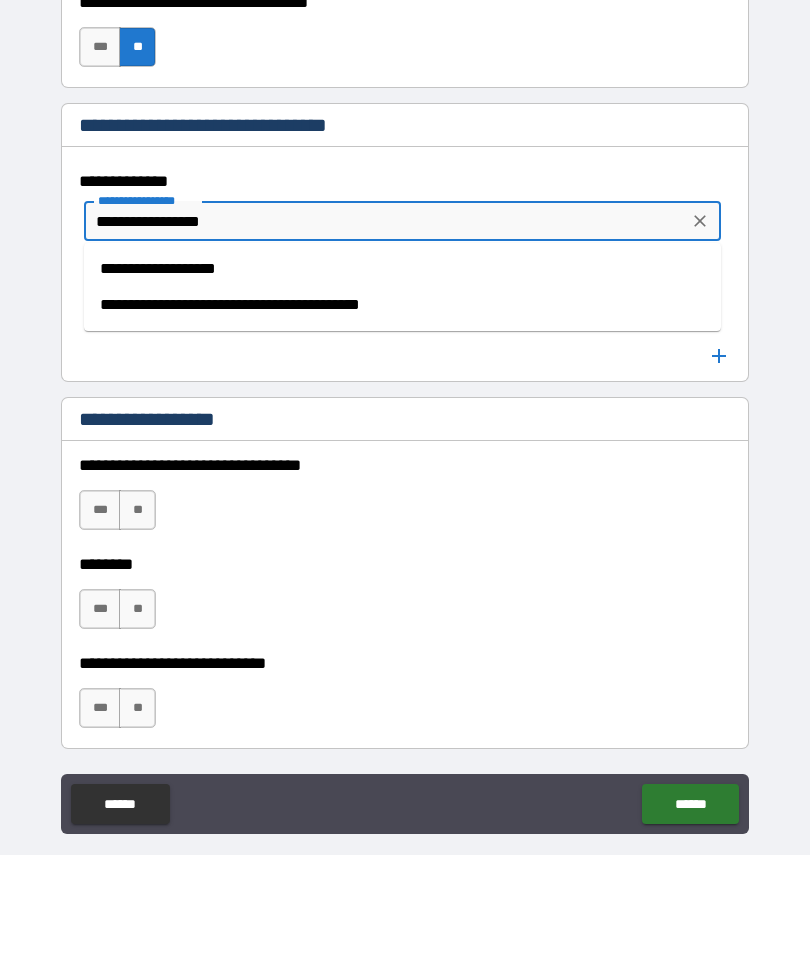type on "*" 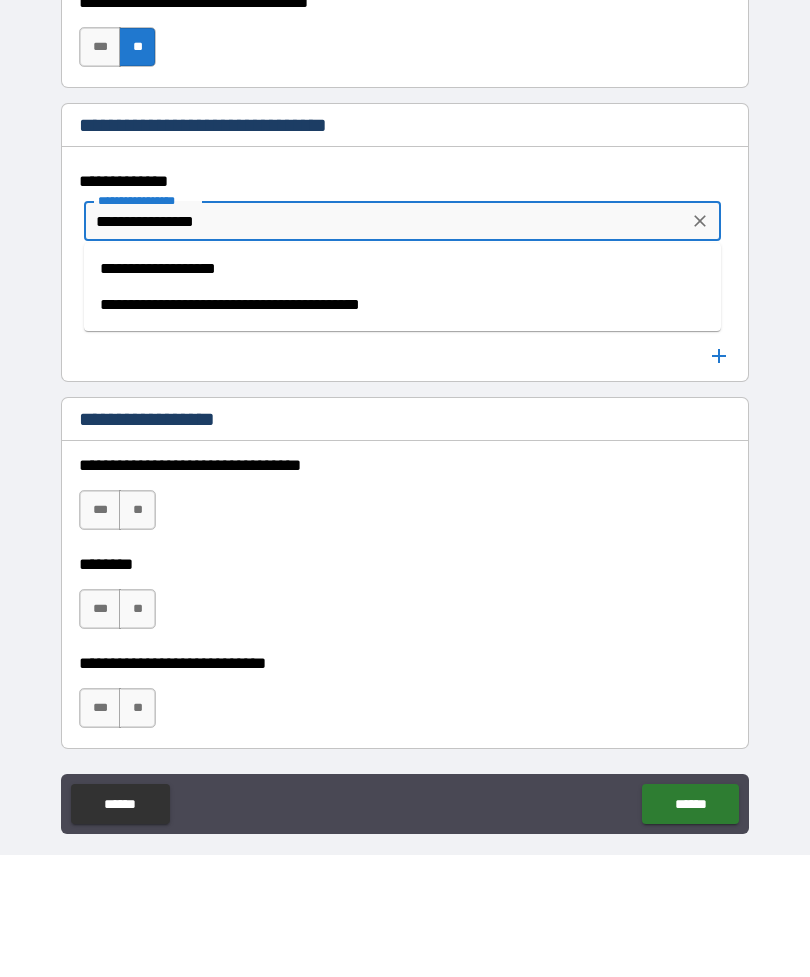 type on "*" 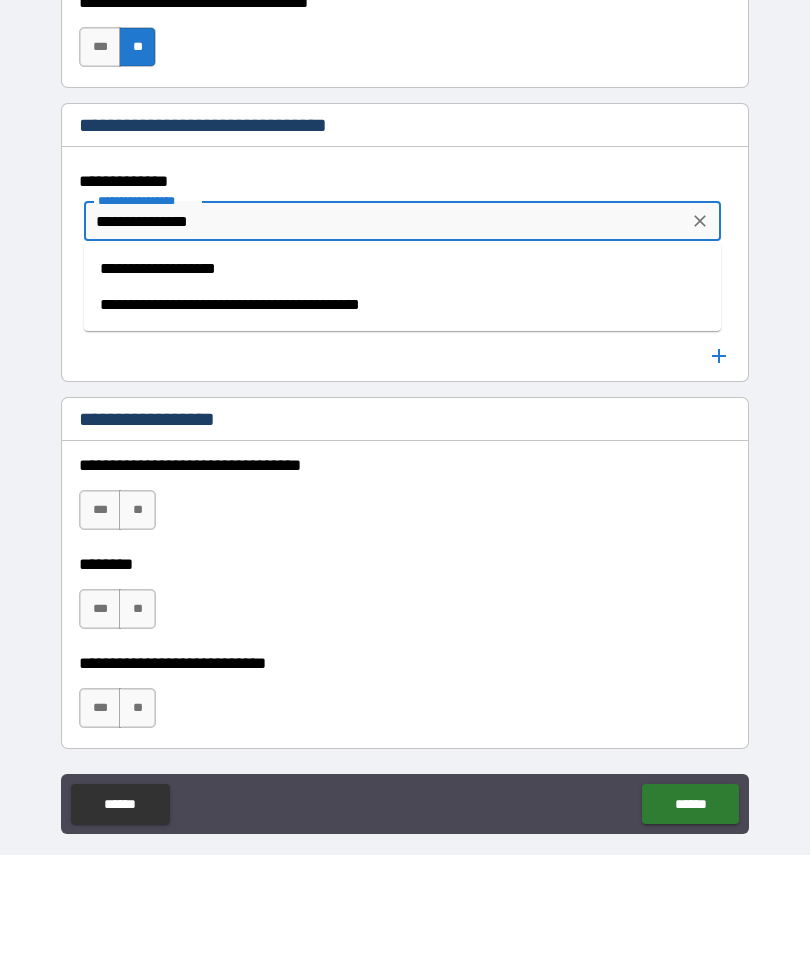 type on "*" 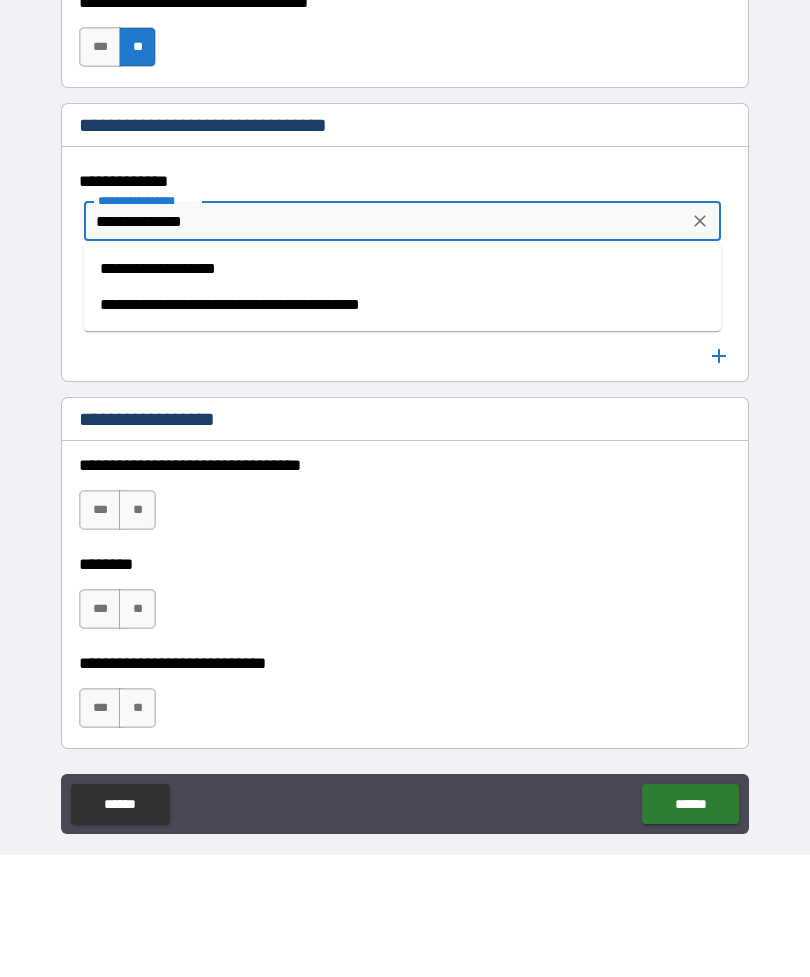 type on "*" 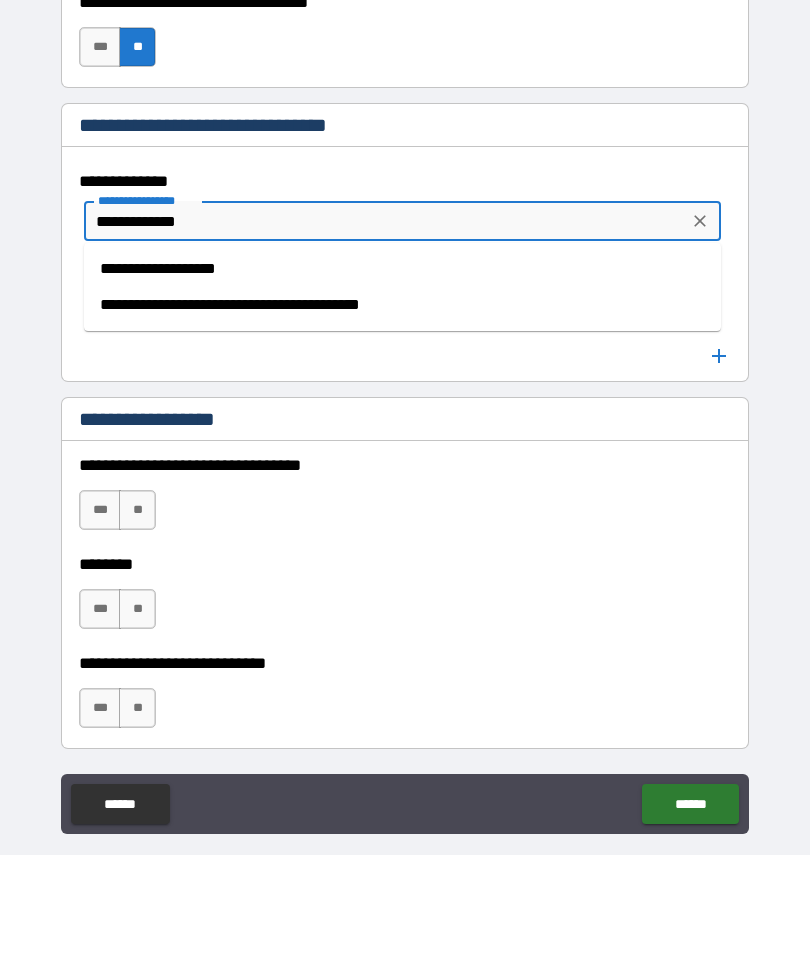 type on "*" 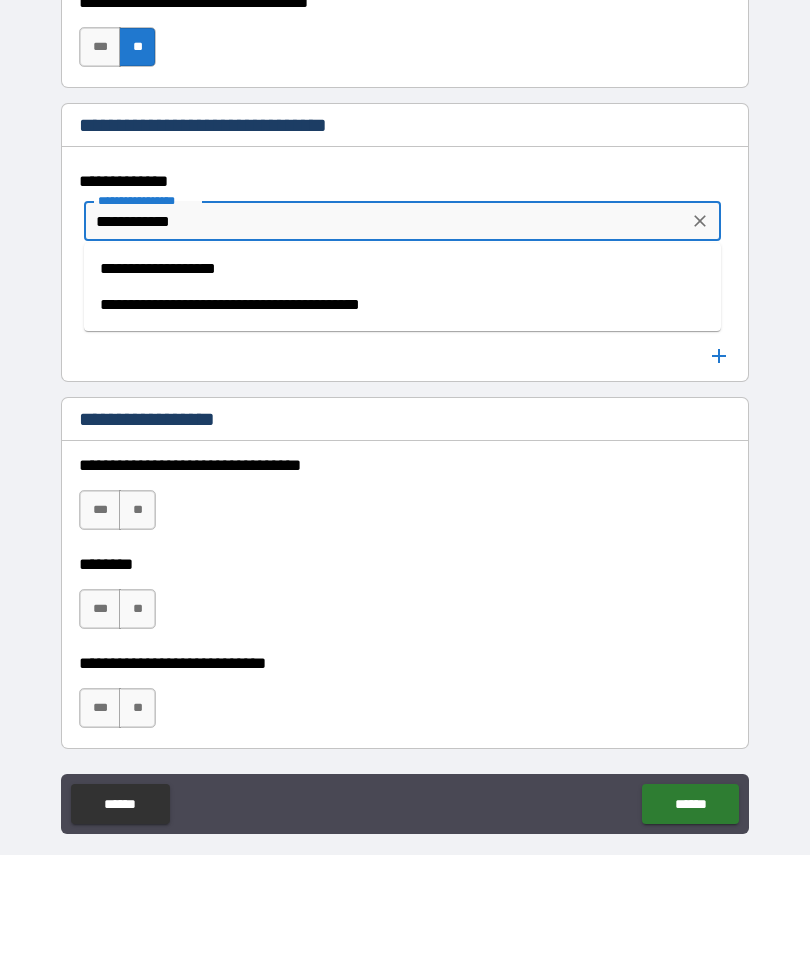 type on "**********" 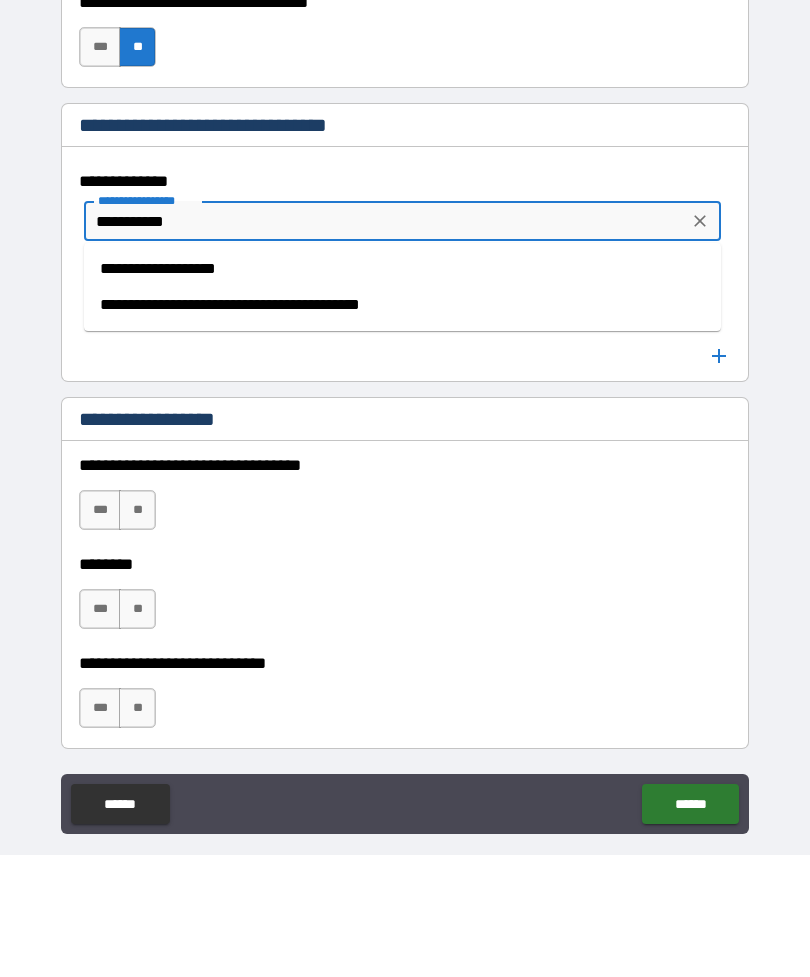 type on "*" 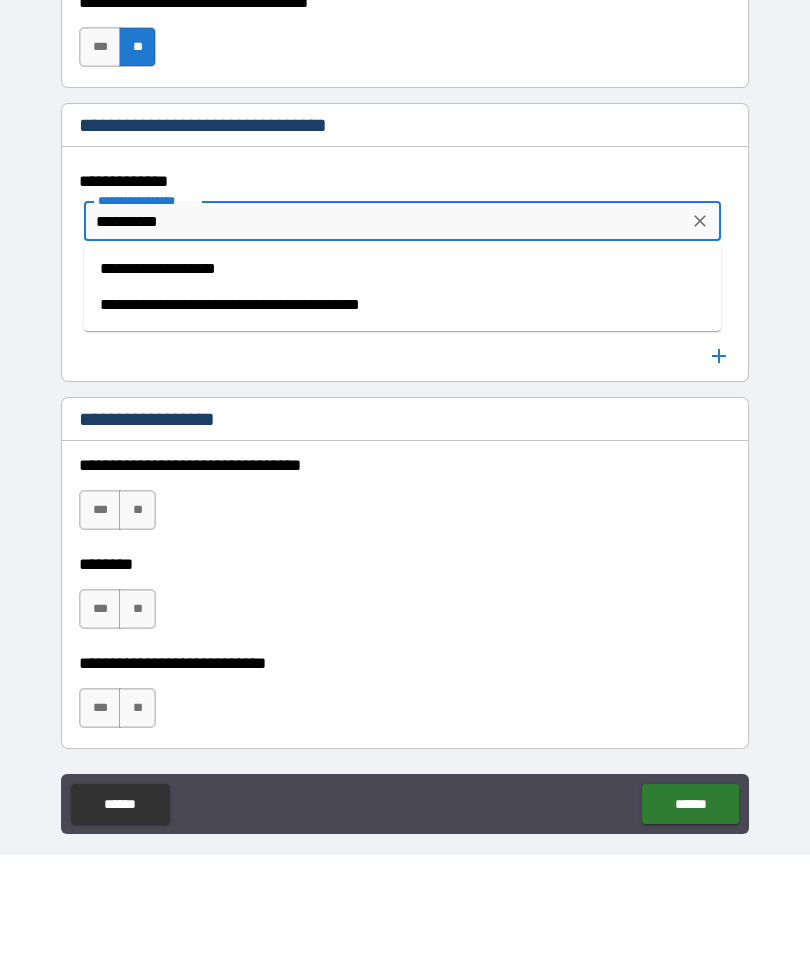 type on "*" 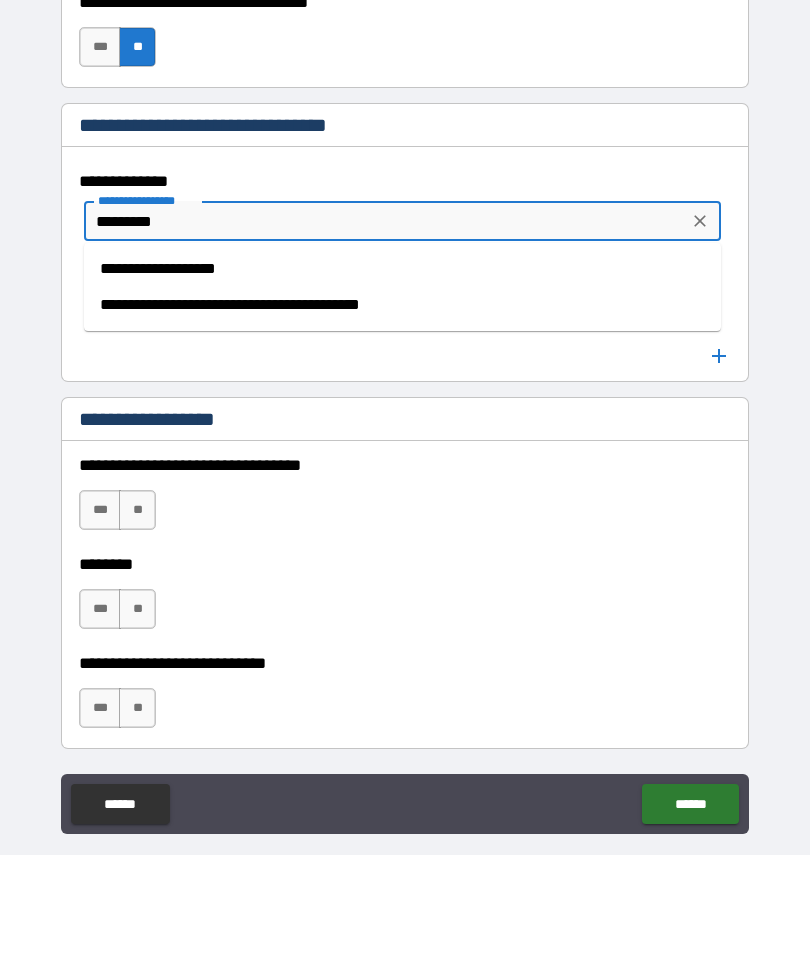 type on "*" 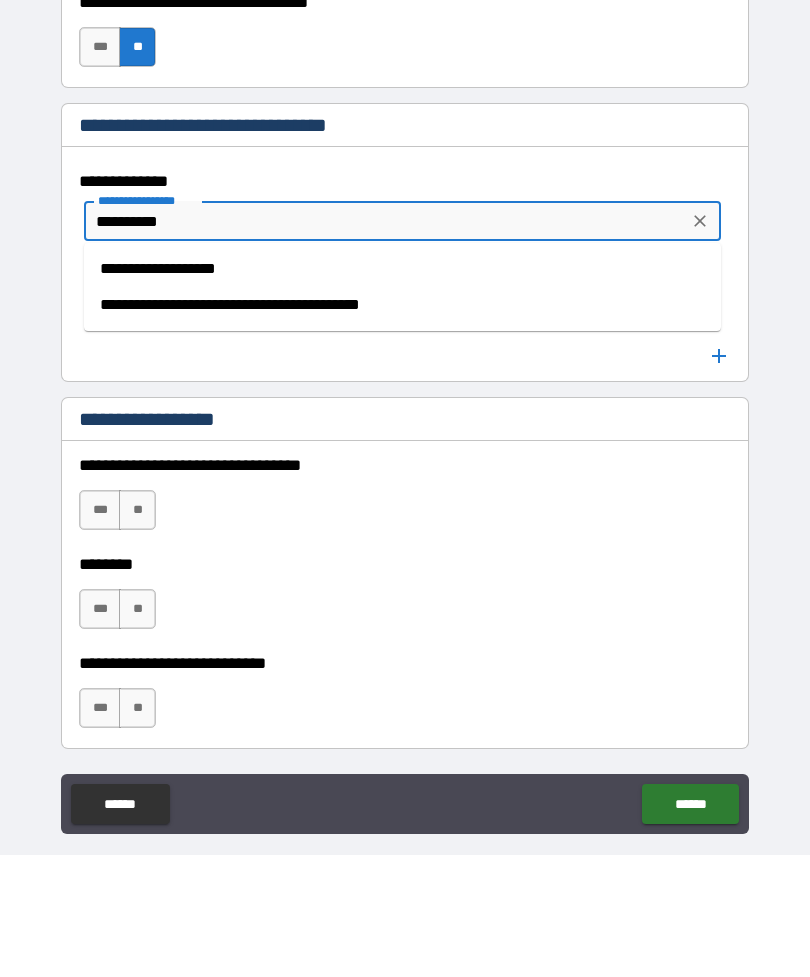 type on "*" 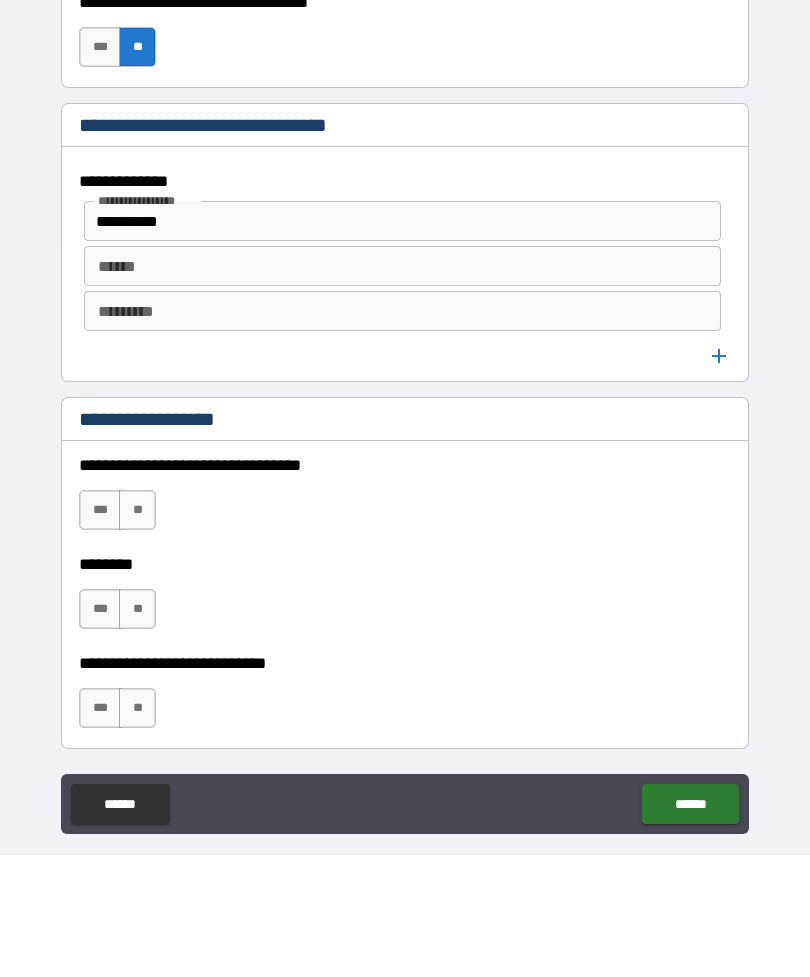 scroll, scrollTop: 64, scrollLeft: 0, axis: vertical 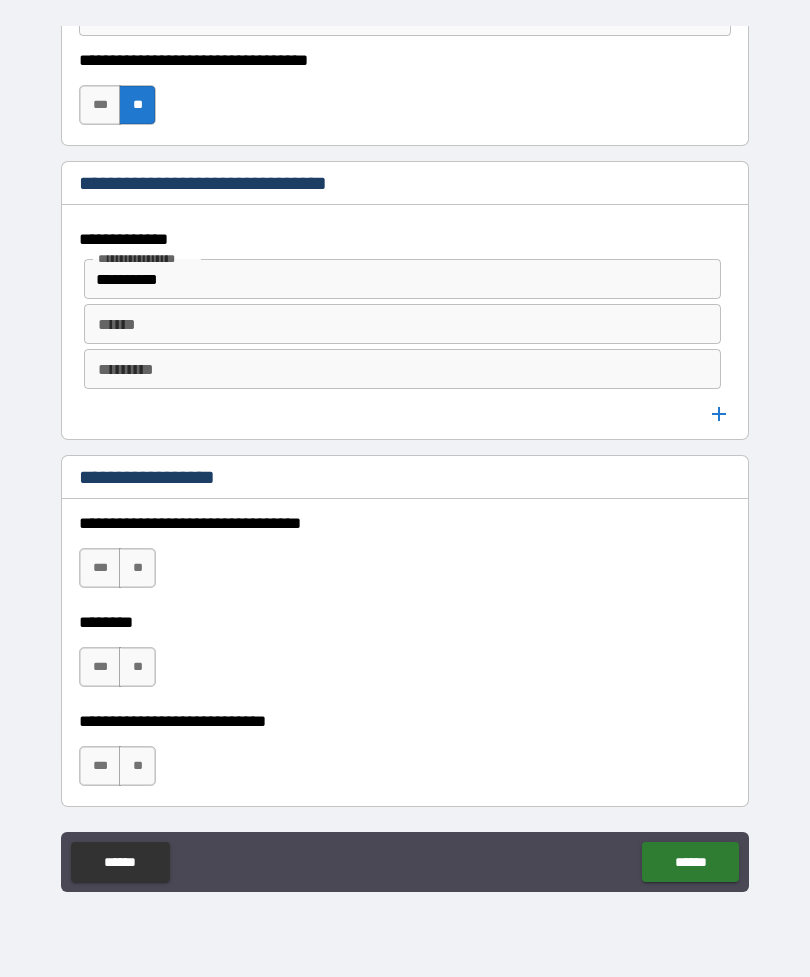 click on "****** ******" at bounding box center (402, 324) 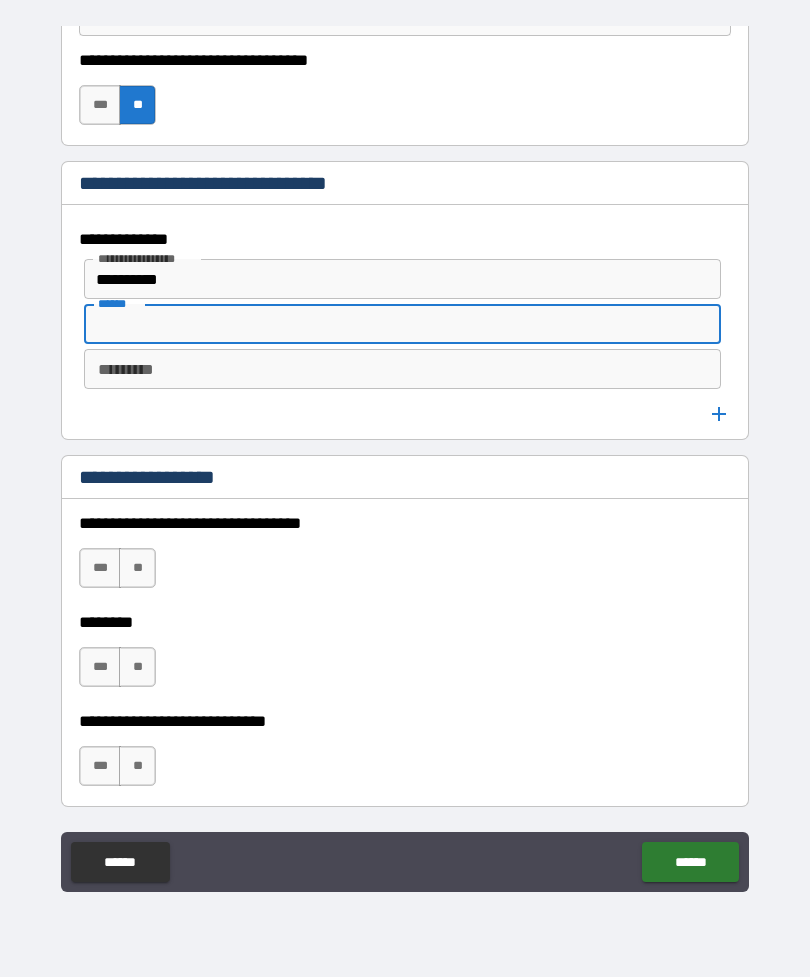 click on "********* *********" at bounding box center [402, 369] 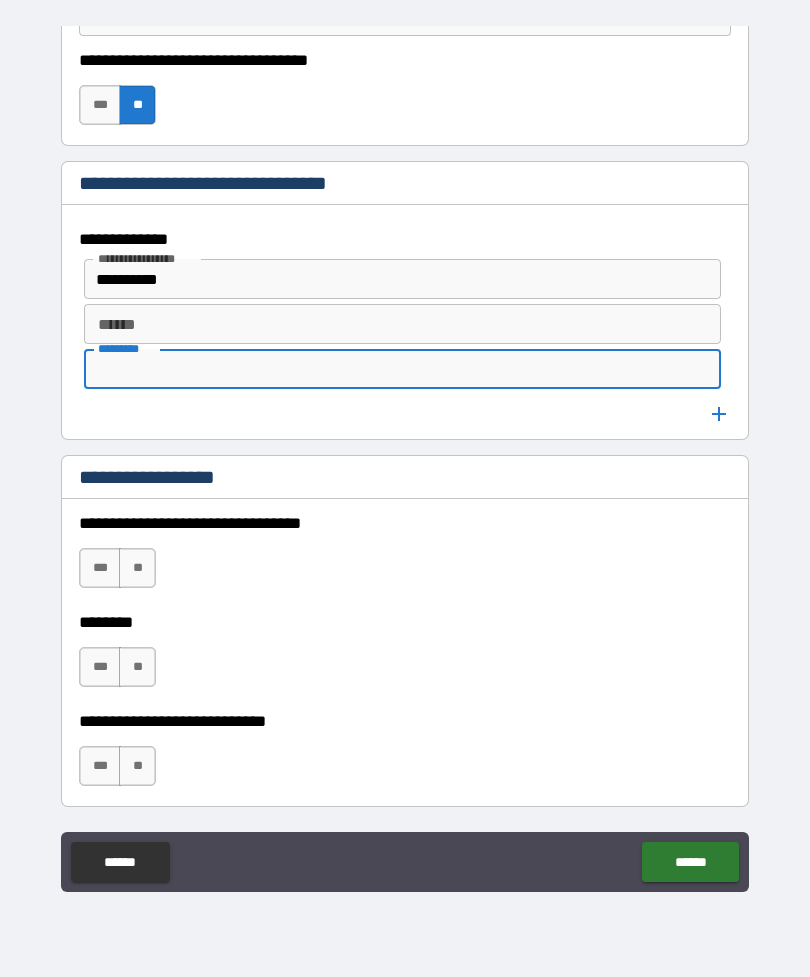 type on "*" 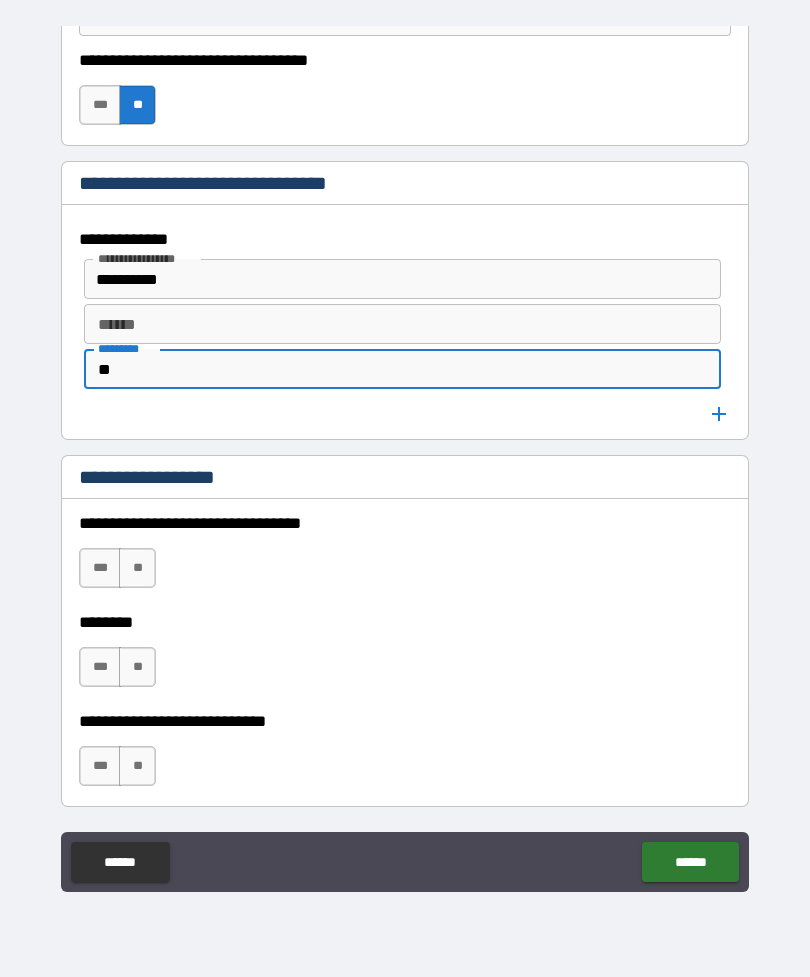 type on "*" 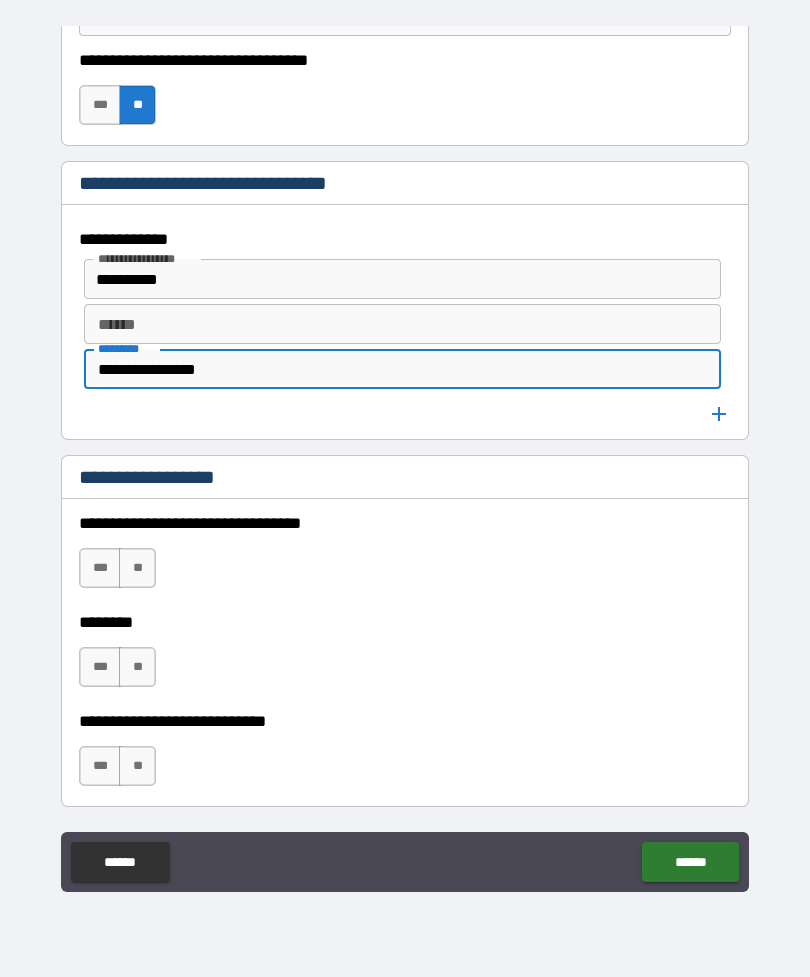 type on "**********" 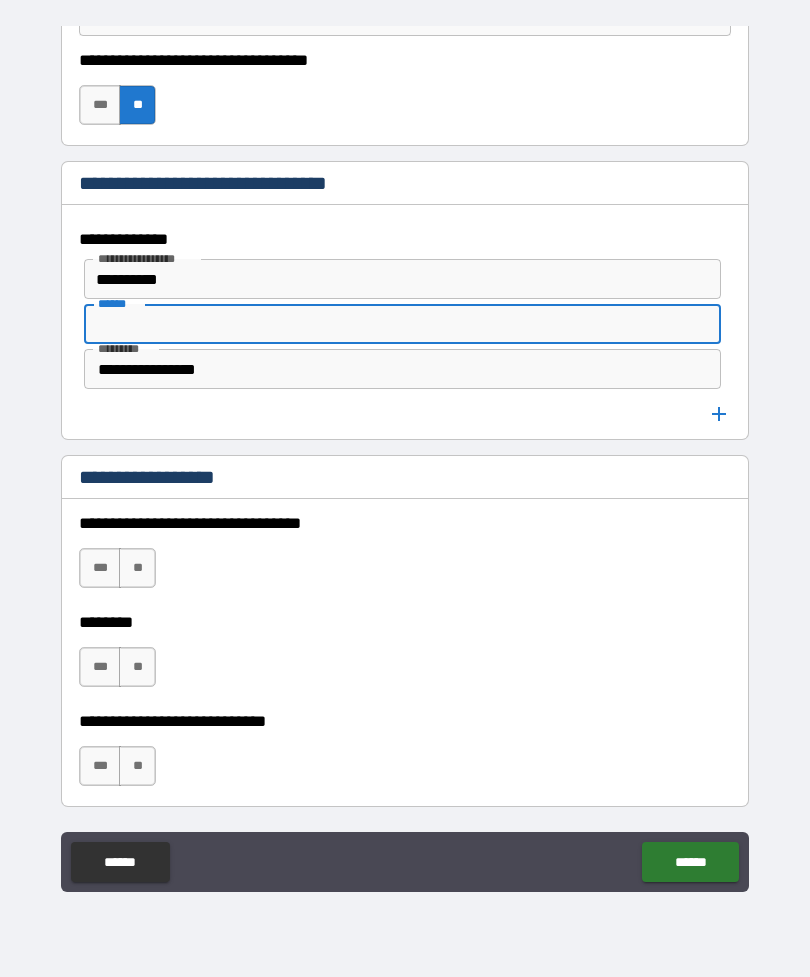 type on "*" 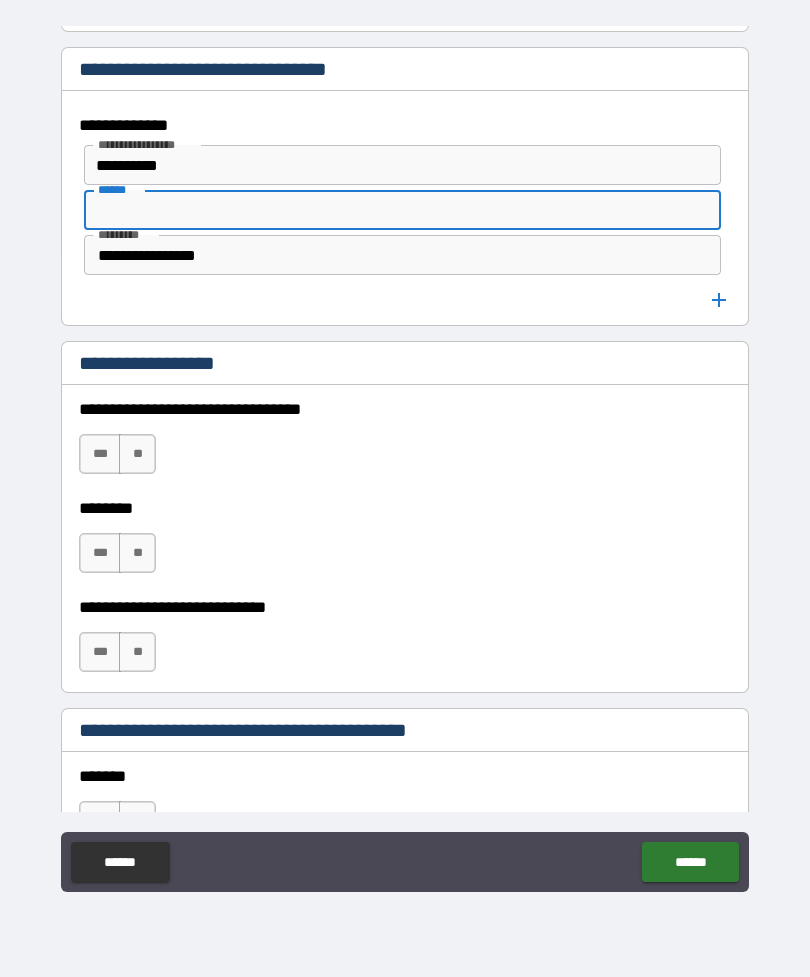 scroll, scrollTop: 960, scrollLeft: 0, axis: vertical 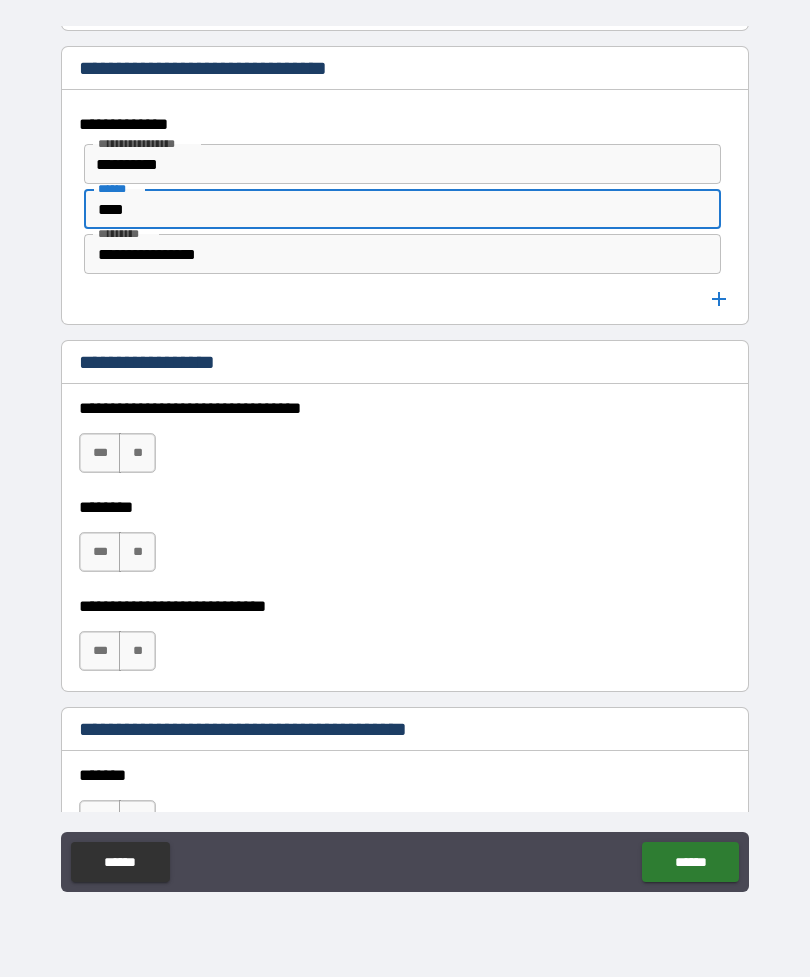 type on "****" 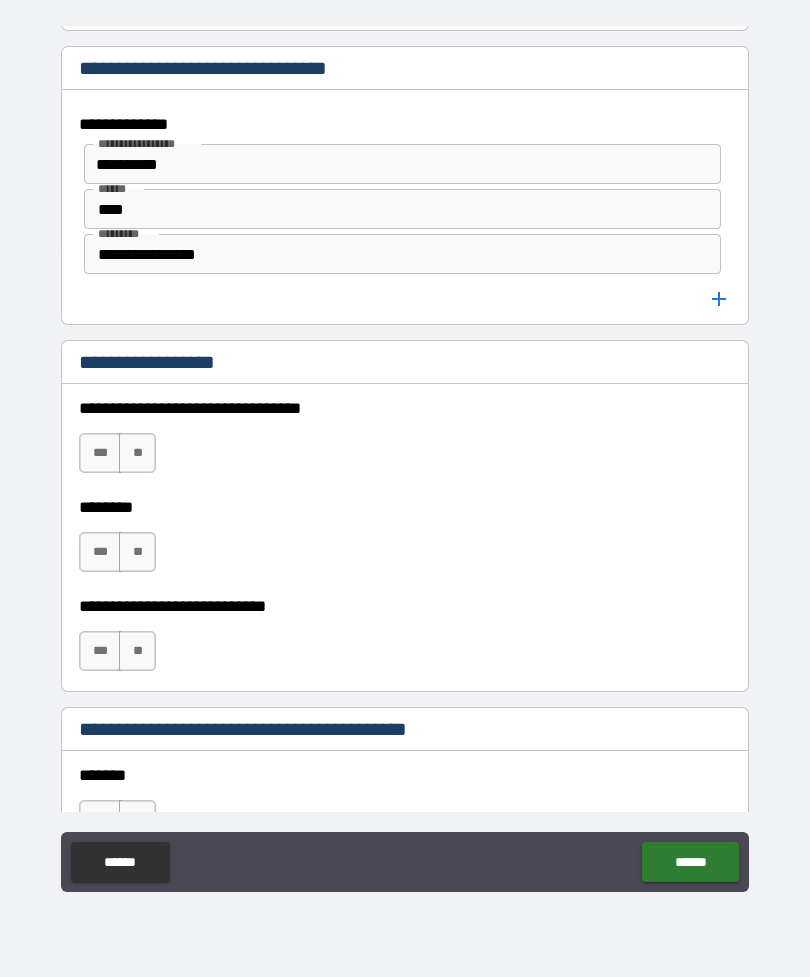 type on "*" 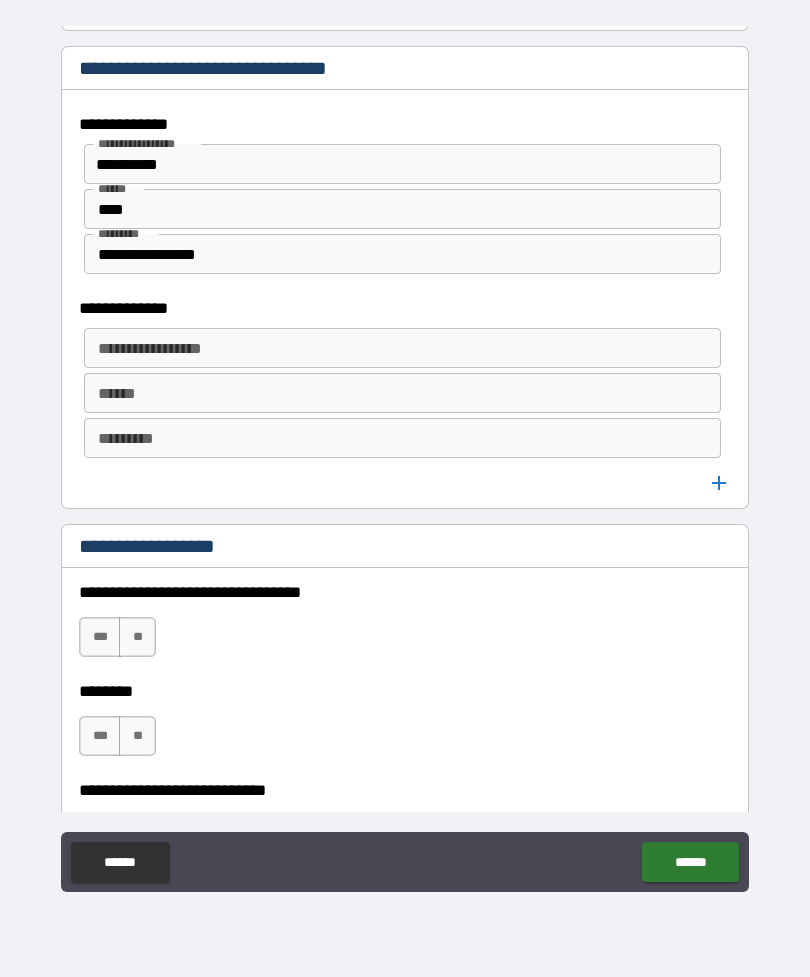 click on "**********" at bounding box center [402, 348] 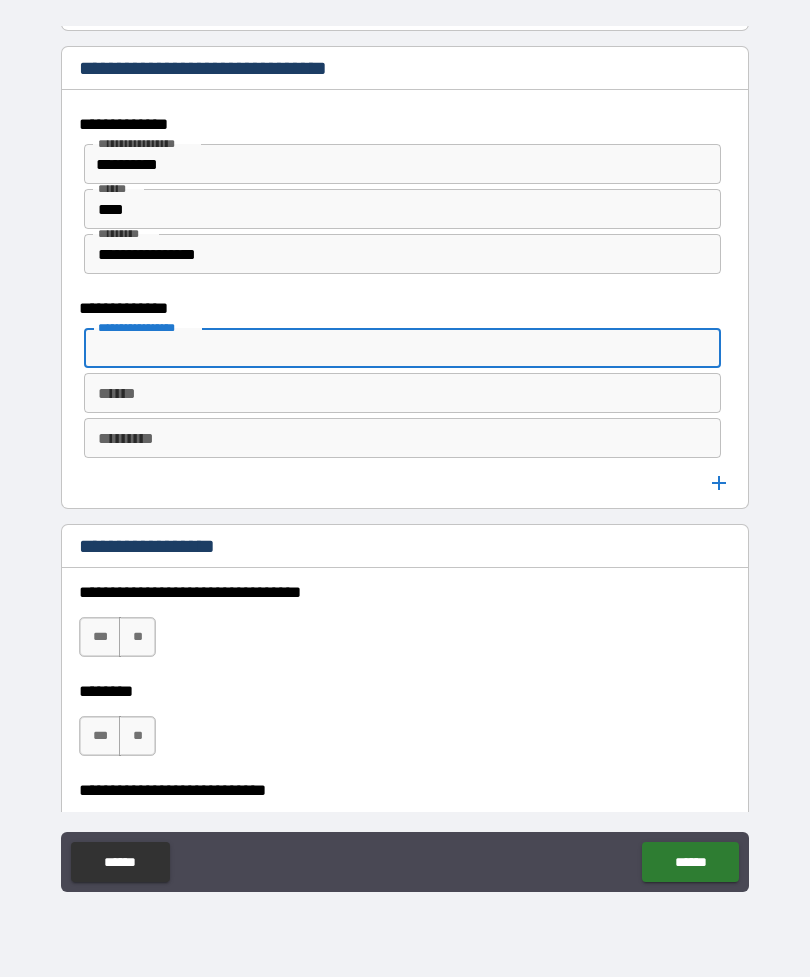type on "*" 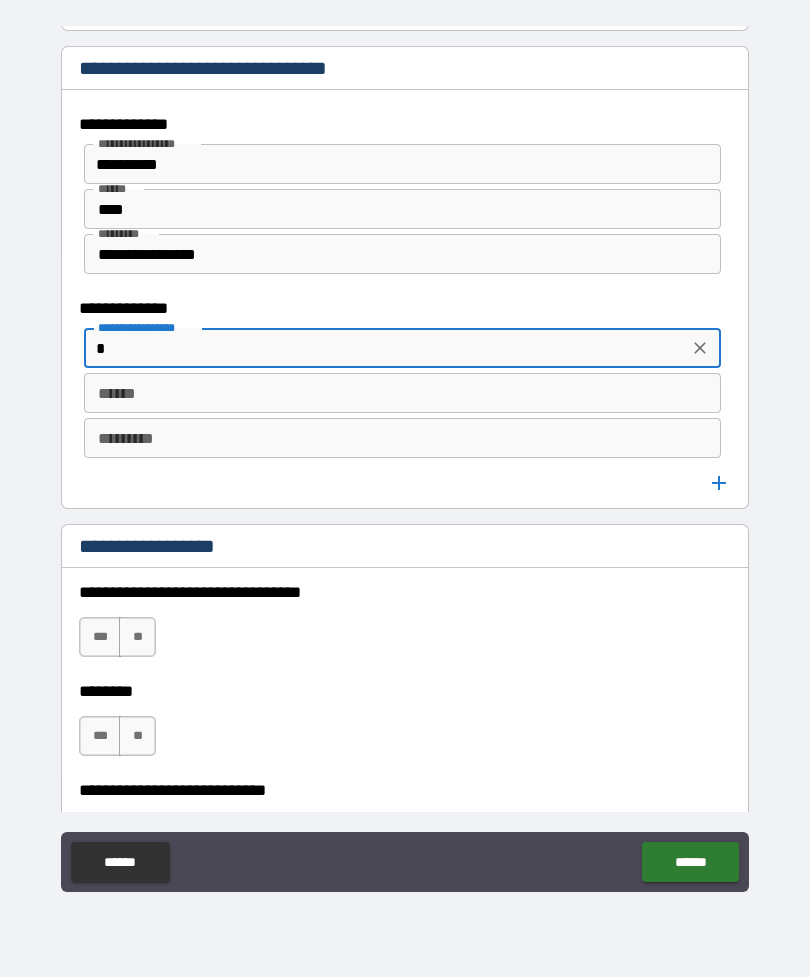 type on "**" 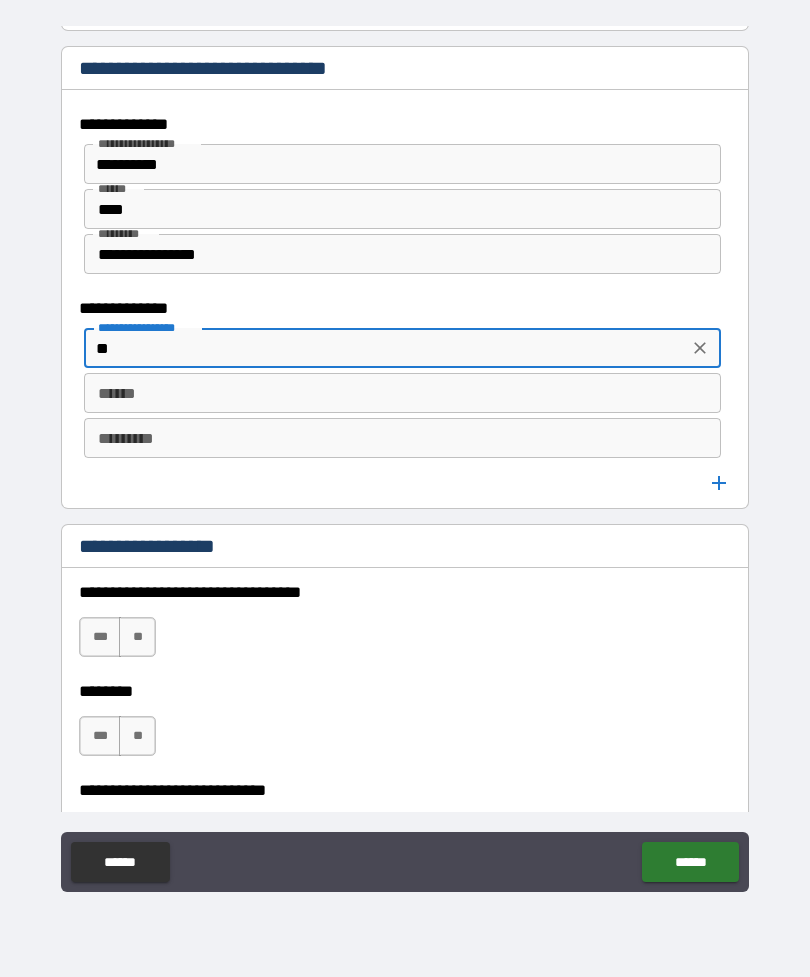 type on "*" 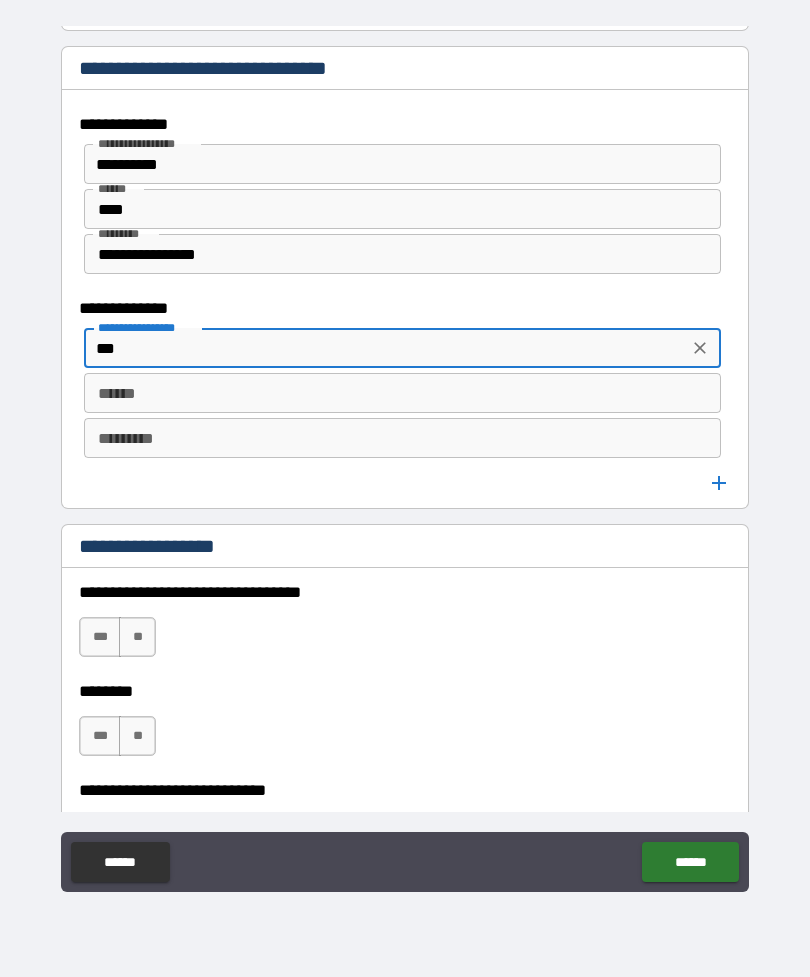 type on "*" 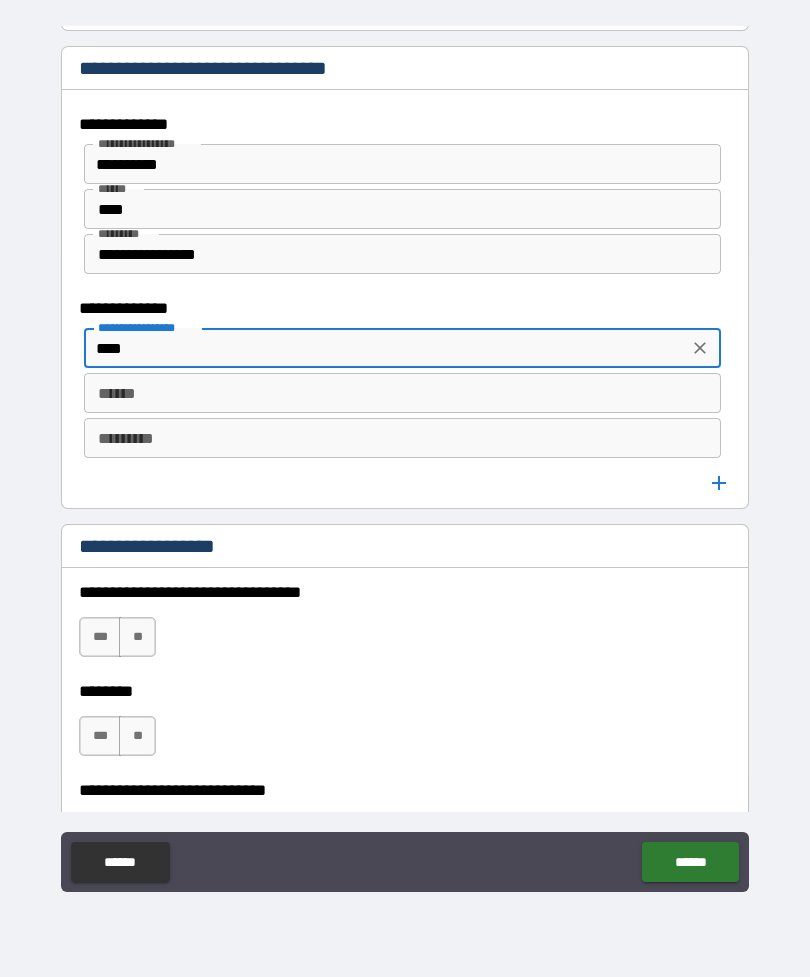type on "*" 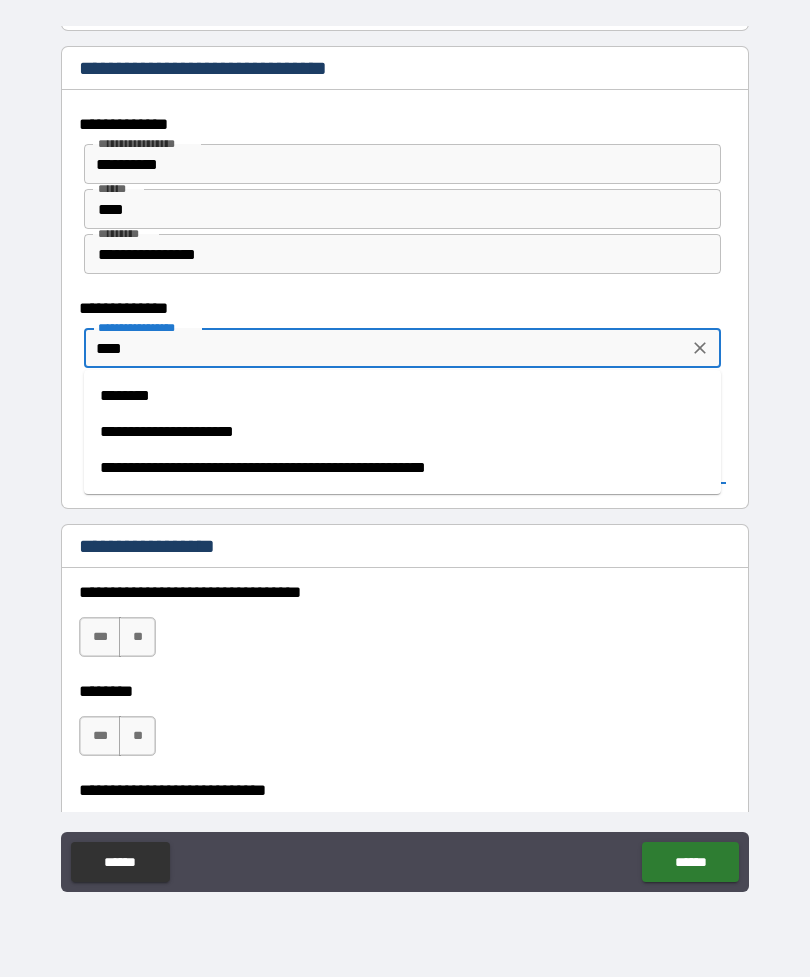 type on "*****" 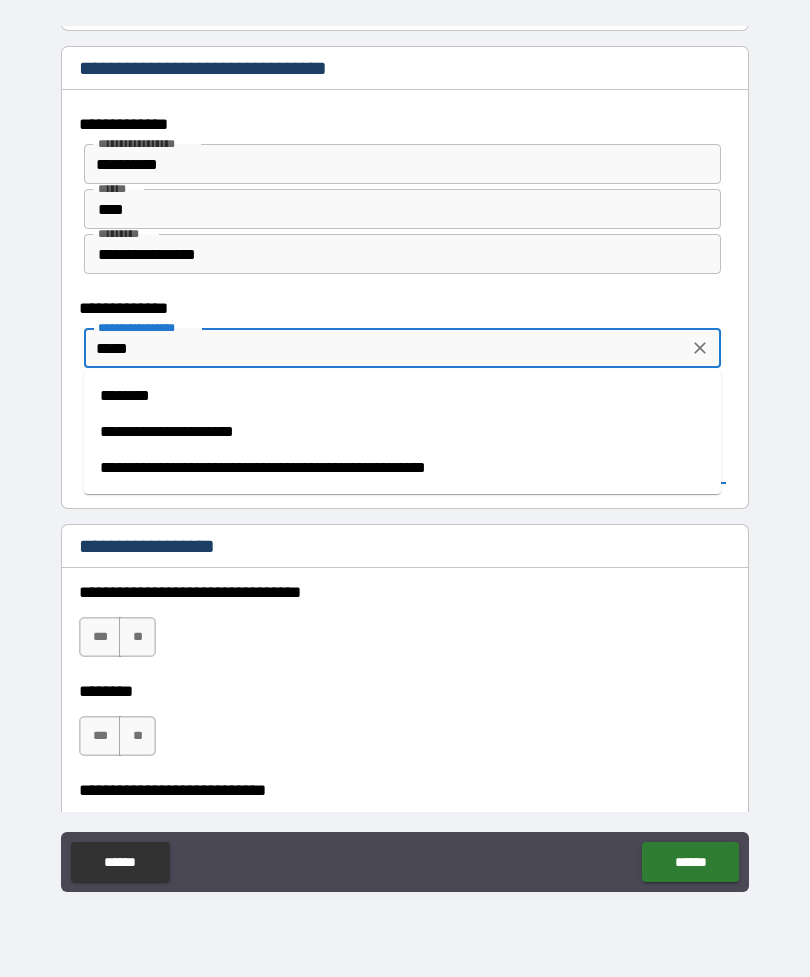 type on "*" 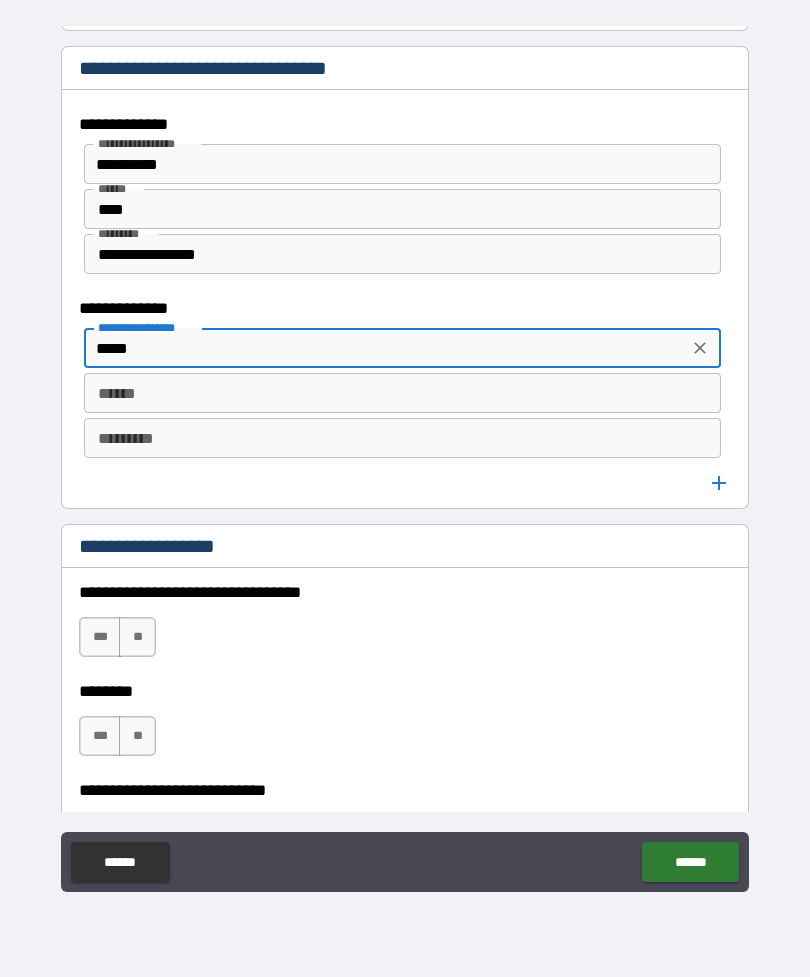 type on "******" 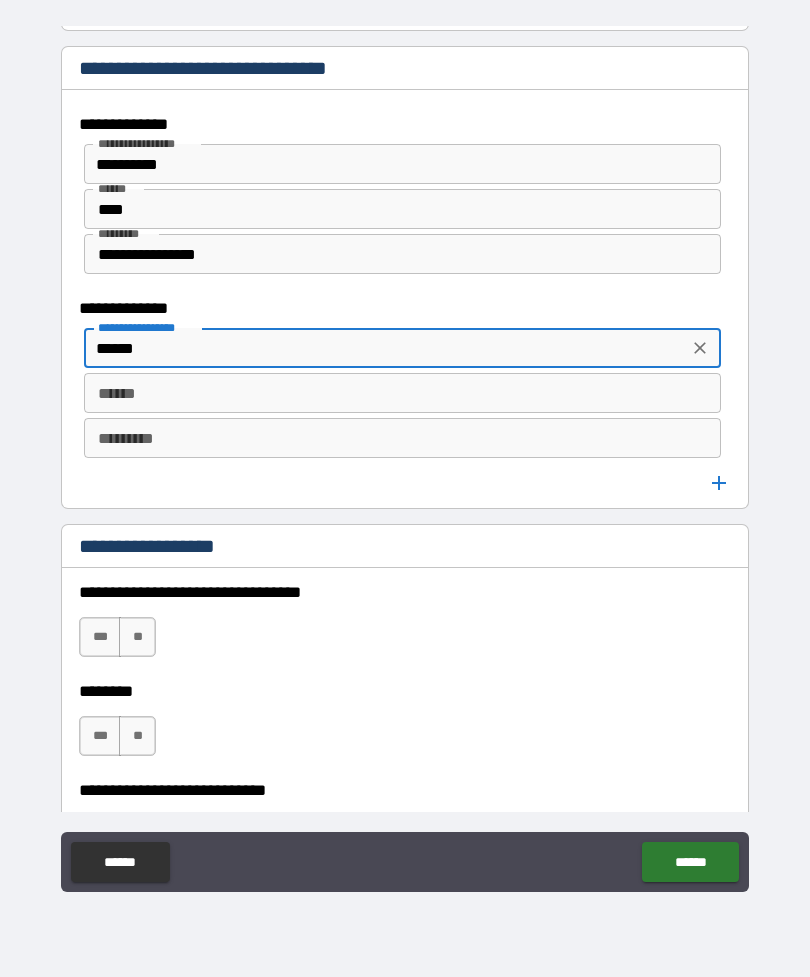 type on "*" 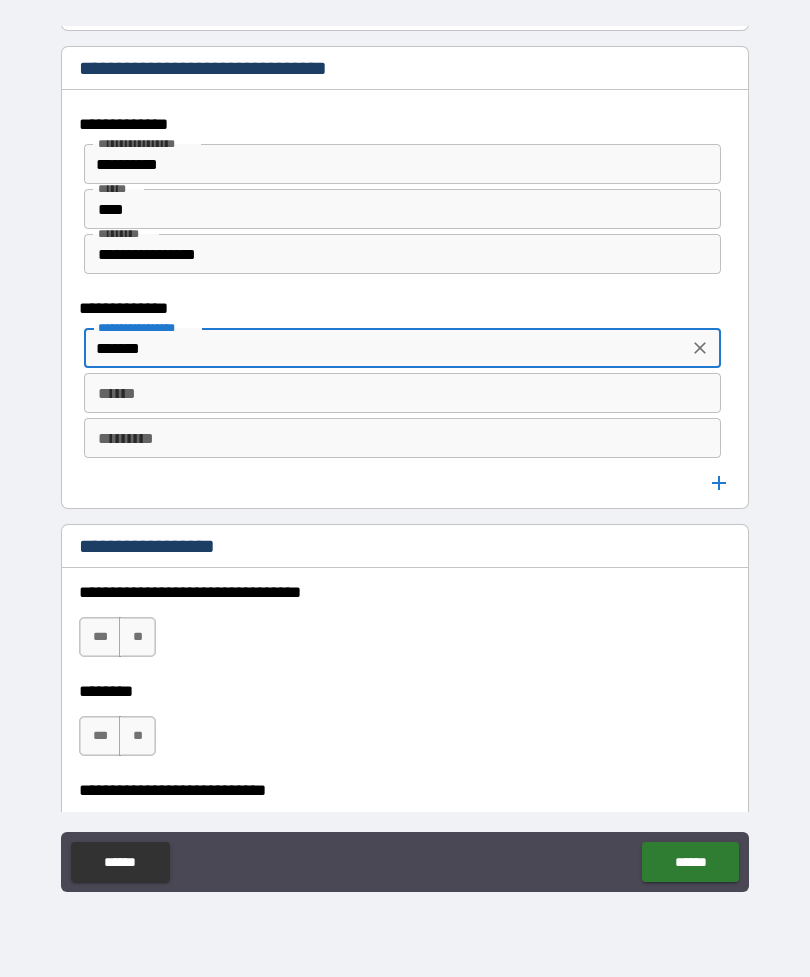 type on "*" 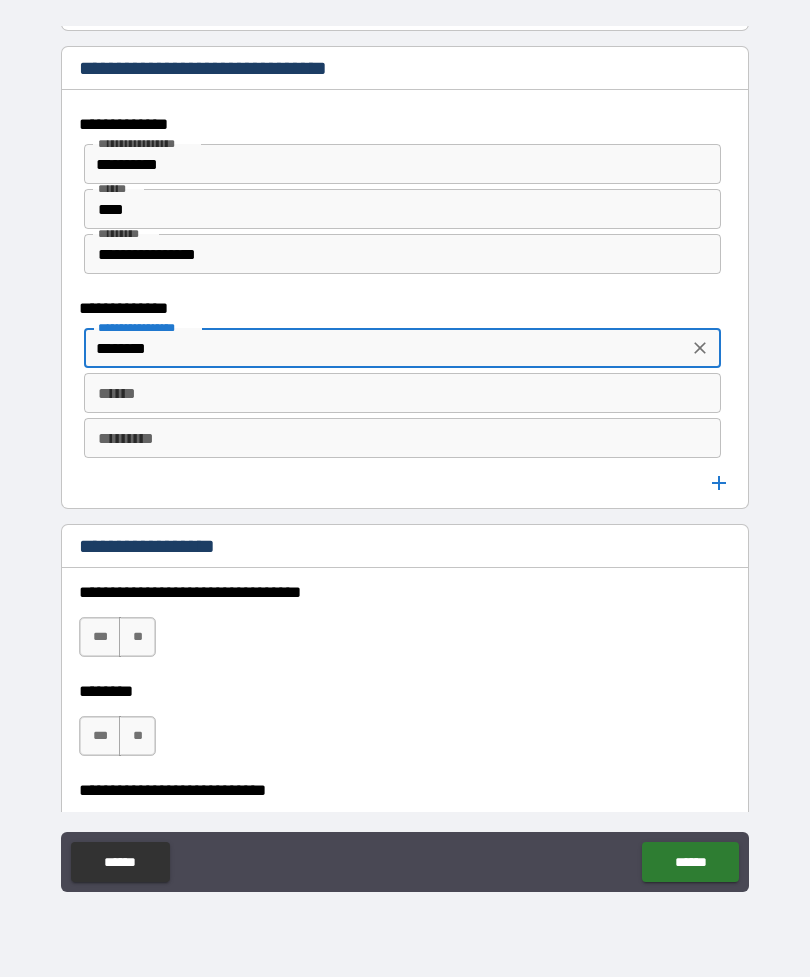 type on "*" 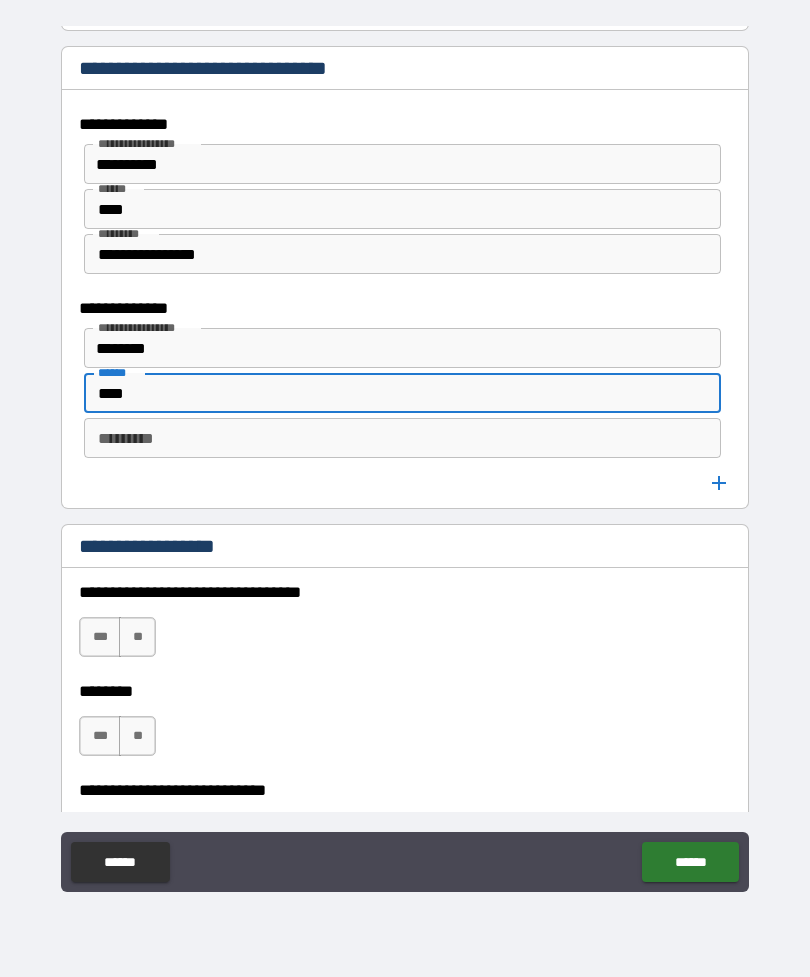 type on "****" 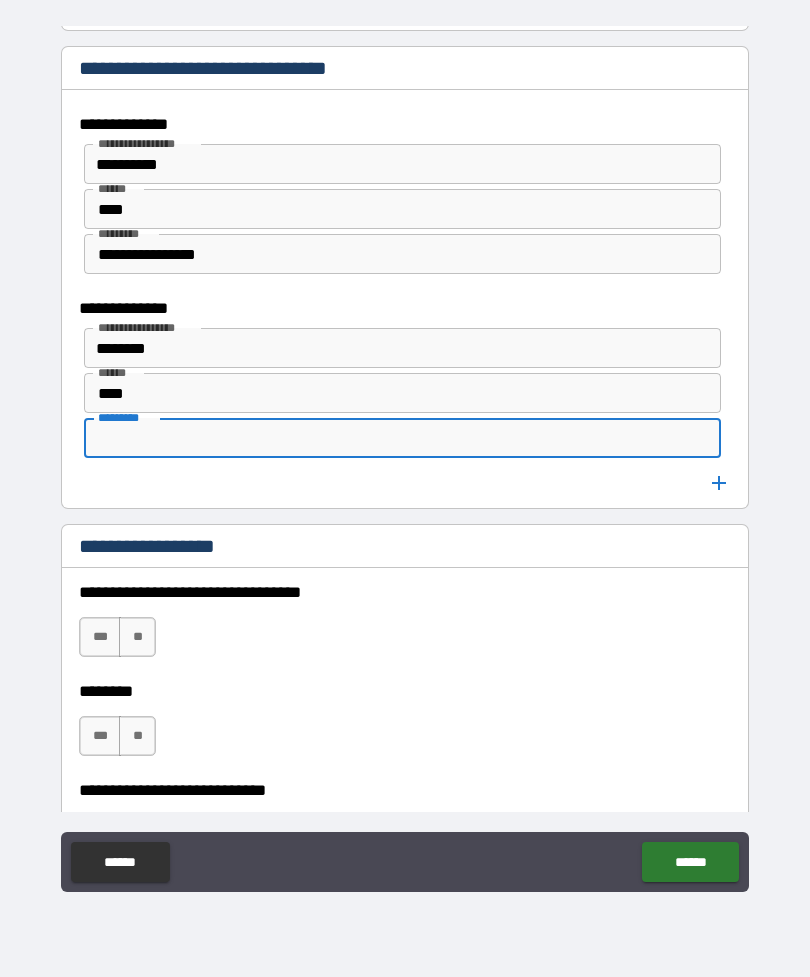 type on "*" 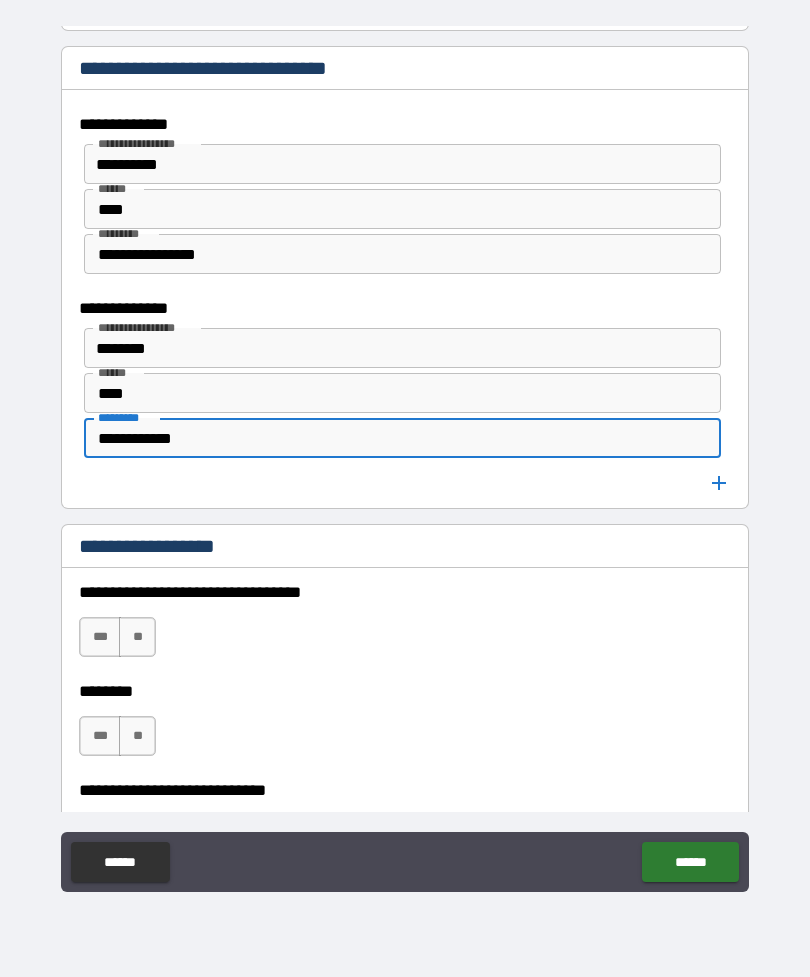 type on "**********" 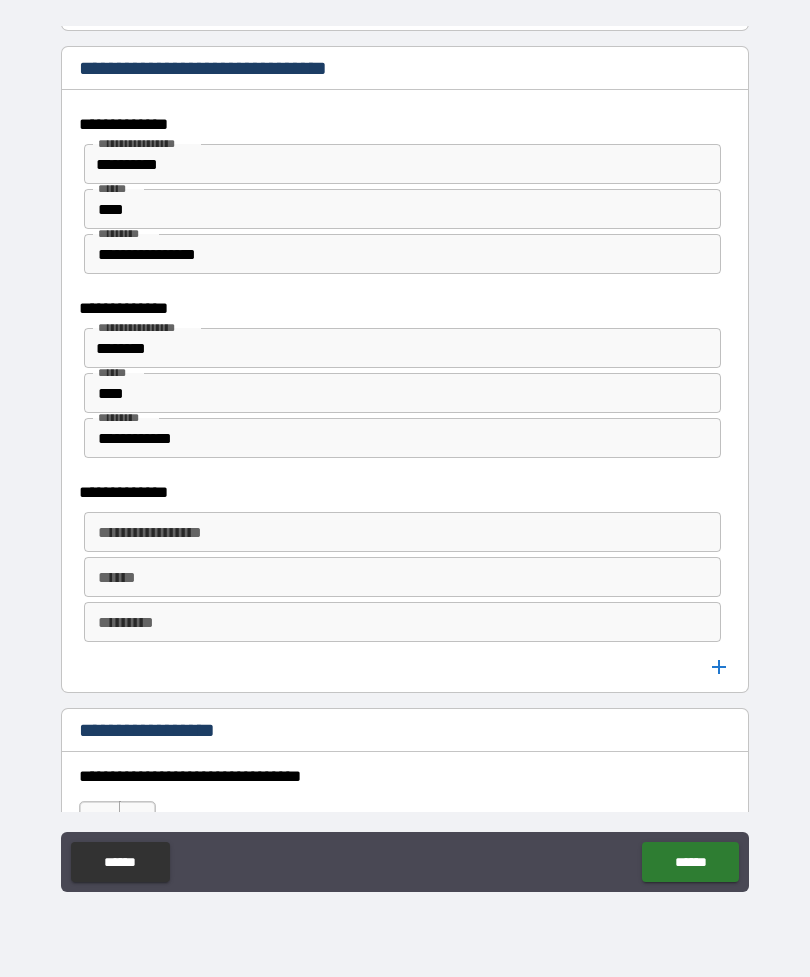 type on "*" 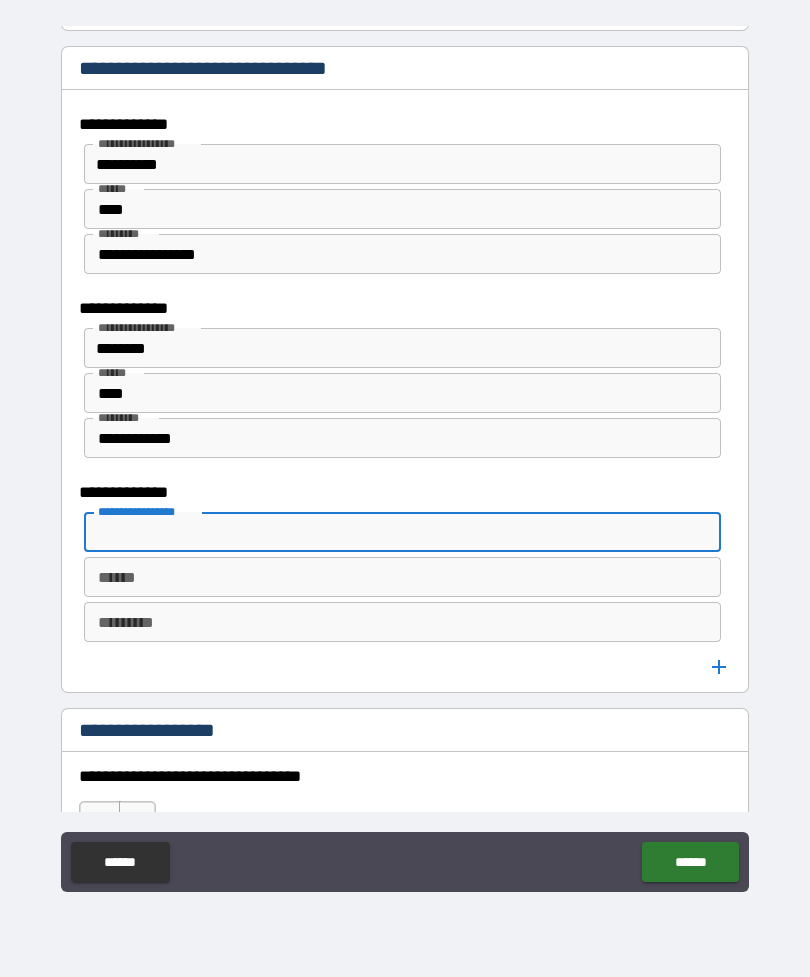 type on "*" 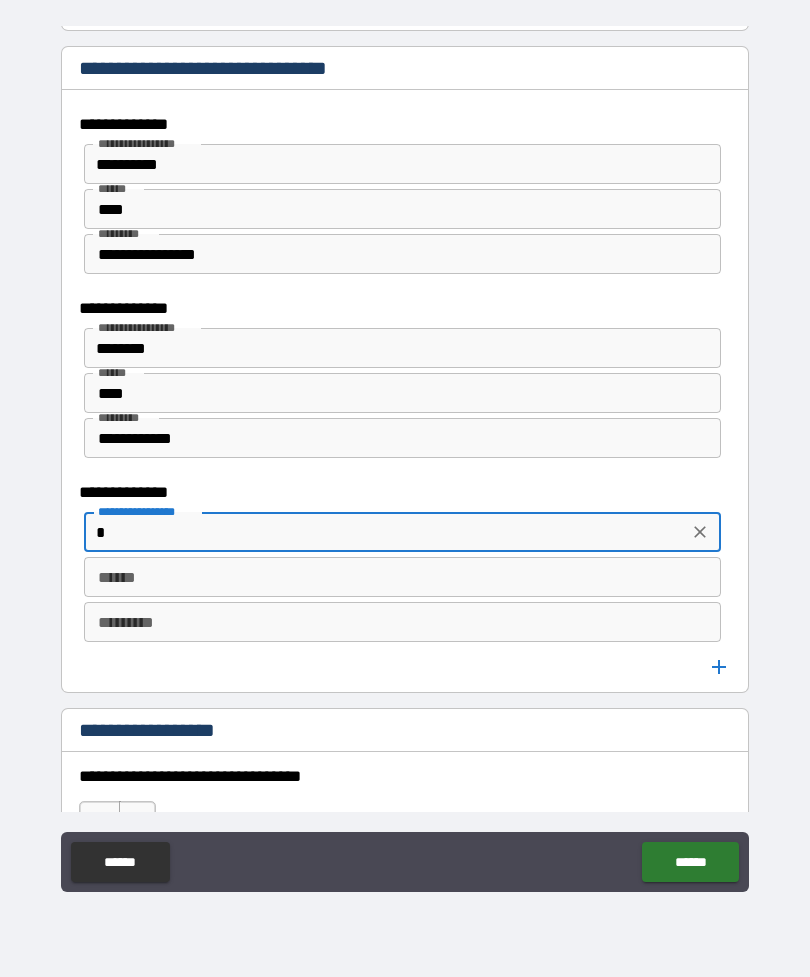 type on "*" 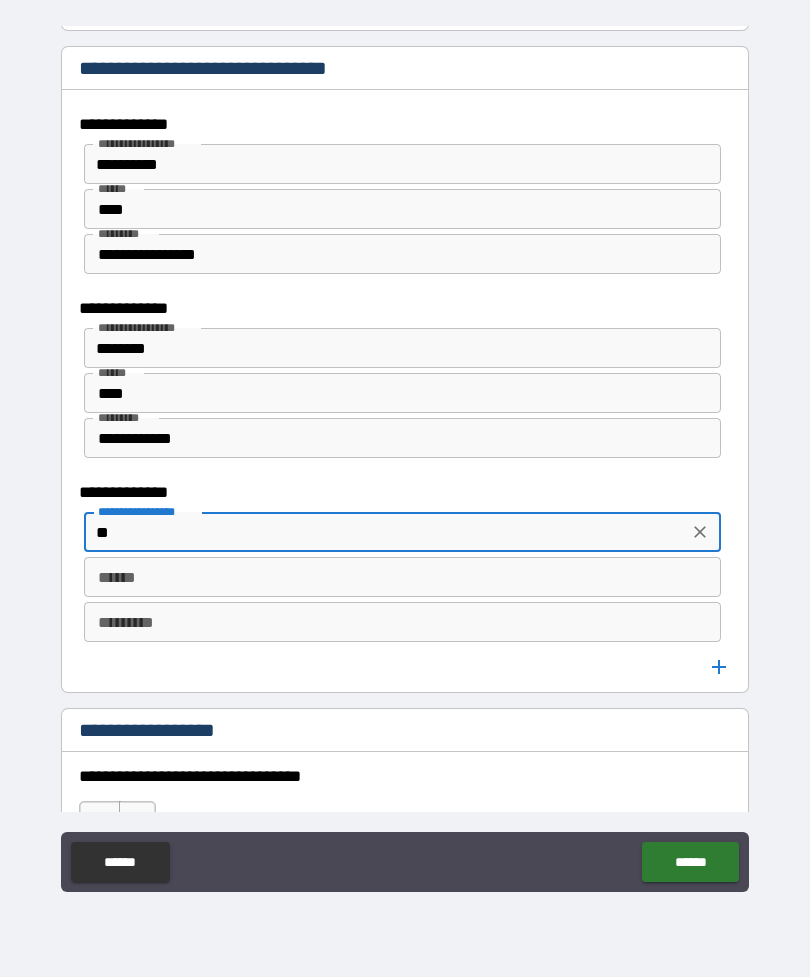 type on "***" 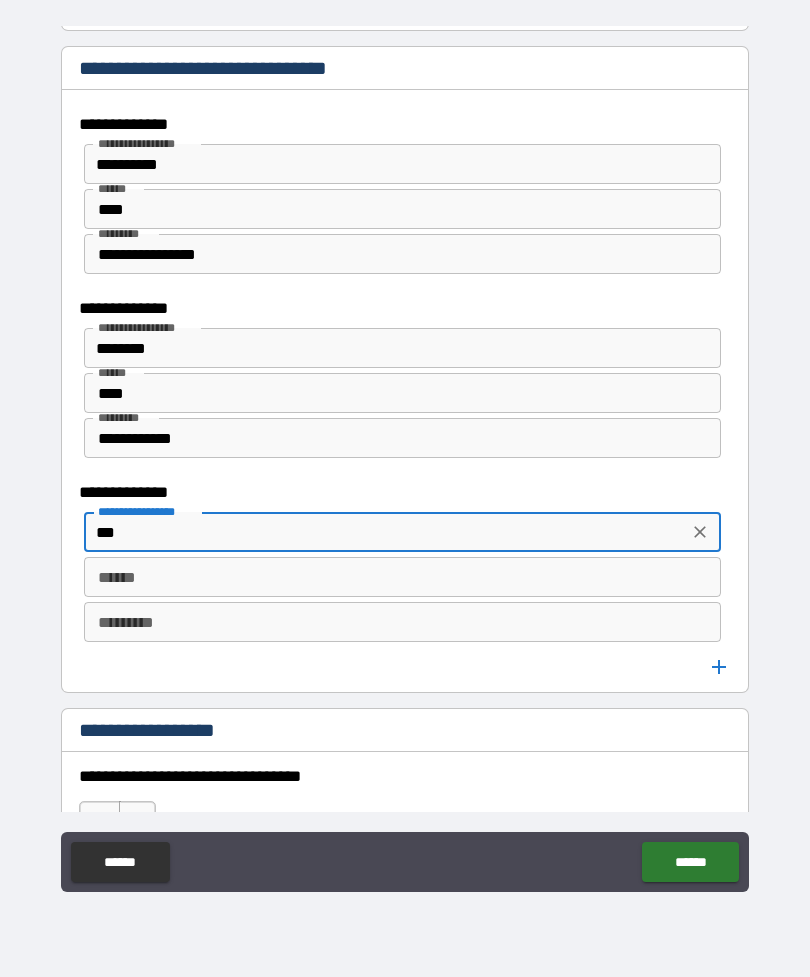 type on "*" 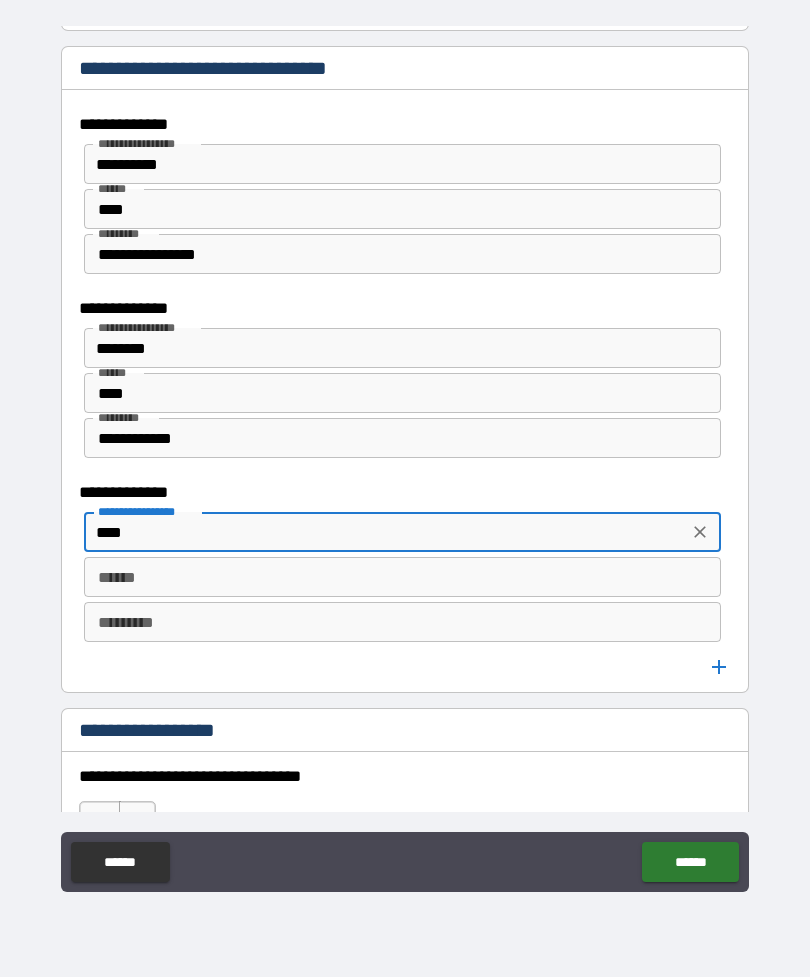 type on "*" 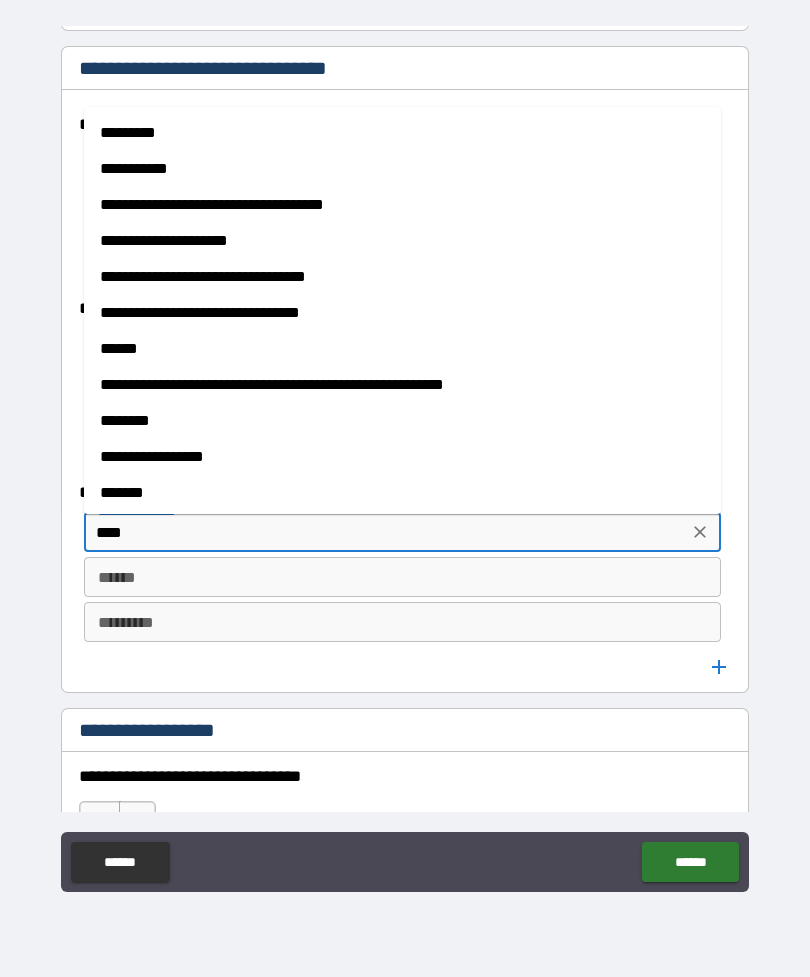 type on "*****" 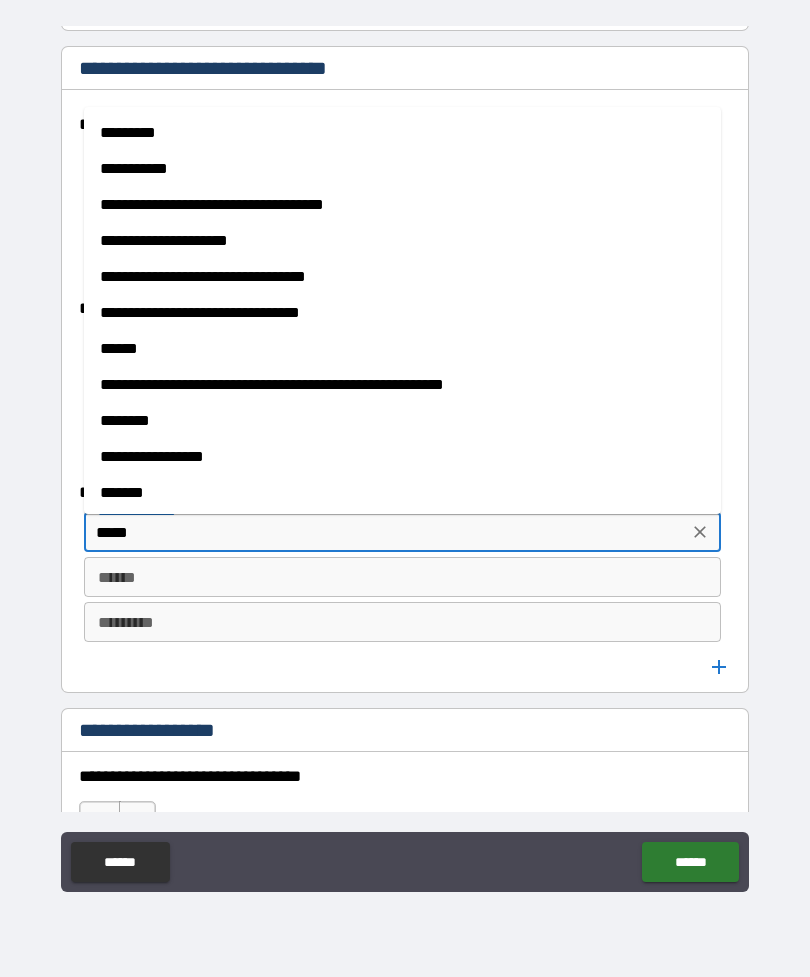 type on "*" 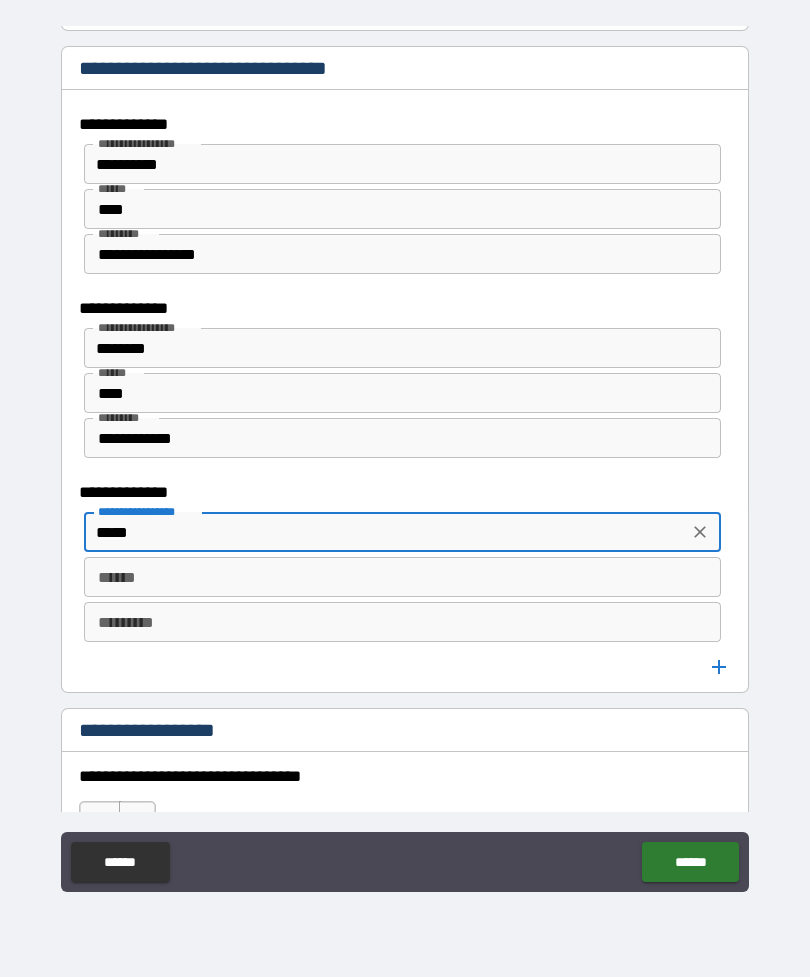 type on "****" 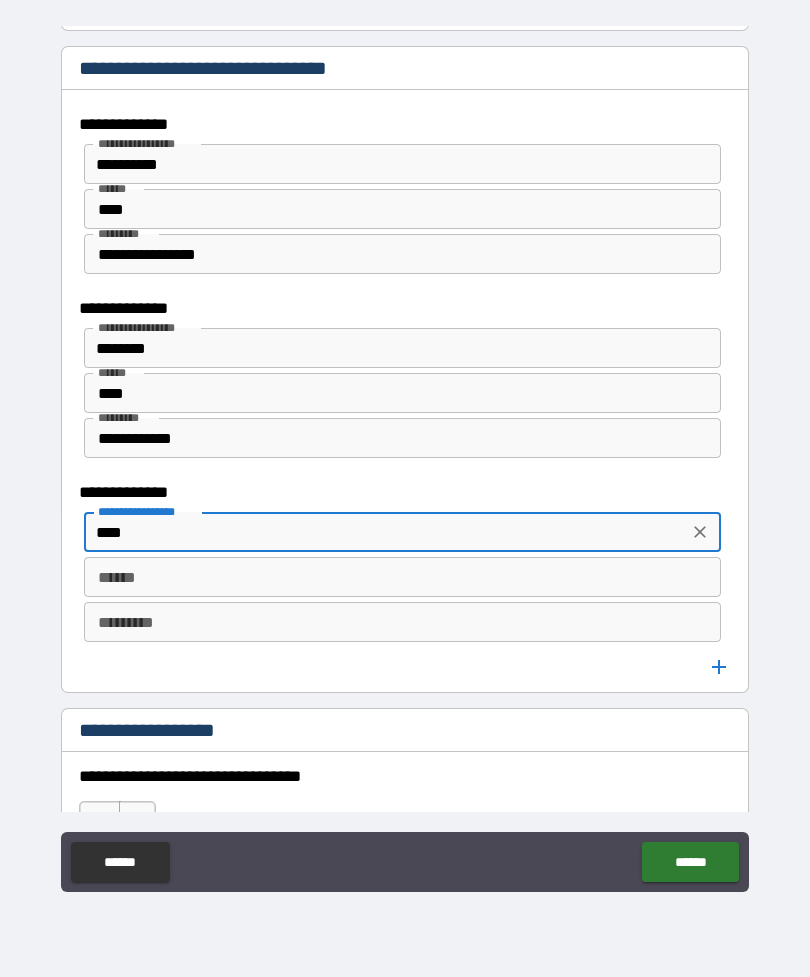 type on "*" 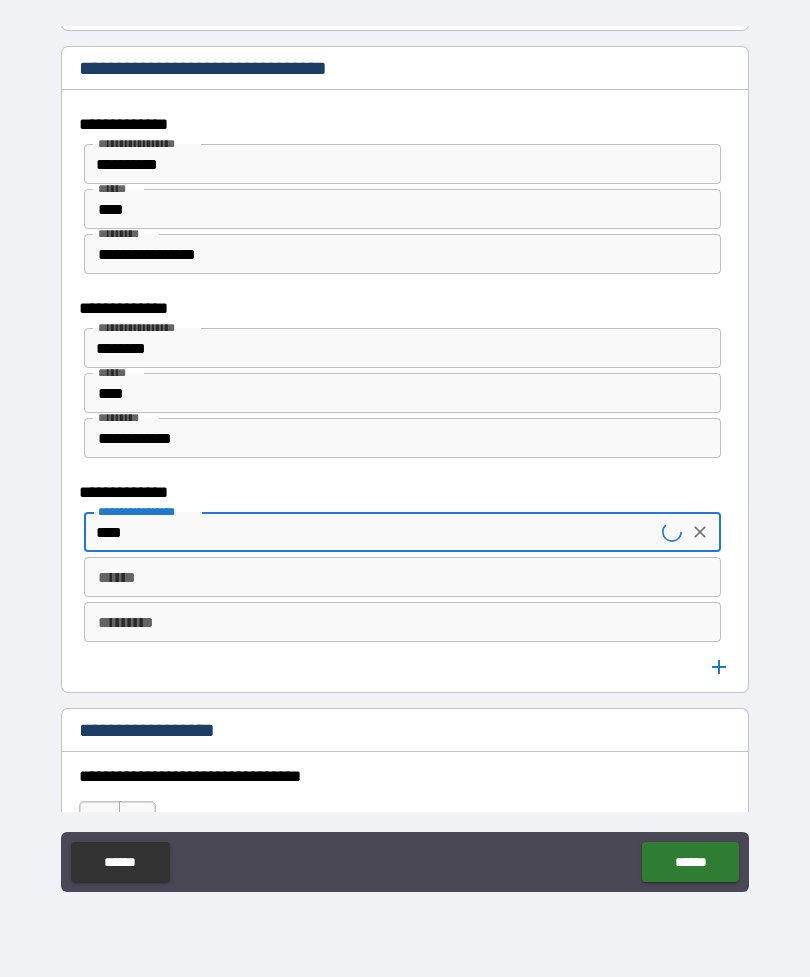 type on "****" 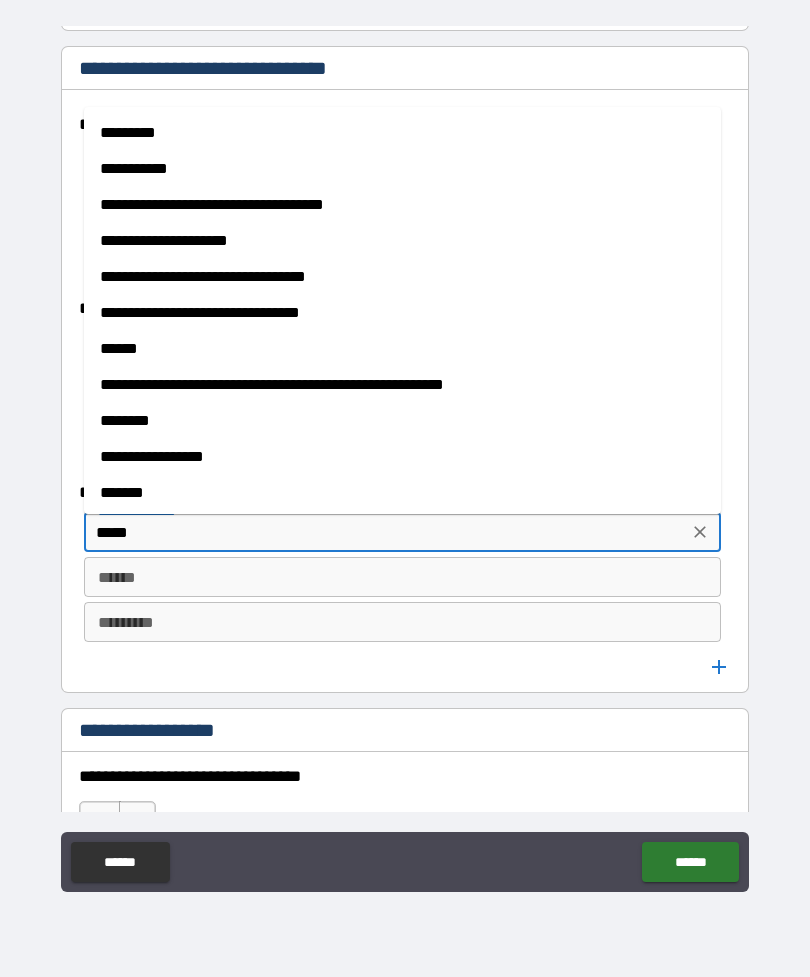 type on "*" 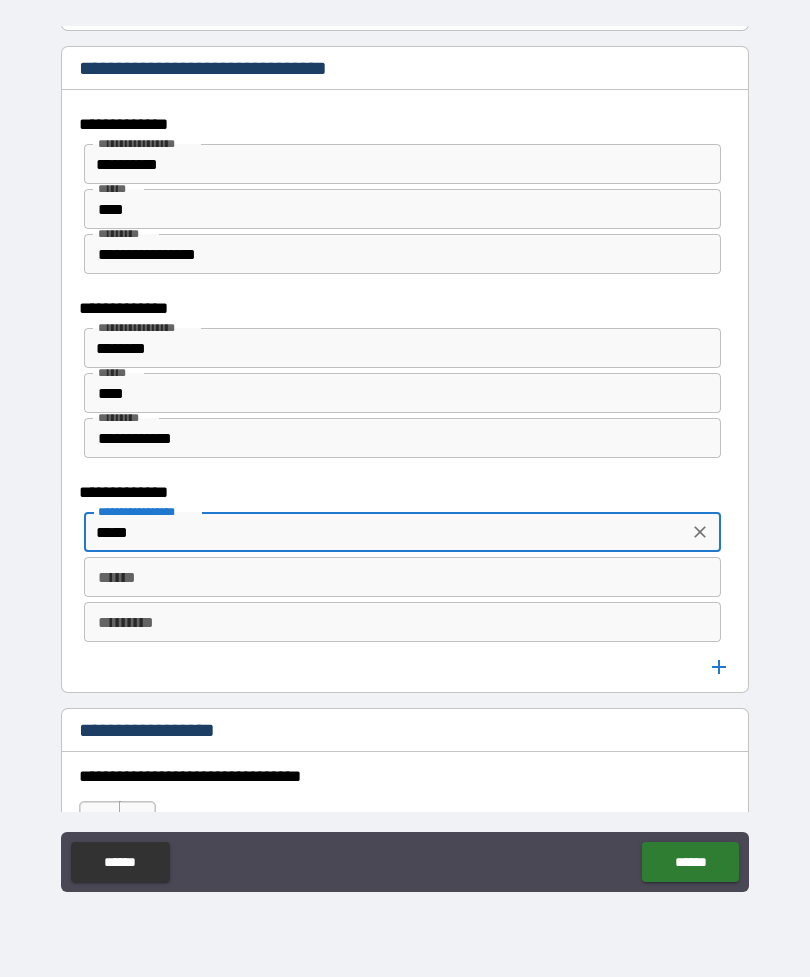 type on "******" 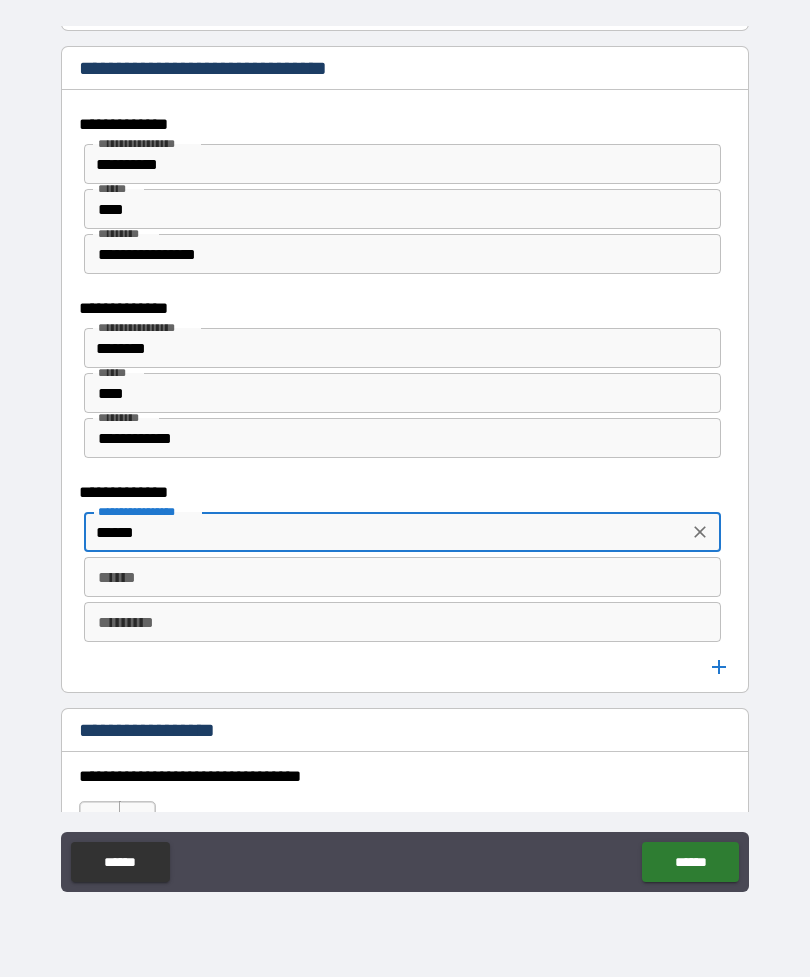 type on "*" 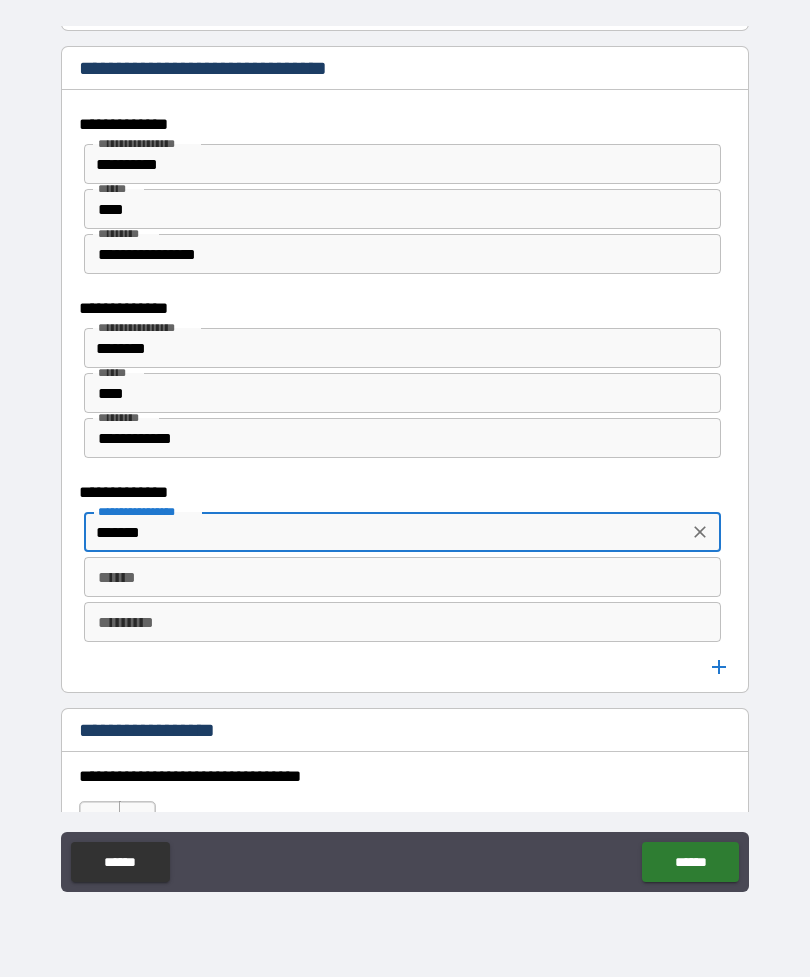 type on "*" 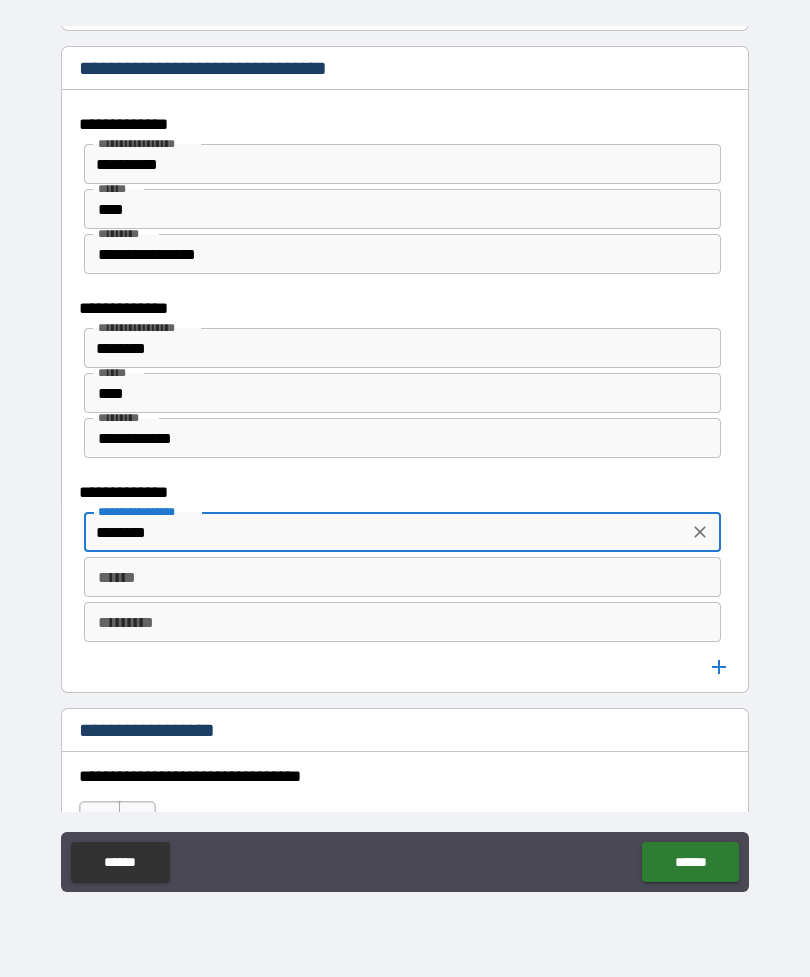 type on "*" 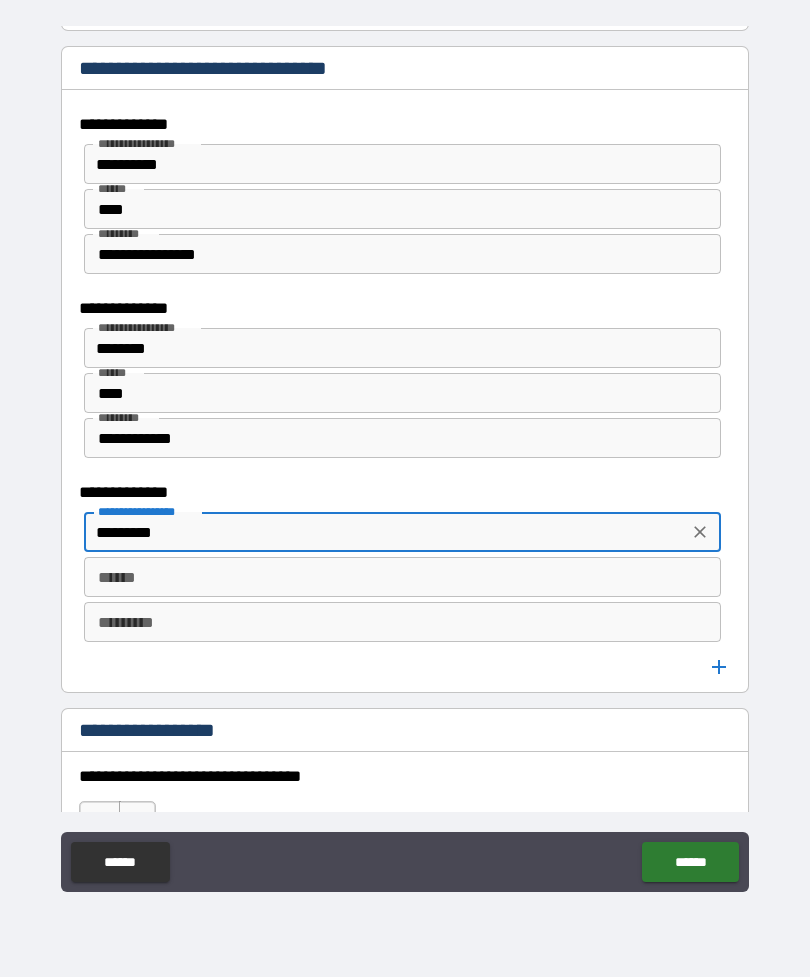 type on "*" 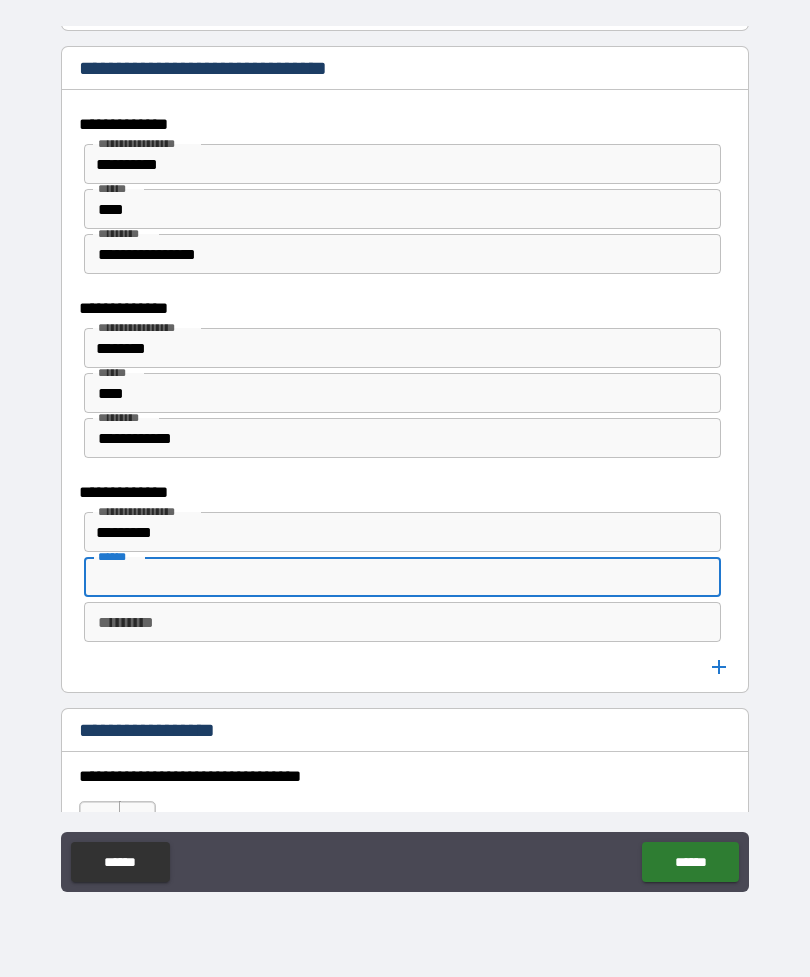 click on "********* *********" at bounding box center (402, 622) 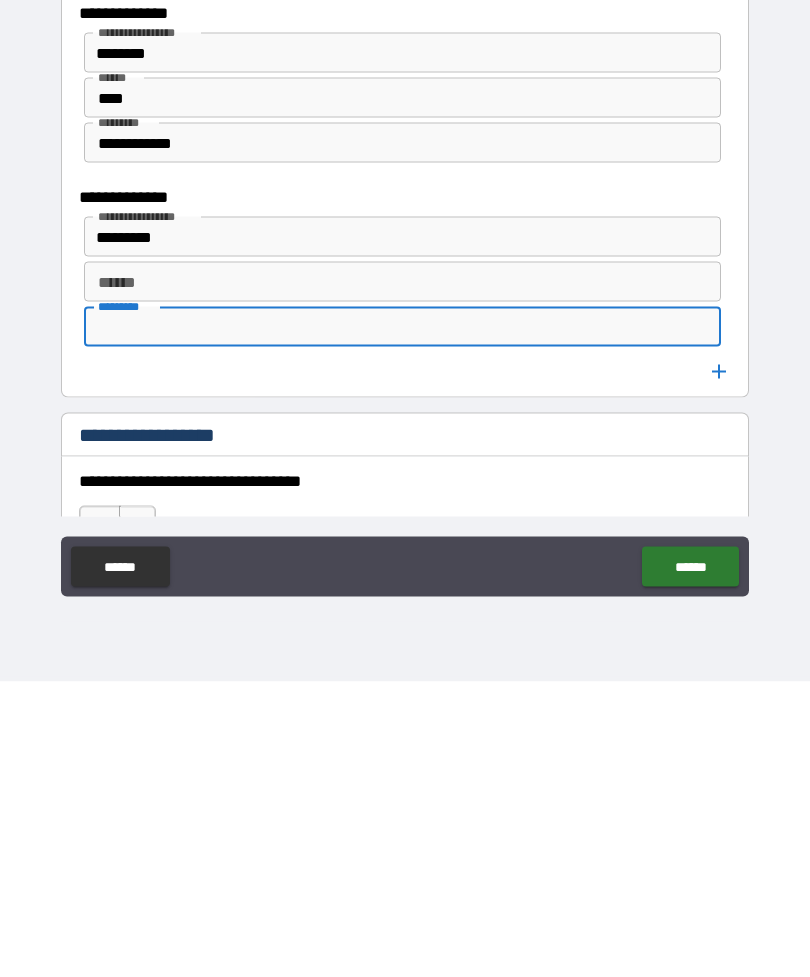 type on "*" 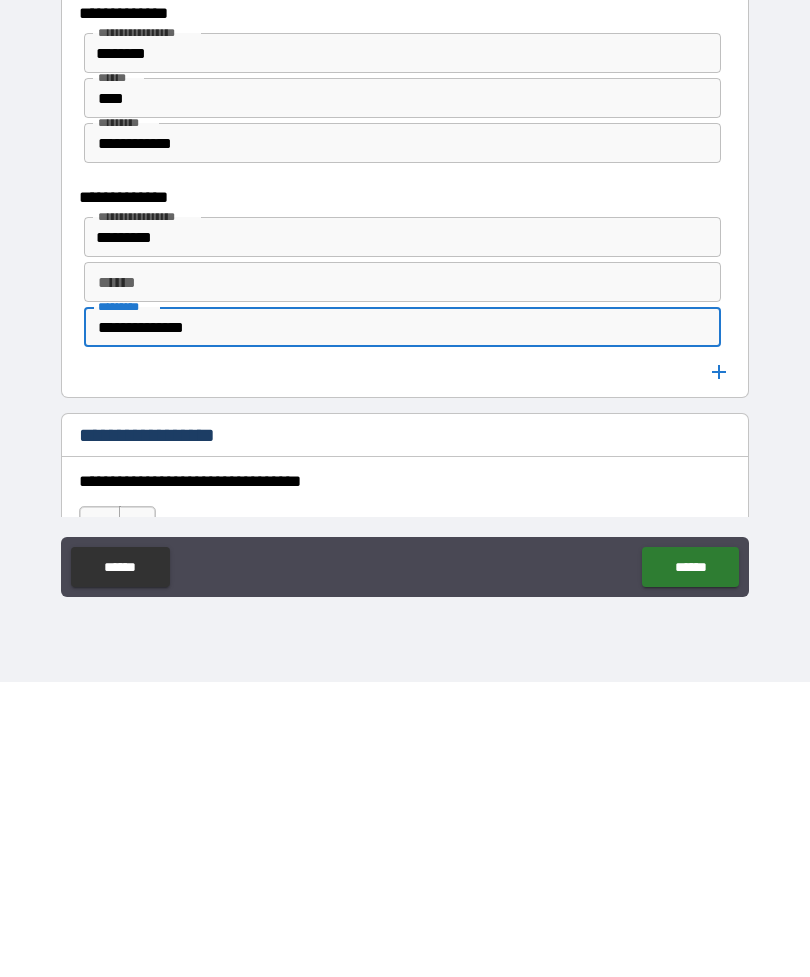 type on "**********" 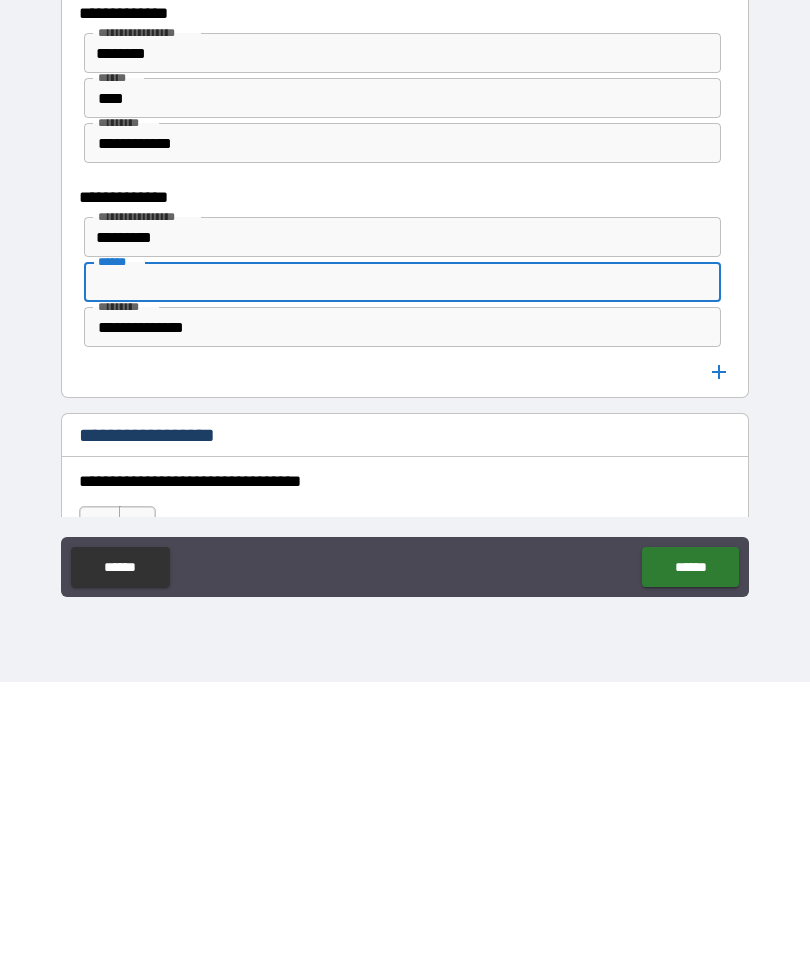 type on "*" 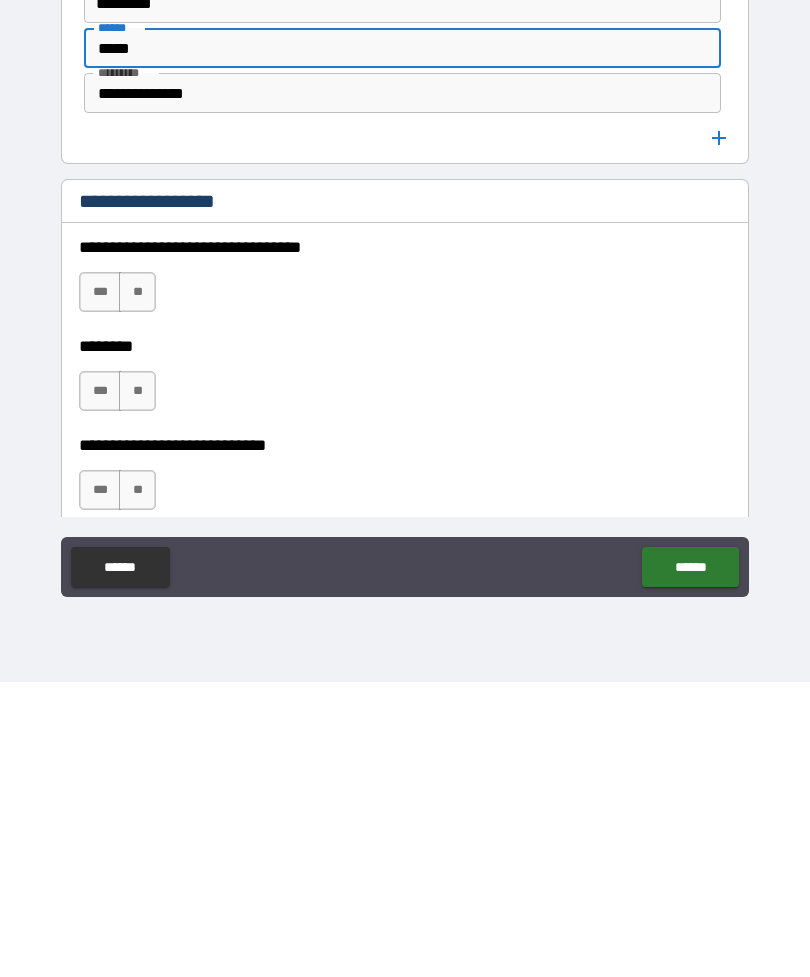 scroll, scrollTop: 1203, scrollLeft: 0, axis: vertical 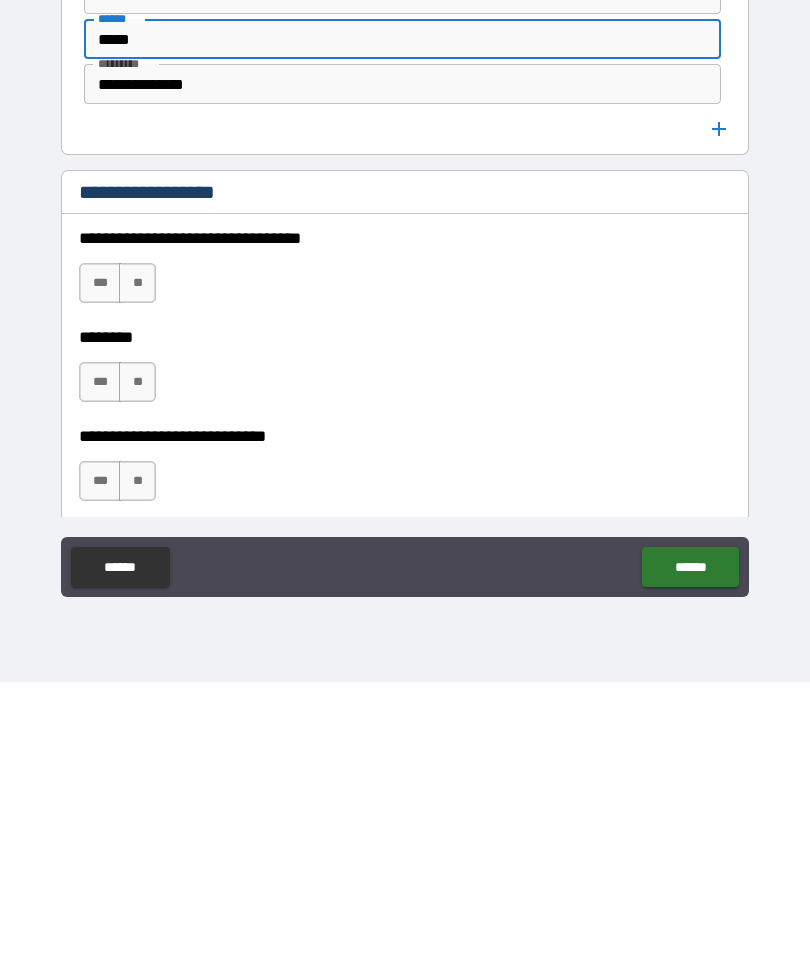 type on "*****" 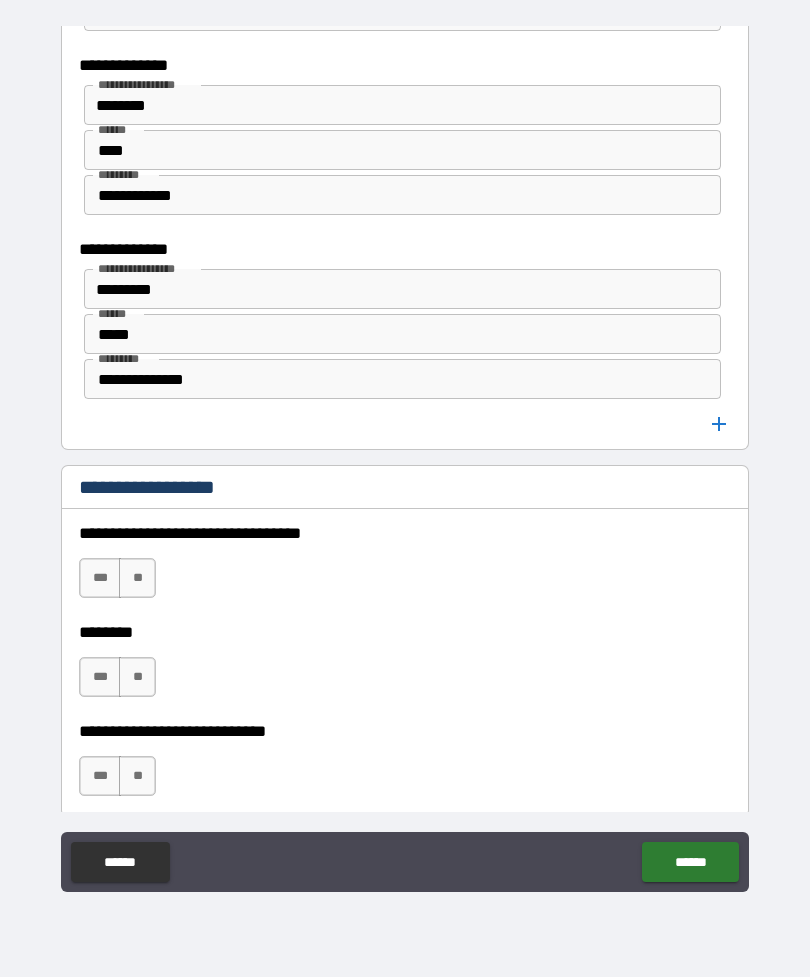 click on "**" at bounding box center (137, 578) 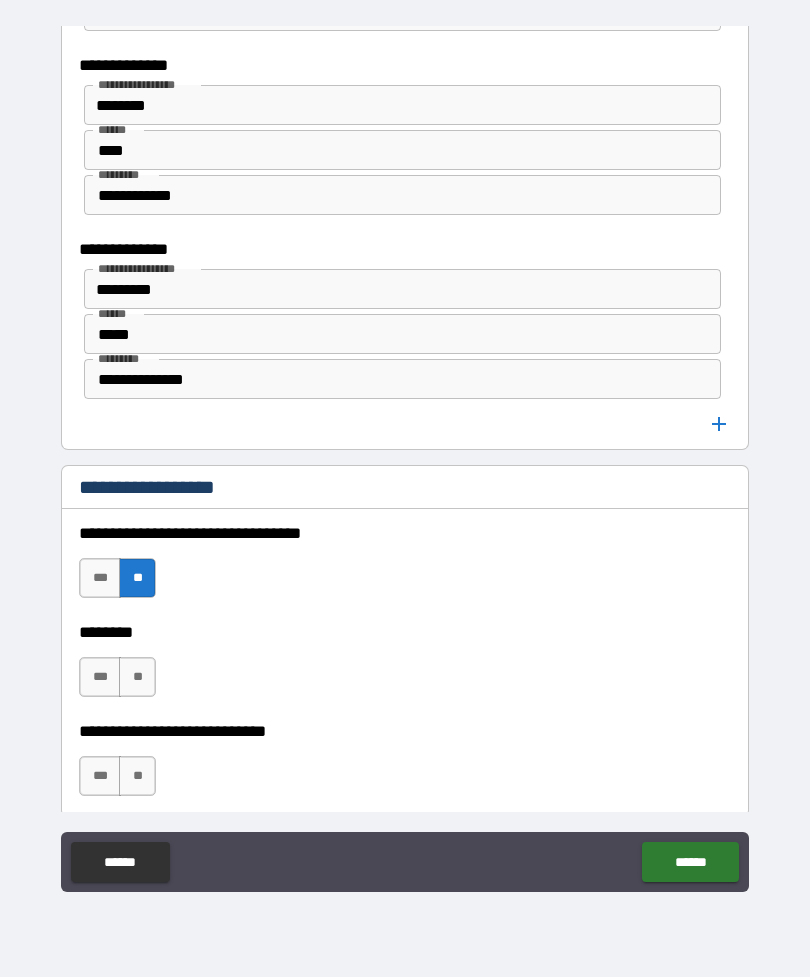 click on "**" at bounding box center (137, 677) 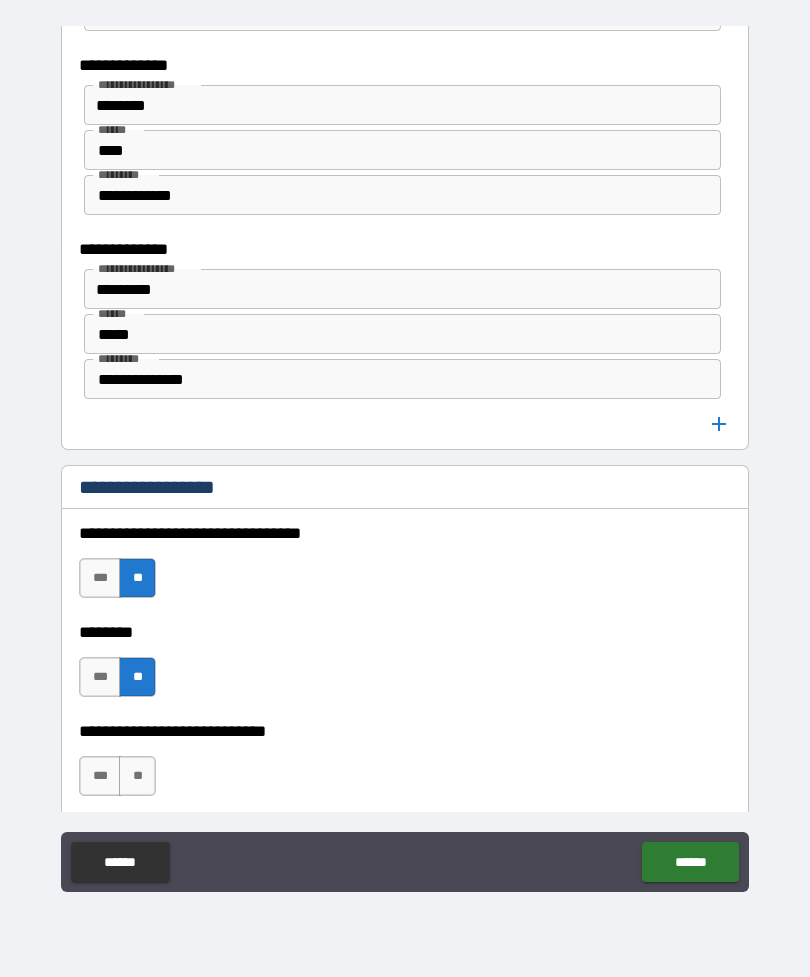 click on "**" at bounding box center [137, 776] 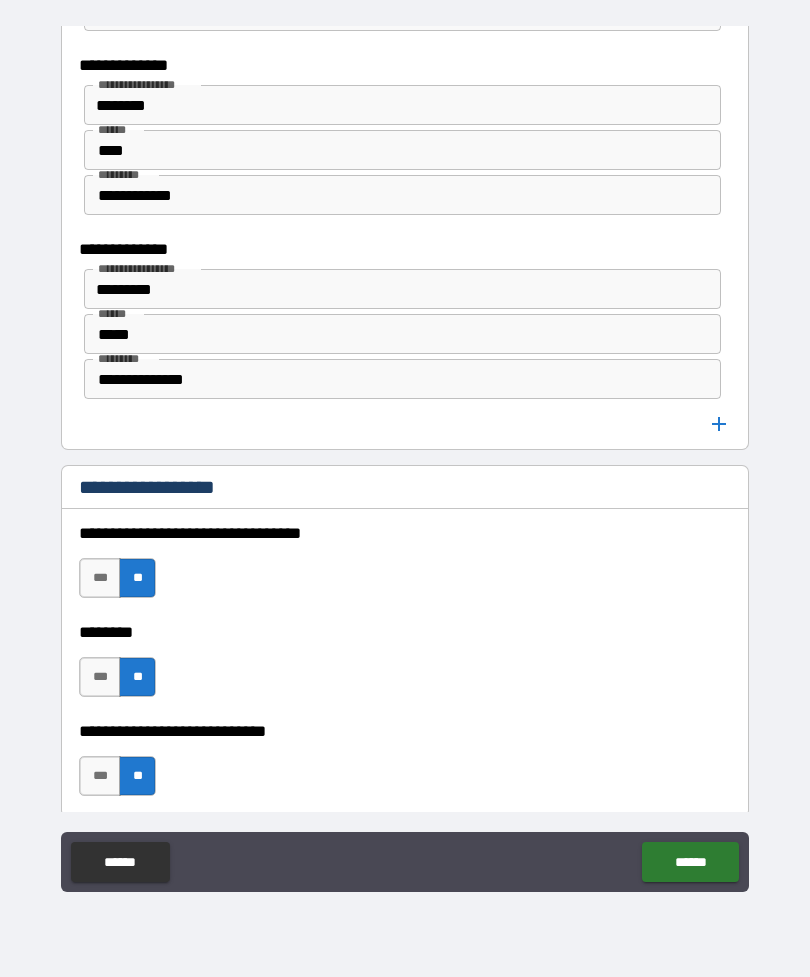 click on "******" at bounding box center (690, 862) 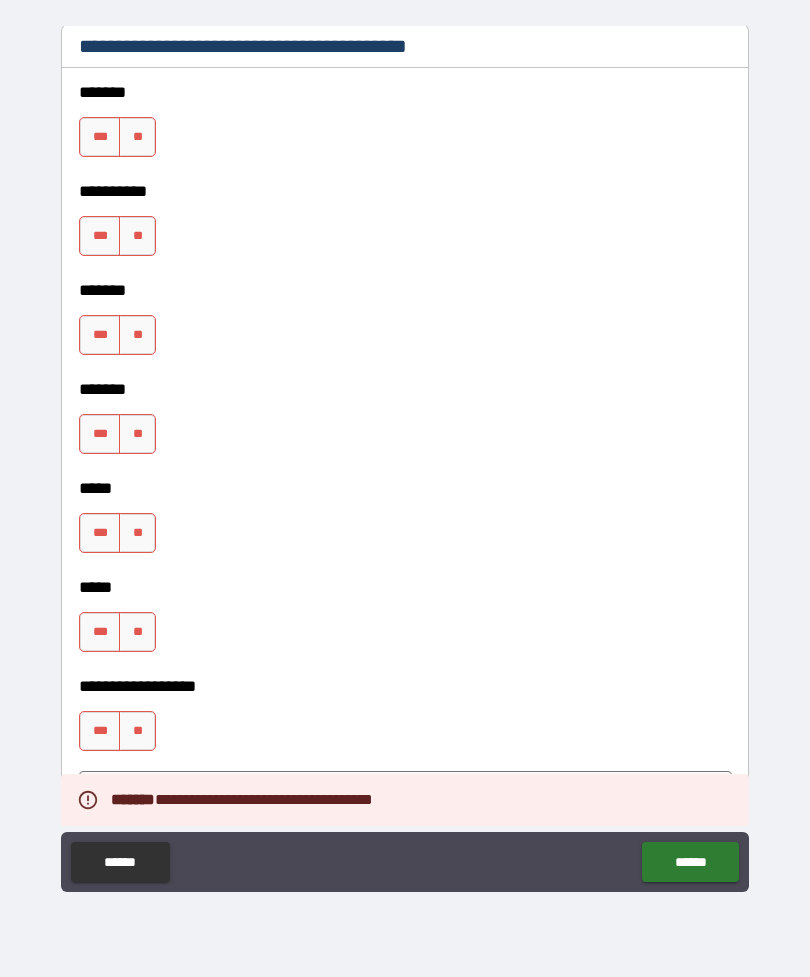 scroll, scrollTop: 2019, scrollLeft: 0, axis: vertical 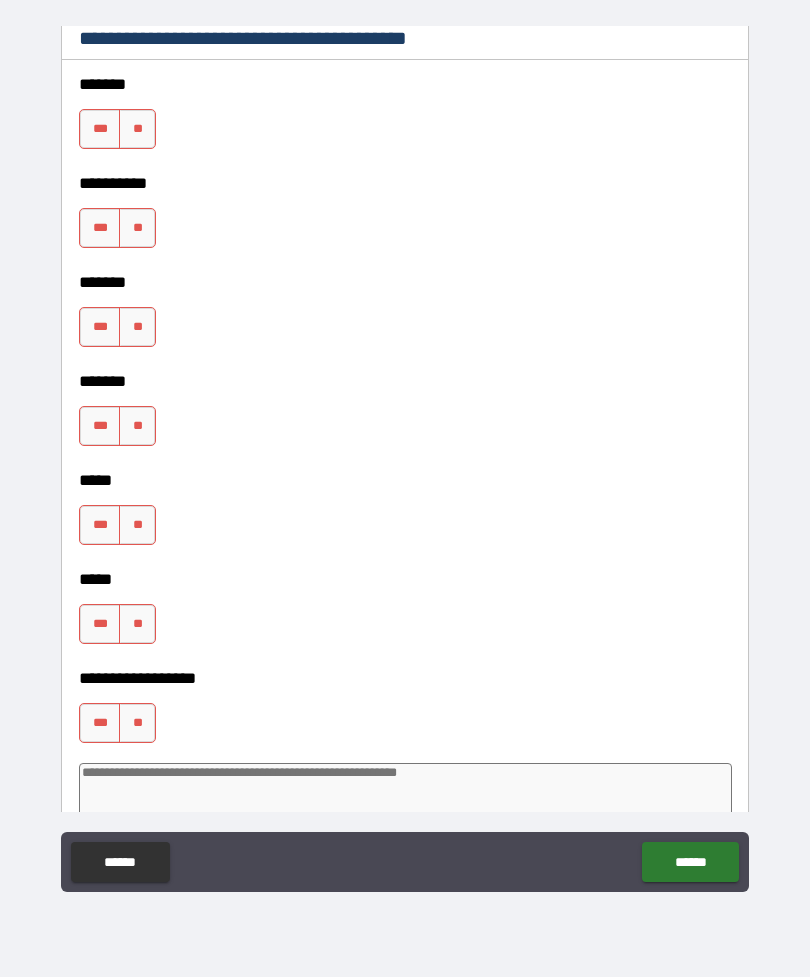 click on "**" at bounding box center (137, 129) 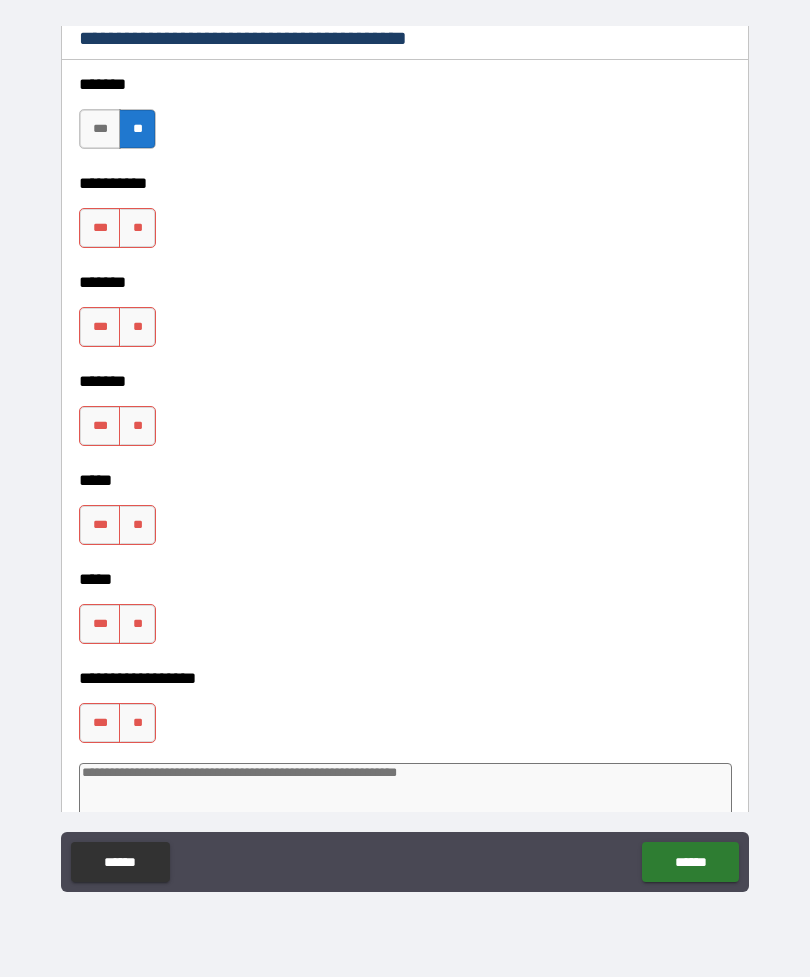 click on "**" at bounding box center (137, 228) 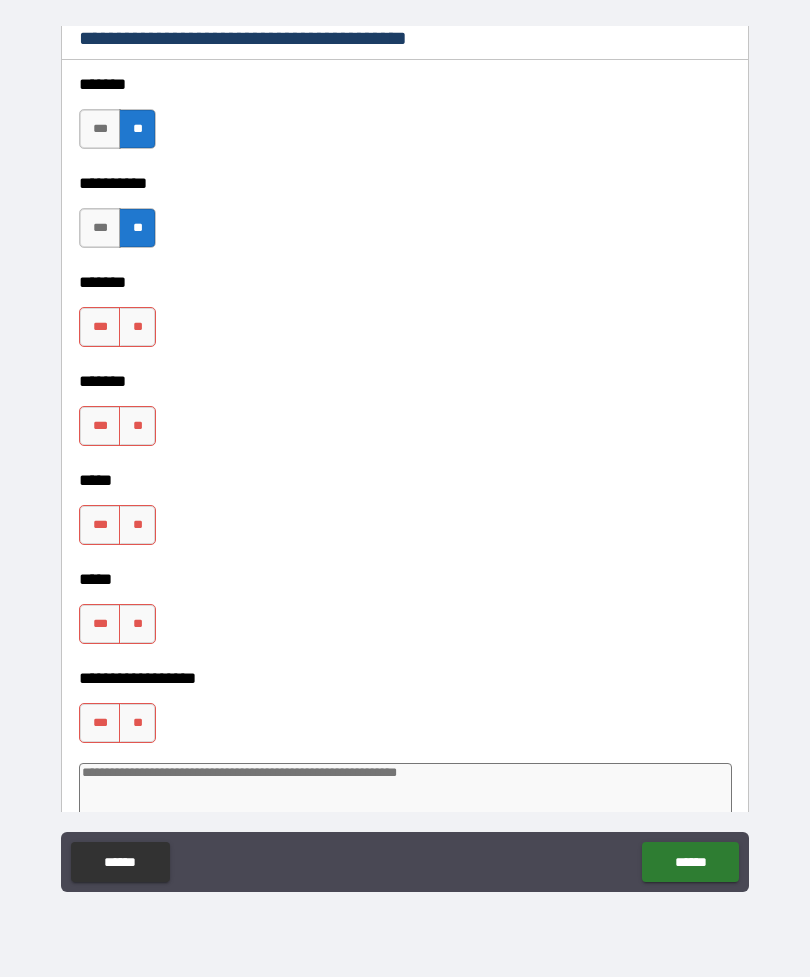 click on "**" at bounding box center [137, 327] 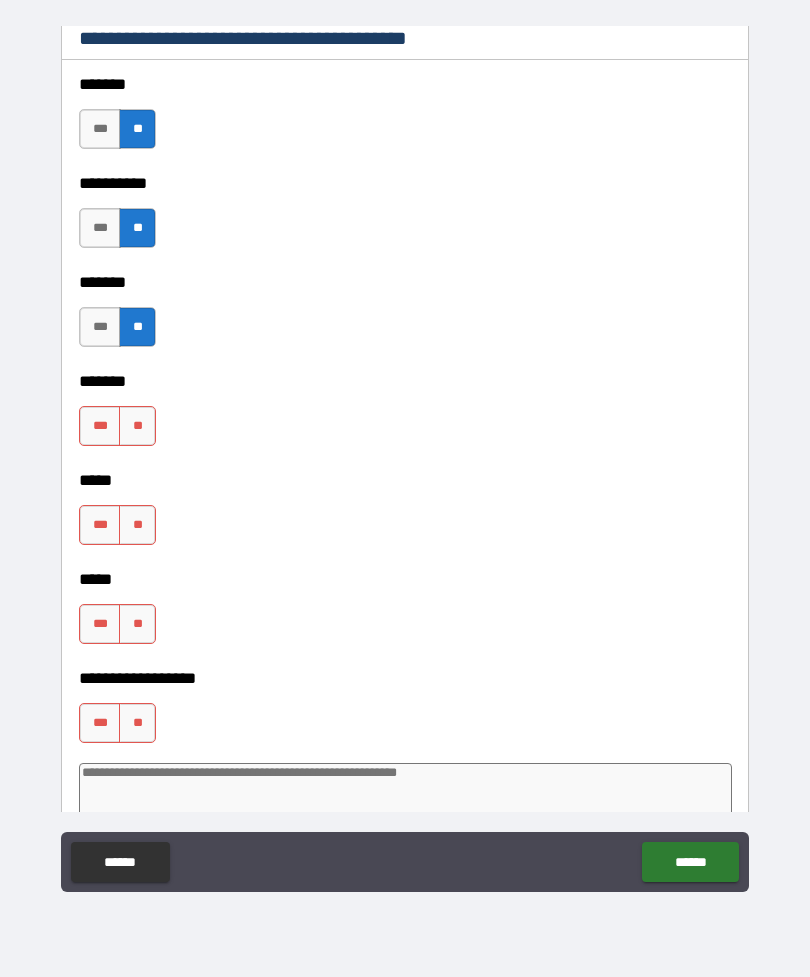 click on "**" at bounding box center (137, 426) 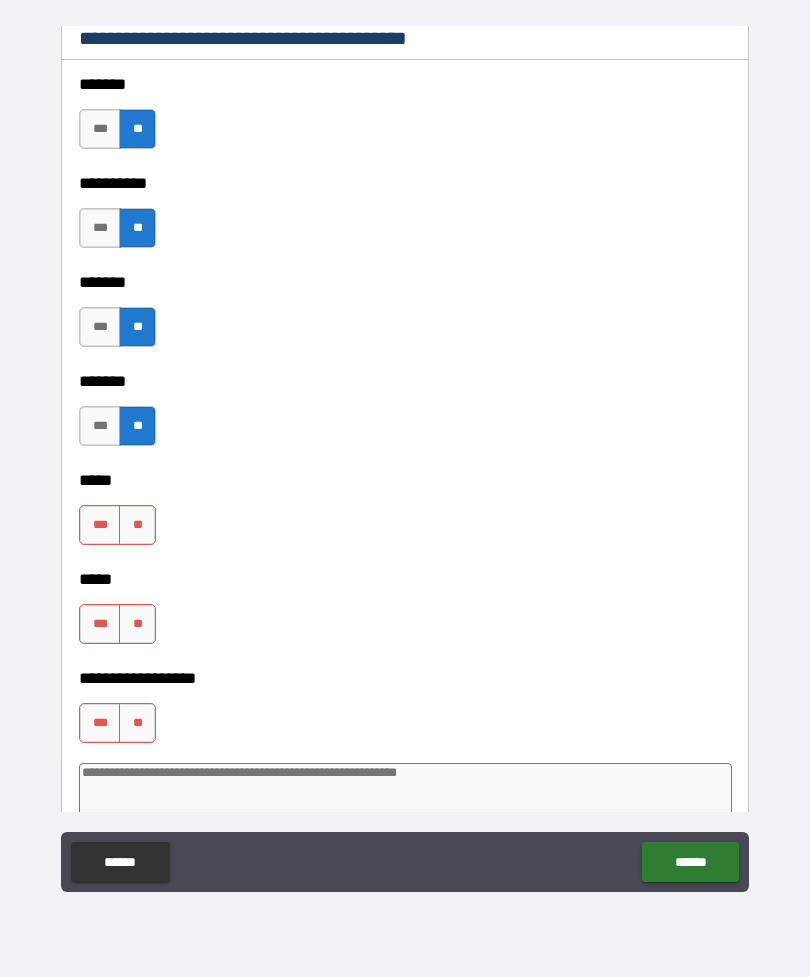 click on "**" at bounding box center (137, 525) 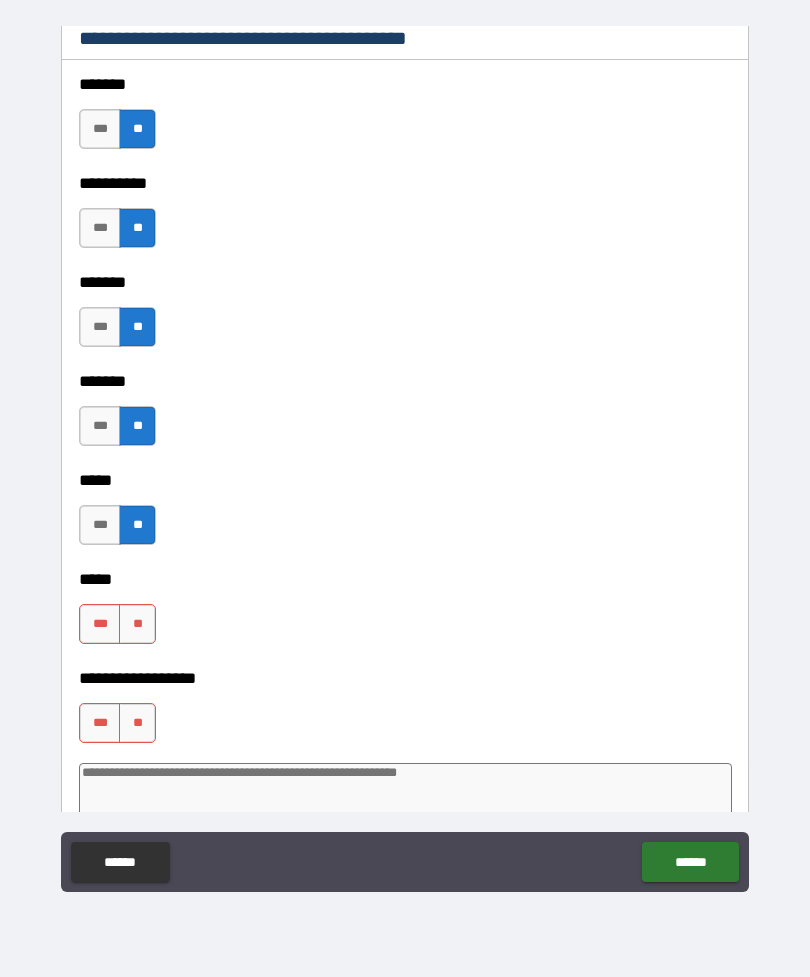 click on "**" at bounding box center (137, 624) 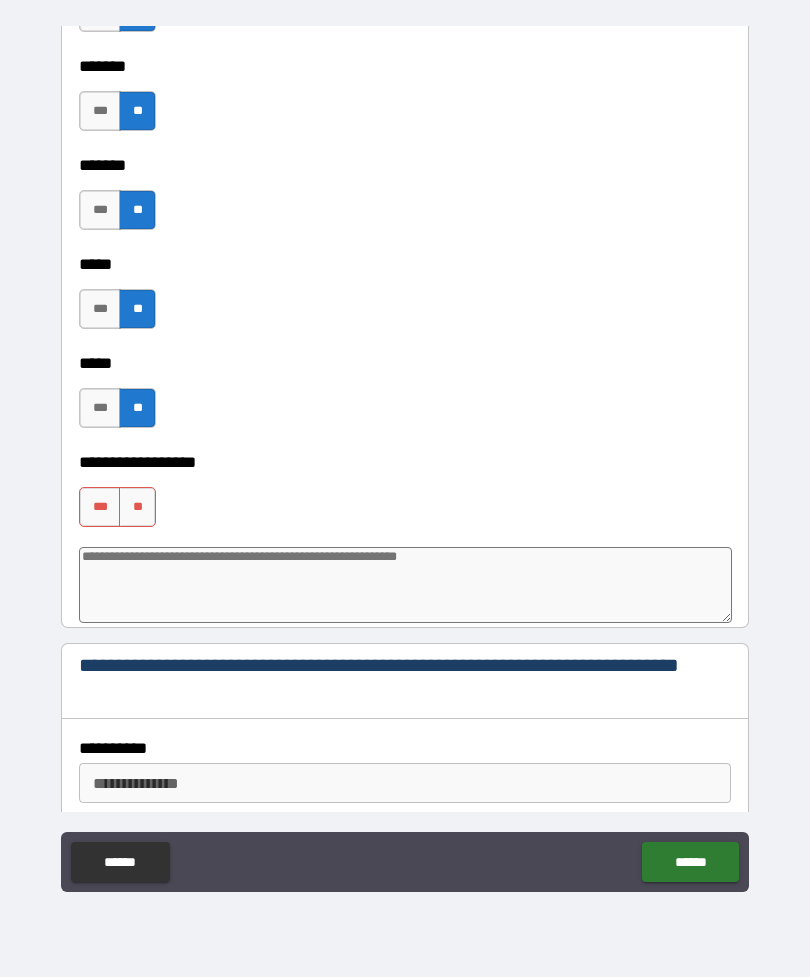 scroll, scrollTop: 2236, scrollLeft: 0, axis: vertical 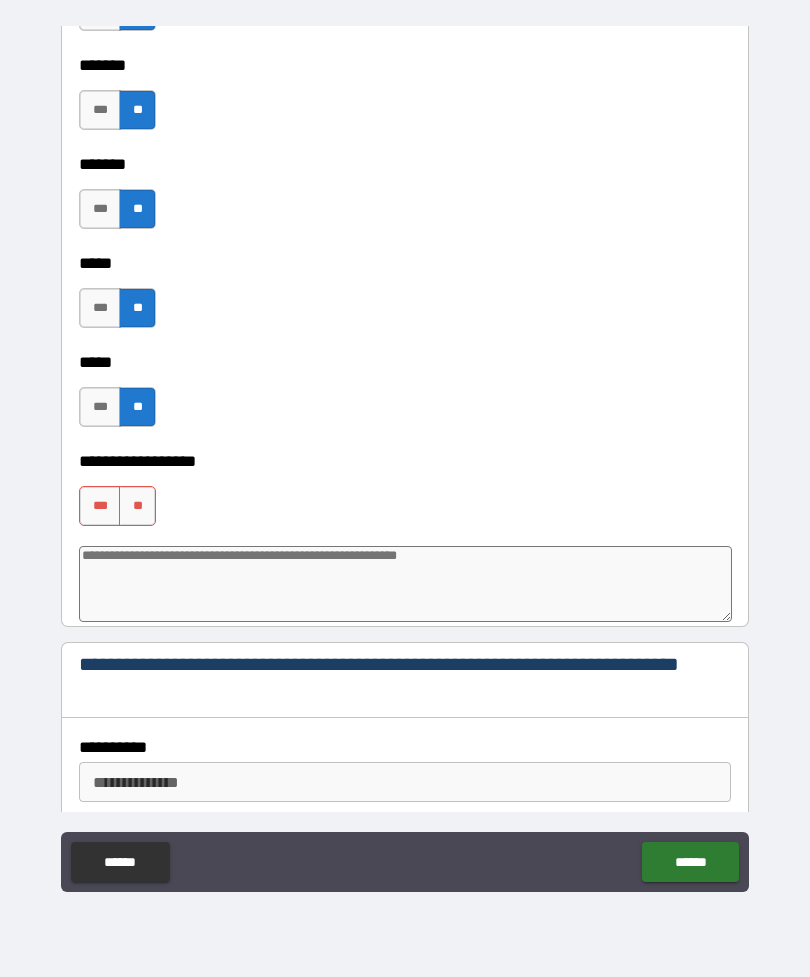 click on "**" at bounding box center (137, 506) 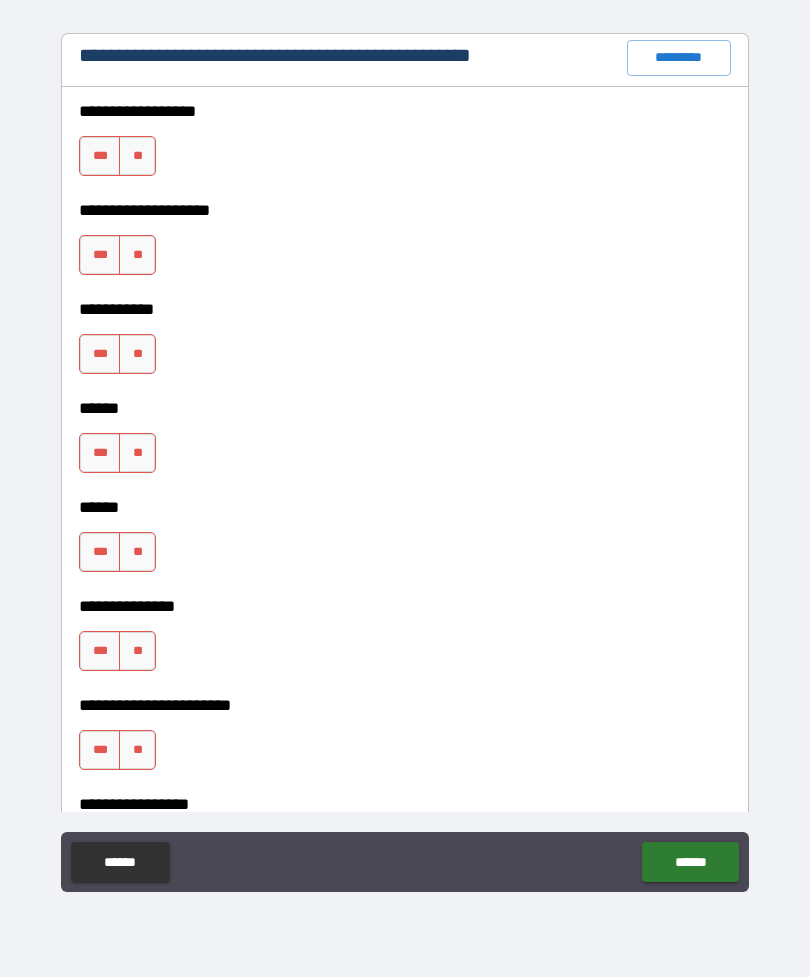scroll, scrollTop: 3063, scrollLeft: 0, axis: vertical 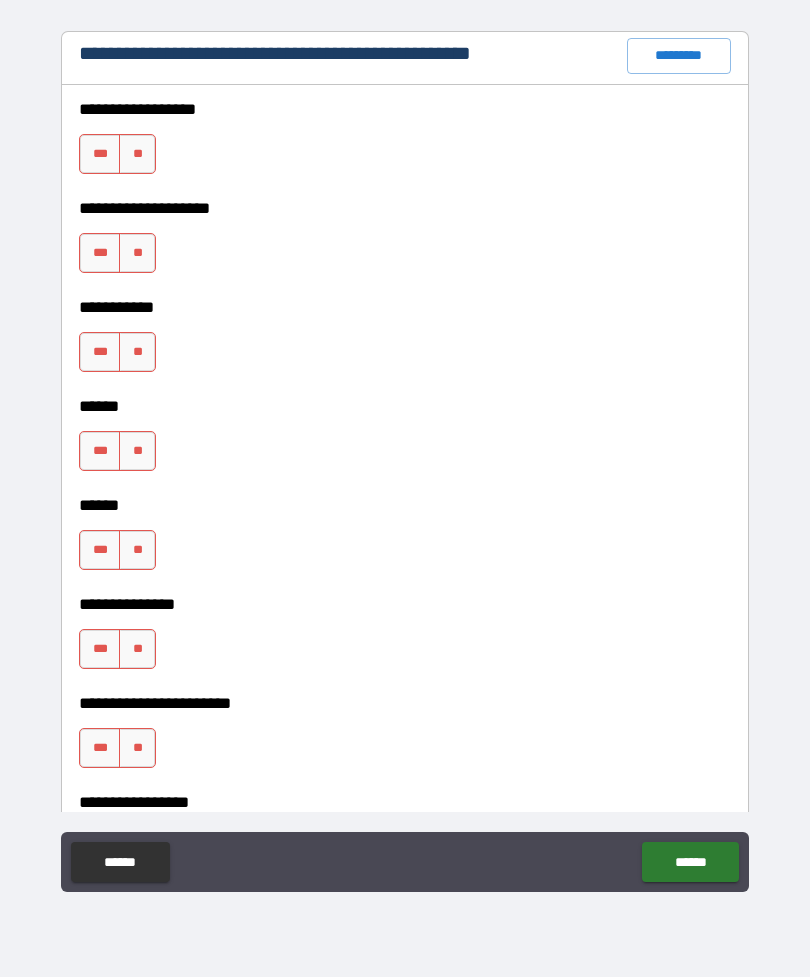 click on "**" at bounding box center (137, 154) 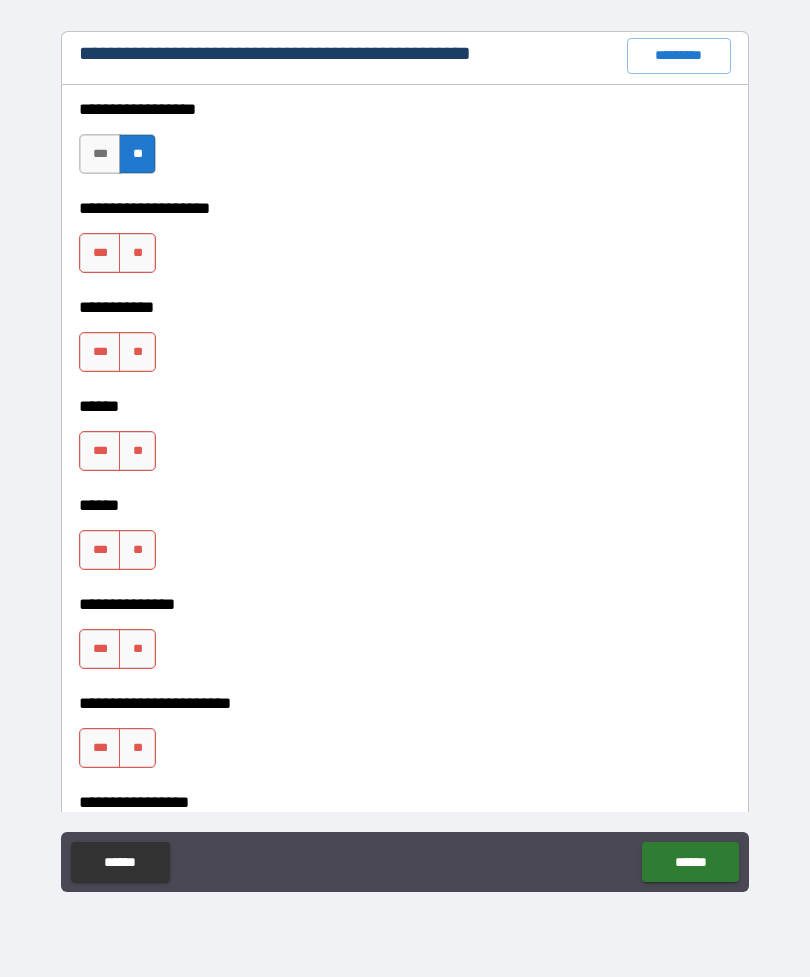 click on "**" at bounding box center (137, 253) 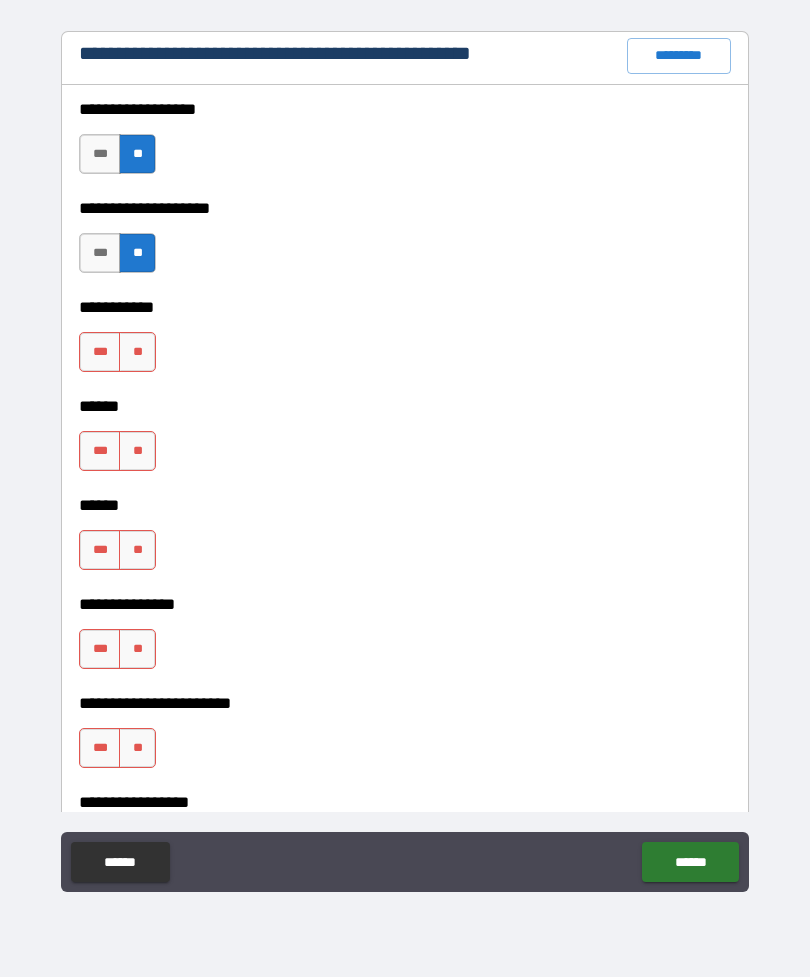click on "**" at bounding box center (137, 352) 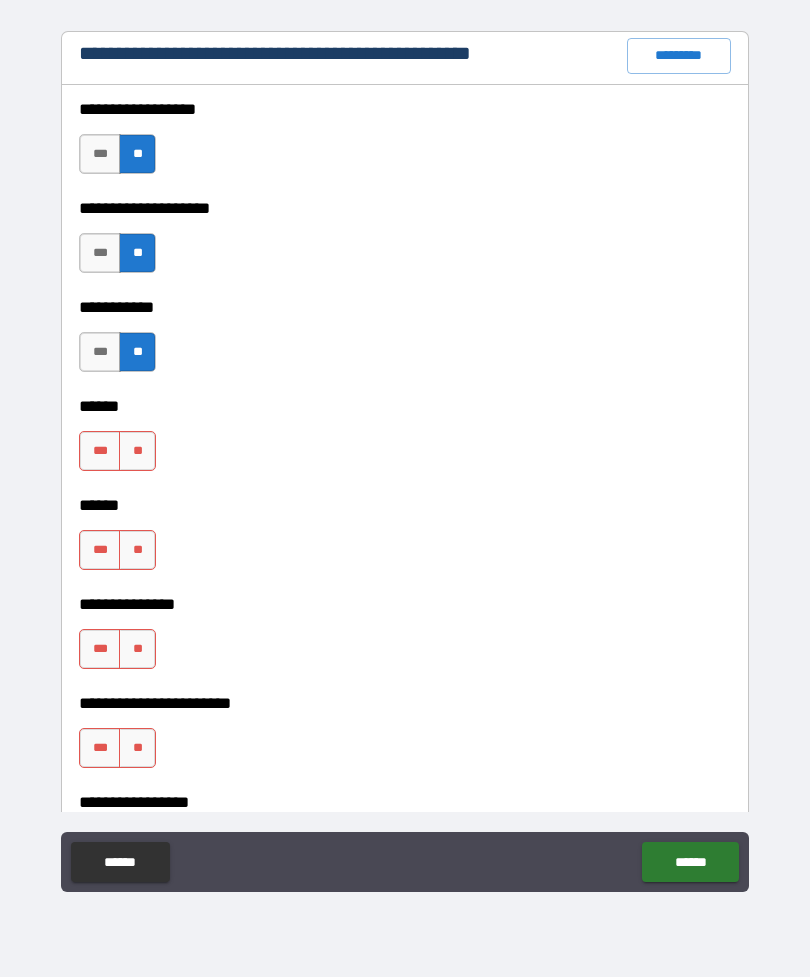 click on "***" at bounding box center [100, 451] 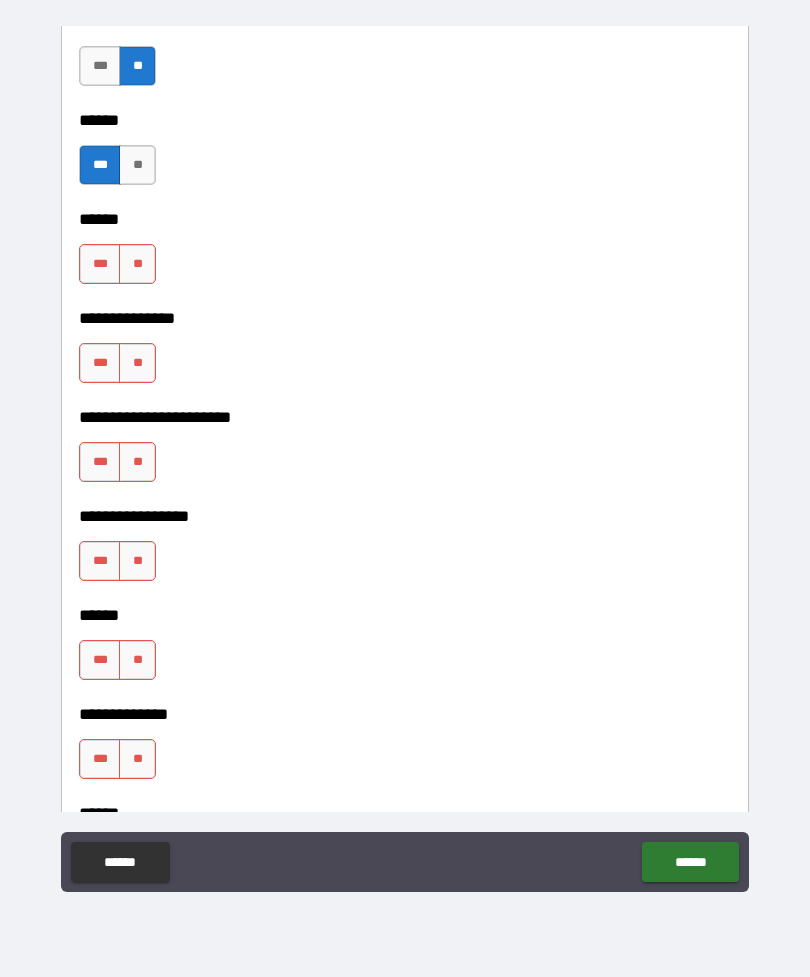 scroll, scrollTop: 3352, scrollLeft: 0, axis: vertical 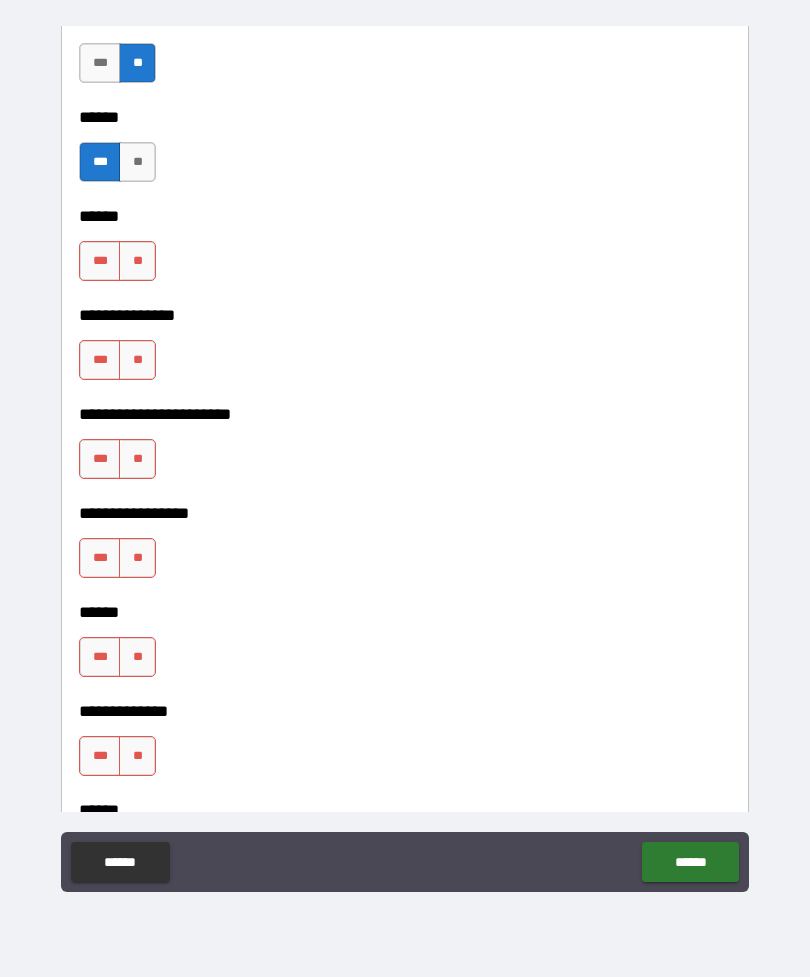 click on "**" at bounding box center [137, 261] 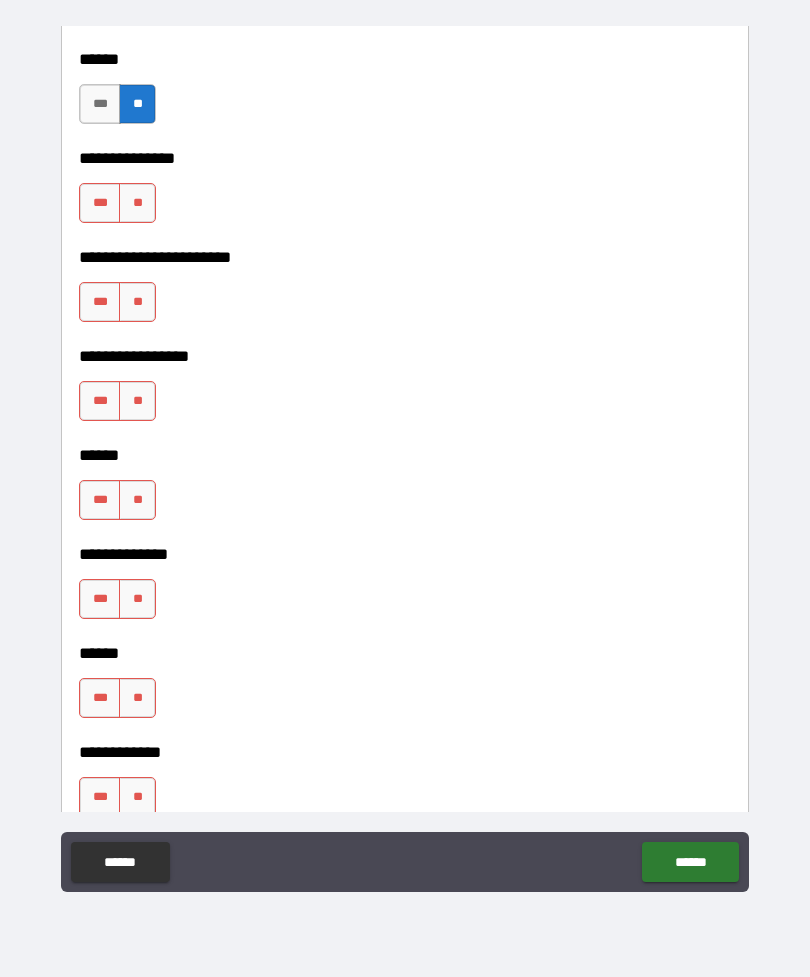 scroll, scrollTop: 3519, scrollLeft: 0, axis: vertical 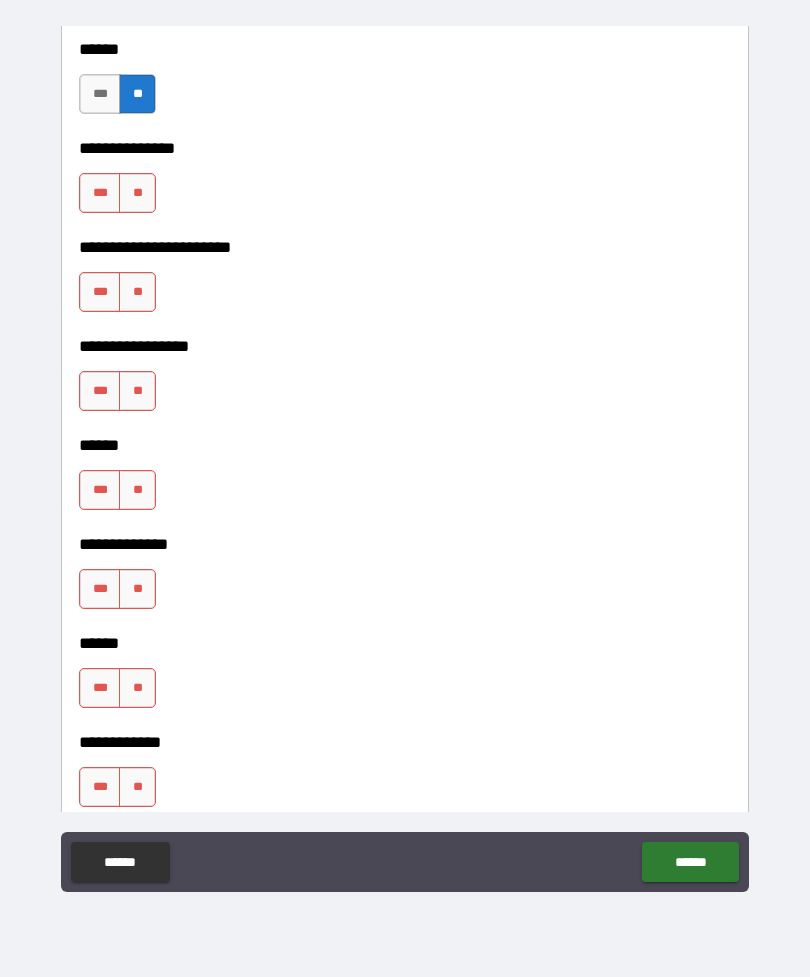 click on "**" at bounding box center [137, 193] 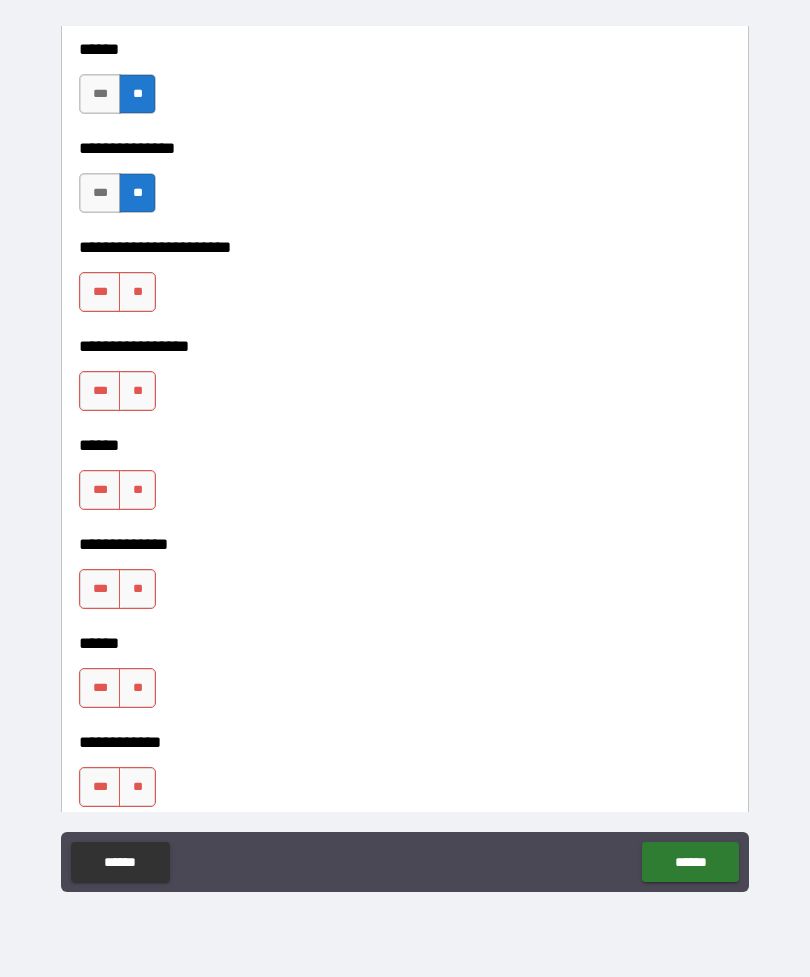 click on "**" at bounding box center [137, 292] 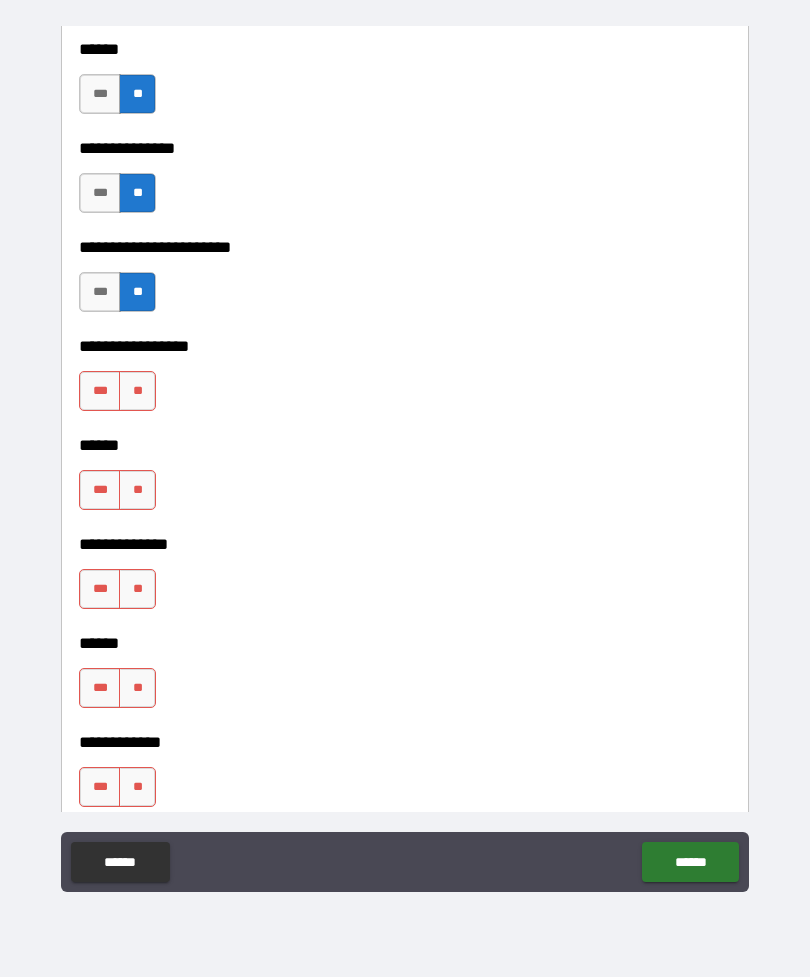click on "**" at bounding box center [137, 391] 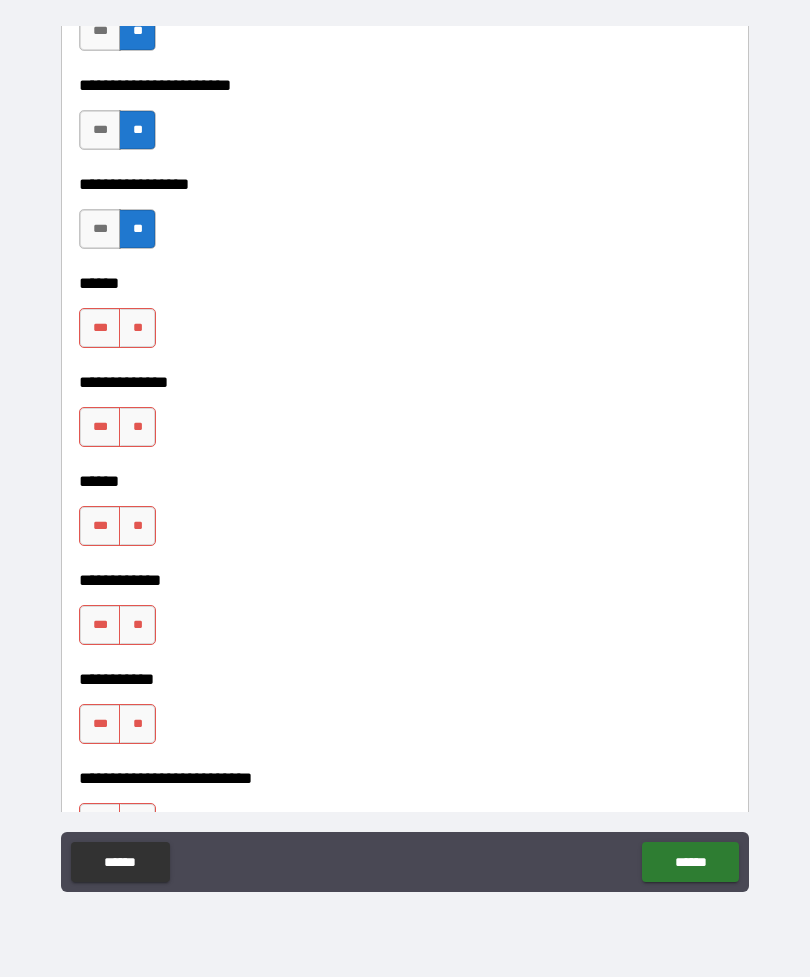 scroll, scrollTop: 3715, scrollLeft: 0, axis: vertical 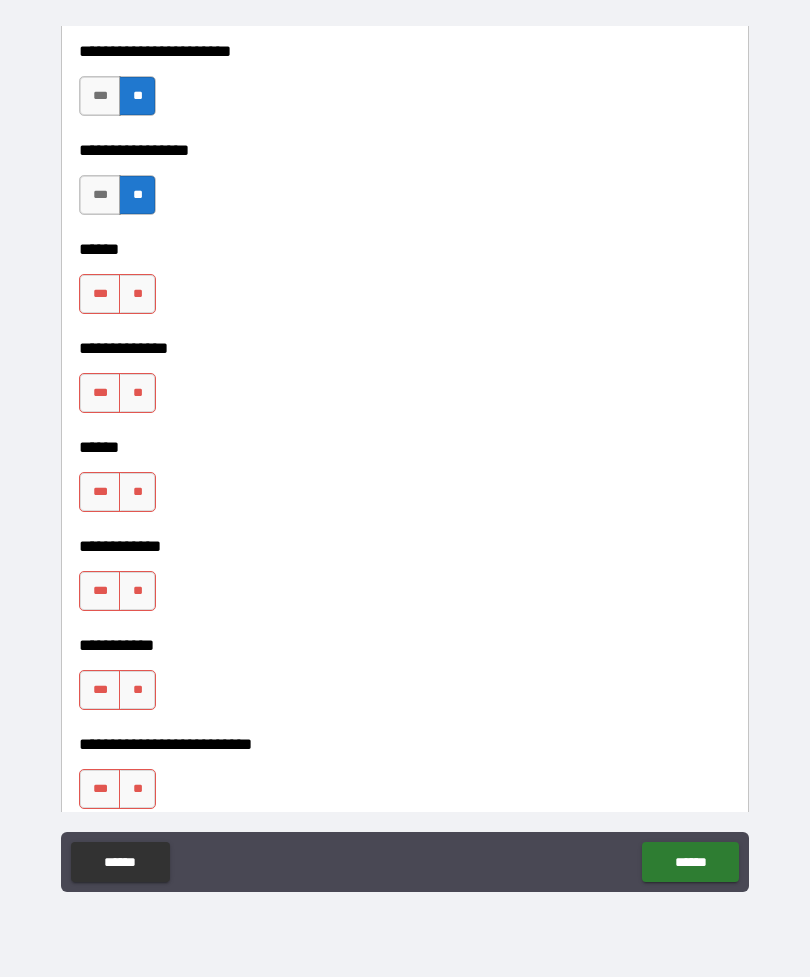 click on "***" at bounding box center (100, 294) 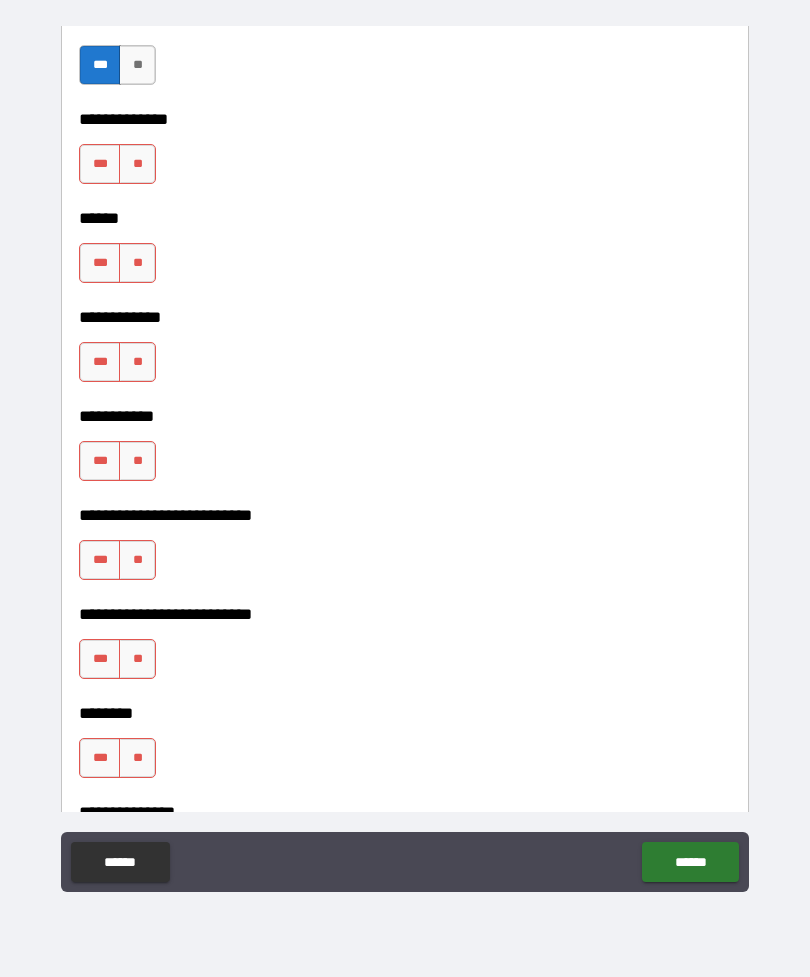 scroll, scrollTop: 3945, scrollLeft: 0, axis: vertical 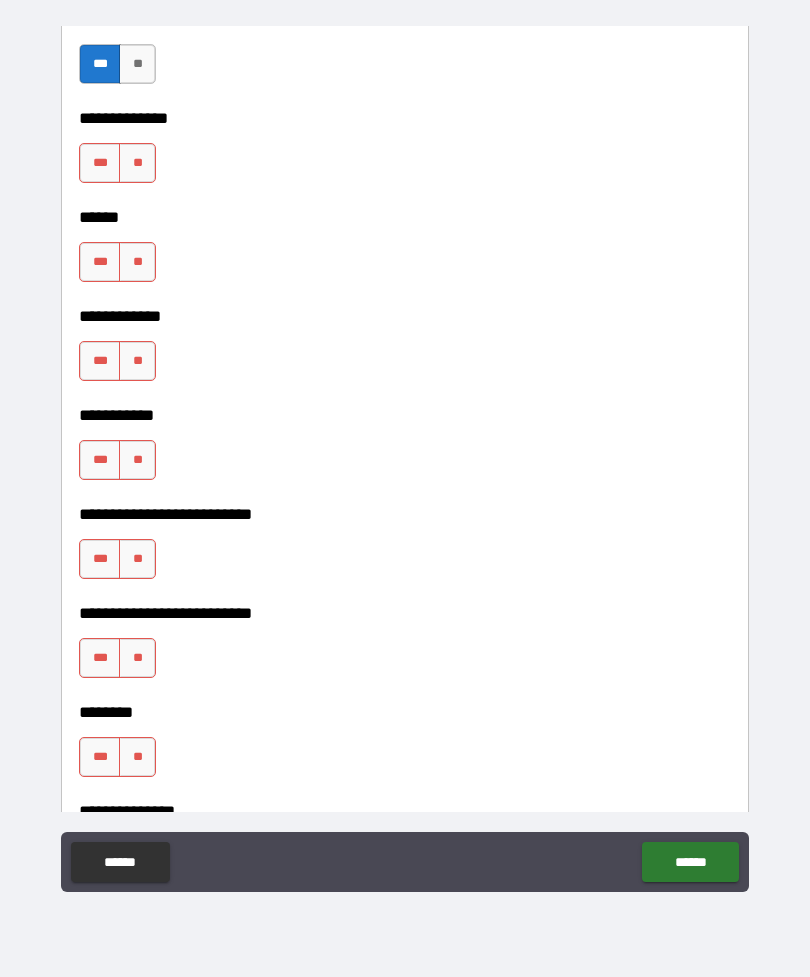 click on "**" at bounding box center [137, 163] 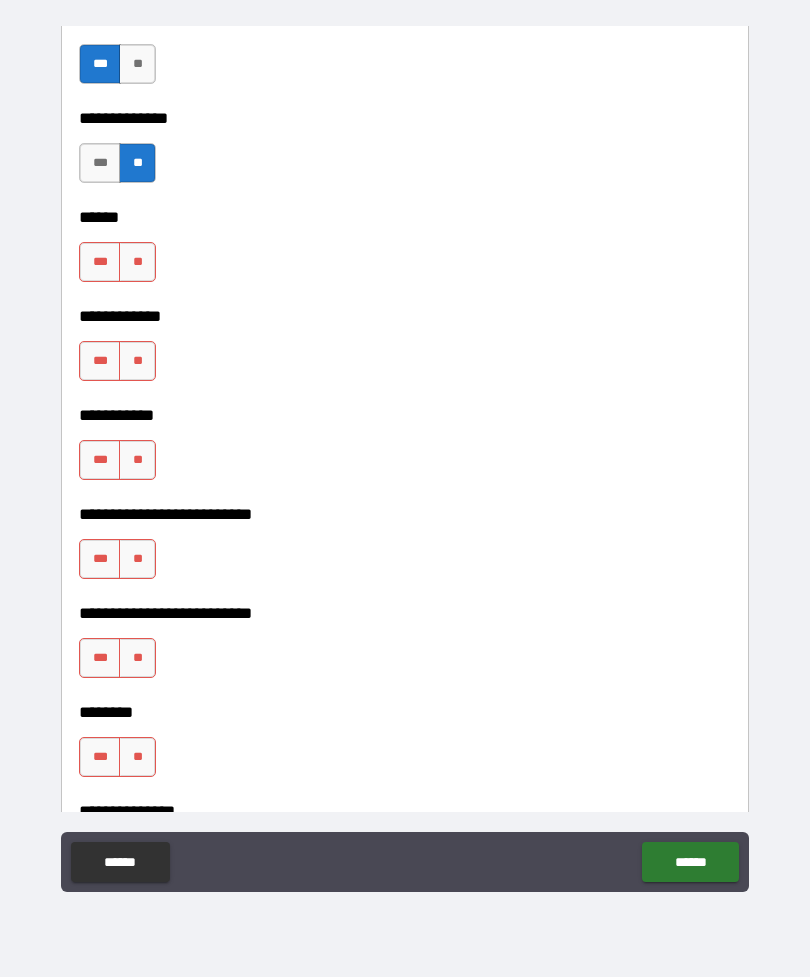 click on "**" at bounding box center (137, 262) 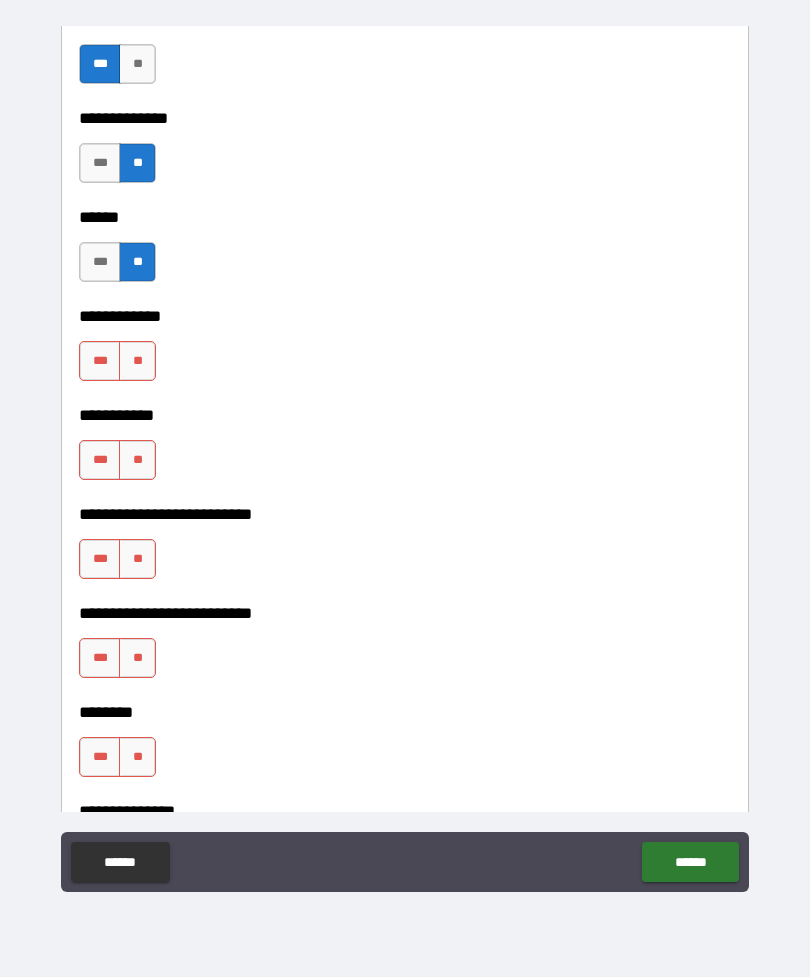 click on "**" at bounding box center (137, 361) 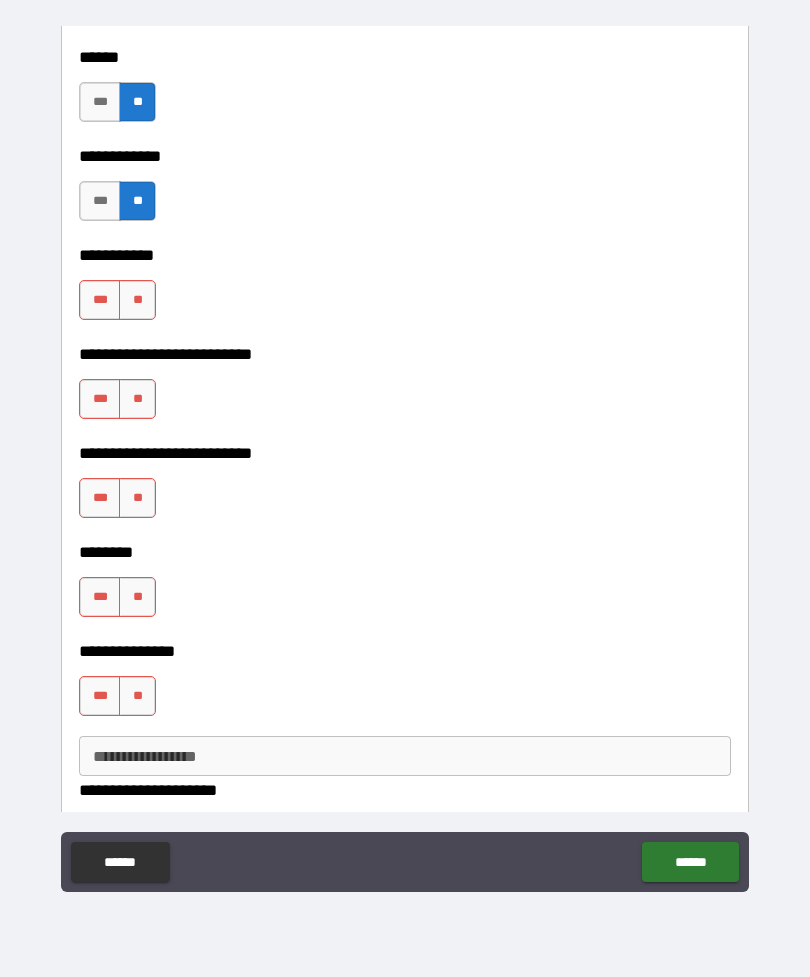 scroll, scrollTop: 4144, scrollLeft: 0, axis: vertical 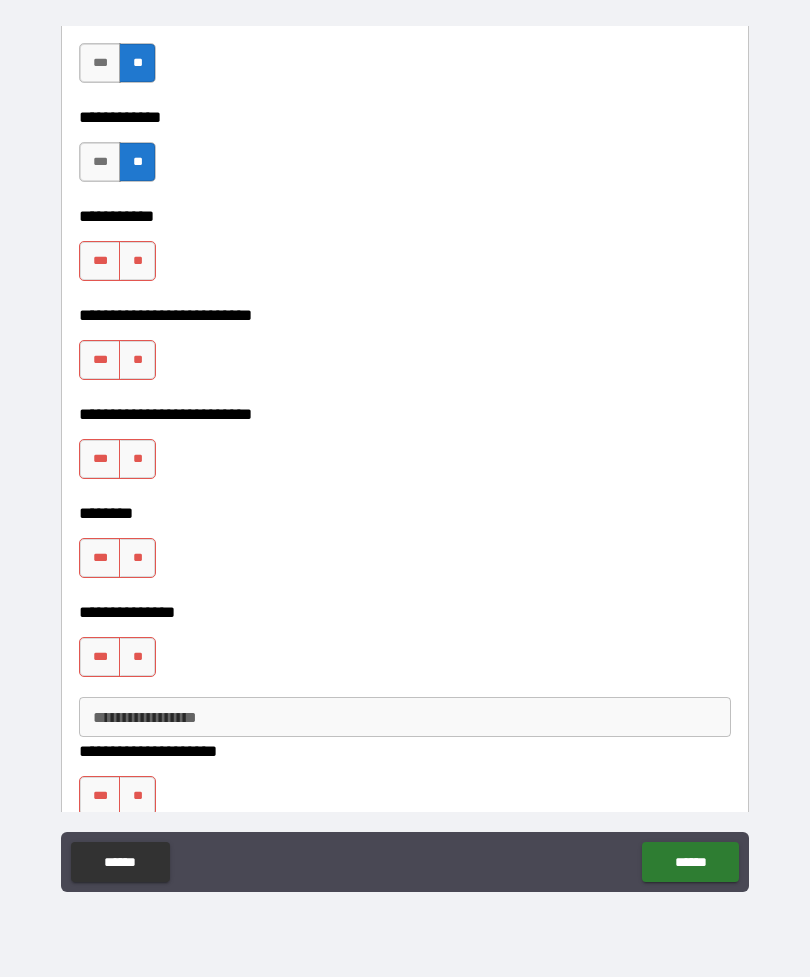 click on "***" at bounding box center [100, 261] 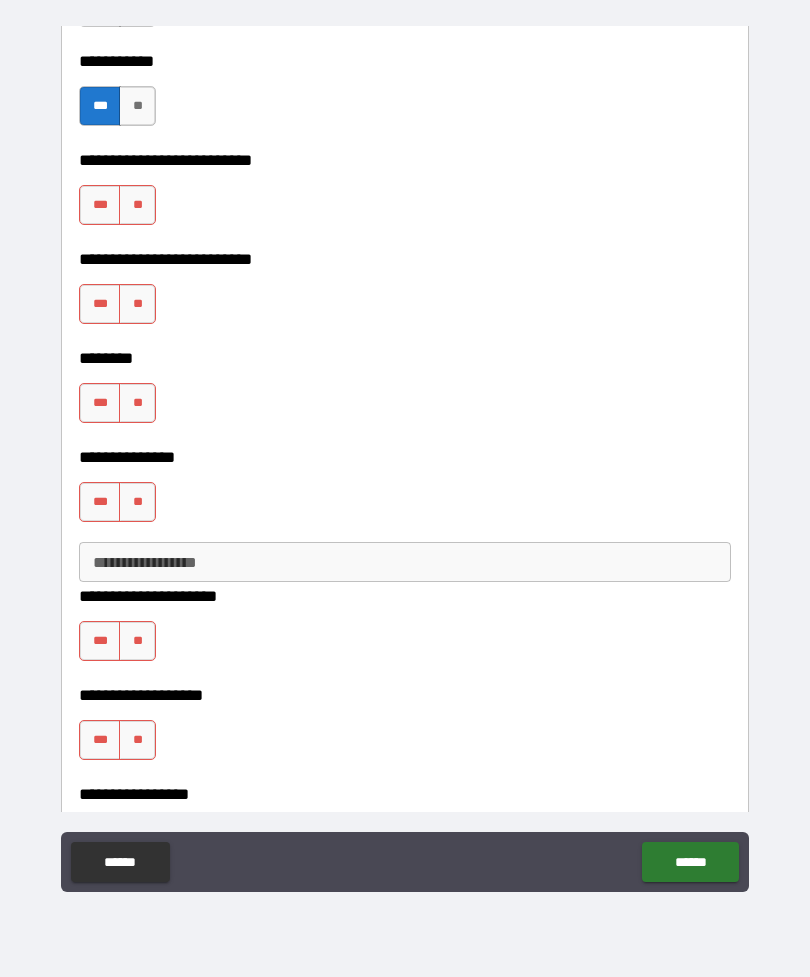 scroll, scrollTop: 4319, scrollLeft: 0, axis: vertical 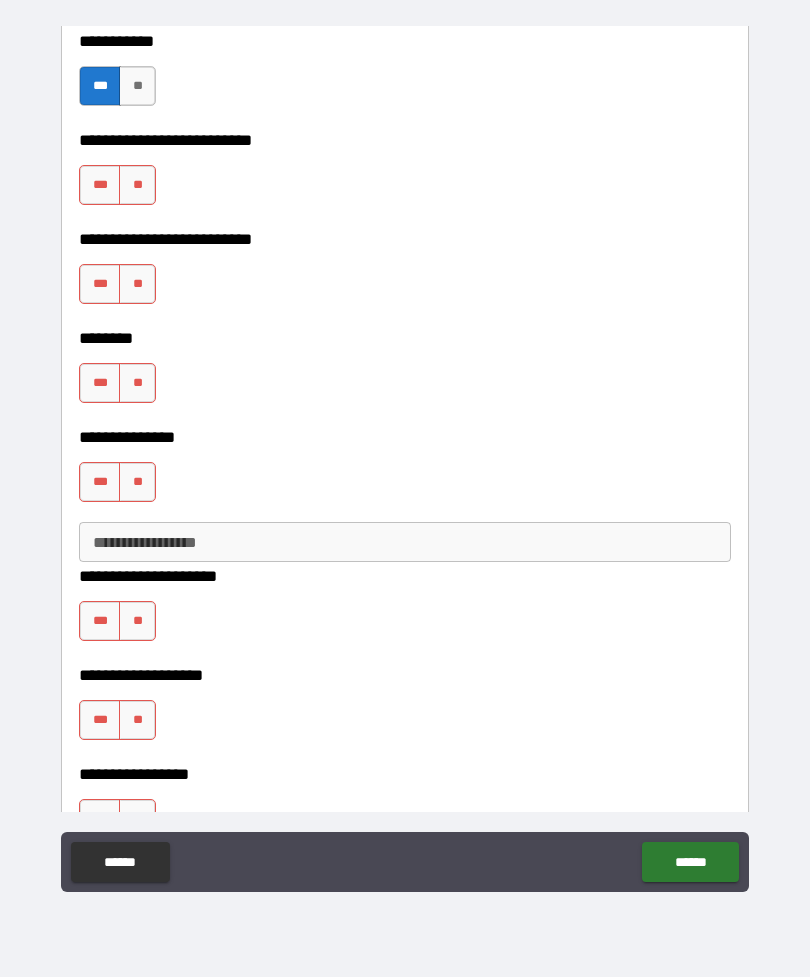 click on "***" at bounding box center [100, 185] 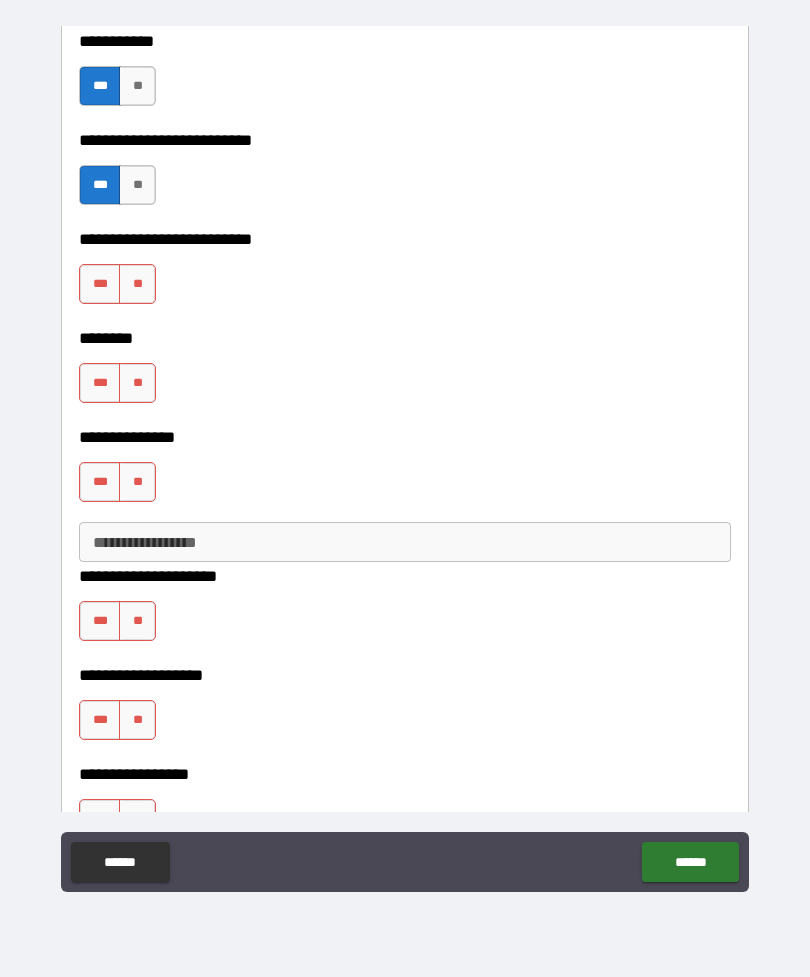 click on "**" at bounding box center (137, 284) 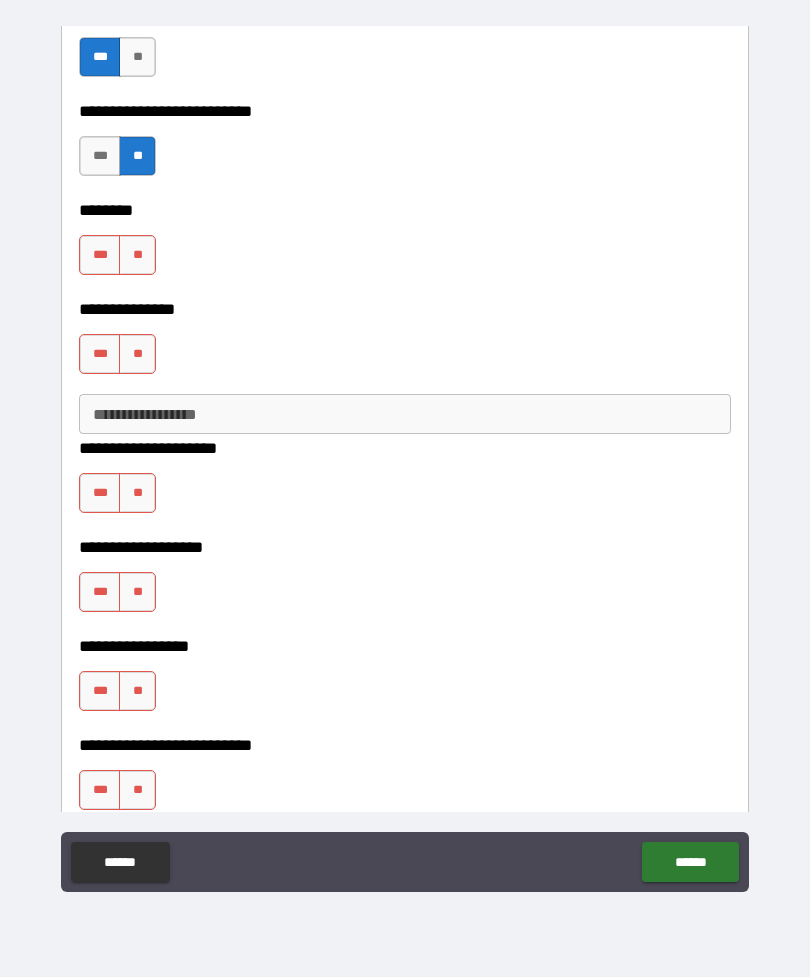 scroll, scrollTop: 4463, scrollLeft: 0, axis: vertical 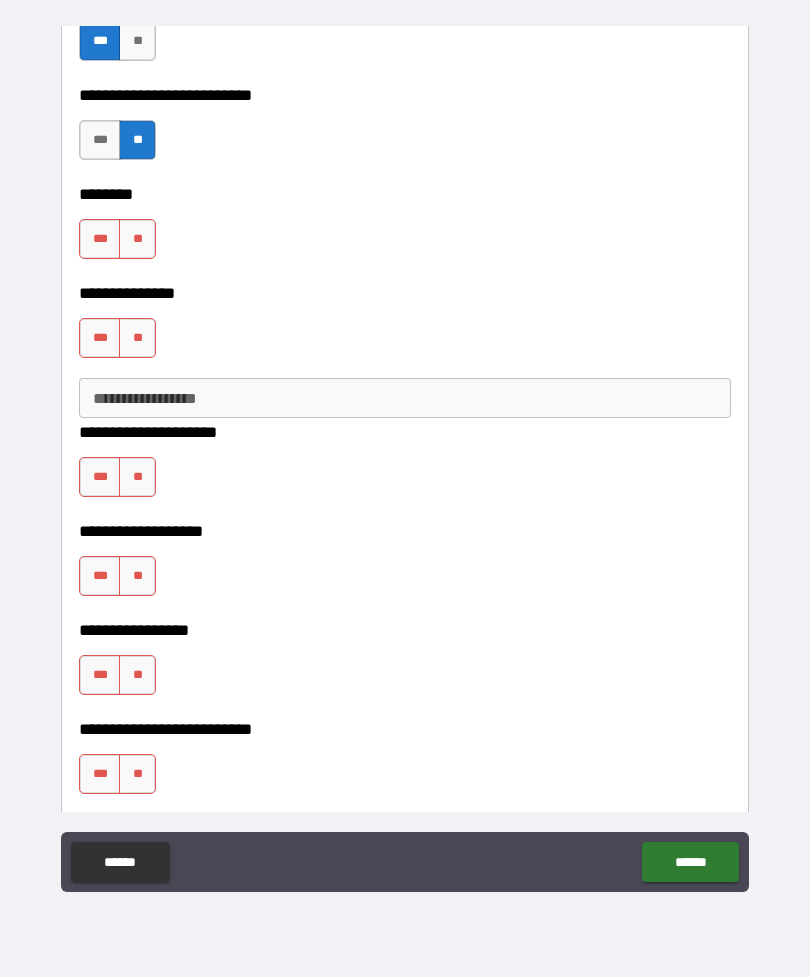 click on "**" at bounding box center (137, 239) 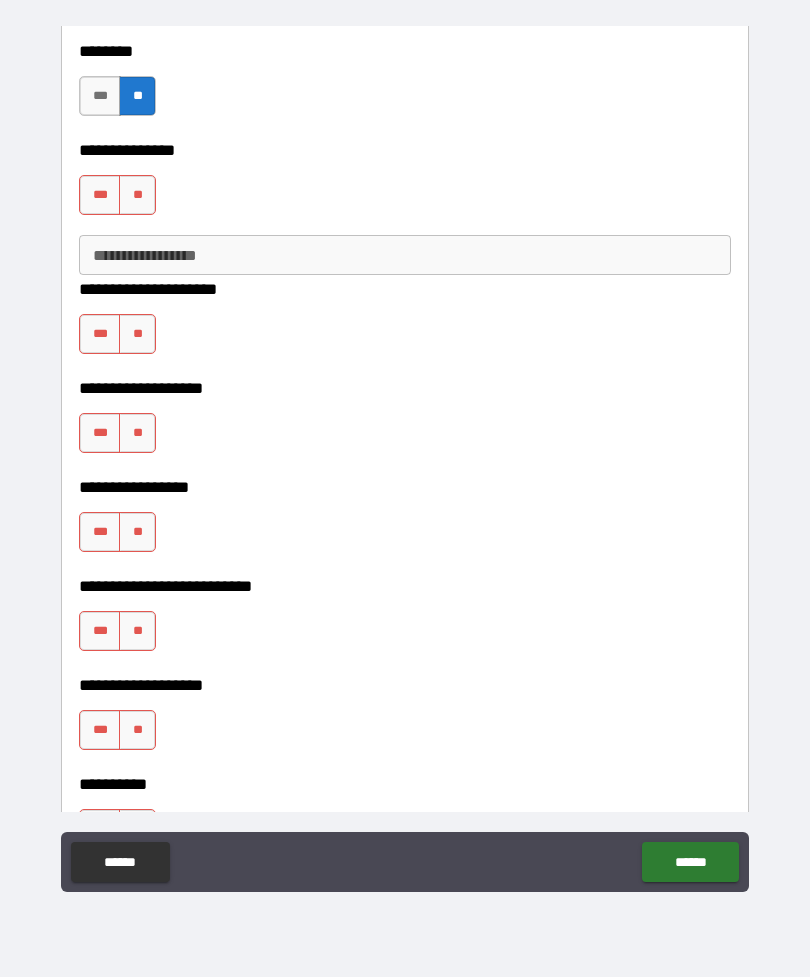 scroll, scrollTop: 4613, scrollLeft: 0, axis: vertical 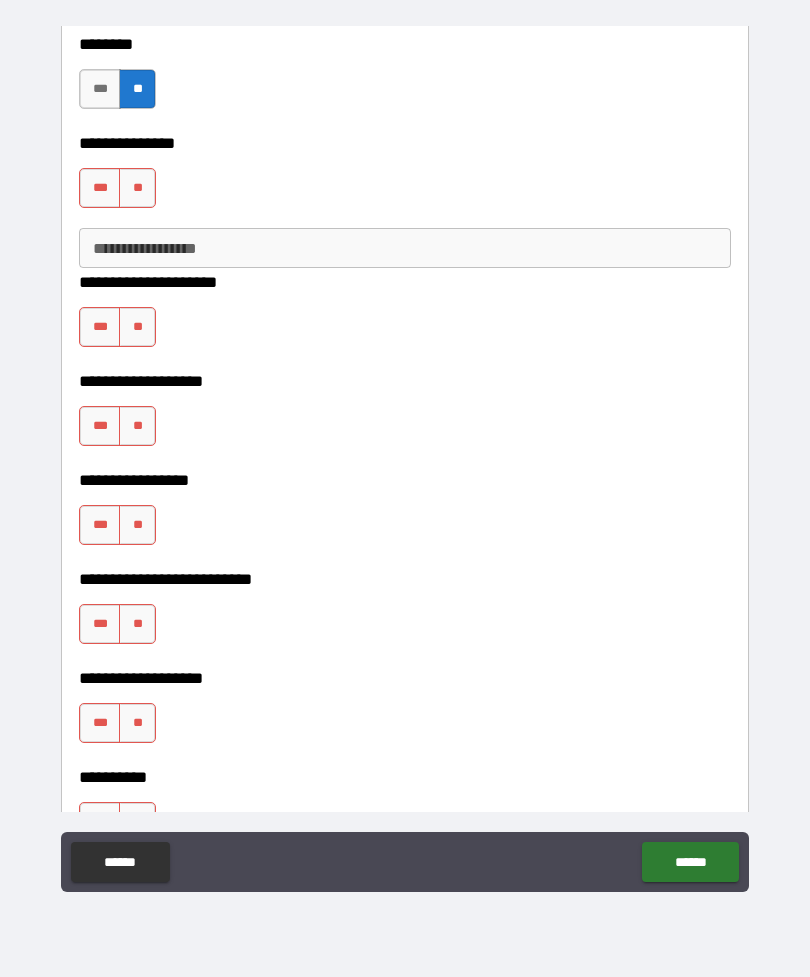 click on "**" at bounding box center [137, 188] 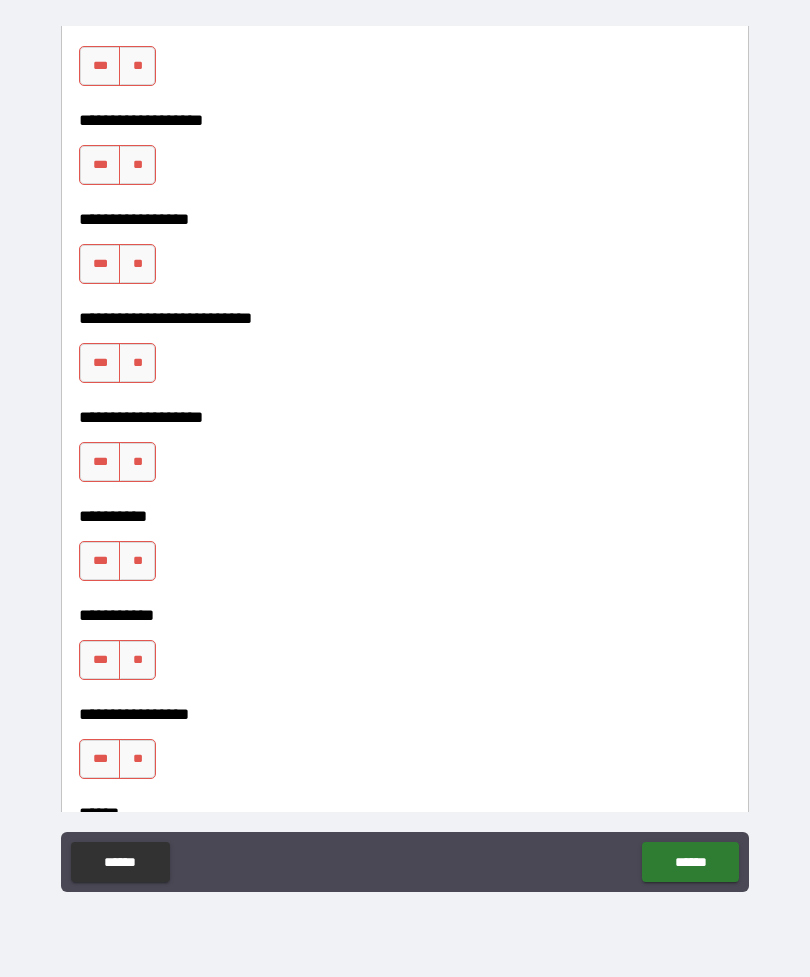 scroll, scrollTop: 4877, scrollLeft: 0, axis: vertical 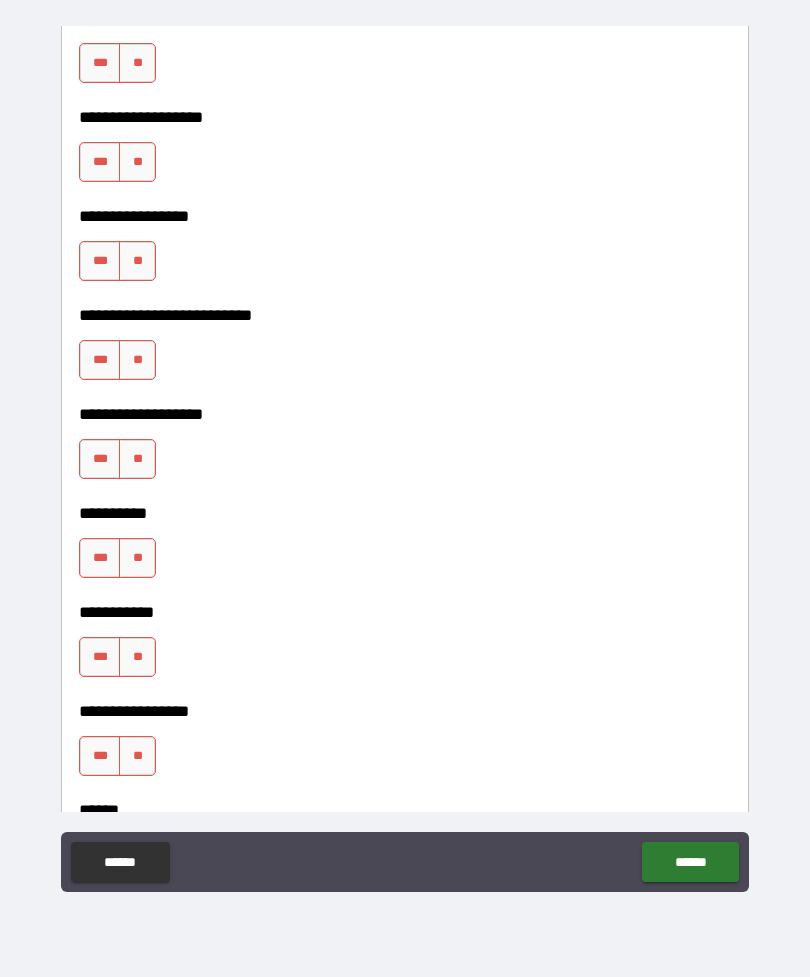 click on "**" at bounding box center (137, 63) 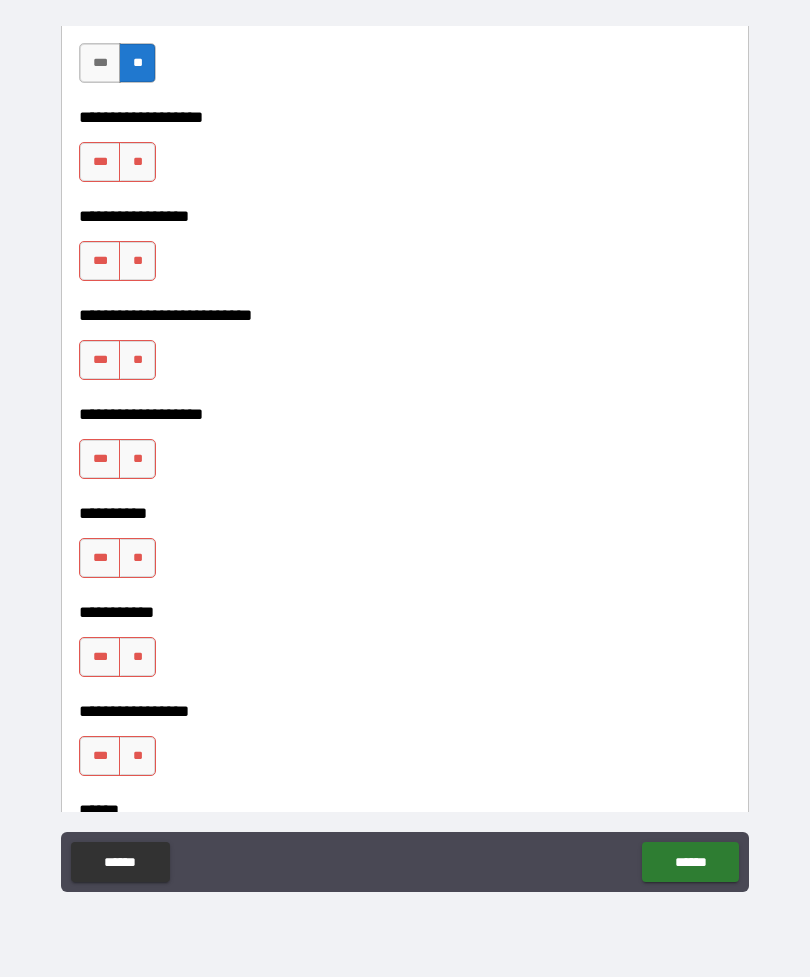 click on "**" at bounding box center [137, 162] 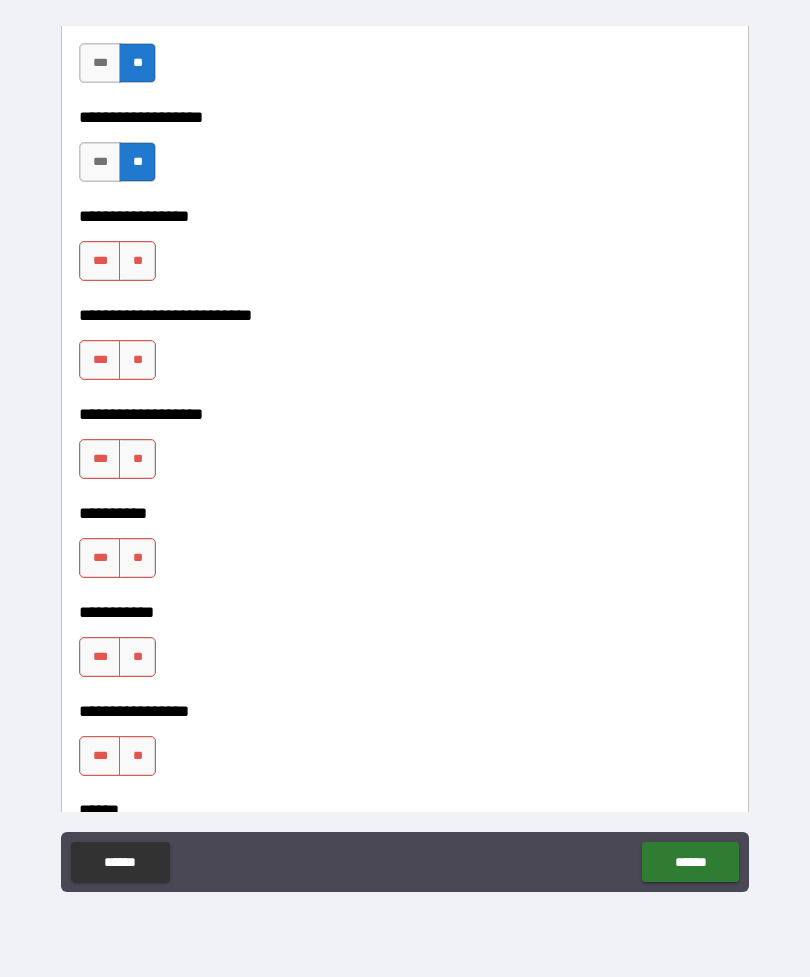 click on "**" at bounding box center (137, 261) 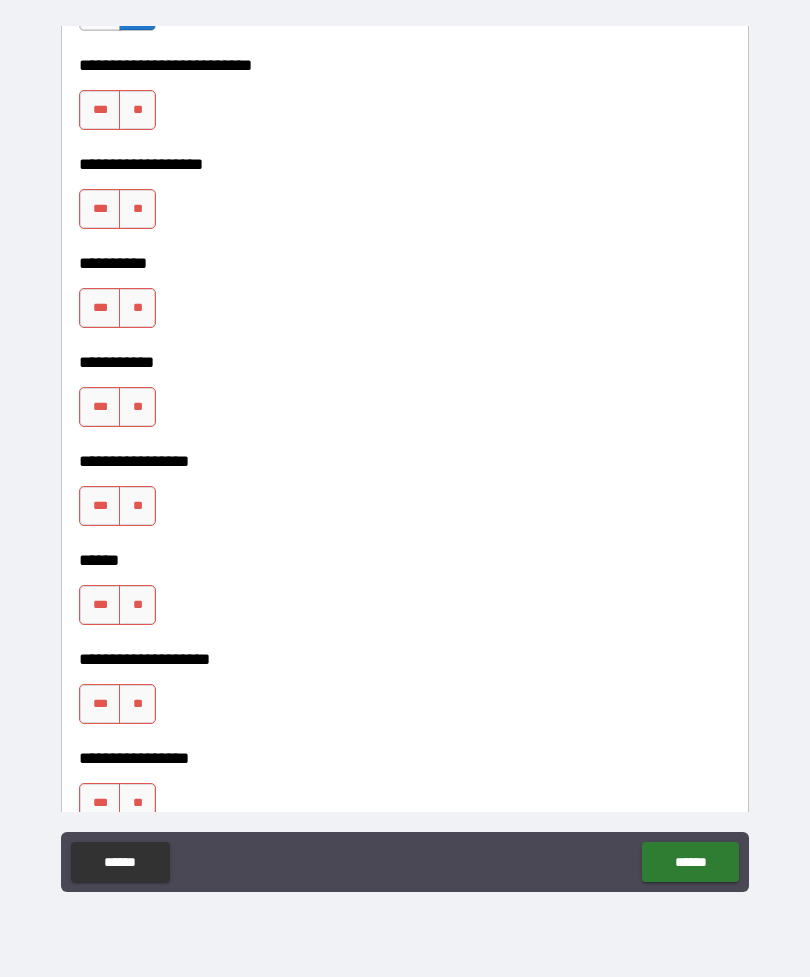 scroll, scrollTop: 5129, scrollLeft: 0, axis: vertical 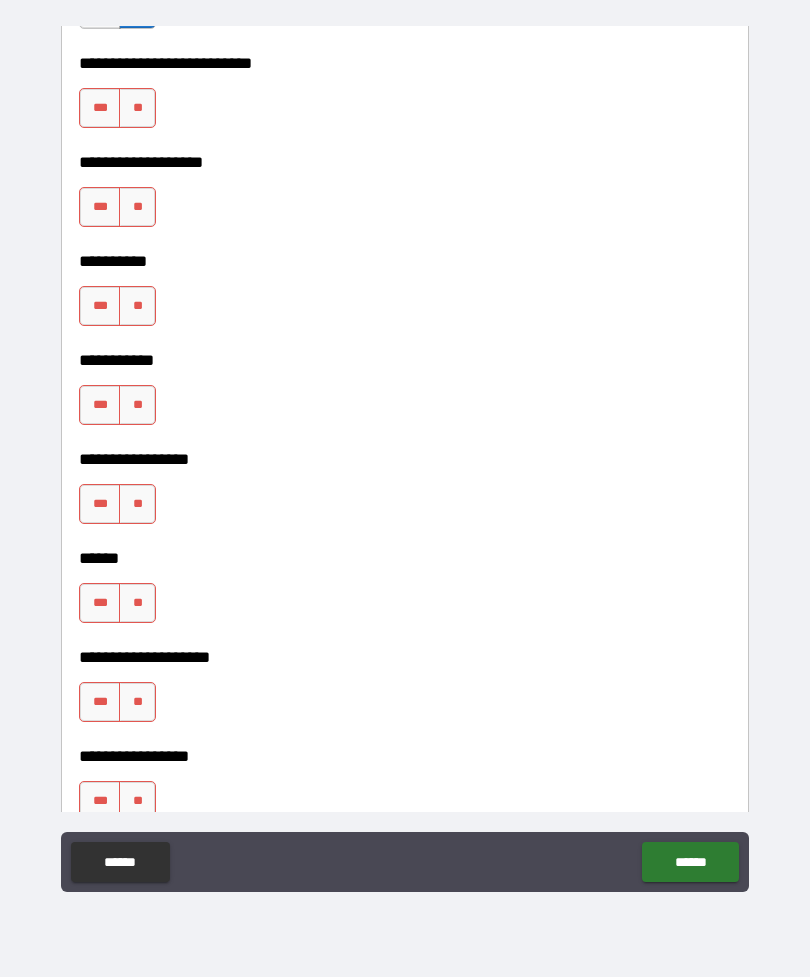click on "**" at bounding box center [137, 108] 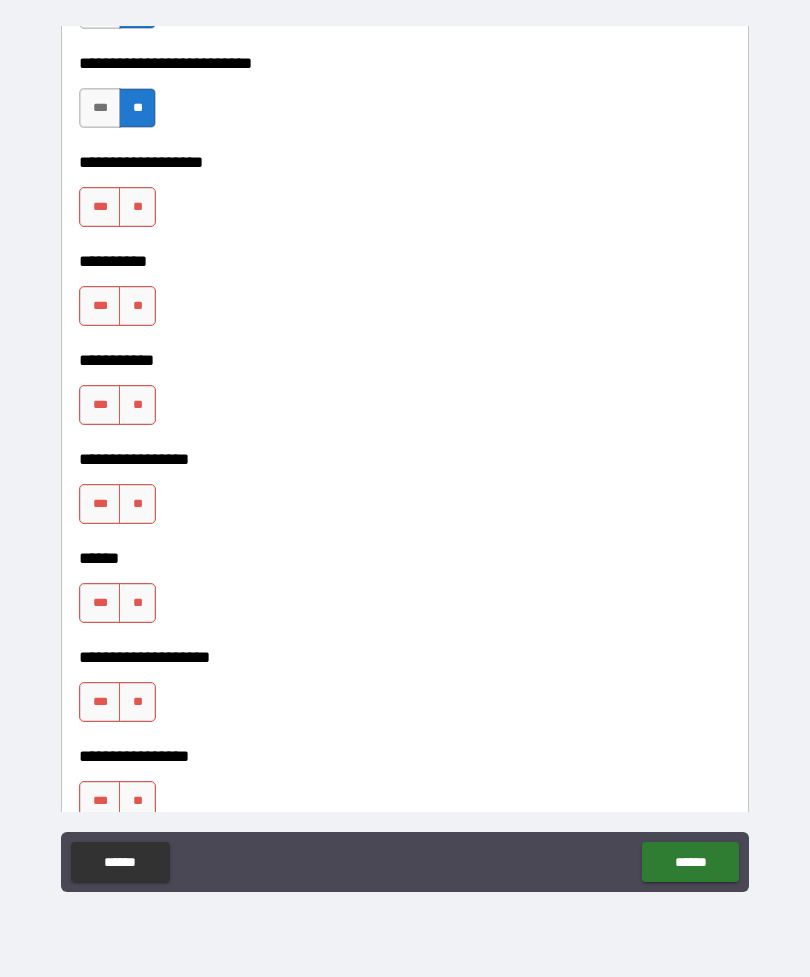 click on "***" at bounding box center (100, 207) 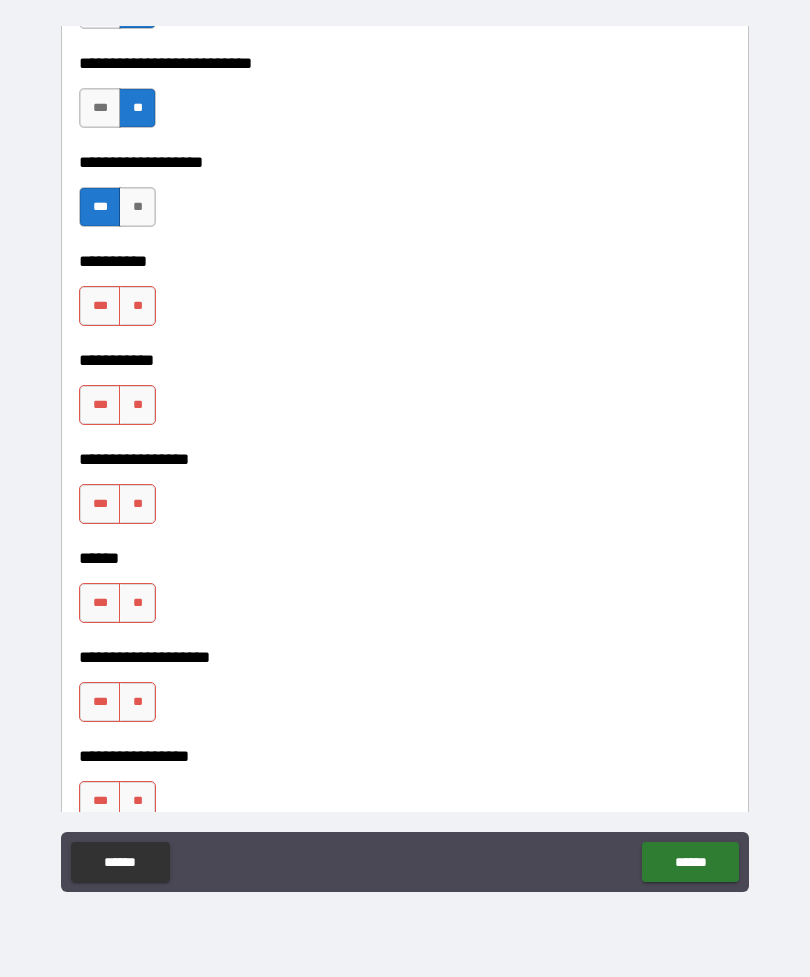 click on "**" at bounding box center (137, 306) 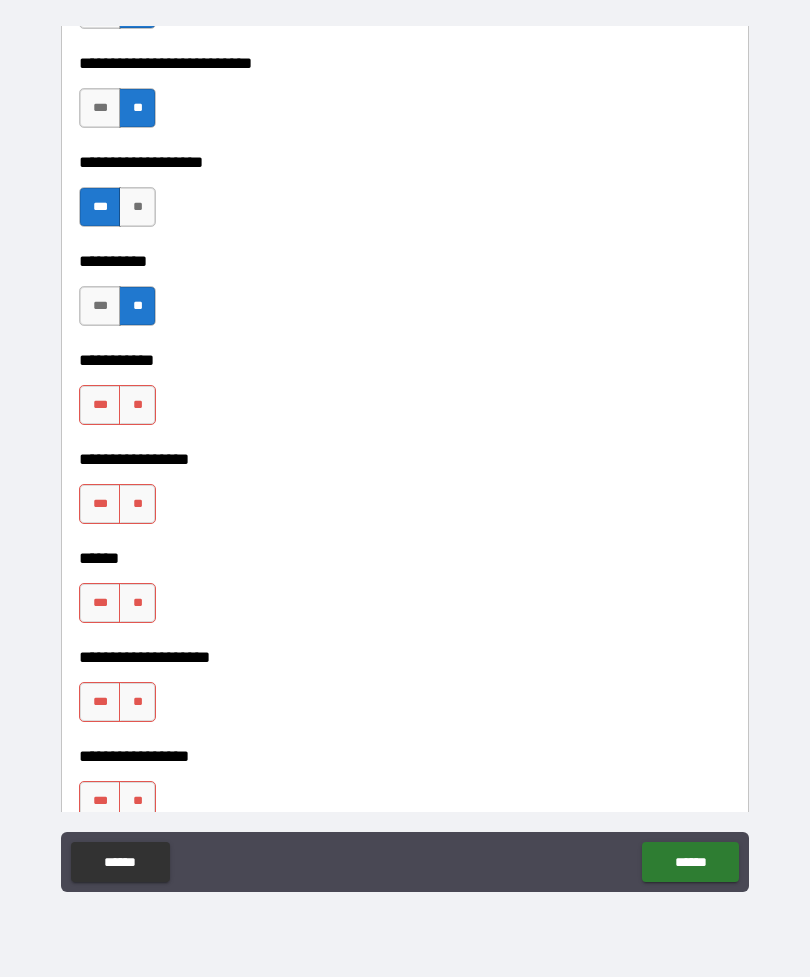 click on "**" at bounding box center [137, 405] 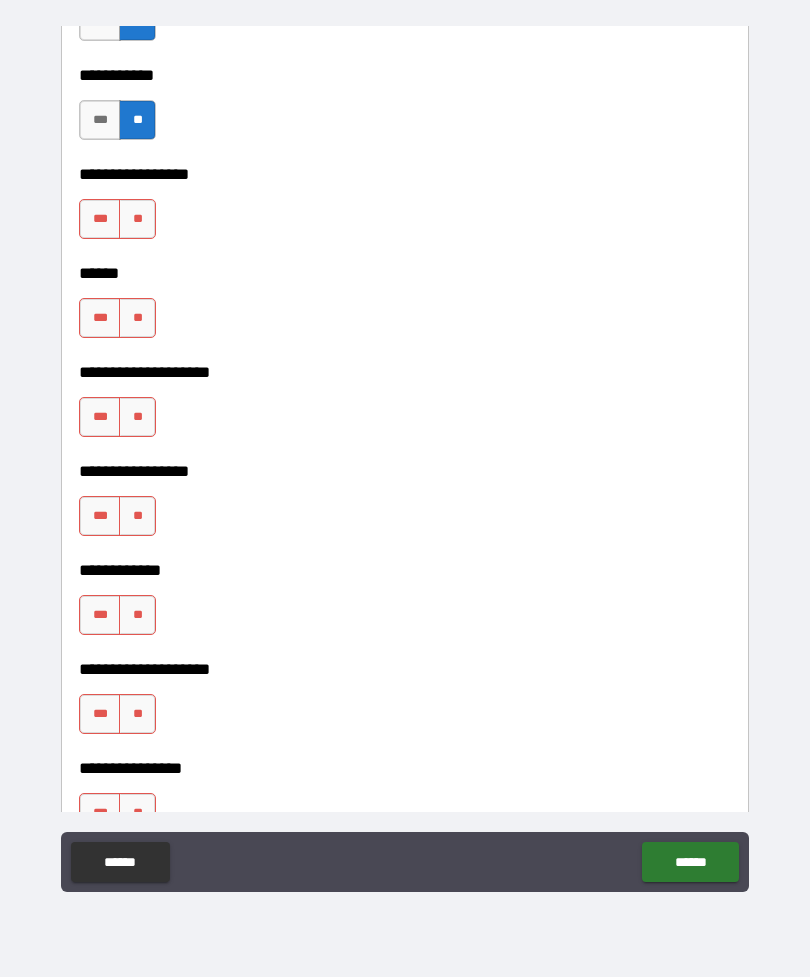 scroll, scrollTop: 5440, scrollLeft: 0, axis: vertical 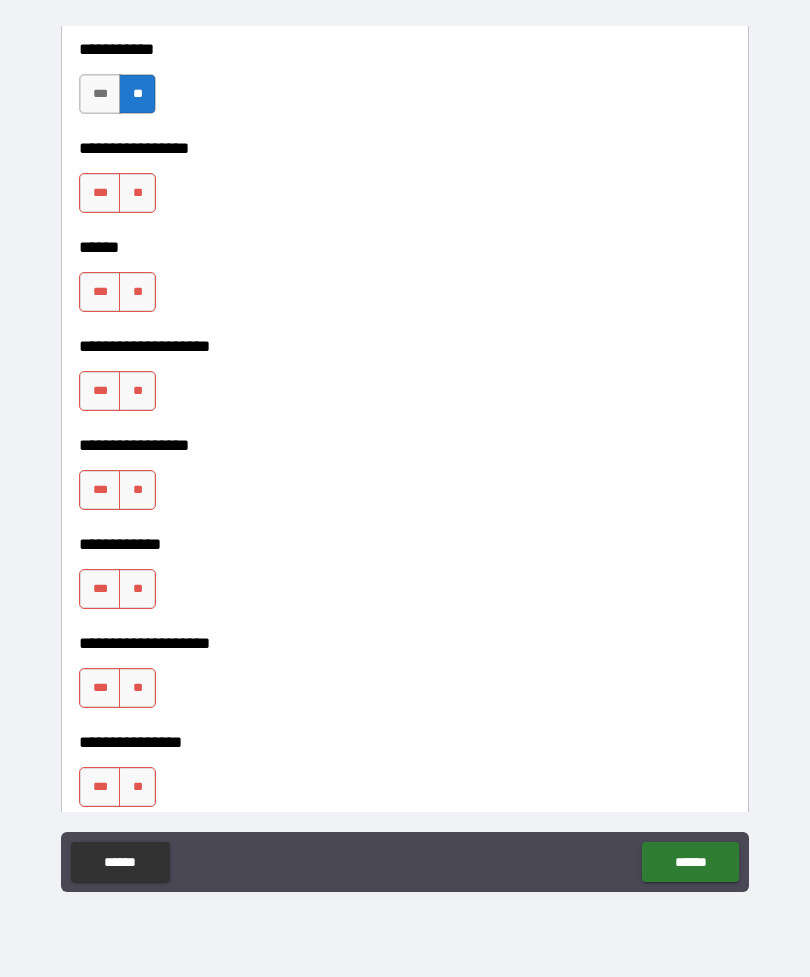 click on "**" at bounding box center [137, 193] 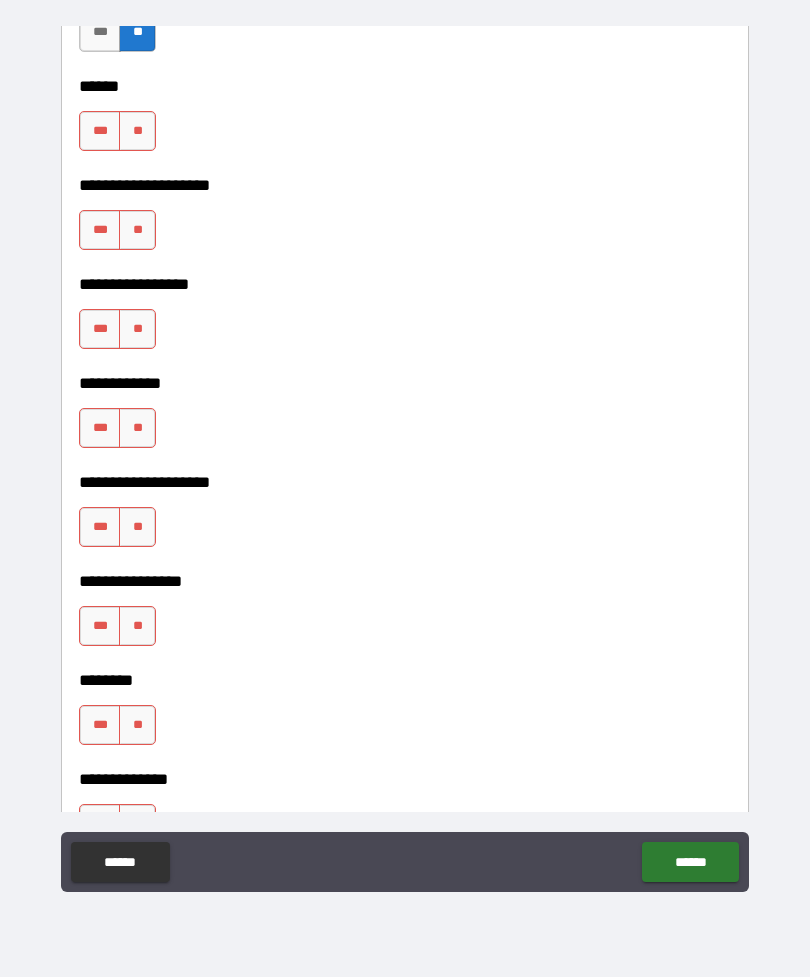 scroll, scrollTop: 5607, scrollLeft: 0, axis: vertical 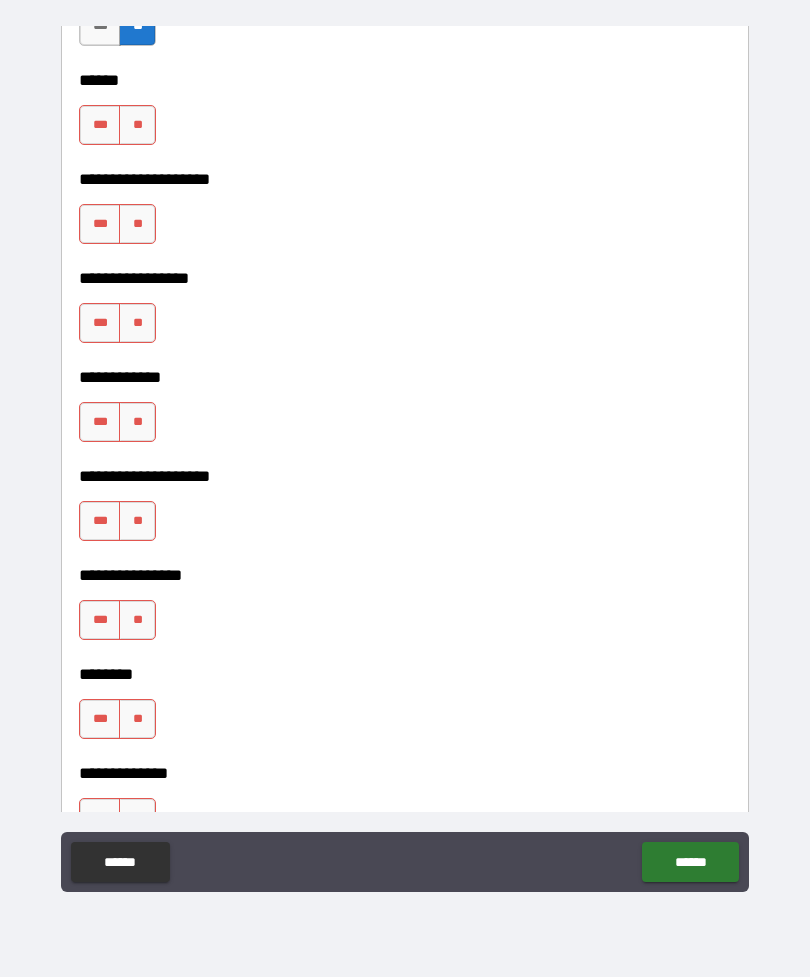 click on "***" at bounding box center [100, 125] 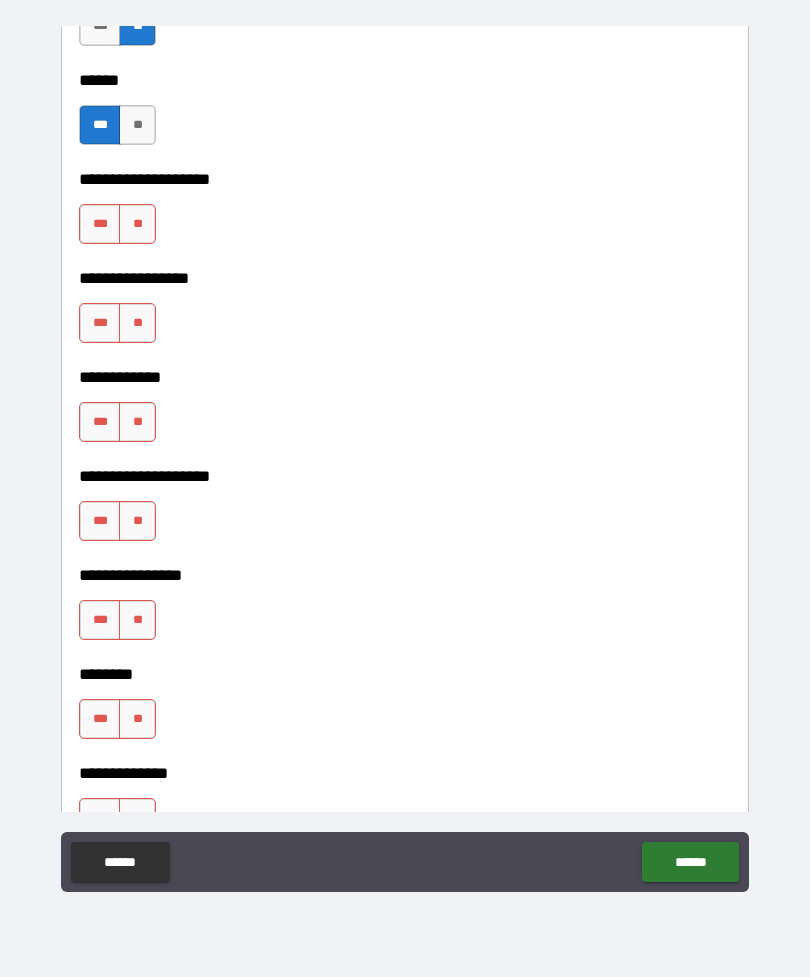 click on "***" at bounding box center [100, 224] 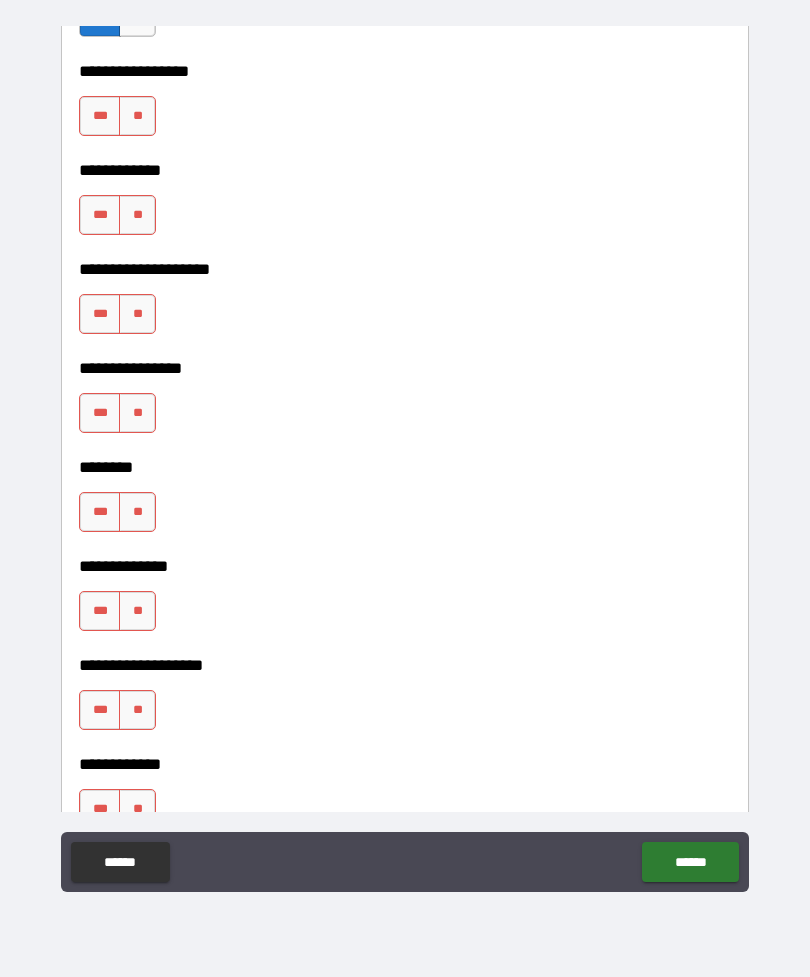 scroll, scrollTop: 5820, scrollLeft: 0, axis: vertical 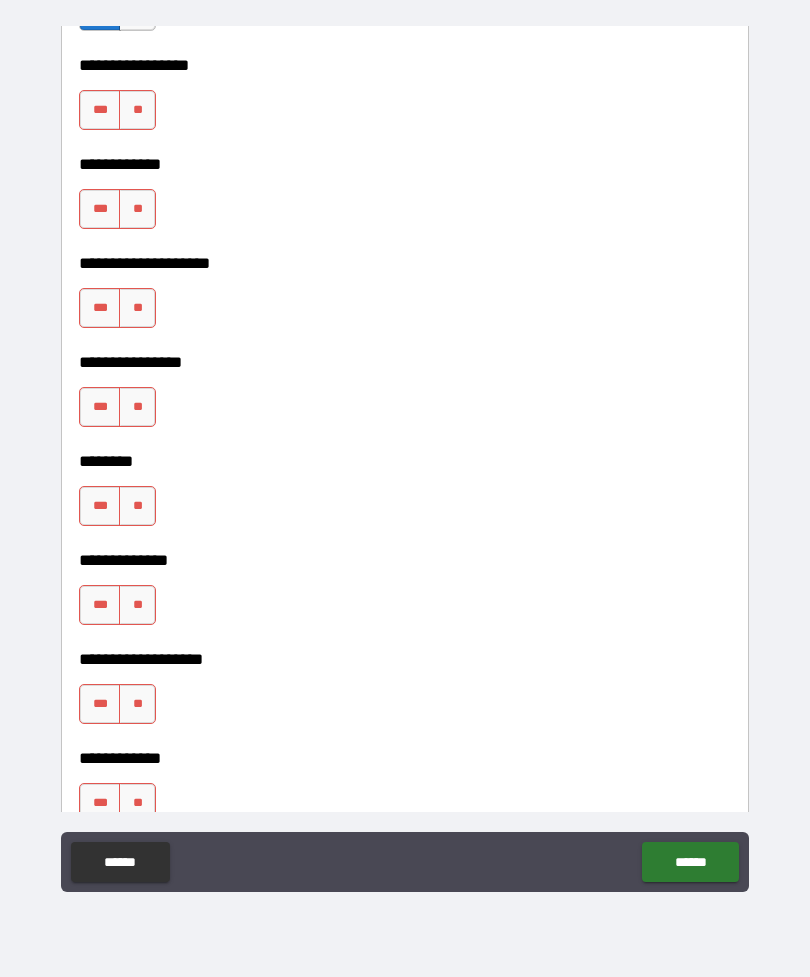 click on "**" at bounding box center (137, 209) 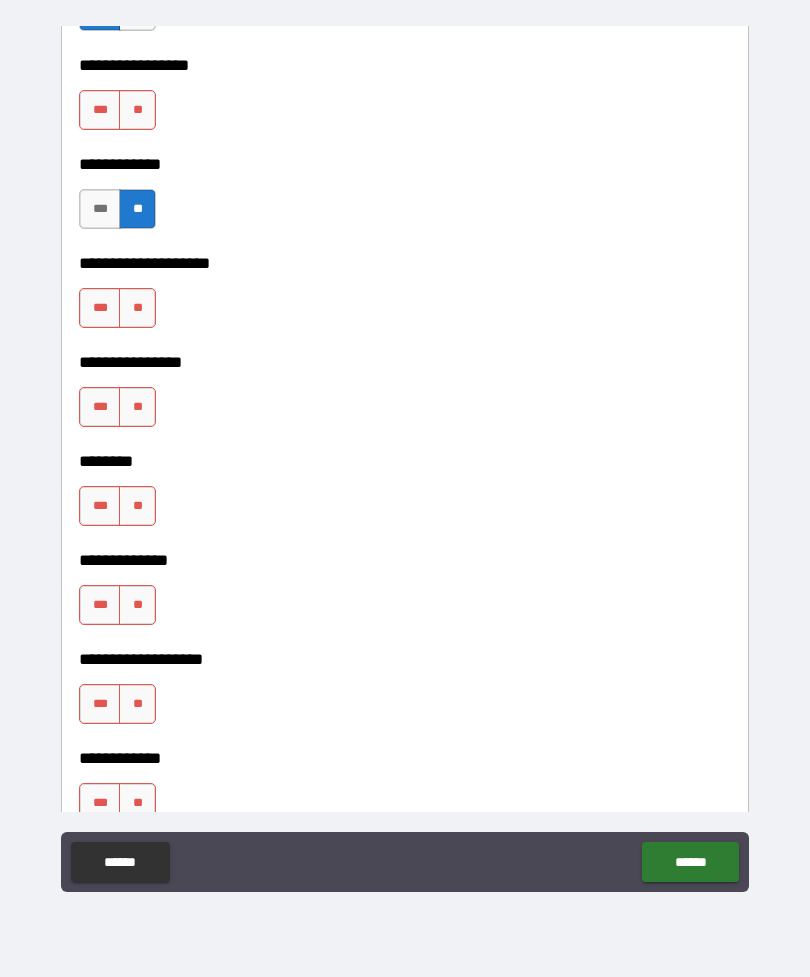 click on "**" at bounding box center [137, 110] 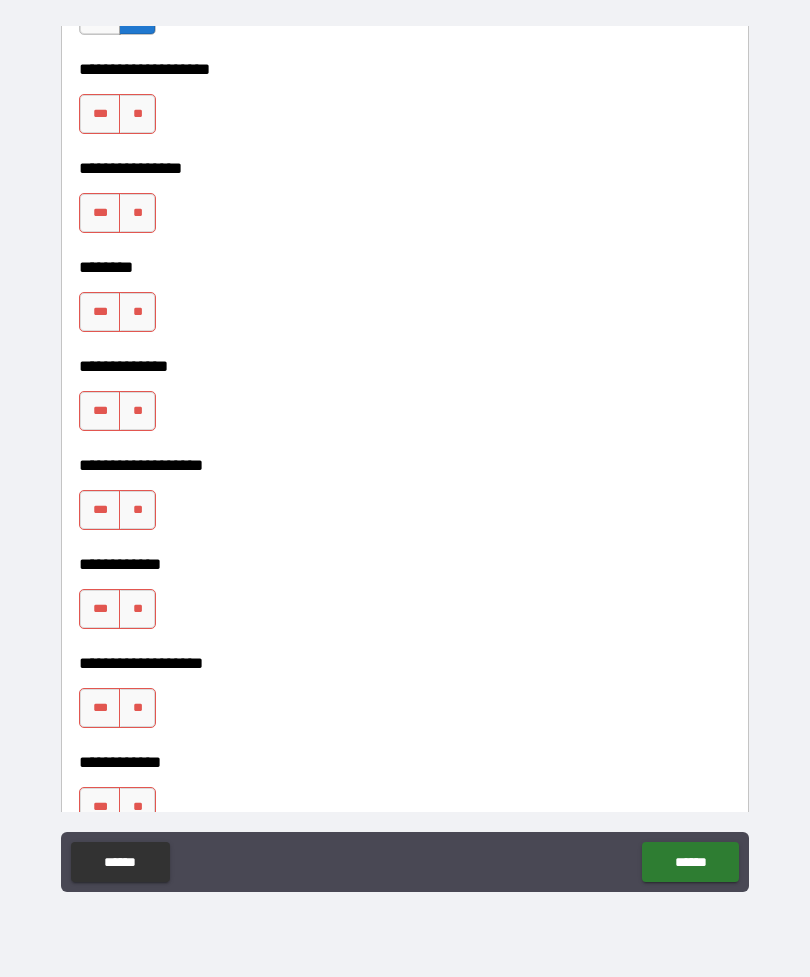 scroll, scrollTop: 6021, scrollLeft: 0, axis: vertical 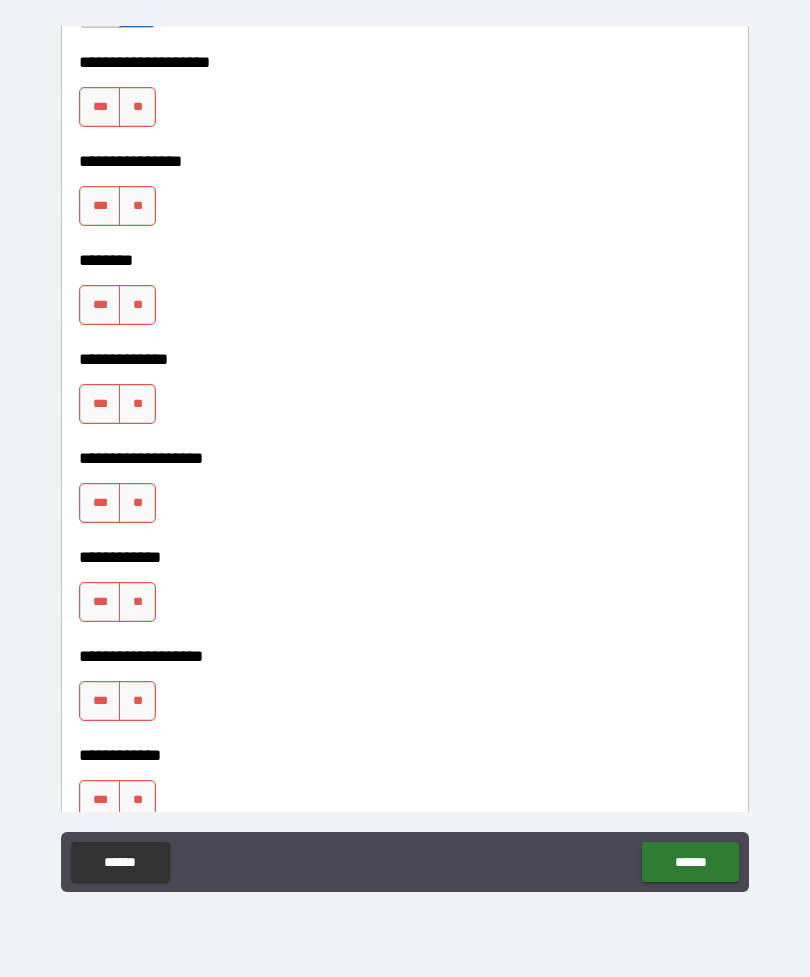 click on "**" at bounding box center (137, 206) 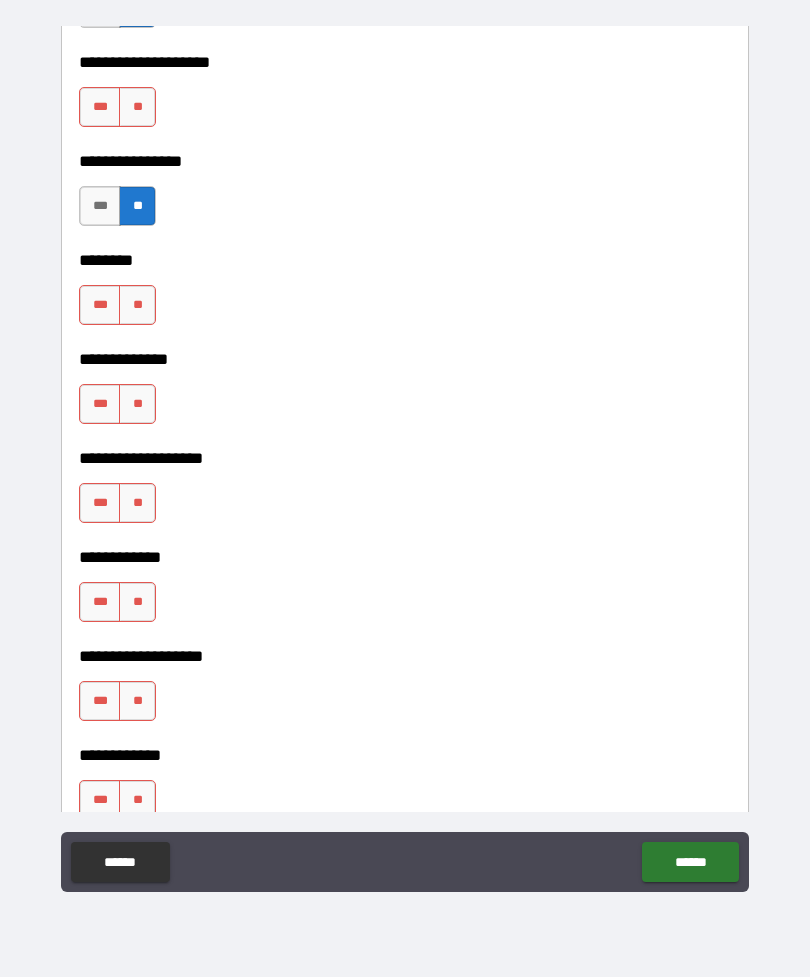click on "**" at bounding box center [137, 305] 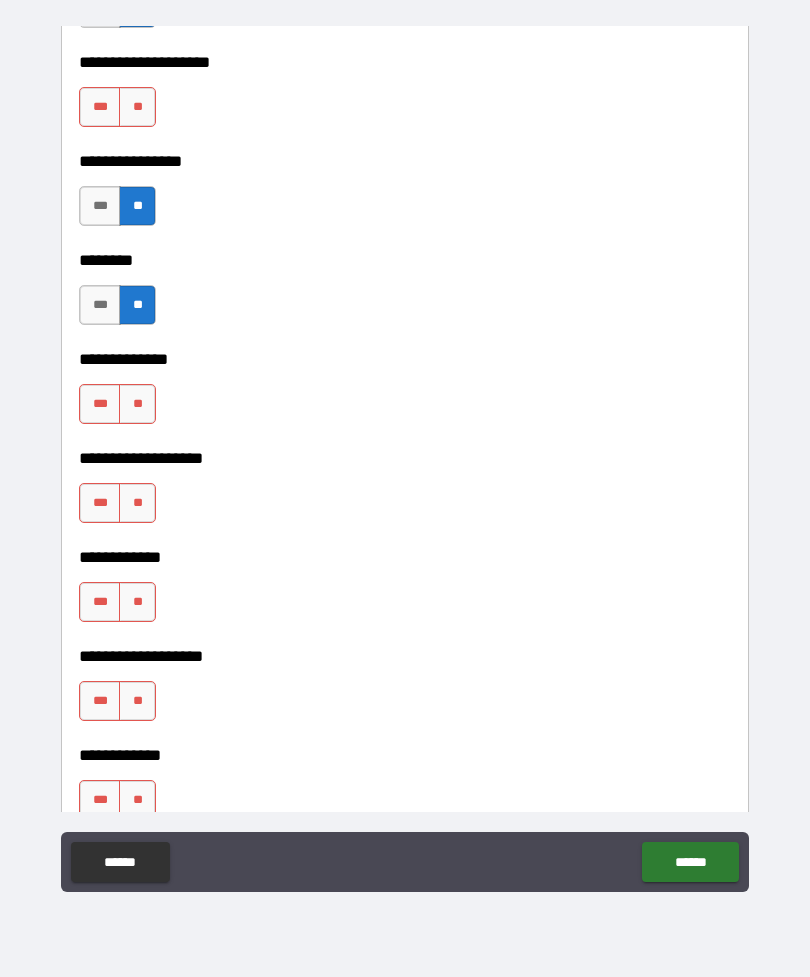 click on "**" at bounding box center [137, 404] 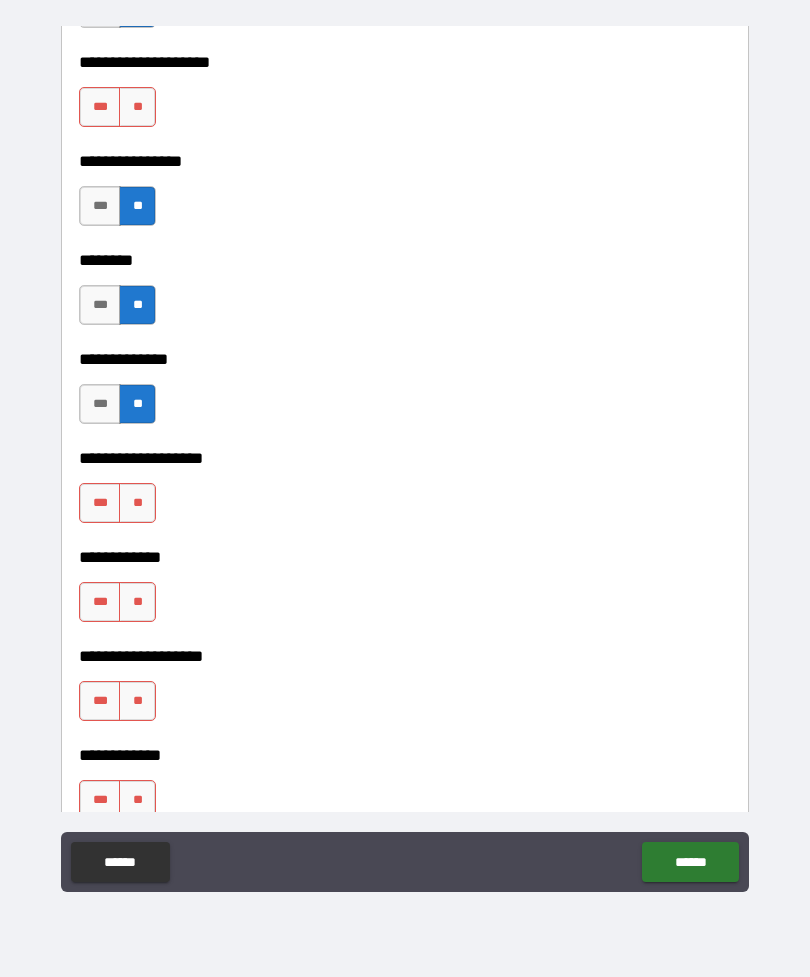 click on "**" at bounding box center [137, 503] 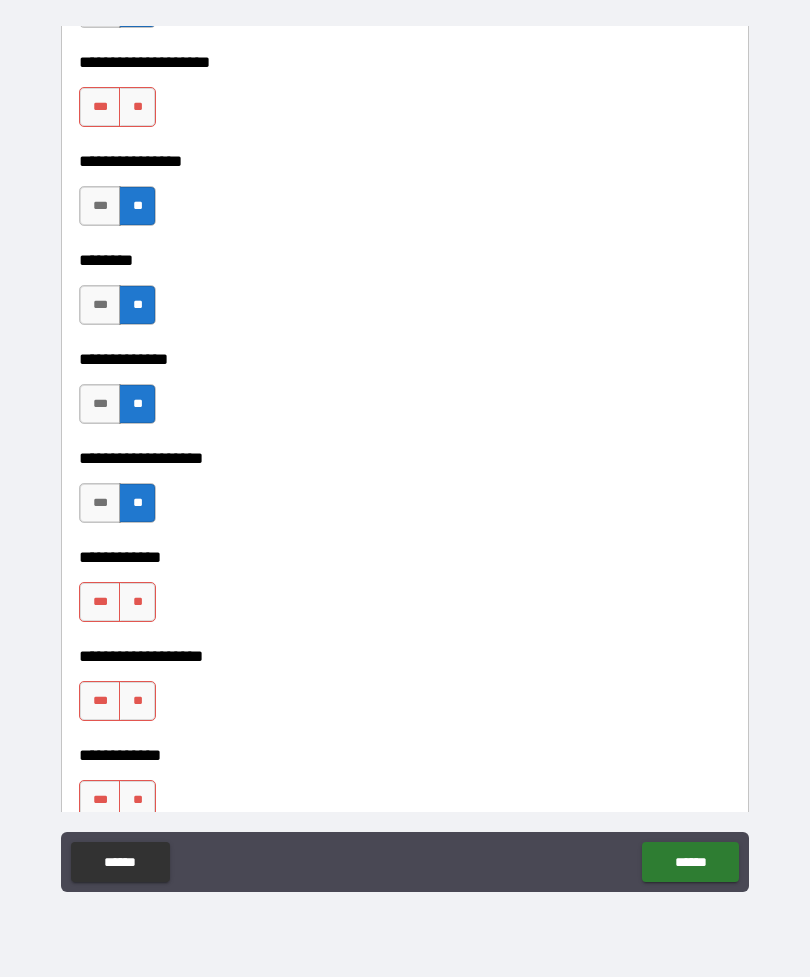 click on "**" at bounding box center [137, 602] 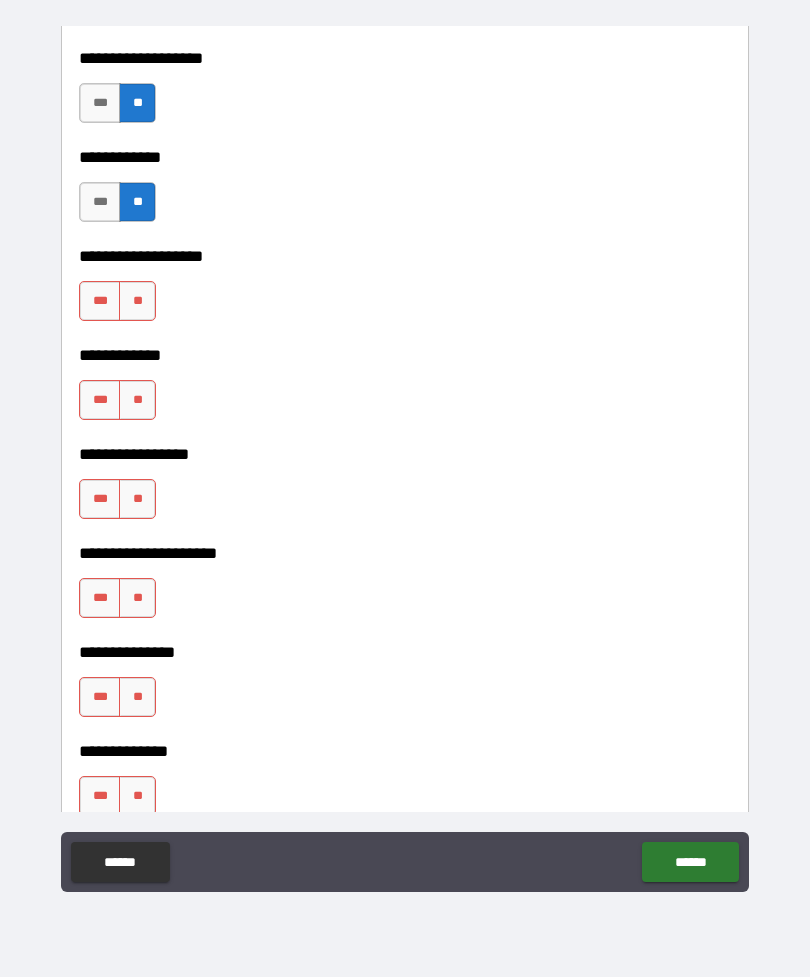 scroll, scrollTop: 6455, scrollLeft: 0, axis: vertical 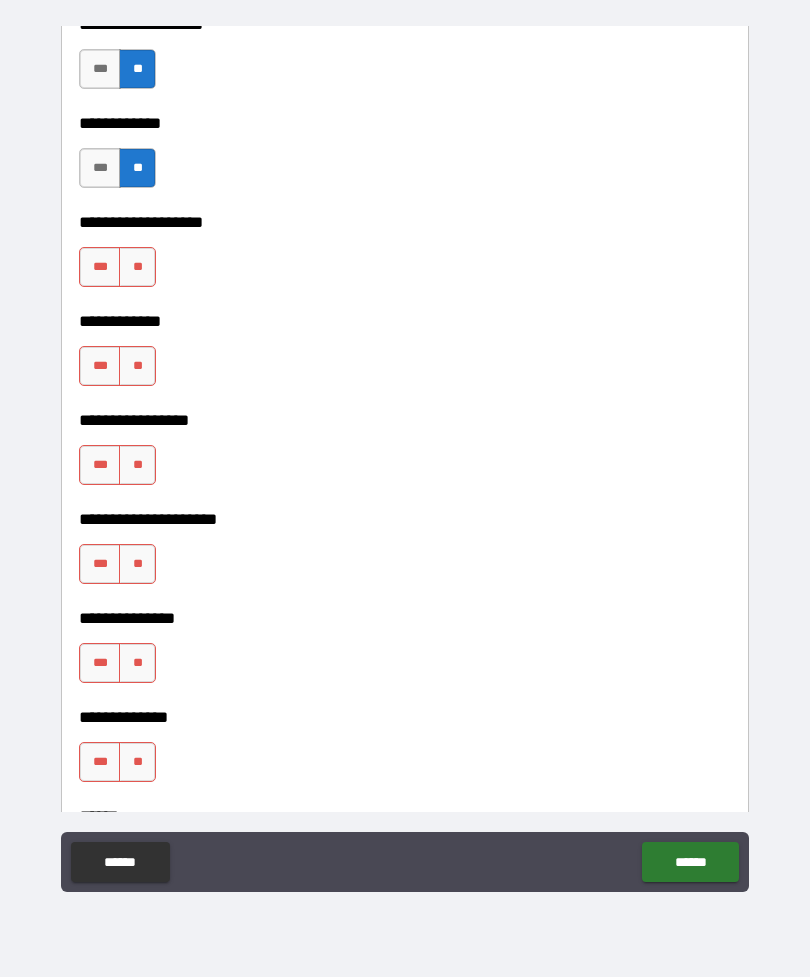 click on "**" at bounding box center (137, 267) 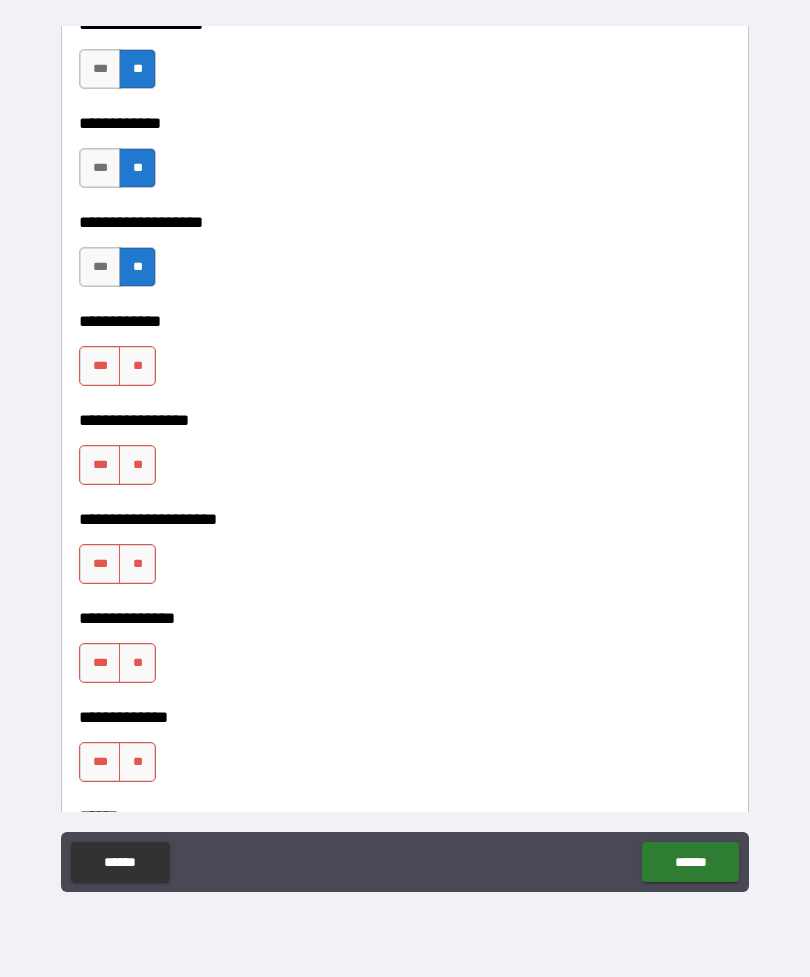 click on "**" at bounding box center [137, 366] 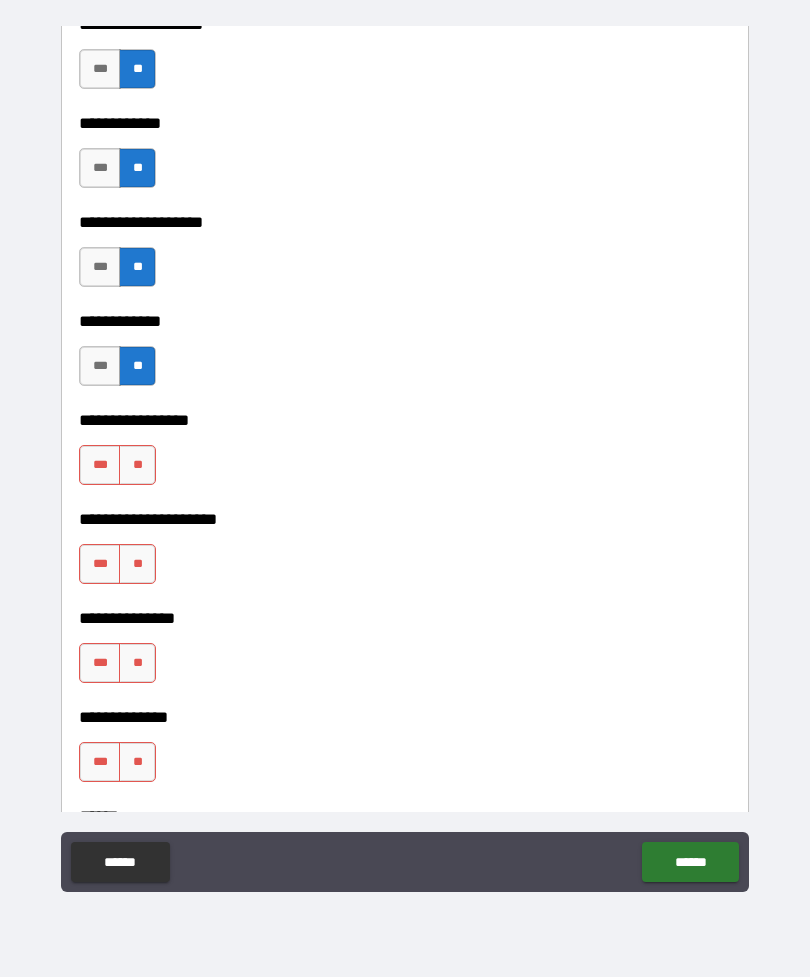 click on "**" at bounding box center (137, 465) 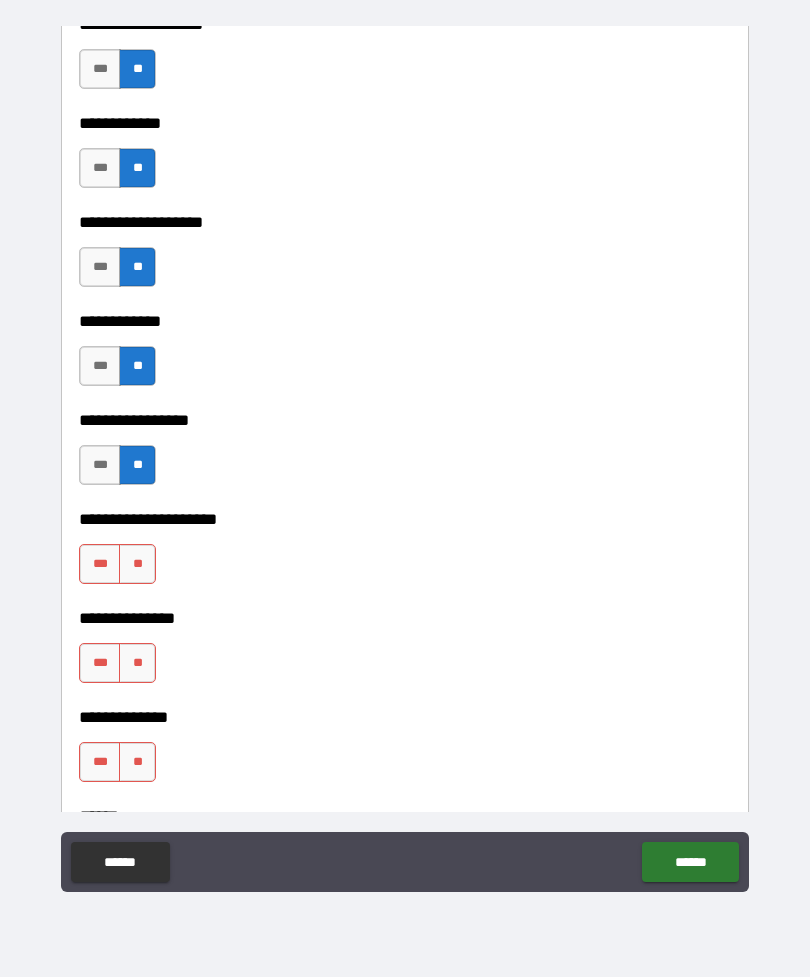 click on "**" at bounding box center [137, 564] 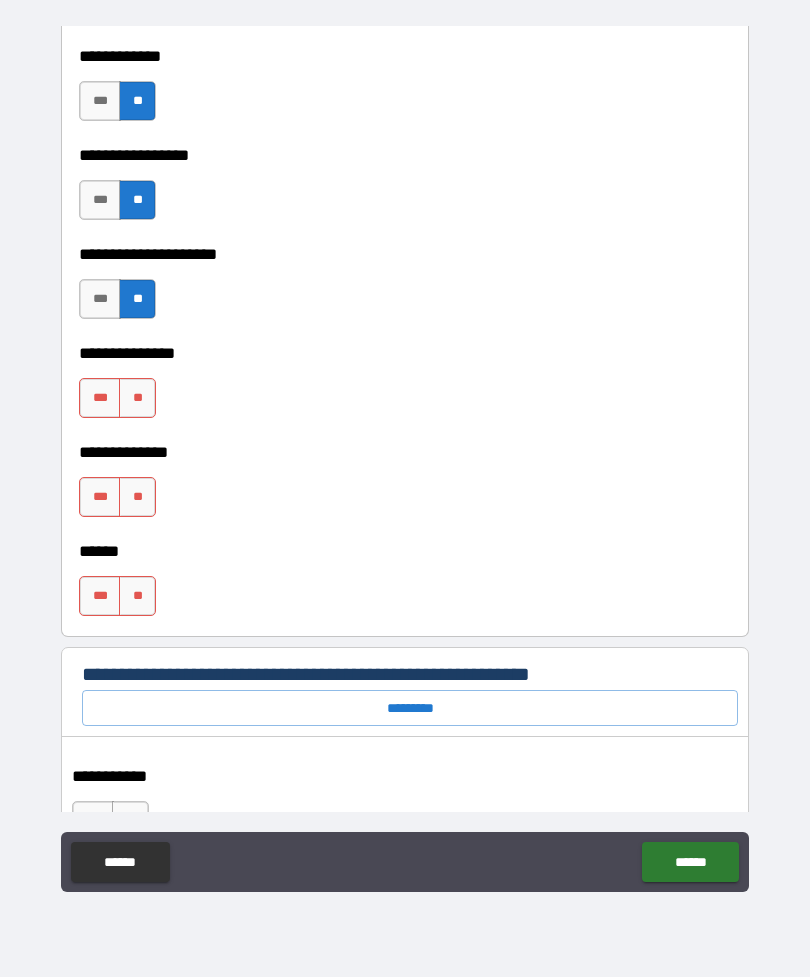 scroll, scrollTop: 6722, scrollLeft: 0, axis: vertical 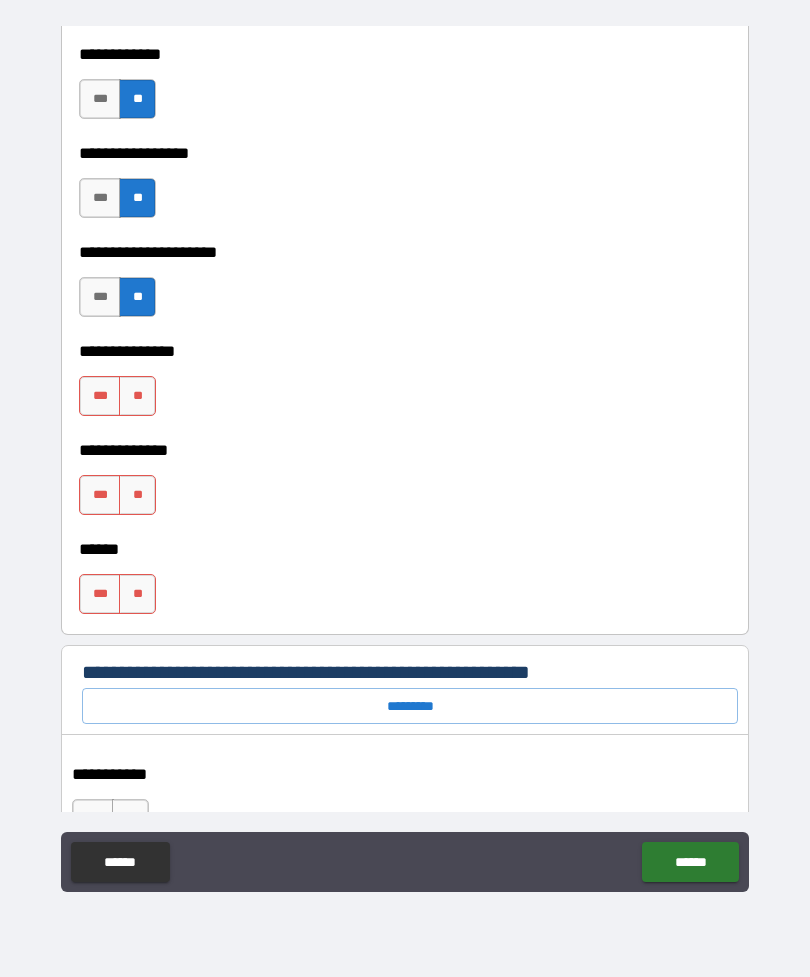 click on "**" at bounding box center (137, 396) 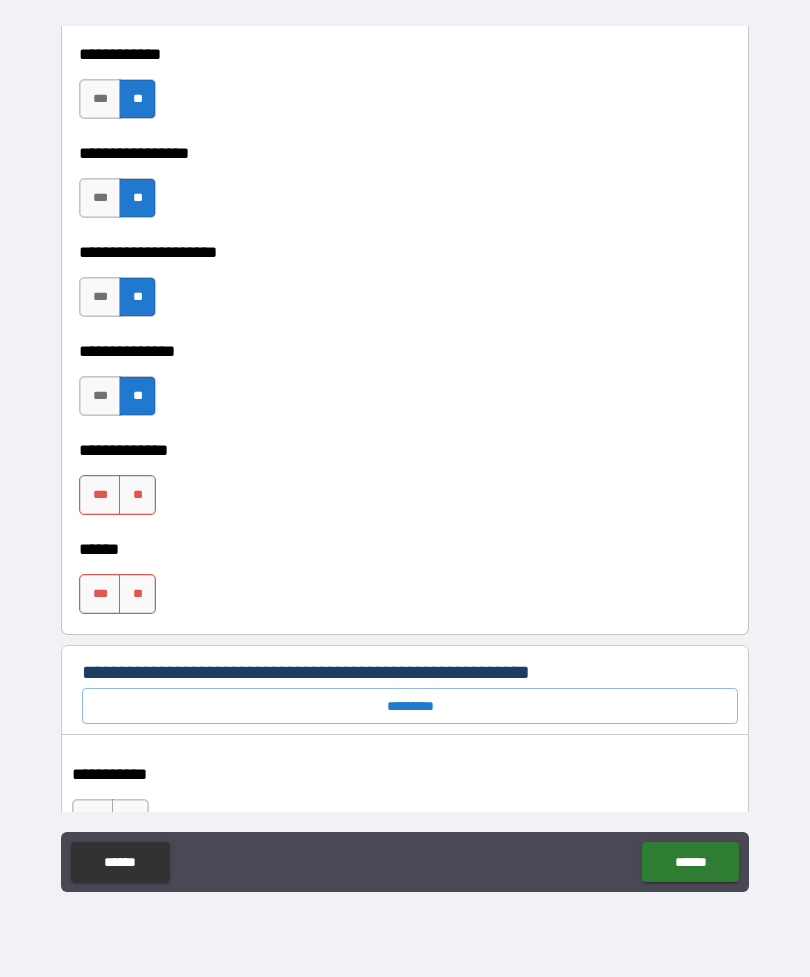 click on "**" at bounding box center (137, 594) 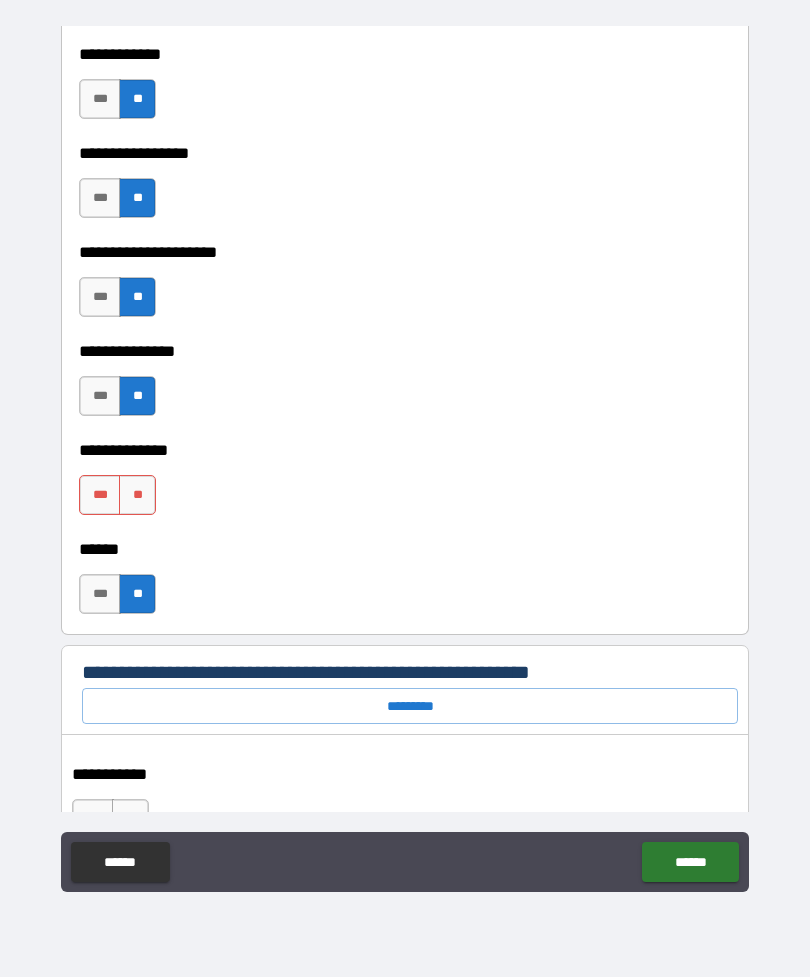 click on "**" at bounding box center (137, 495) 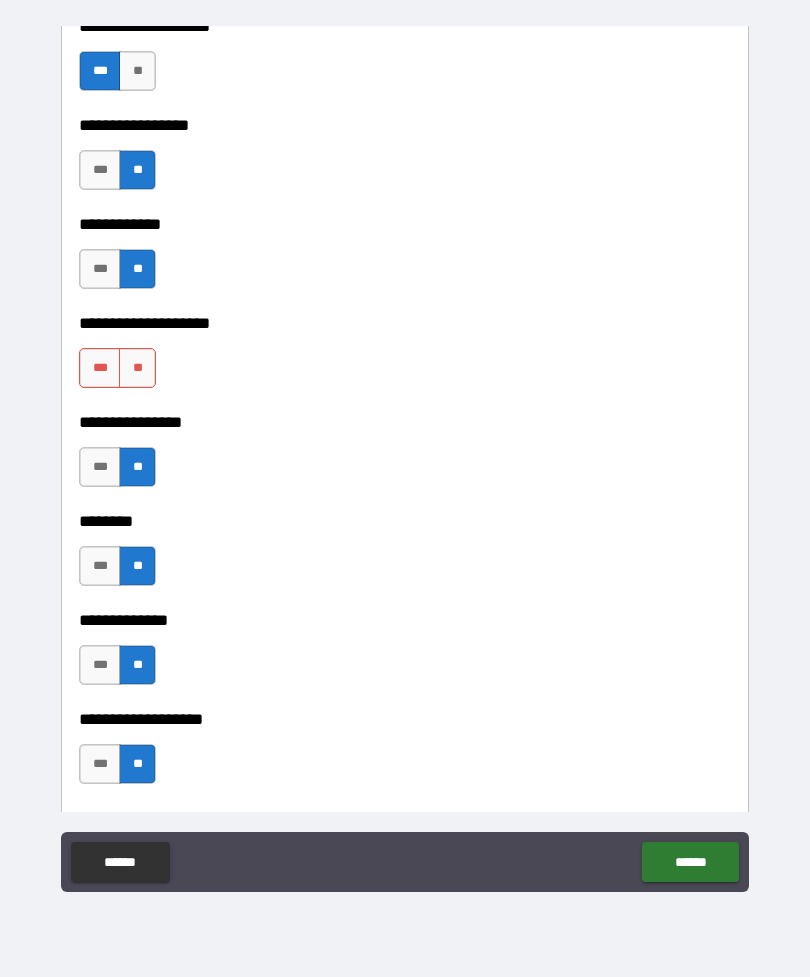 scroll, scrollTop: 5764, scrollLeft: 0, axis: vertical 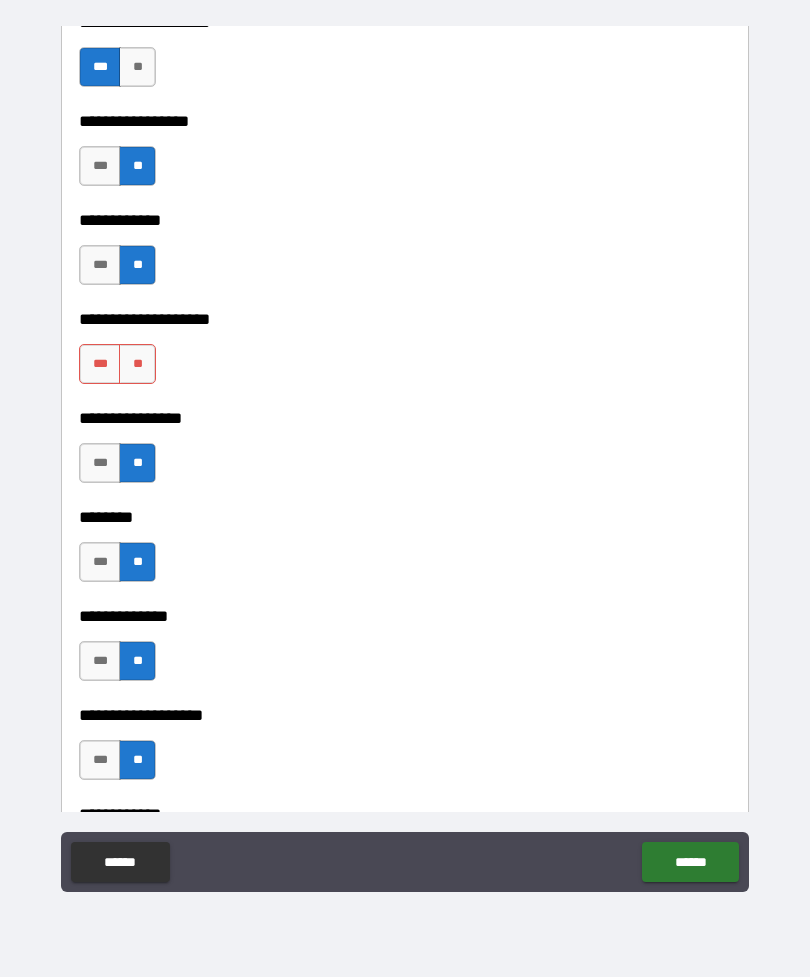 click on "***" at bounding box center (100, 364) 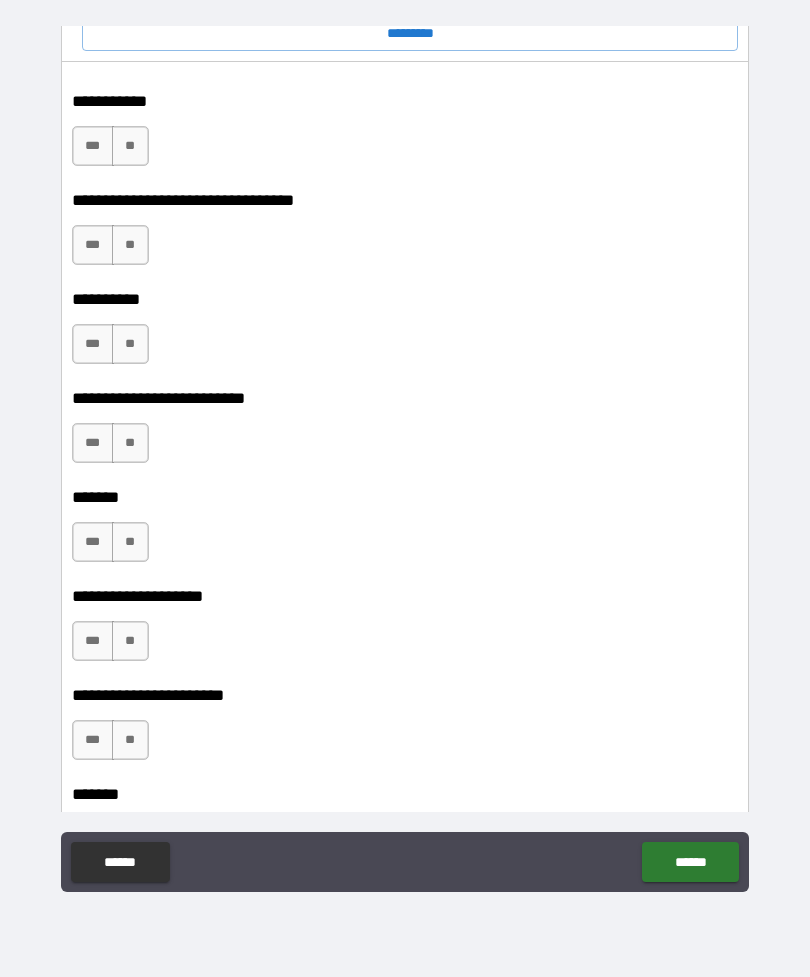 scroll, scrollTop: 7402, scrollLeft: 0, axis: vertical 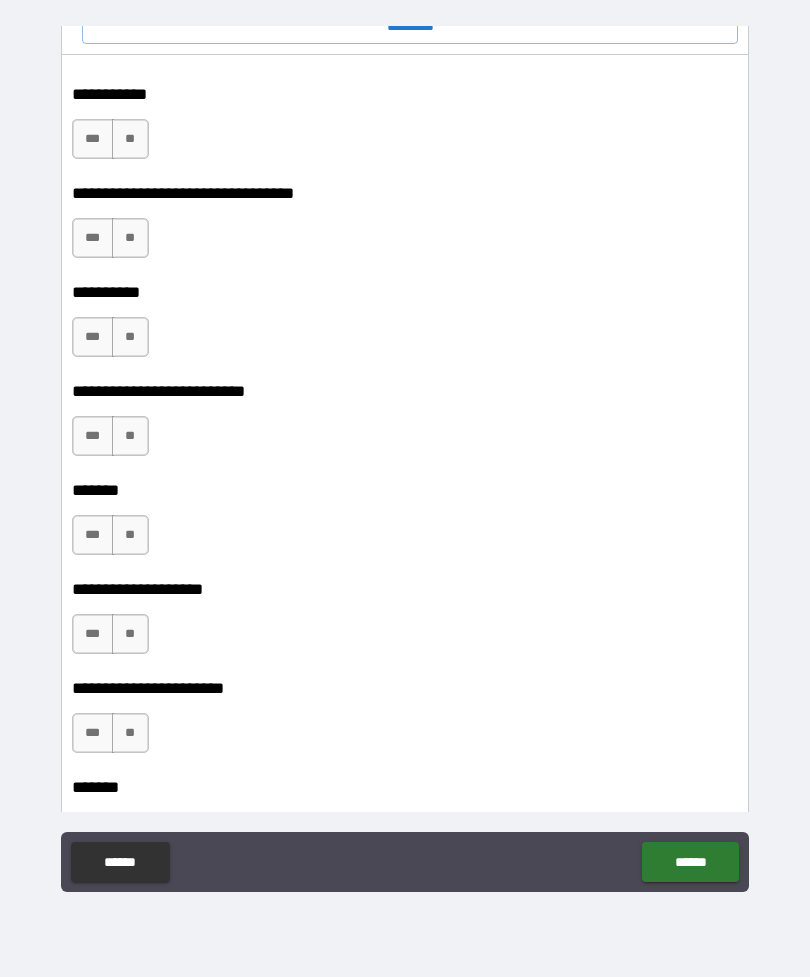 click on "**" at bounding box center (130, 139) 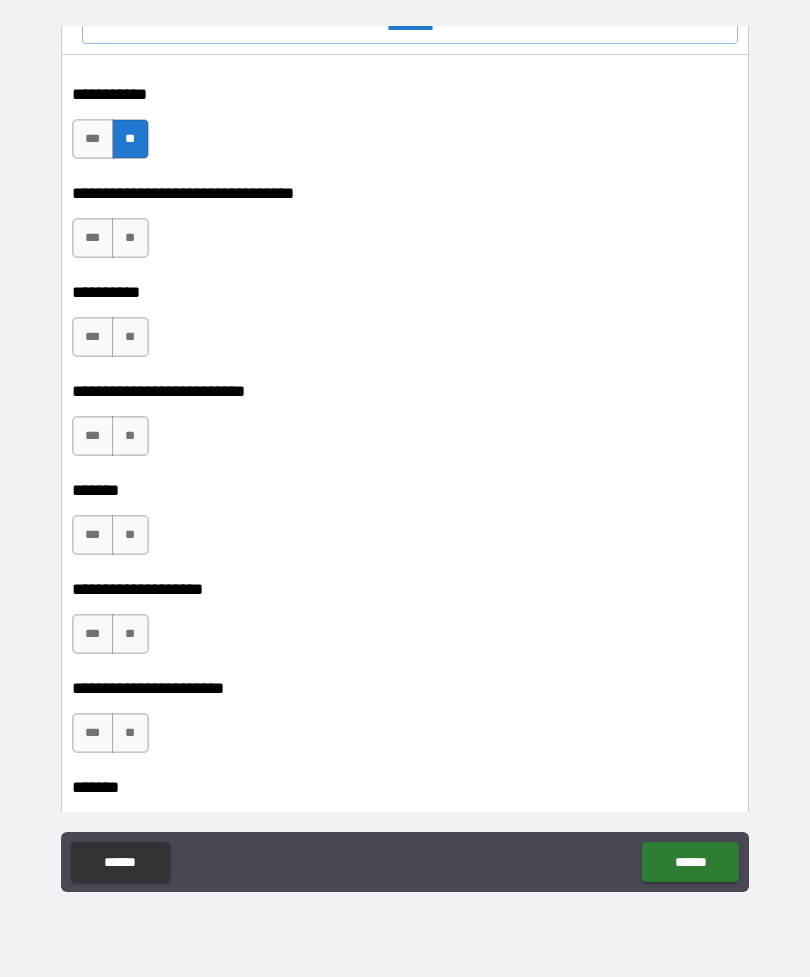 click on "**" at bounding box center [130, 238] 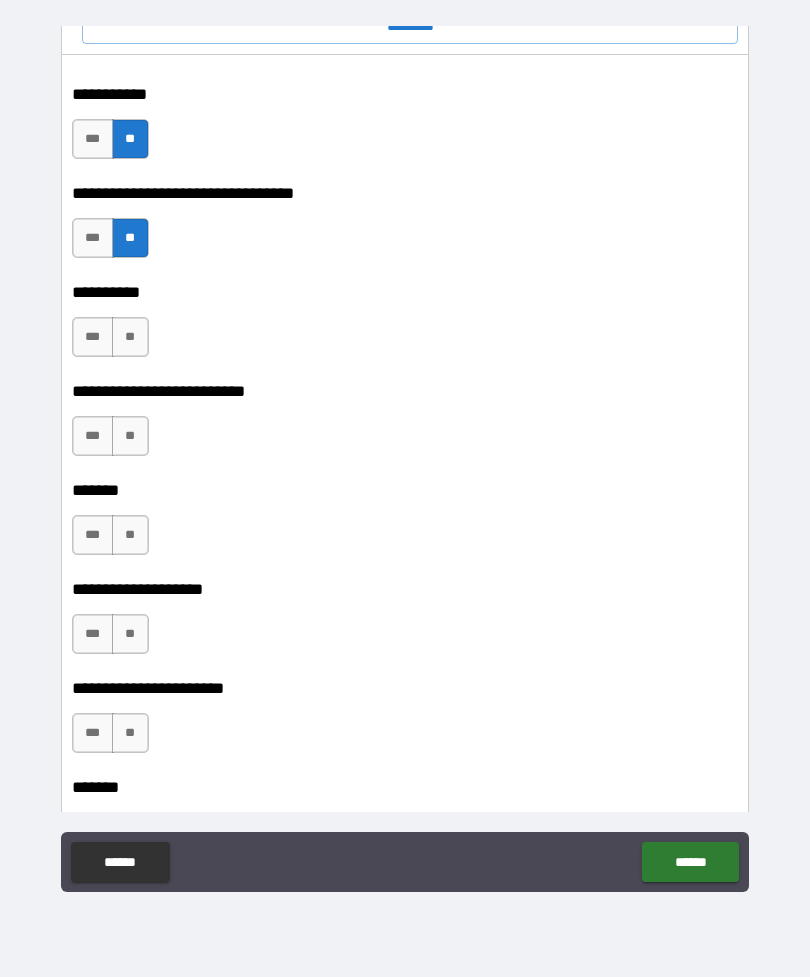 click on "**" at bounding box center (130, 337) 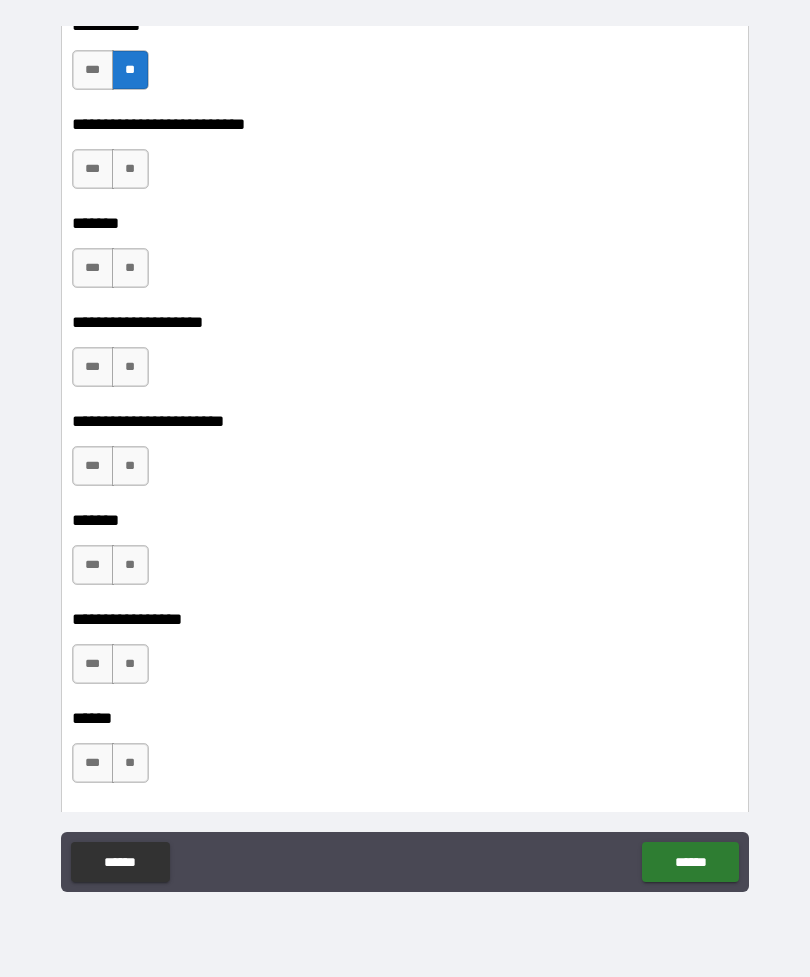scroll, scrollTop: 7673, scrollLeft: 0, axis: vertical 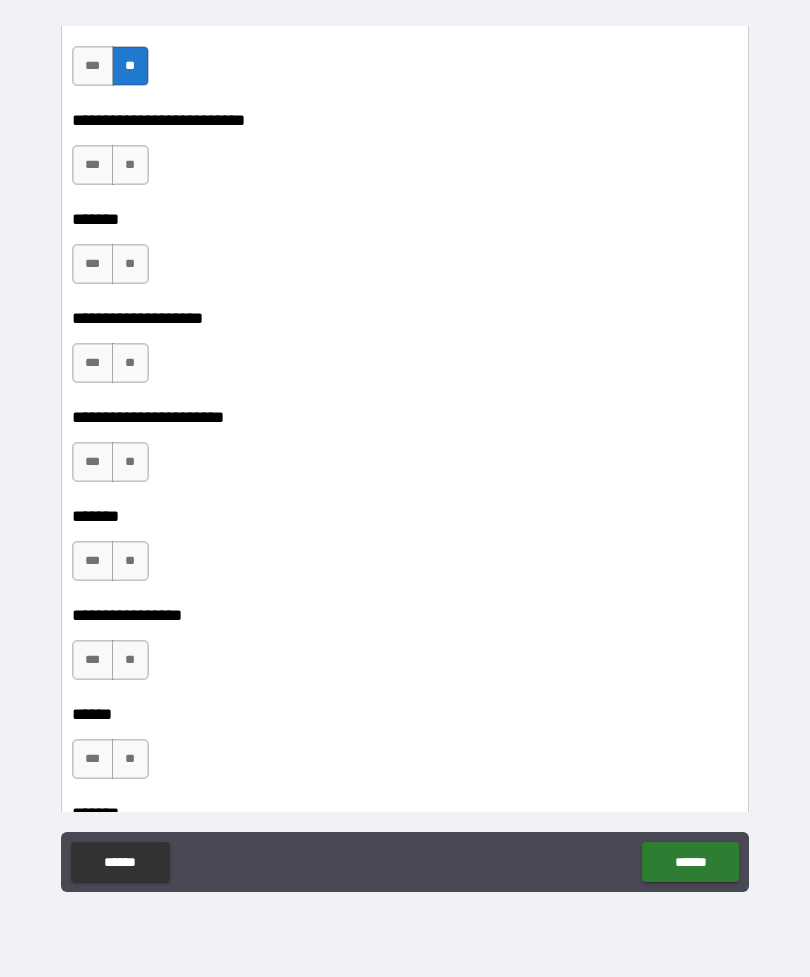 click on "**" at bounding box center (130, 264) 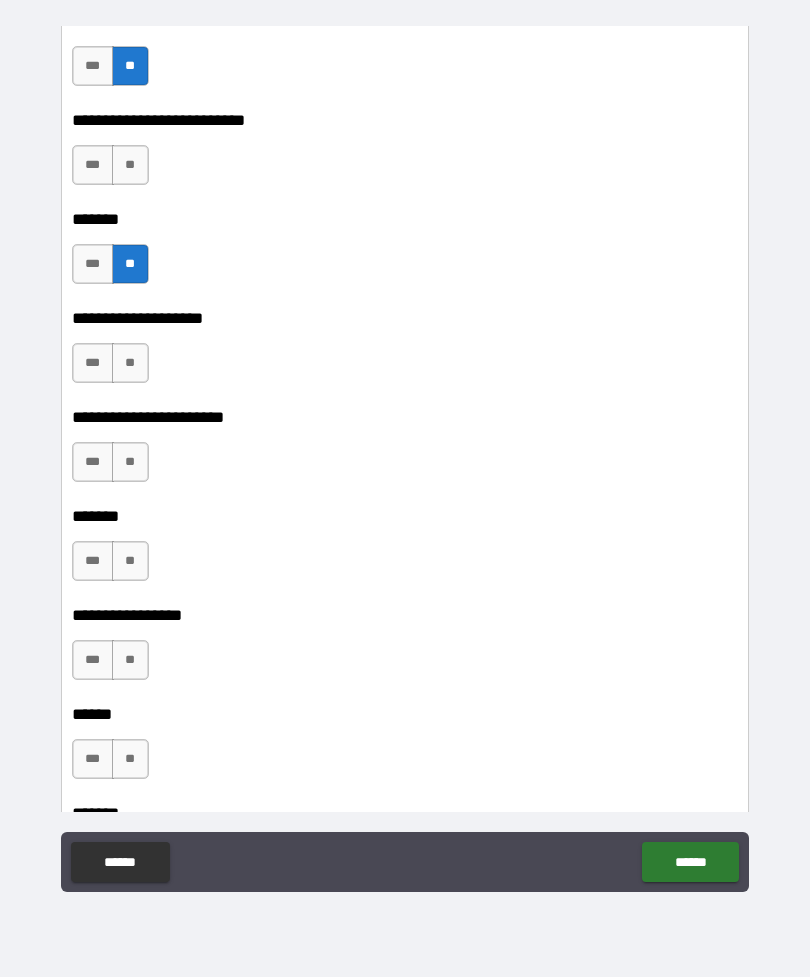 click on "***" at bounding box center [93, 165] 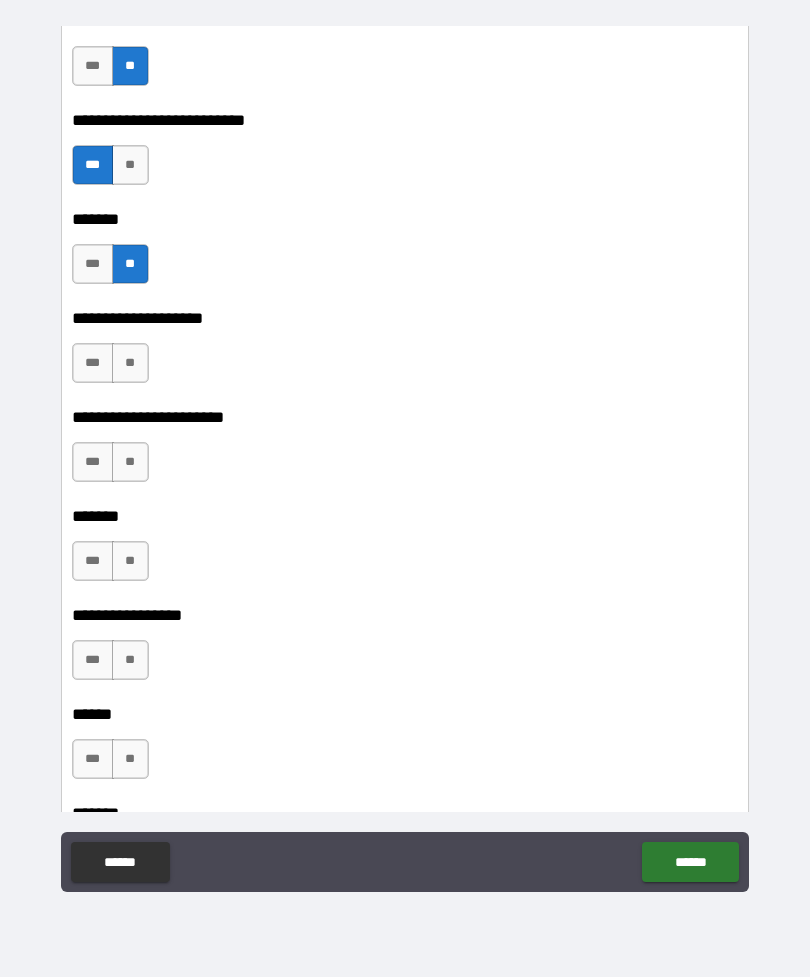 click on "**" at bounding box center (130, 363) 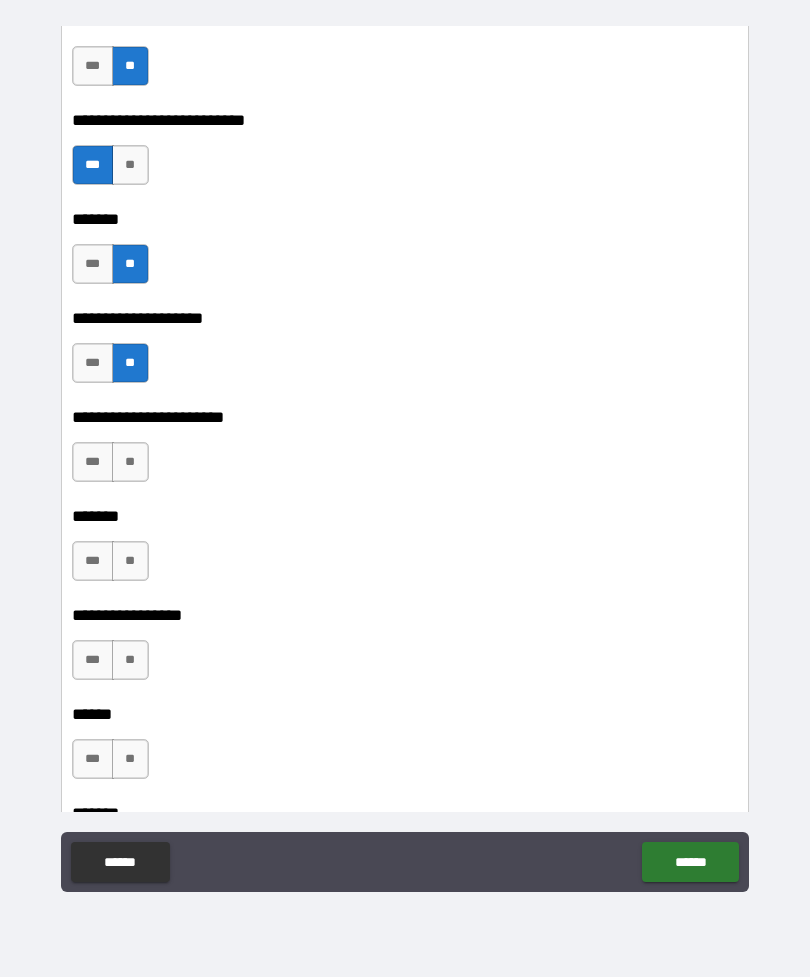 click on "**" at bounding box center (130, 462) 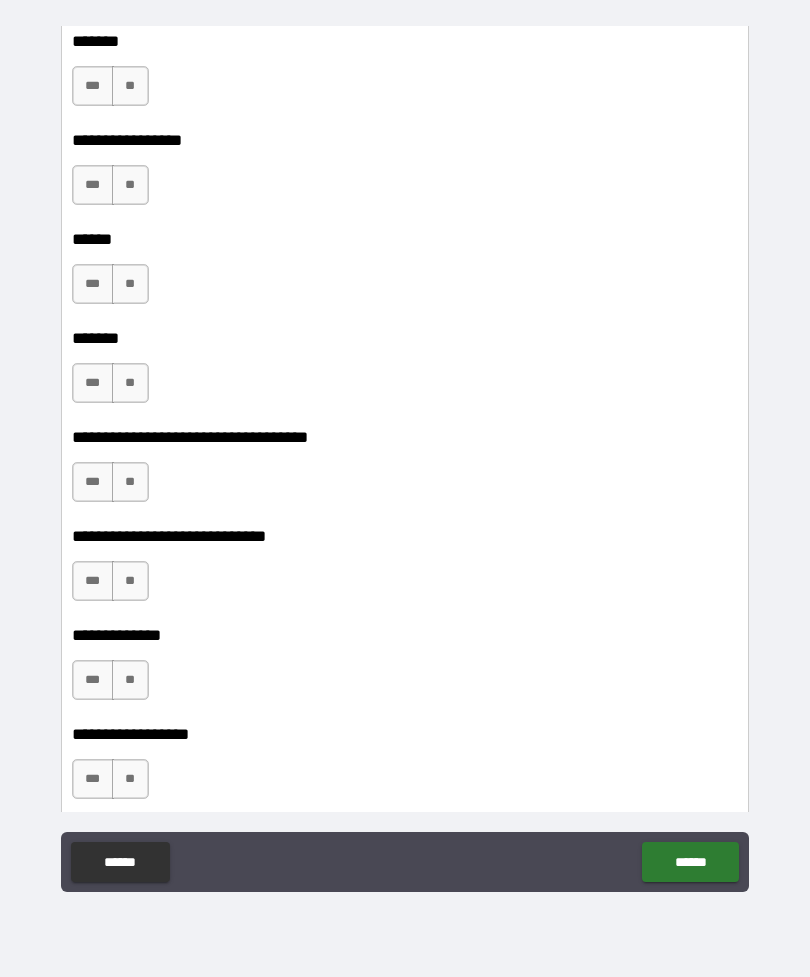 scroll, scrollTop: 8149, scrollLeft: 0, axis: vertical 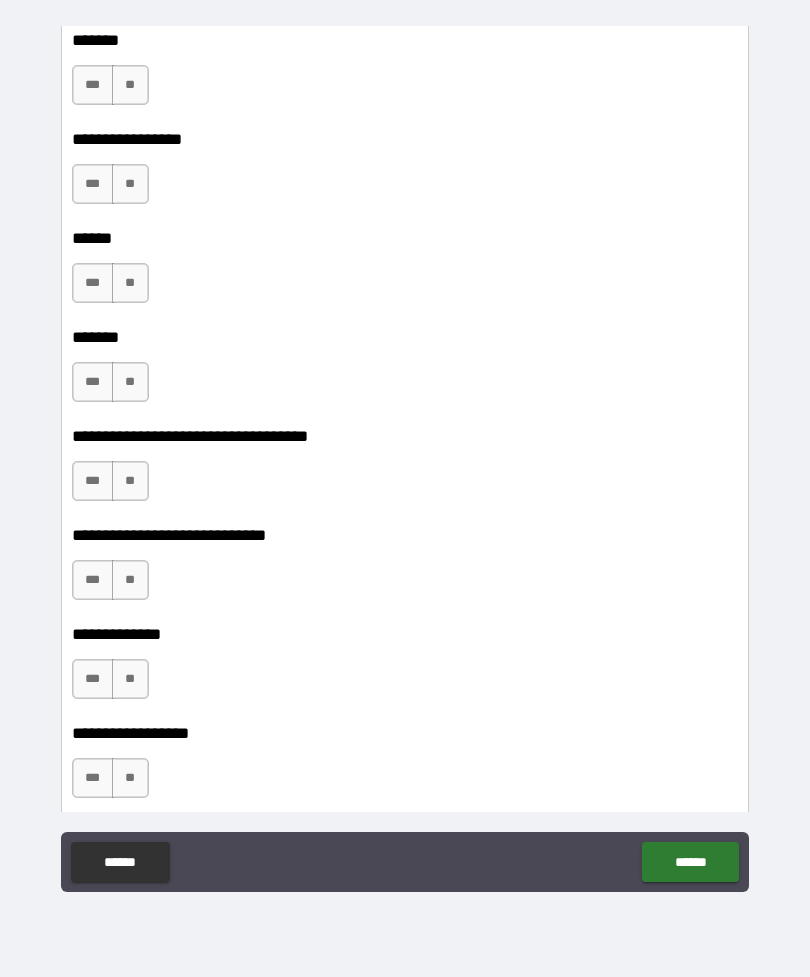 click on "**" at bounding box center [130, 184] 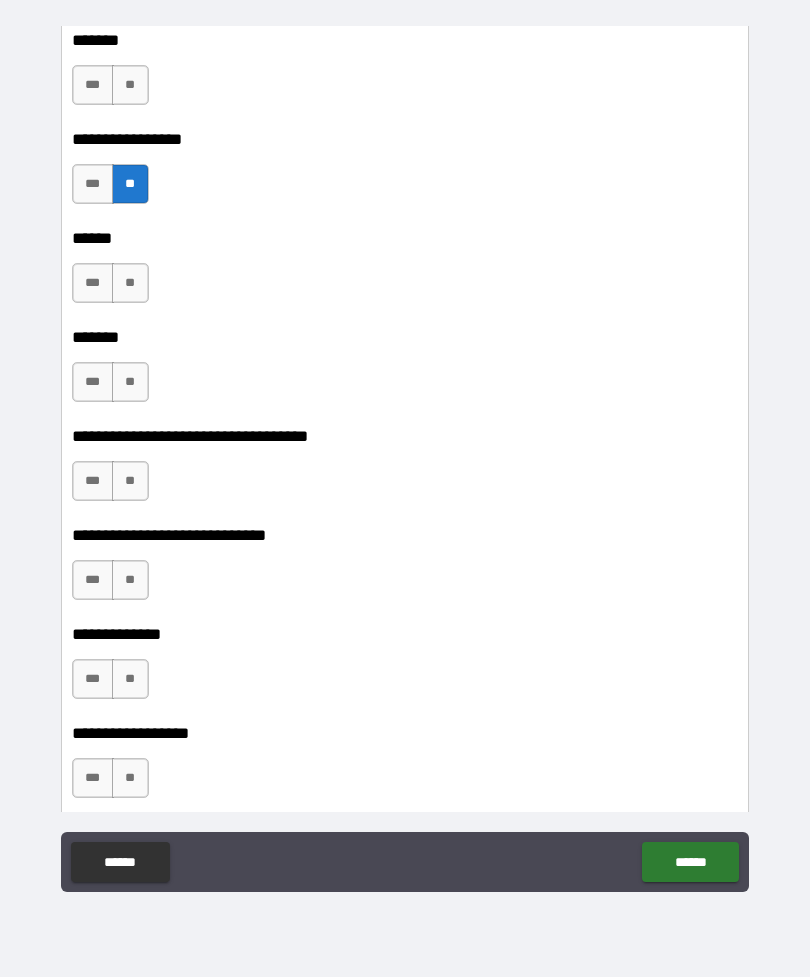 click on "**" at bounding box center (130, 283) 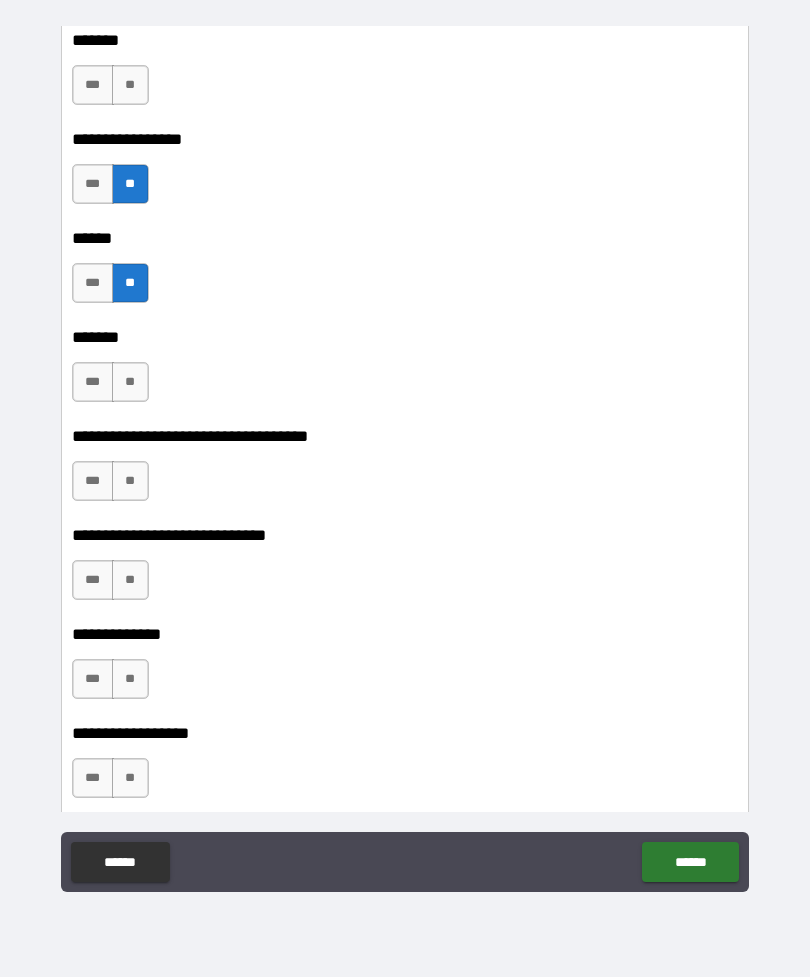 click on "**" at bounding box center (130, 382) 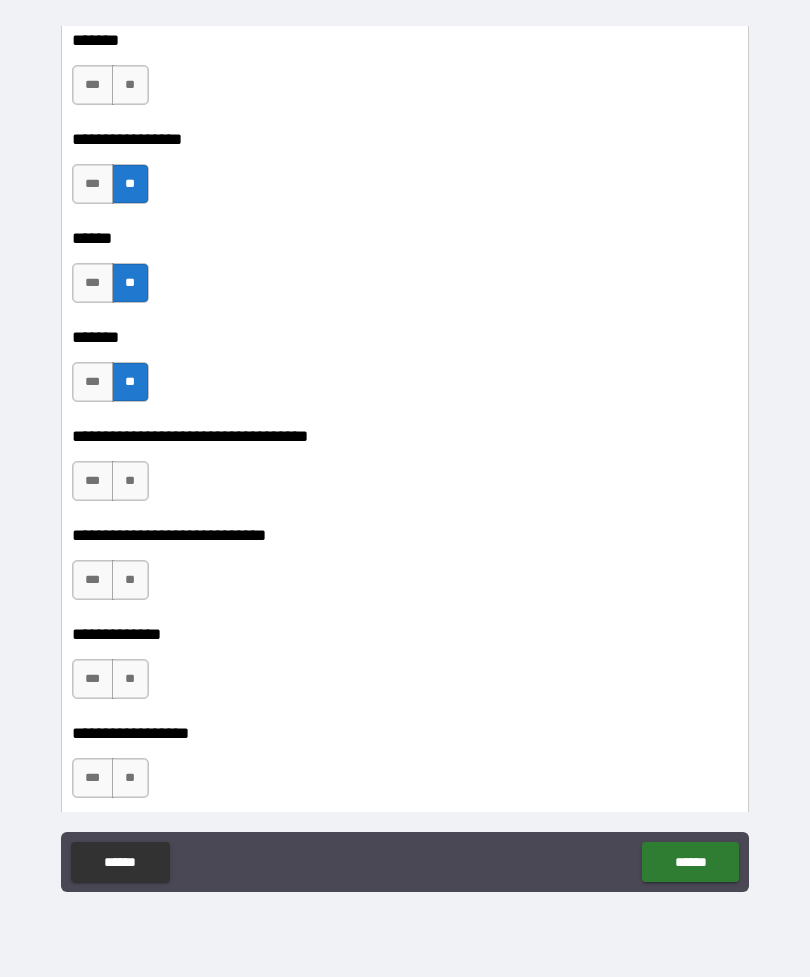 click on "**" at bounding box center (130, 85) 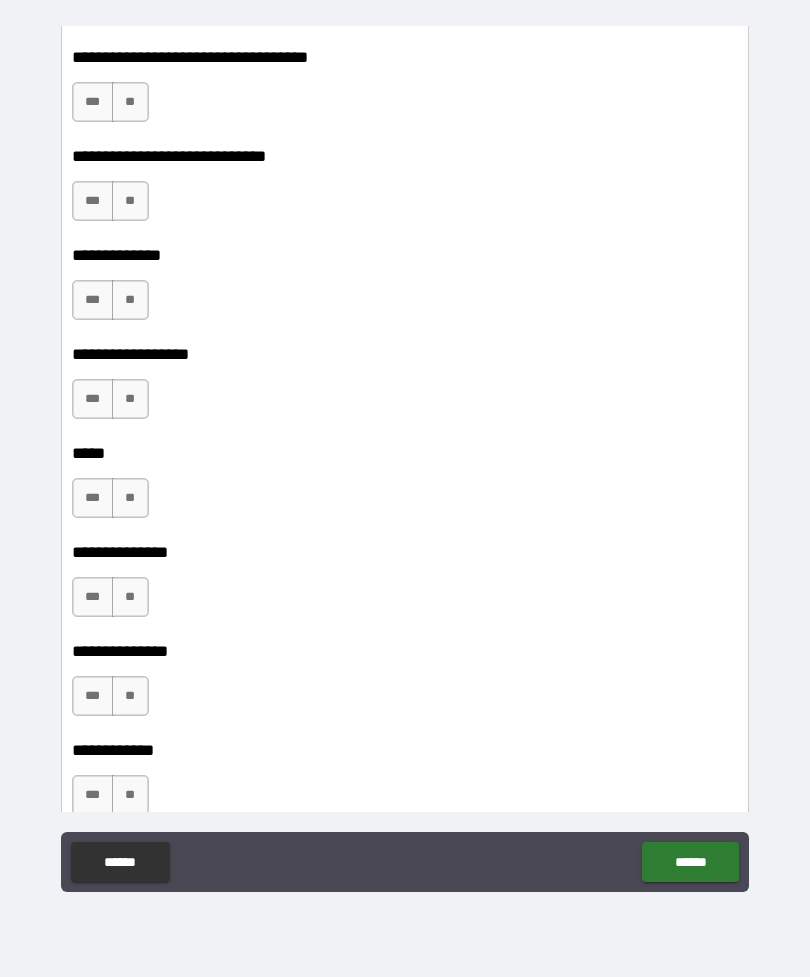 scroll, scrollTop: 8529, scrollLeft: 0, axis: vertical 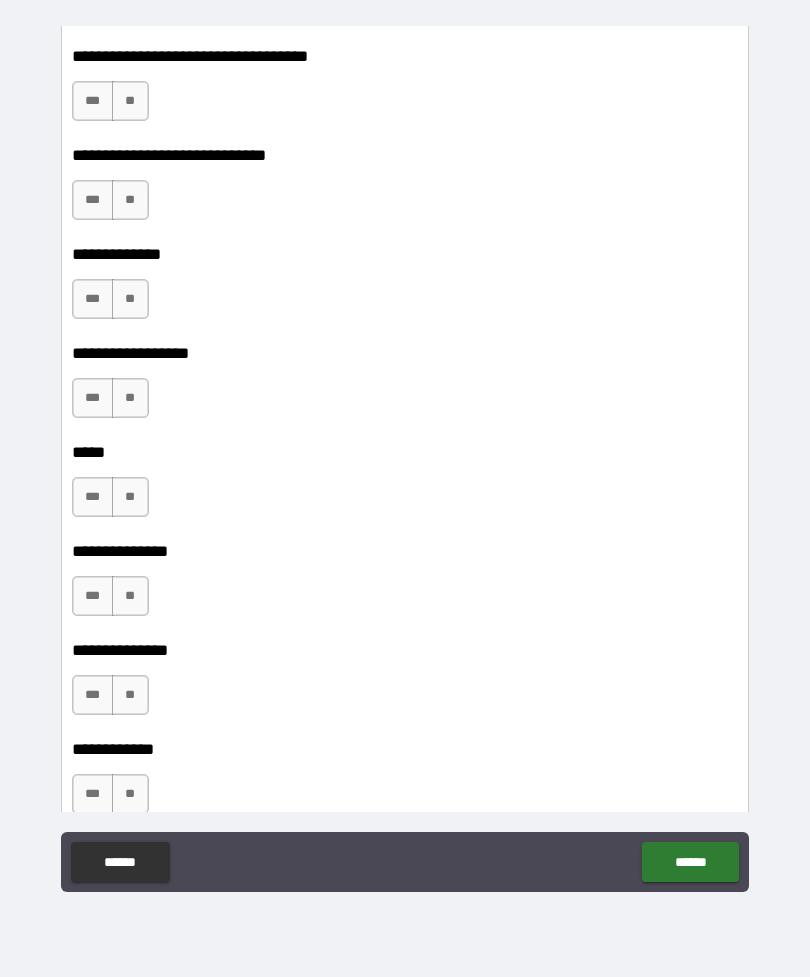 click on "**" at bounding box center [130, 101] 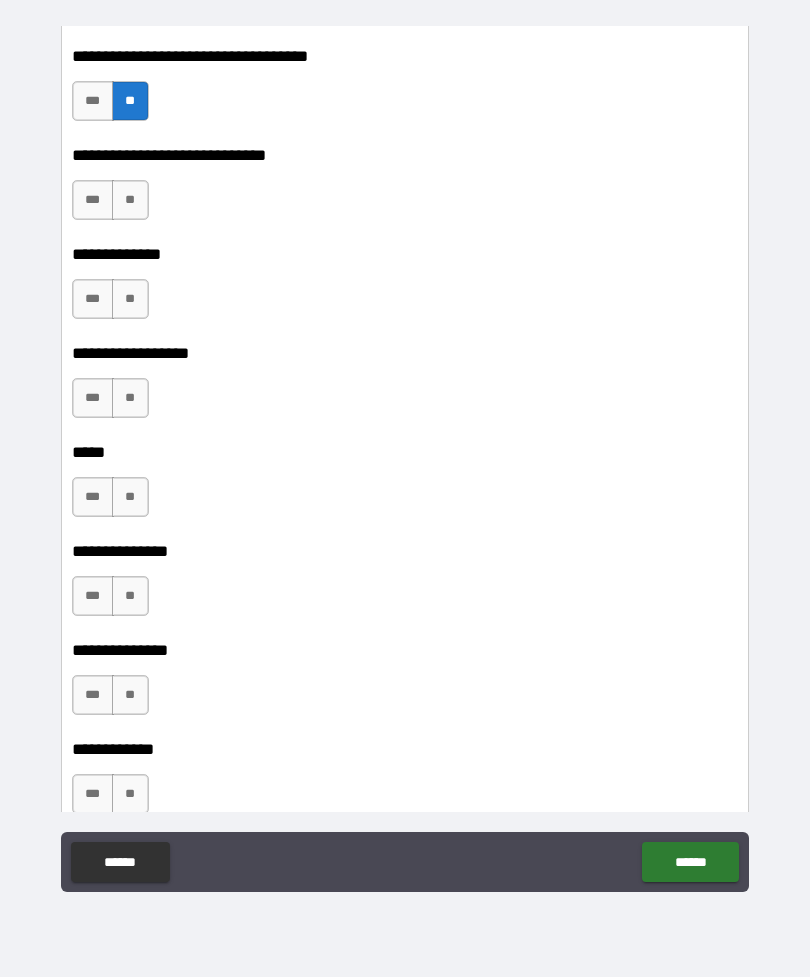 click on "**" at bounding box center [130, 200] 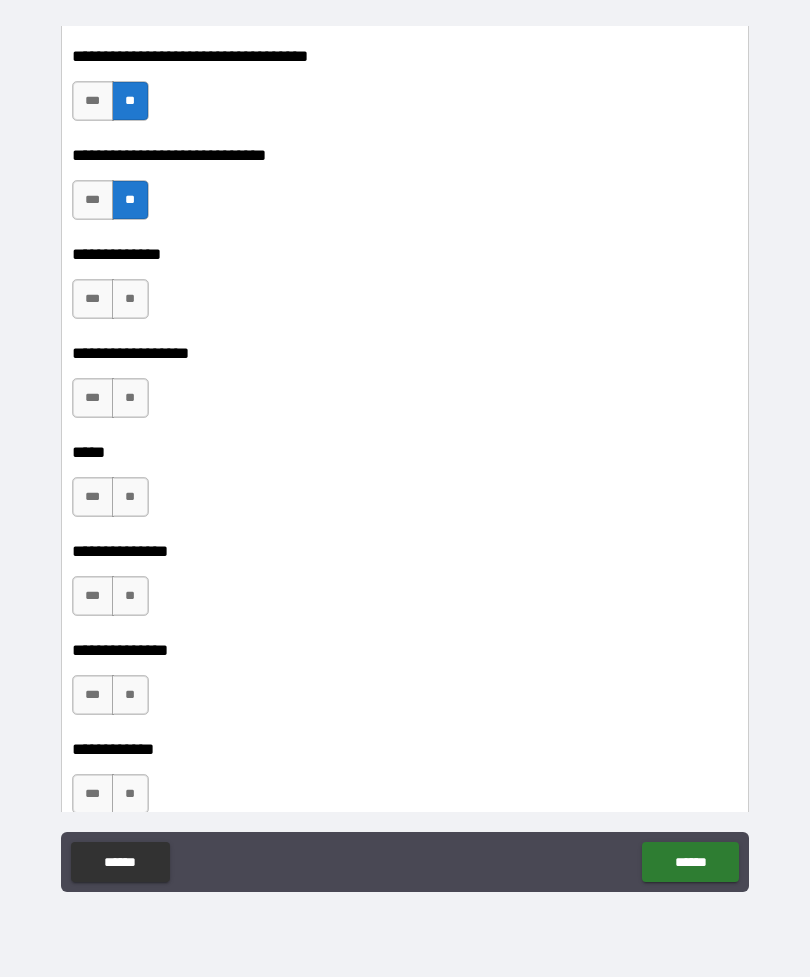 click on "**" at bounding box center (130, 299) 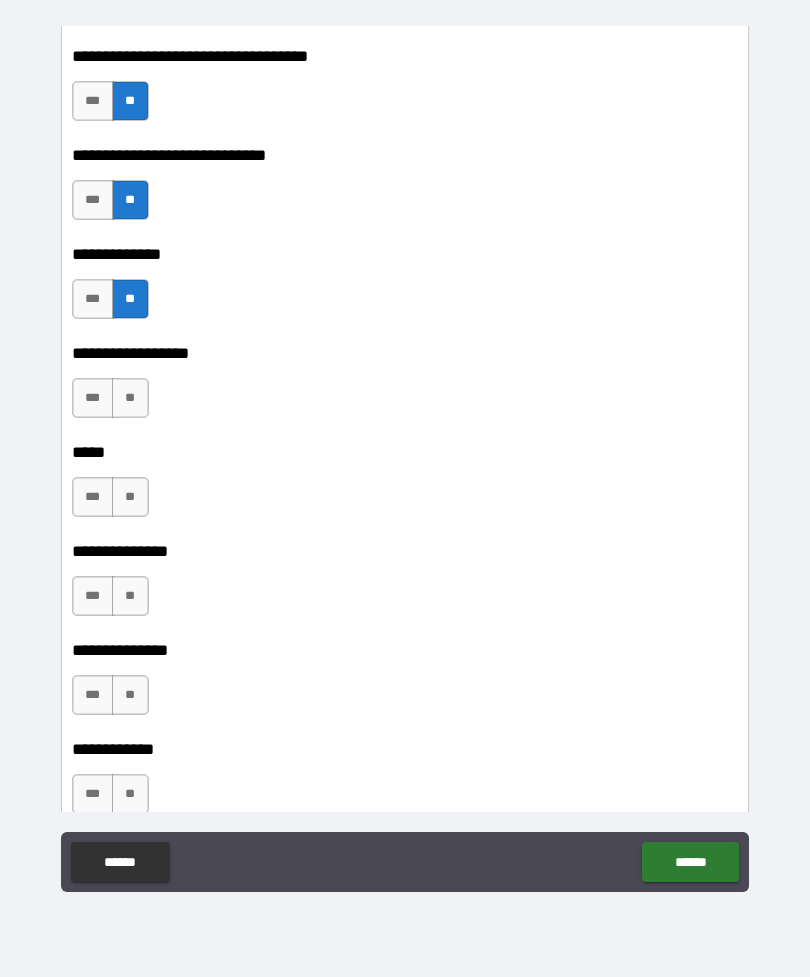 click on "**" at bounding box center (130, 398) 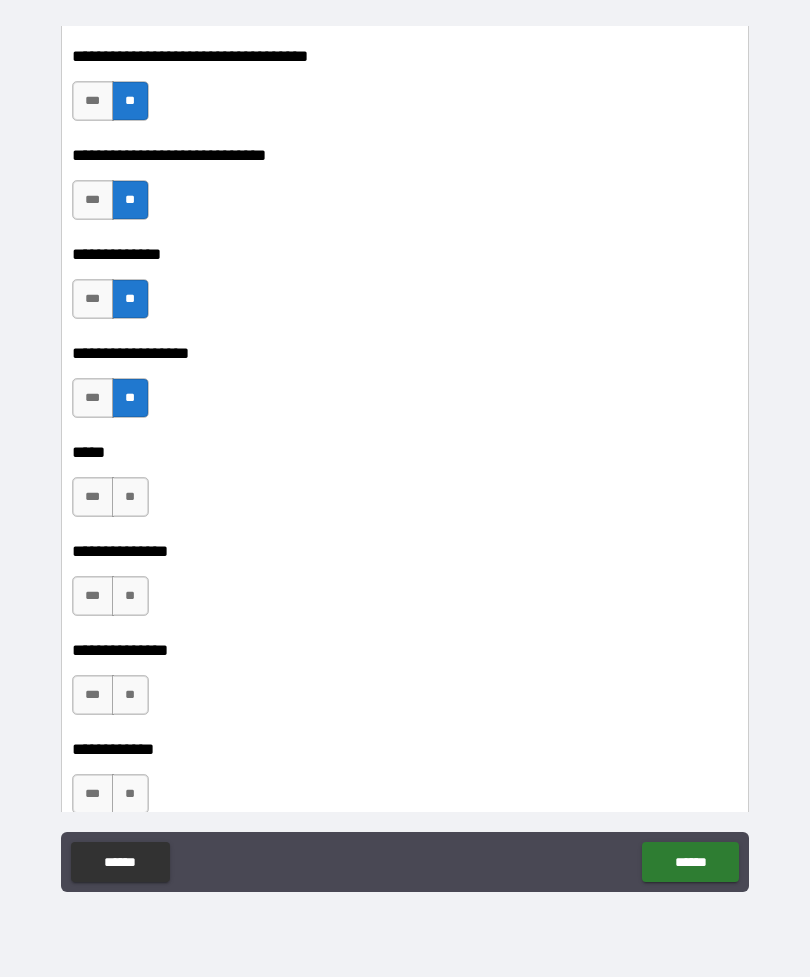 click on "**" at bounding box center [130, 497] 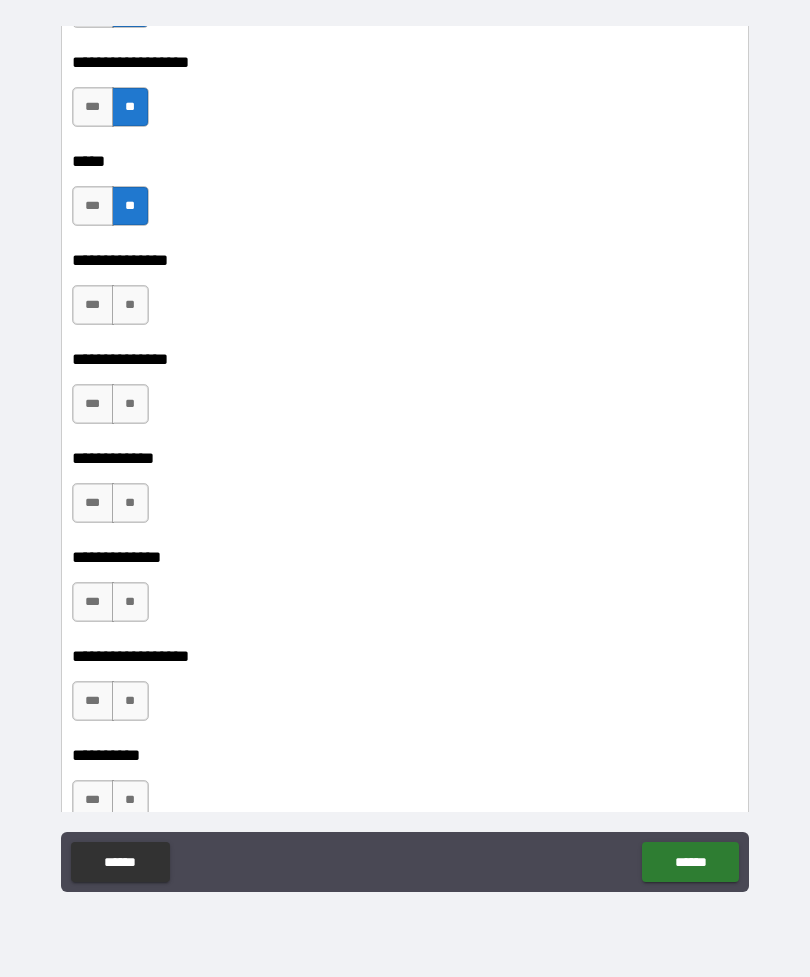 scroll, scrollTop: 8839, scrollLeft: 0, axis: vertical 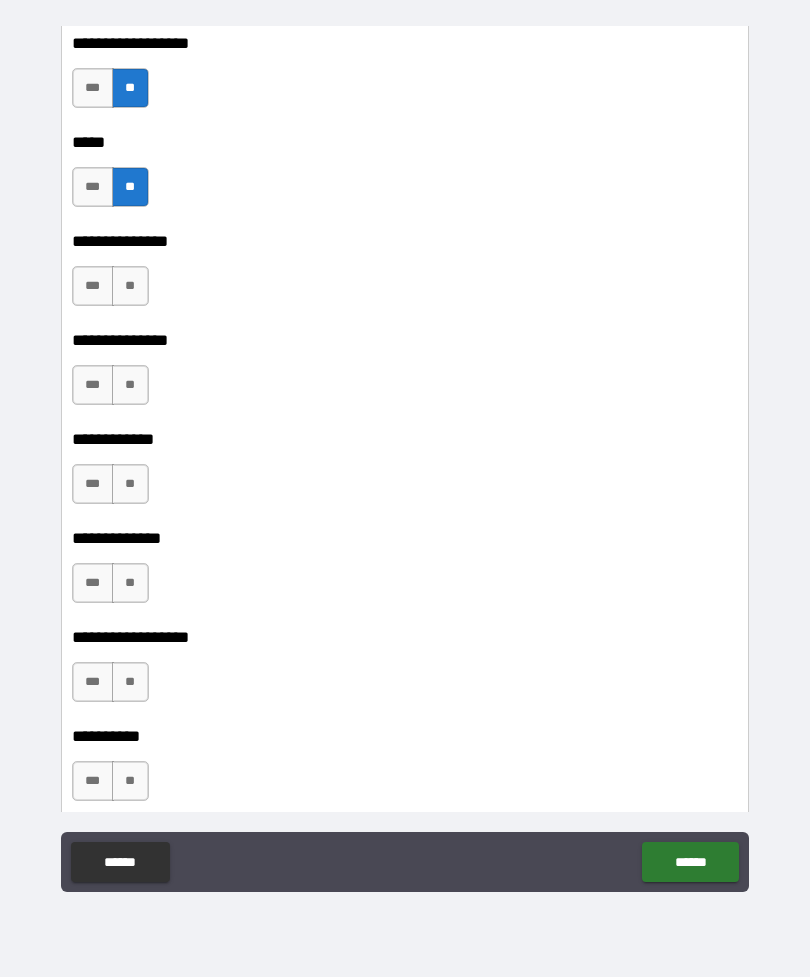 click on "**" at bounding box center (130, 286) 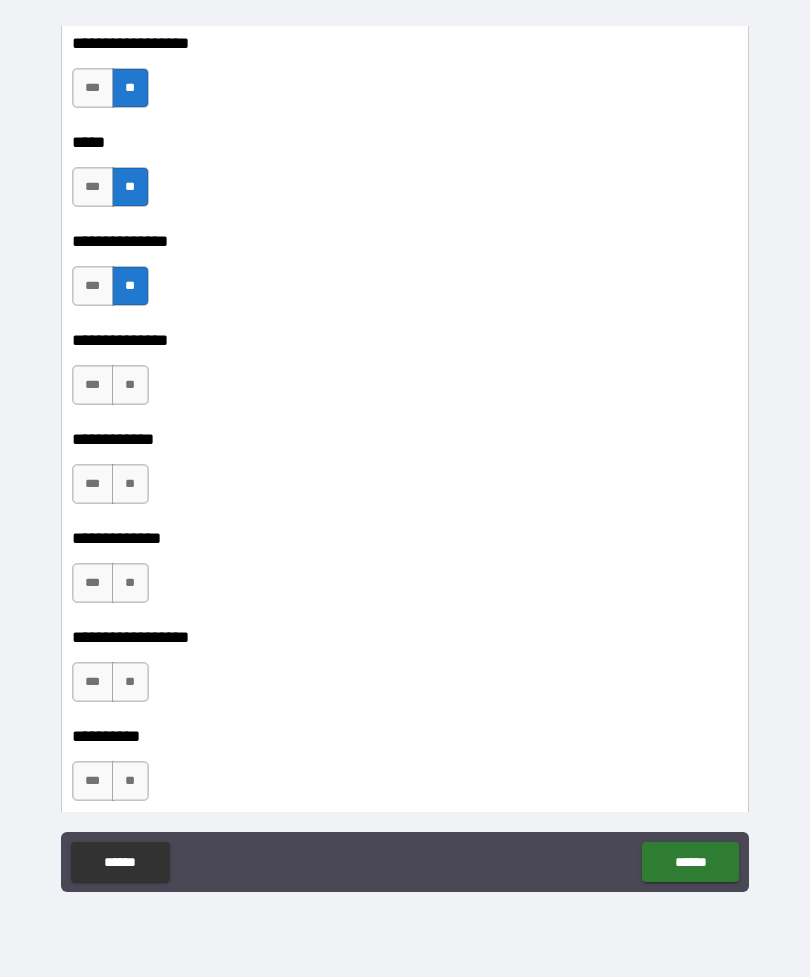 click on "**" at bounding box center [130, 385] 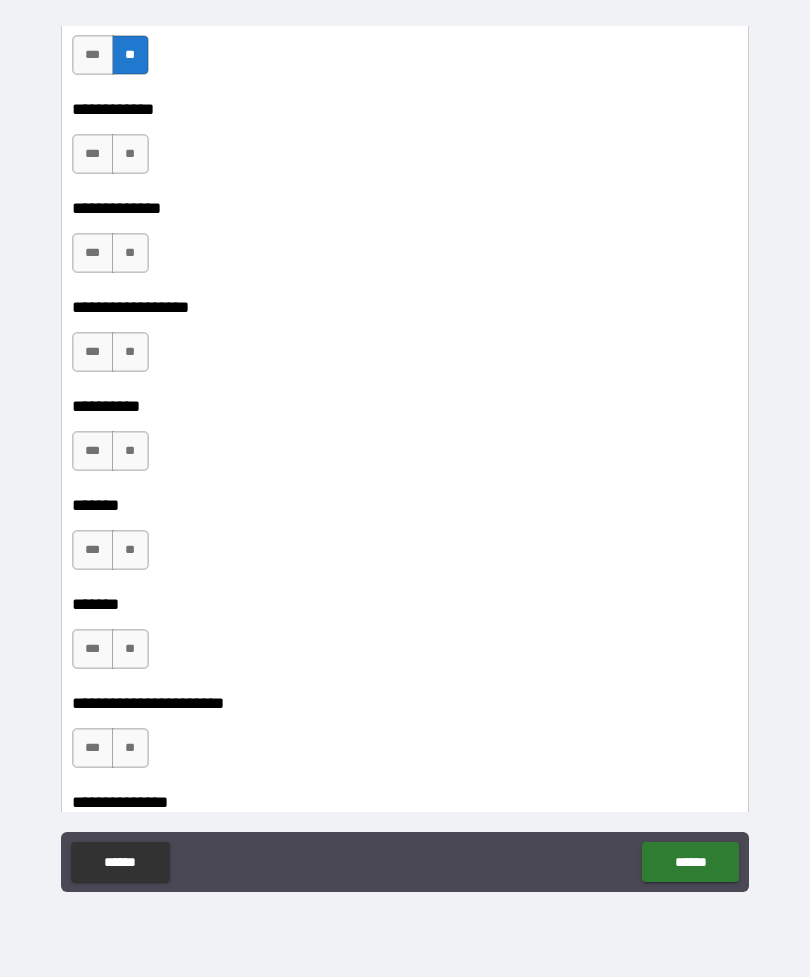 scroll, scrollTop: 9177, scrollLeft: 0, axis: vertical 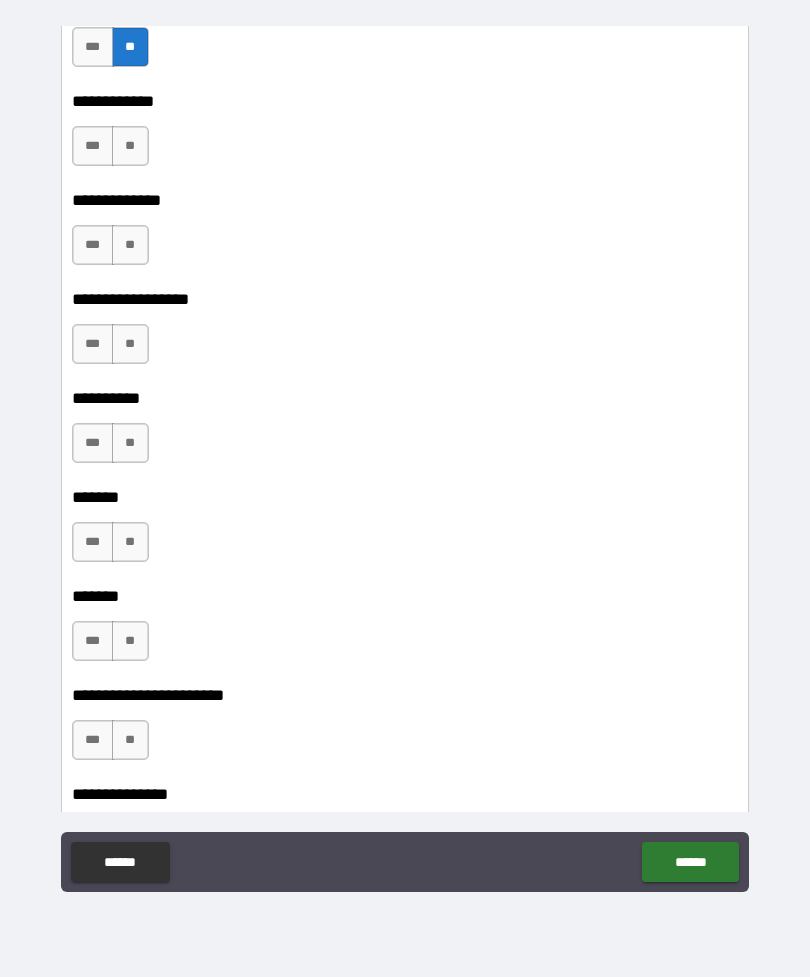 click on "**" at bounding box center (130, 146) 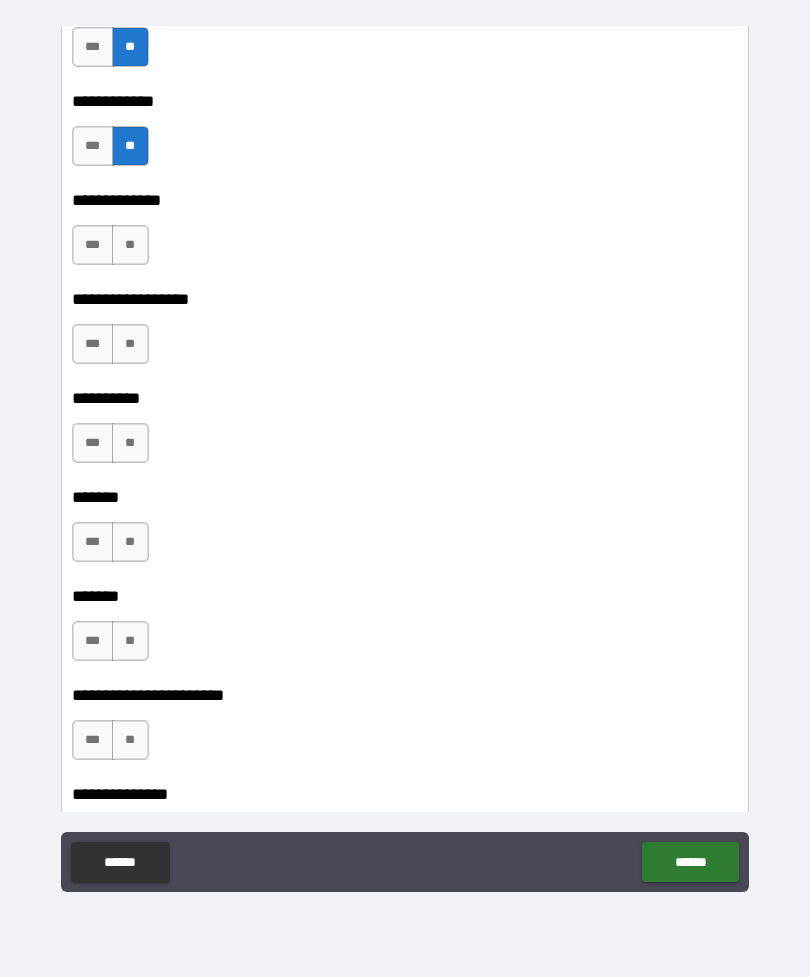 click on "**" at bounding box center [130, 245] 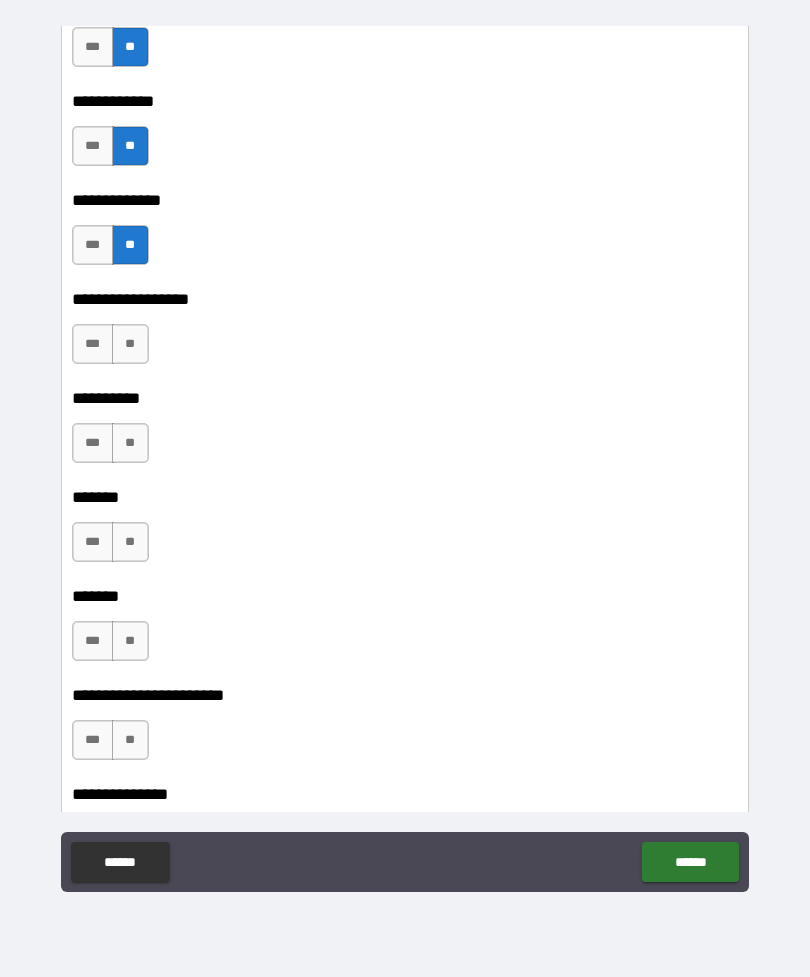 click on "***" at bounding box center (93, 344) 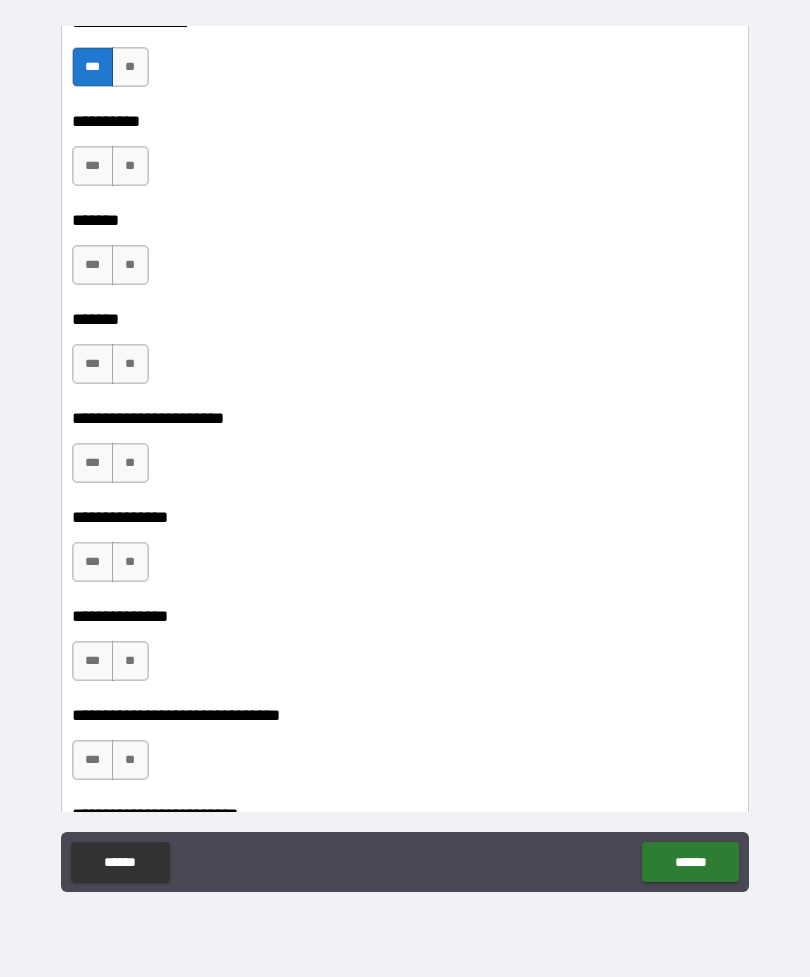 scroll, scrollTop: 9462, scrollLeft: 0, axis: vertical 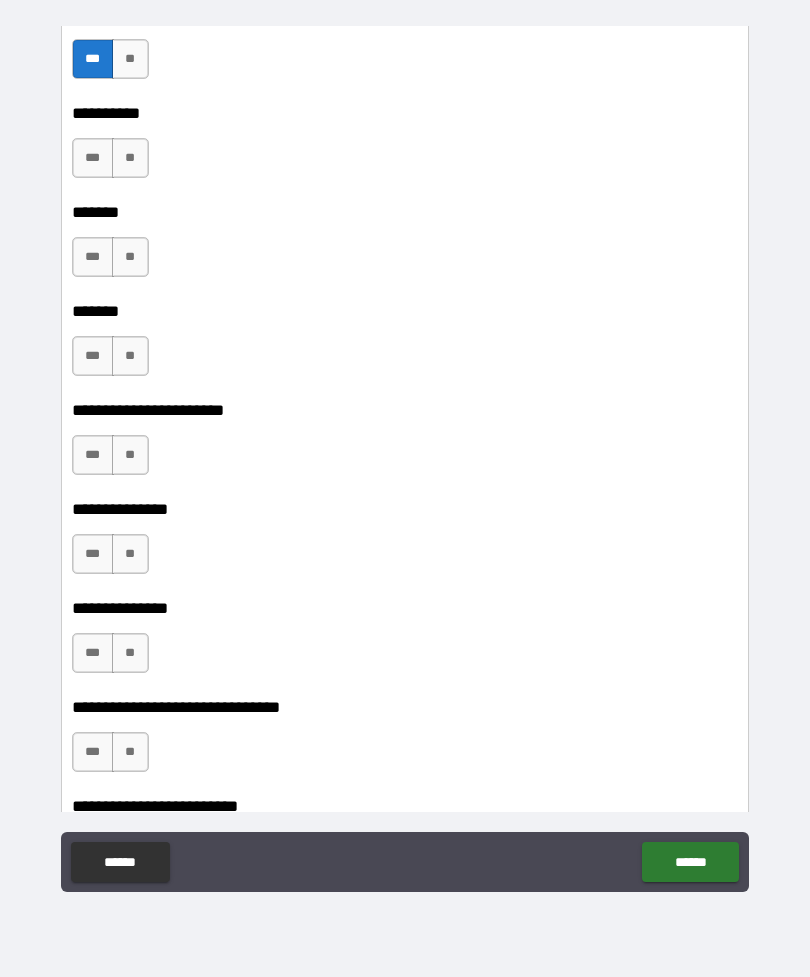 click on "**" at bounding box center (130, 158) 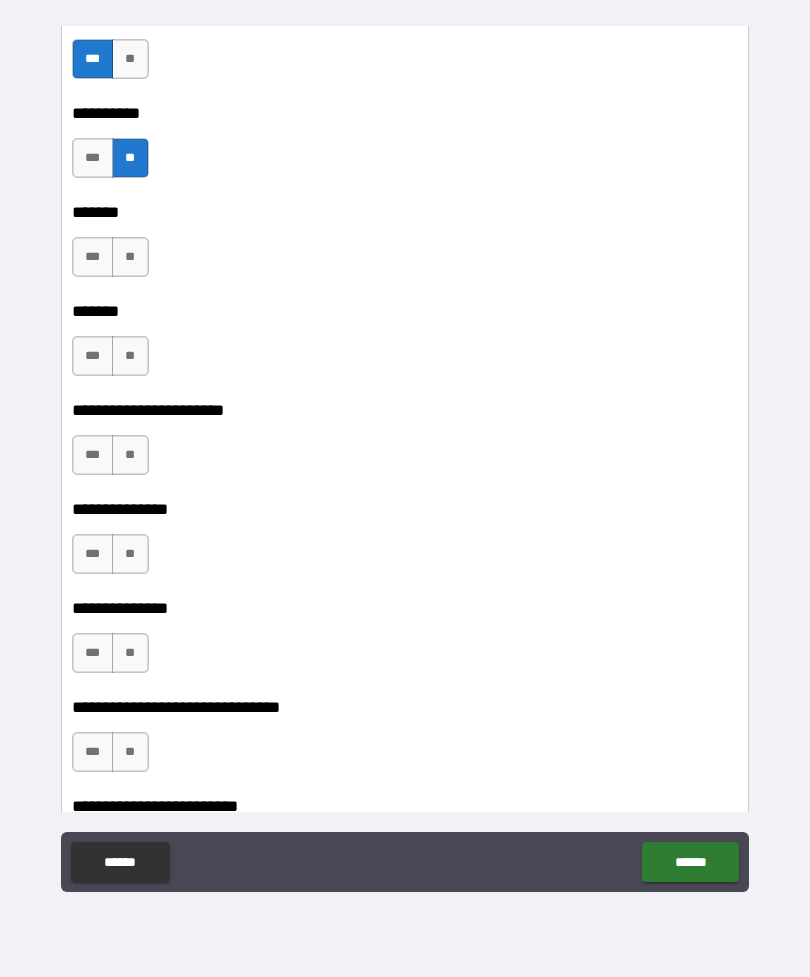 click on "**" at bounding box center [130, 257] 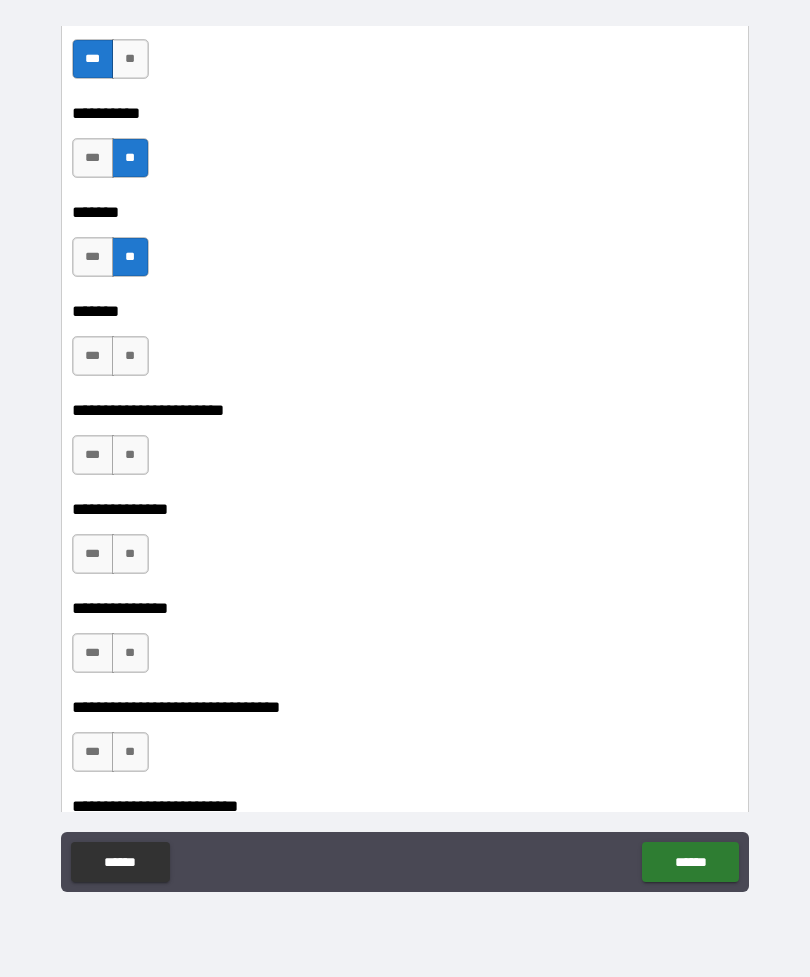 click on "**" at bounding box center (130, 356) 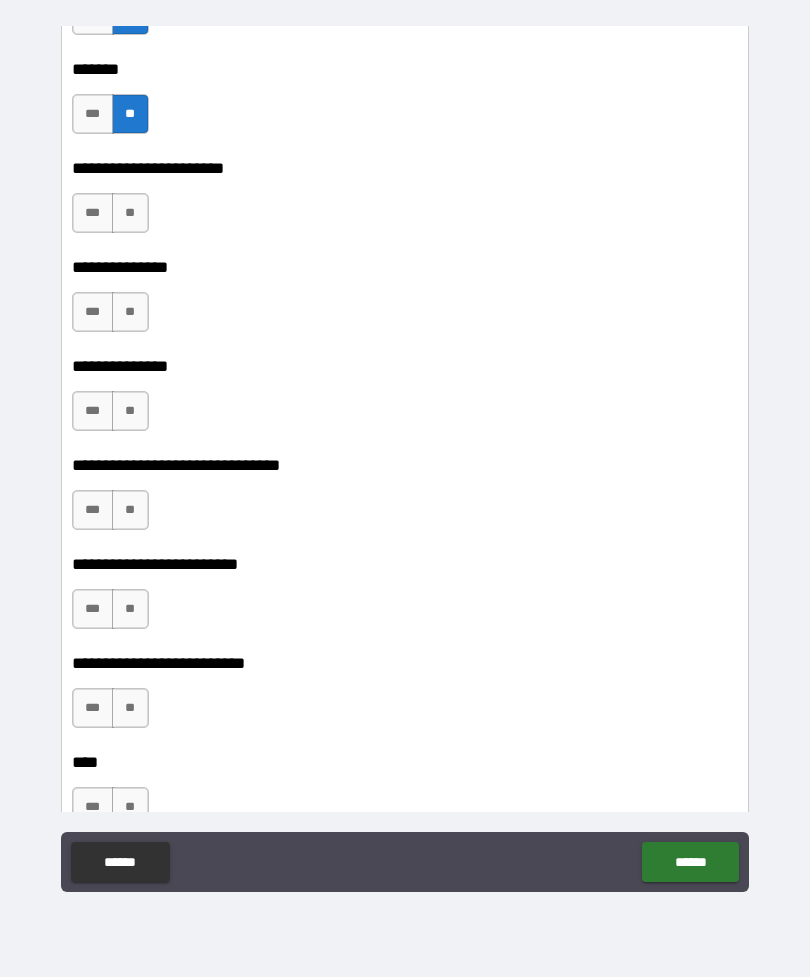 scroll, scrollTop: 9741, scrollLeft: 0, axis: vertical 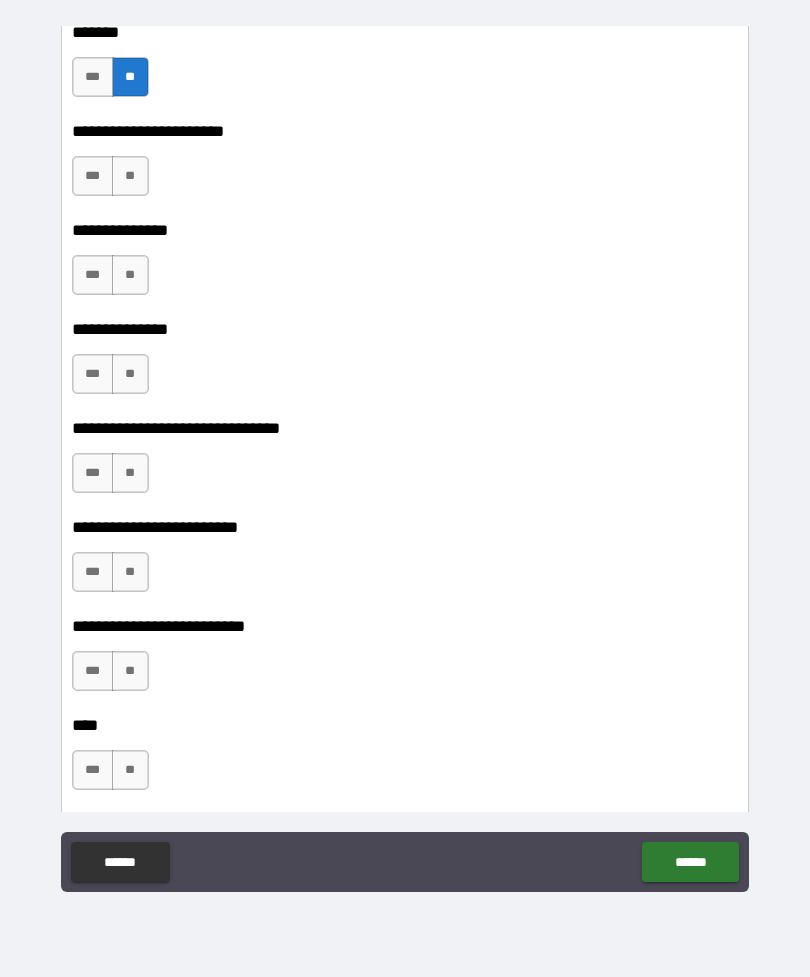 click on "**" at bounding box center [130, 176] 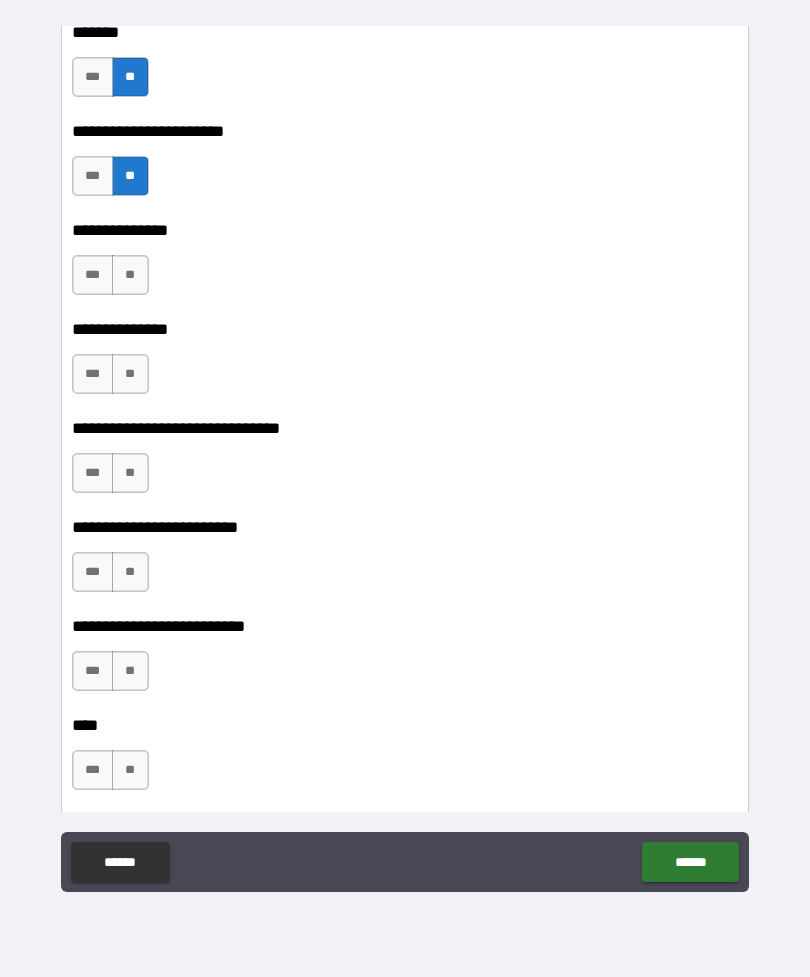 click on "**" at bounding box center [130, 275] 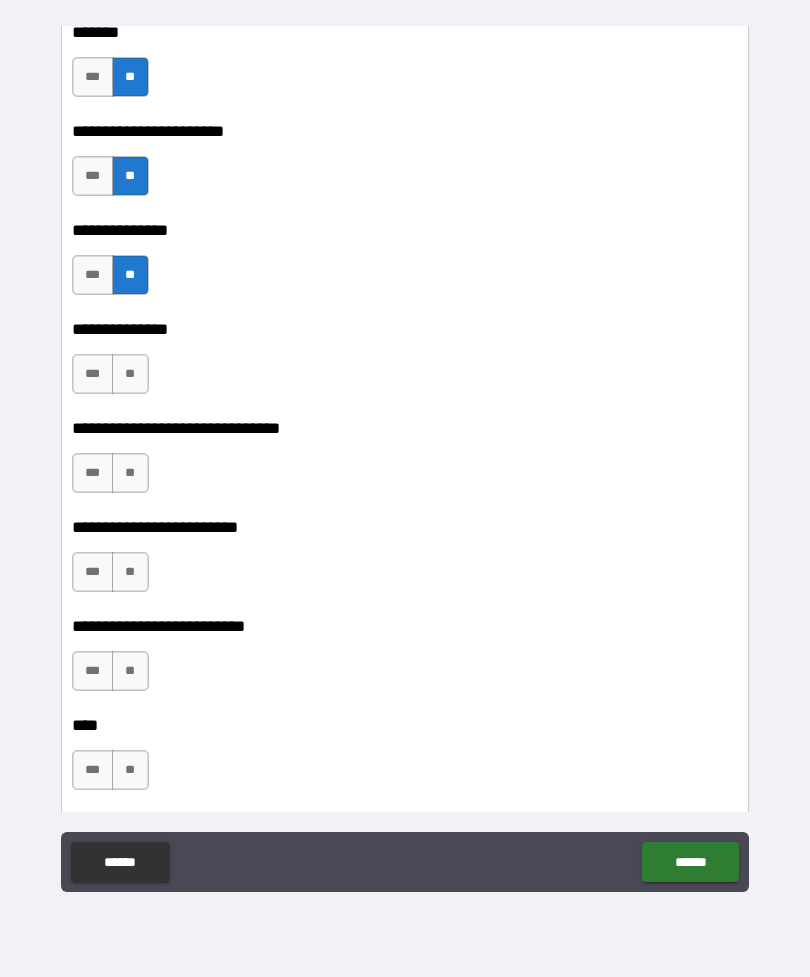click on "**" at bounding box center (130, 374) 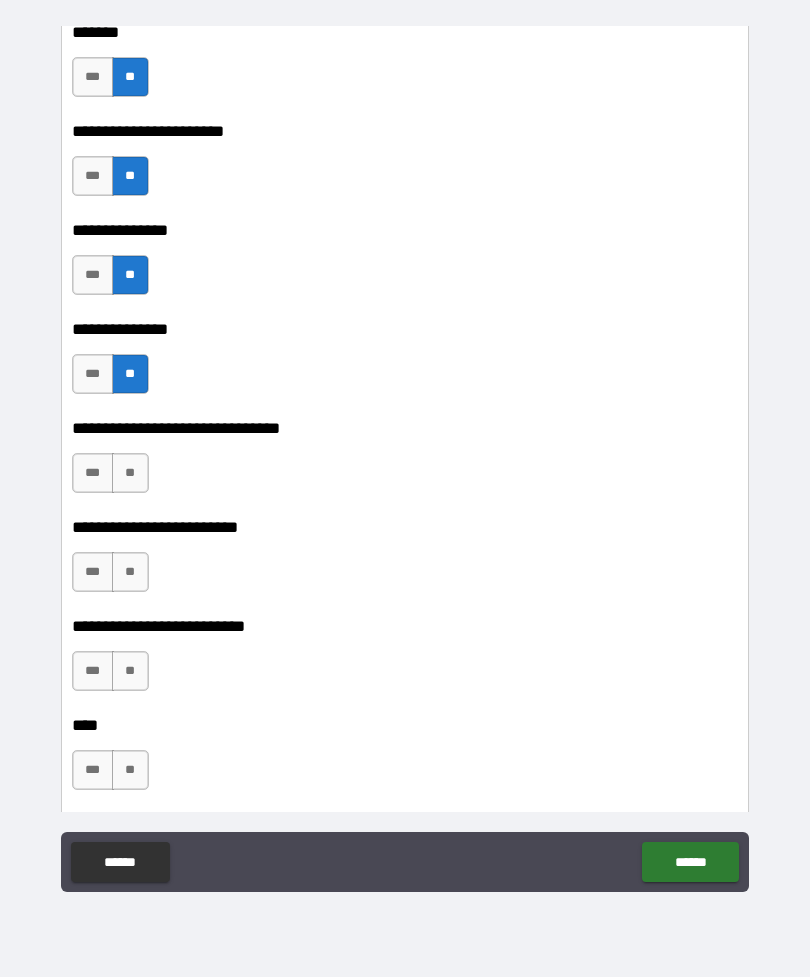 click on "**" at bounding box center (130, 473) 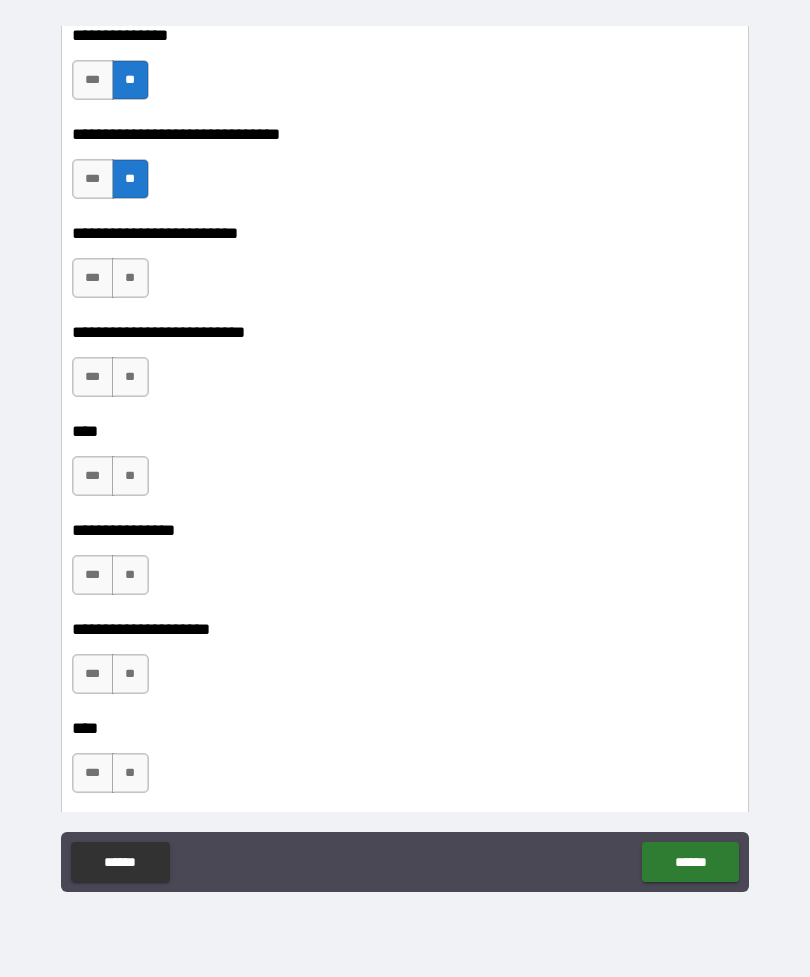 scroll, scrollTop: 10037, scrollLeft: 0, axis: vertical 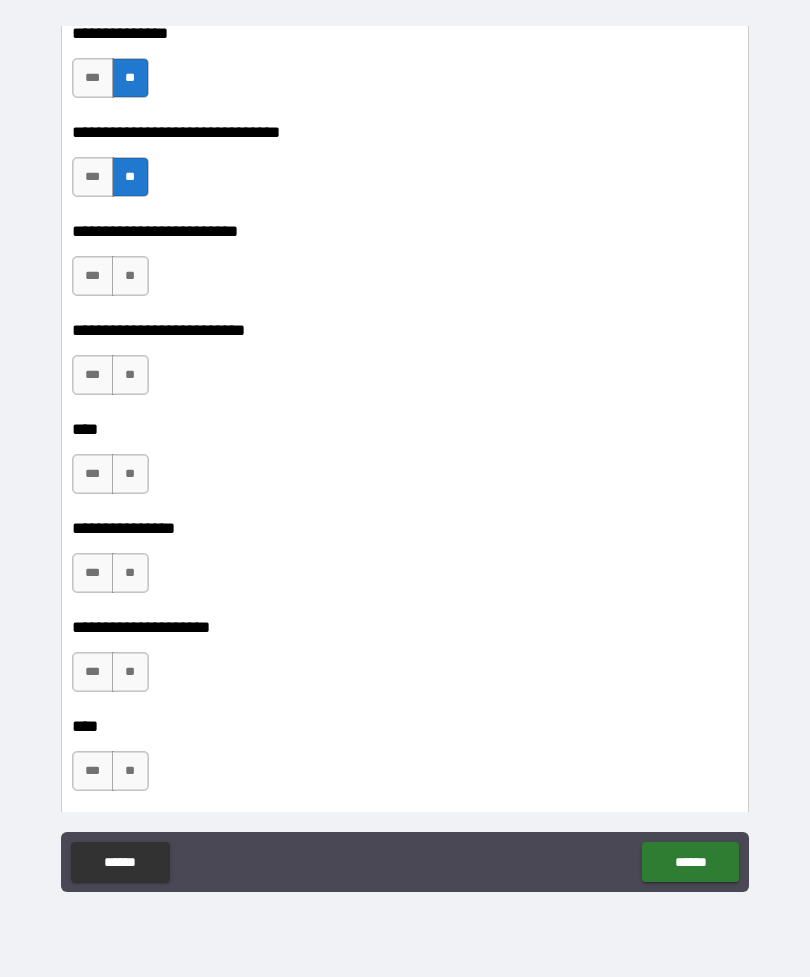 click on "**" at bounding box center [130, 276] 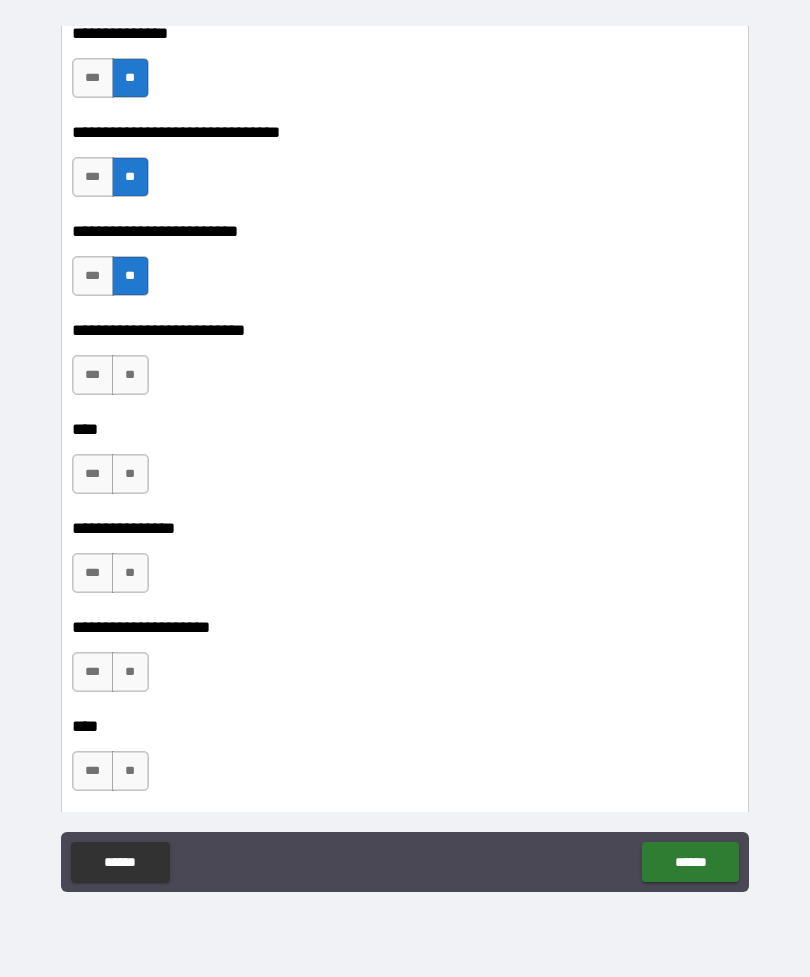 click on "**" at bounding box center [130, 375] 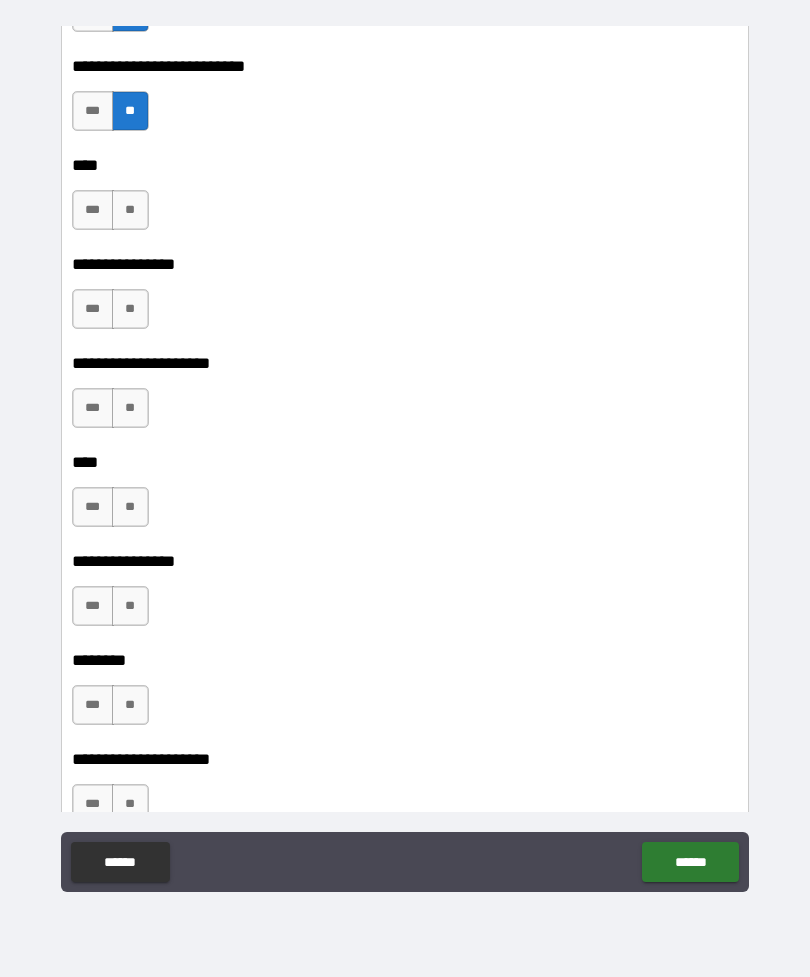 scroll, scrollTop: 10300, scrollLeft: 0, axis: vertical 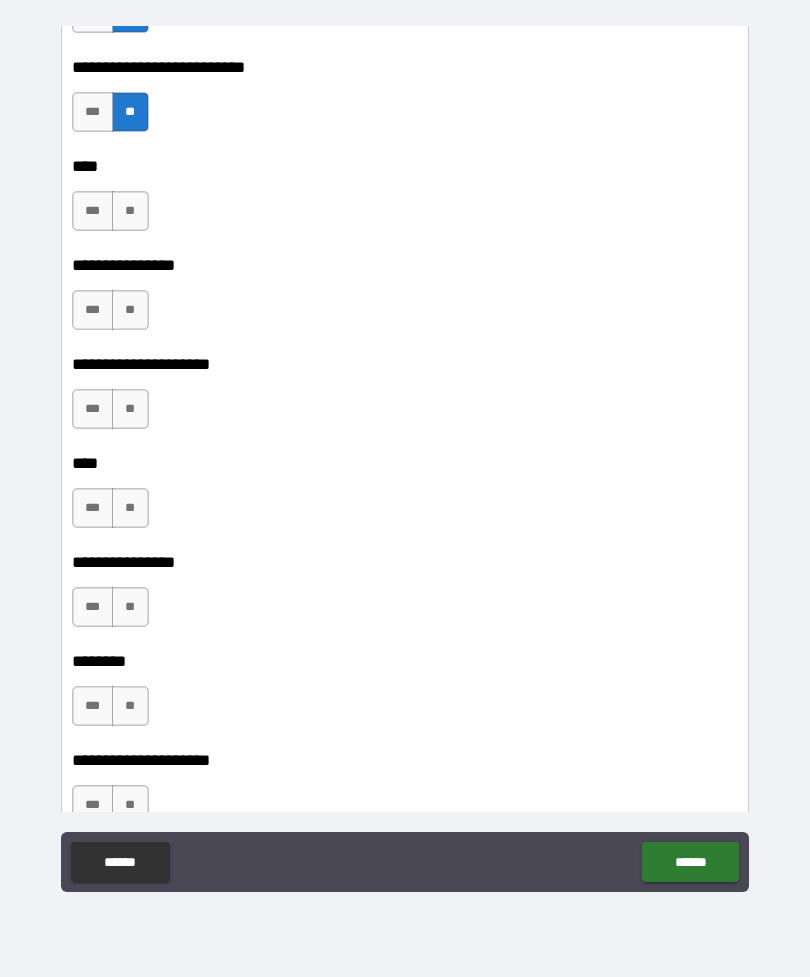 click on "**" at bounding box center [130, 211] 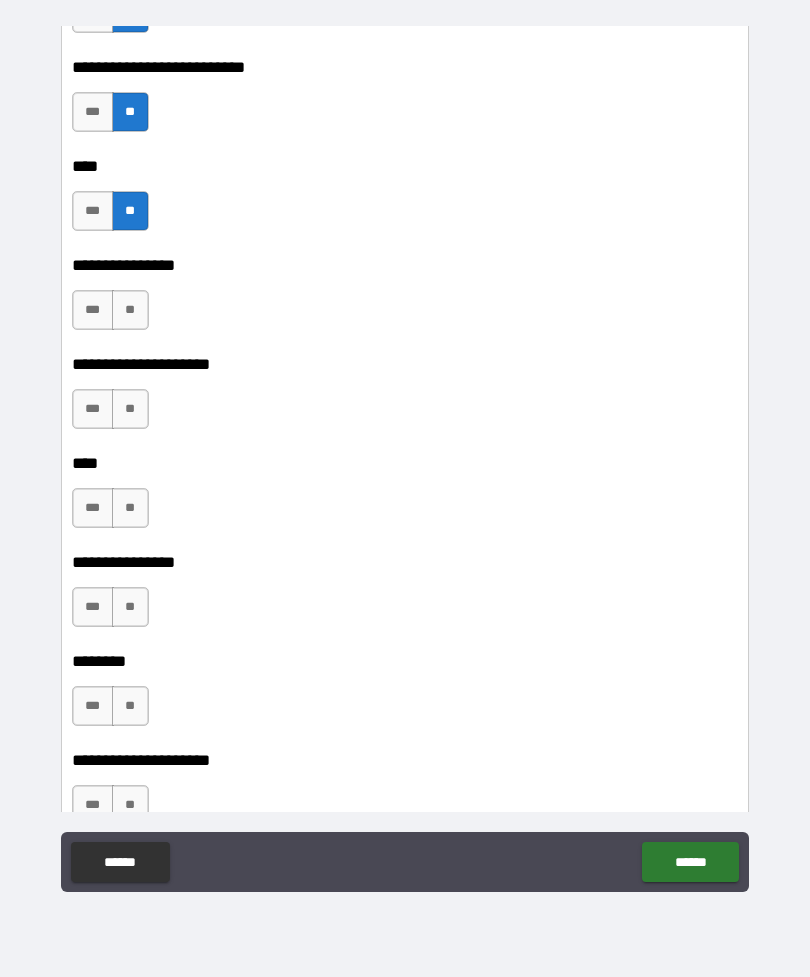 click on "**" at bounding box center (130, 310) 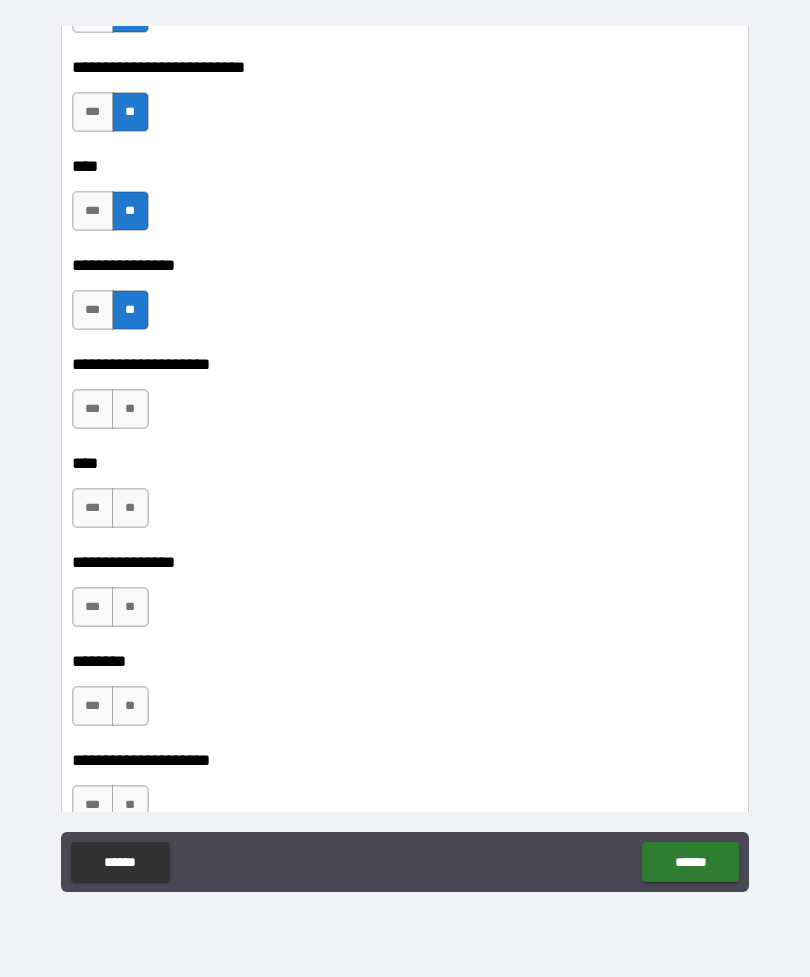 click on "**" at bounding box center [130, 409] 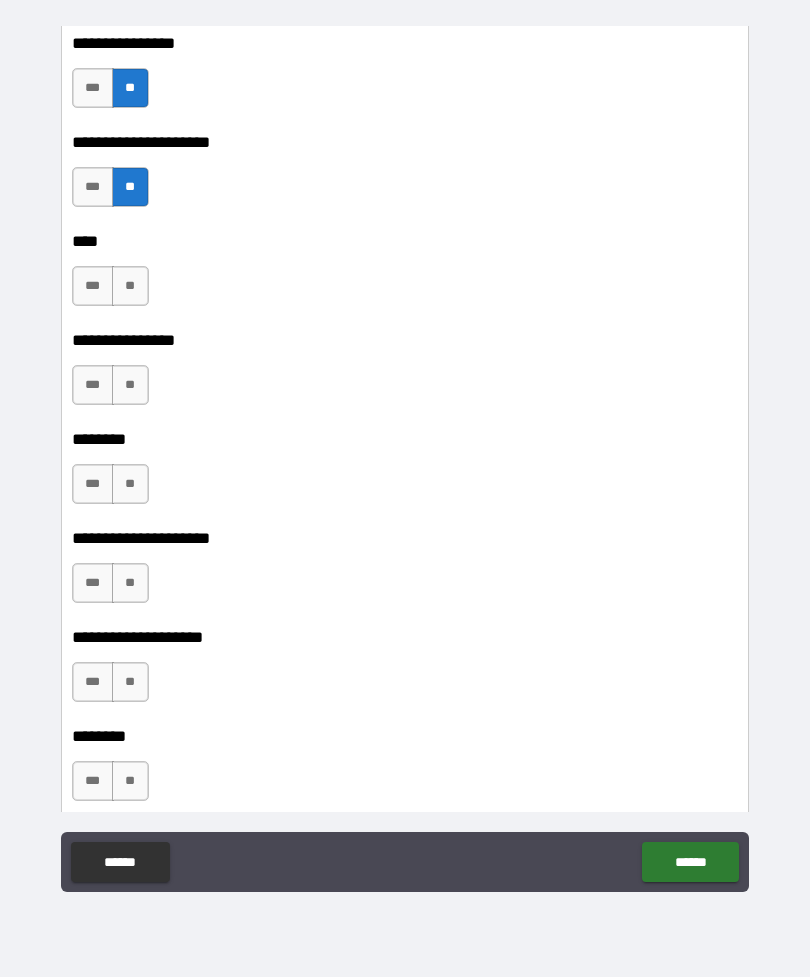 scroll, scrollTop: 10534, scrollLeft: 0, axis: vertical 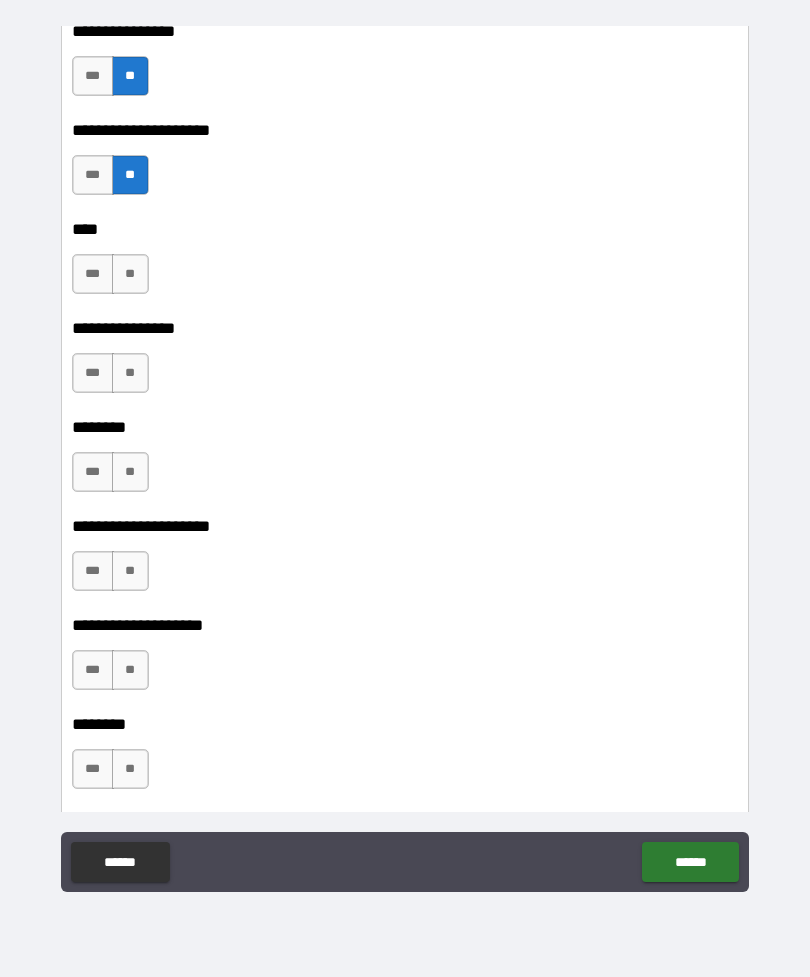 click on "**" at bounding box center [130, 274] 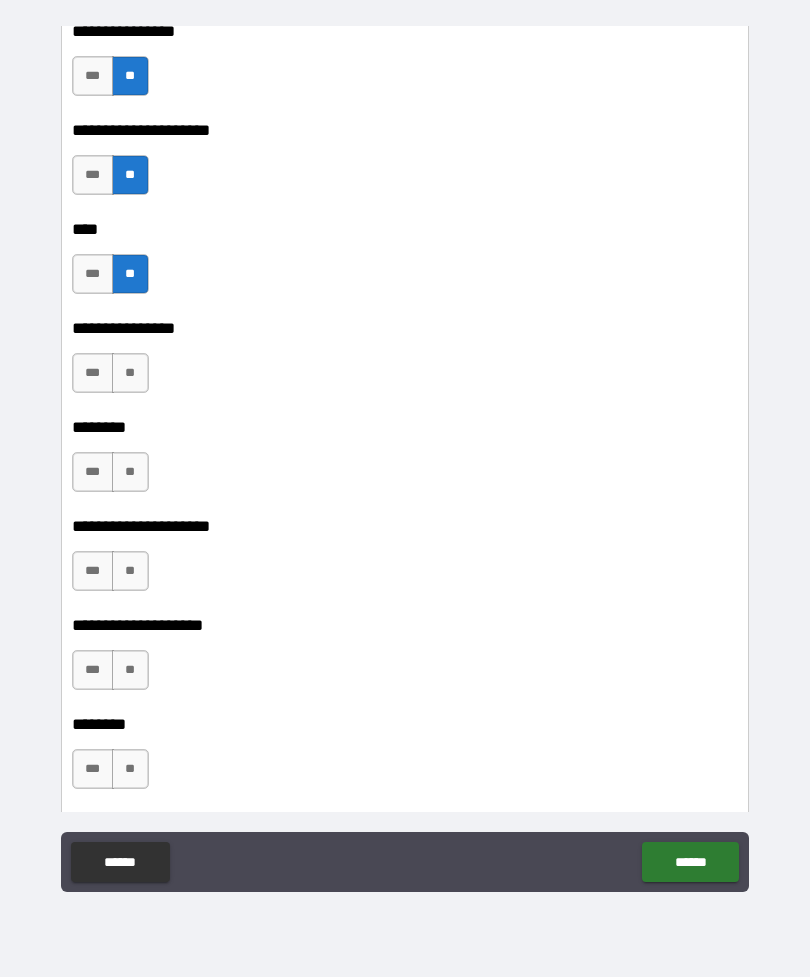 click on "**" at bounding box center [130, 373] 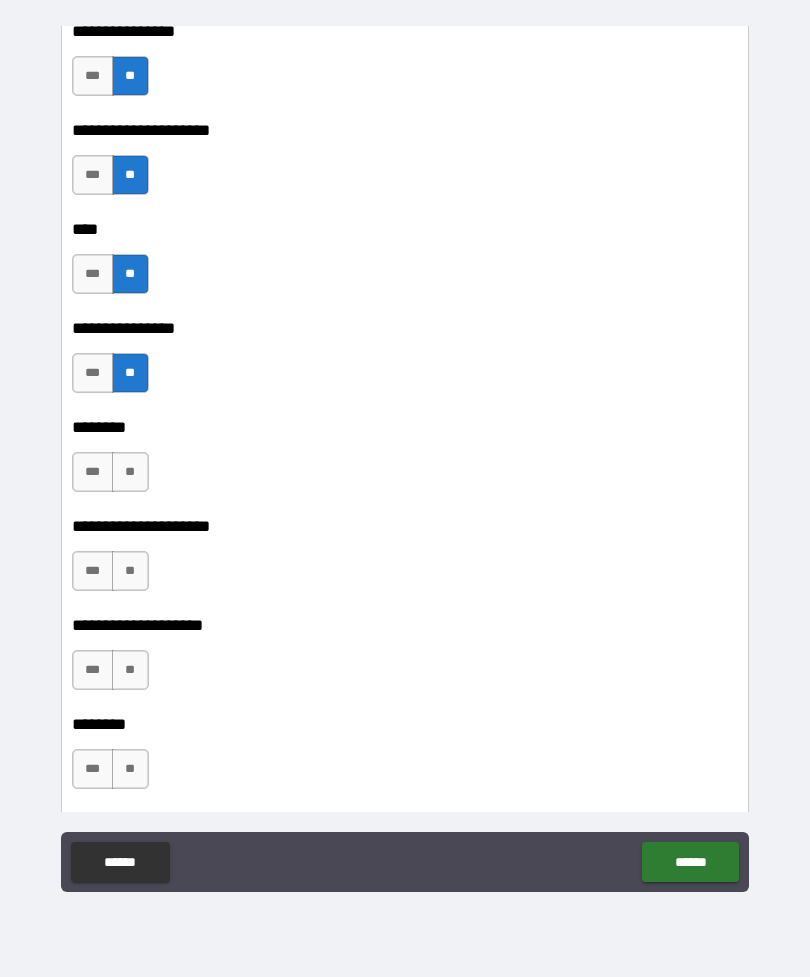 click on "**" at bounding box center [130, 472] 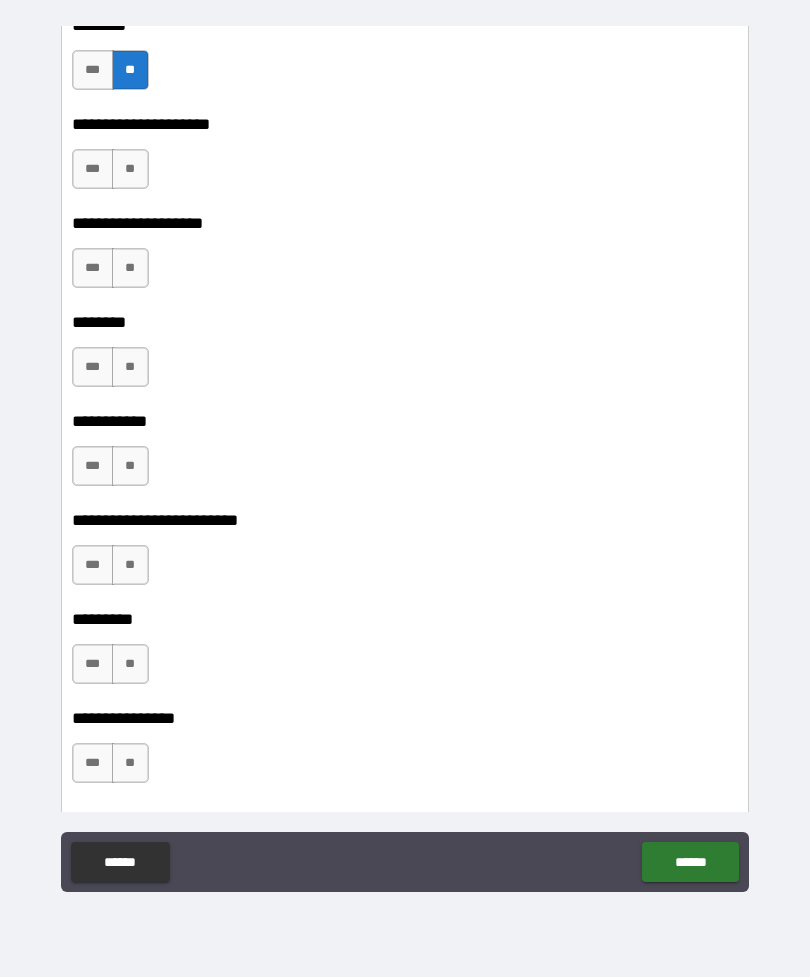 scroll, scrollTop: 10945, scrollLeft: 0, axis: vertical 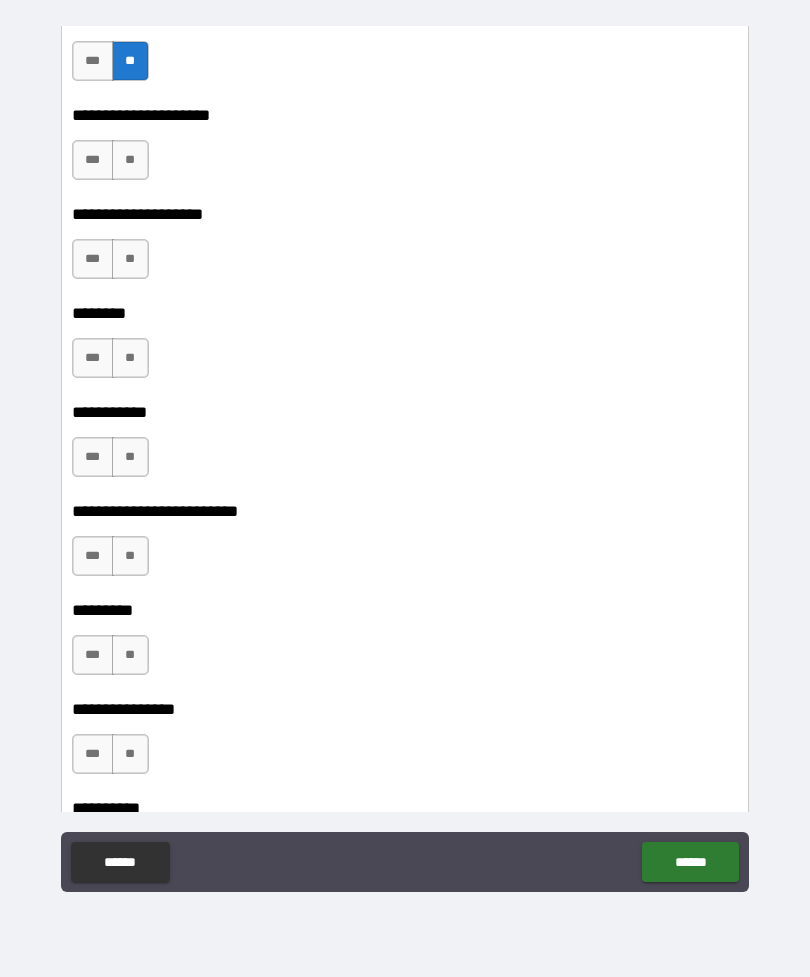 click on "***" at bounding box center [93, 259] 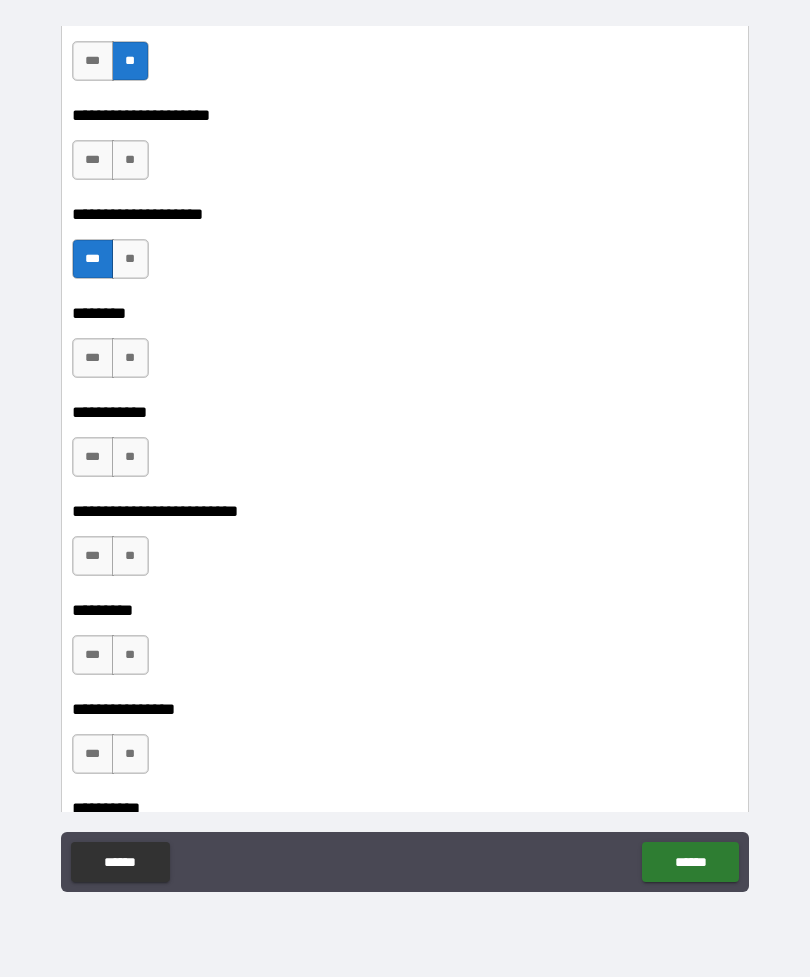 click on "**" at bounding box center (130, 160) 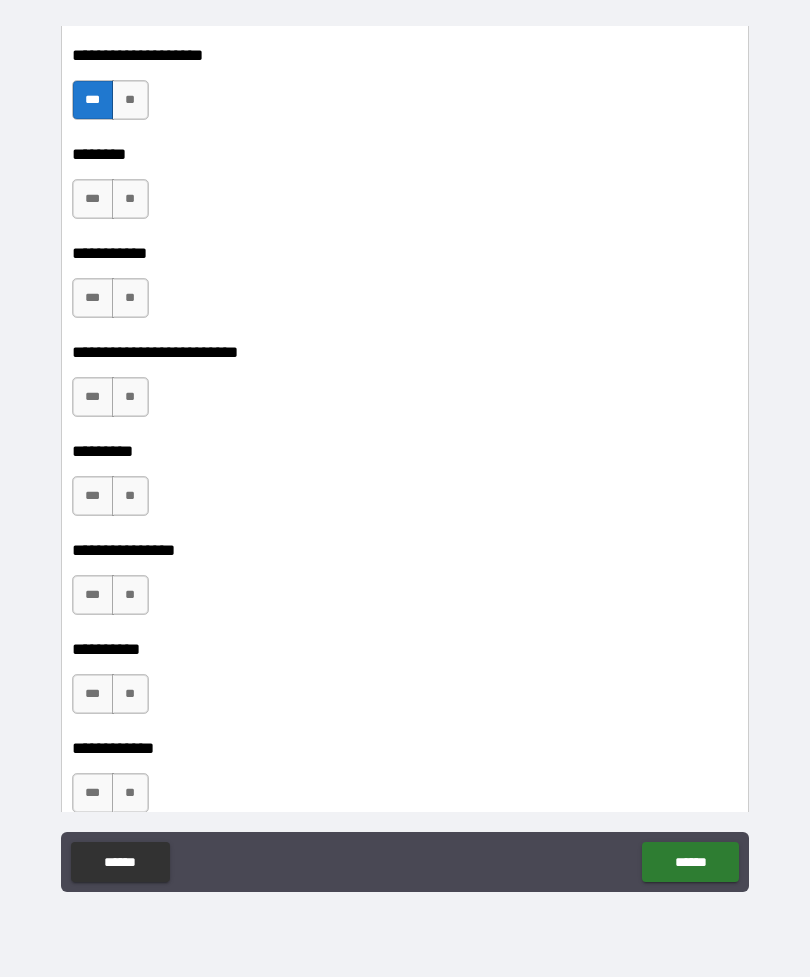 scroll, scrollTop: 11114, scrollLeft: 0, axis: vertical 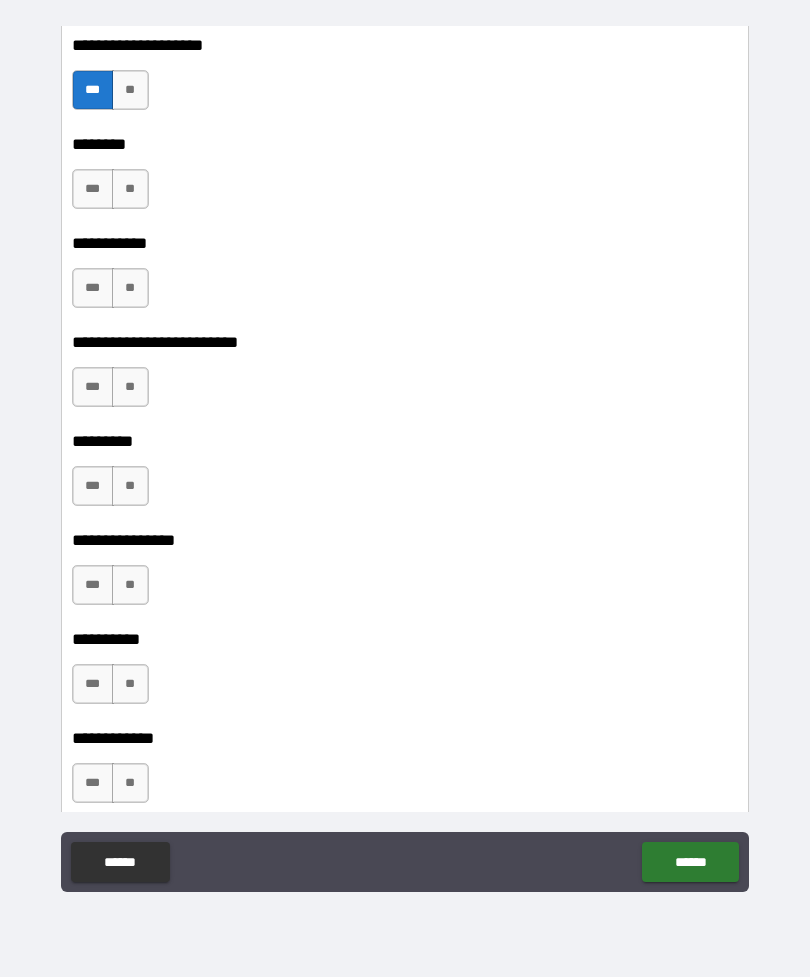 click on "**" at bounding box center (130, 90) 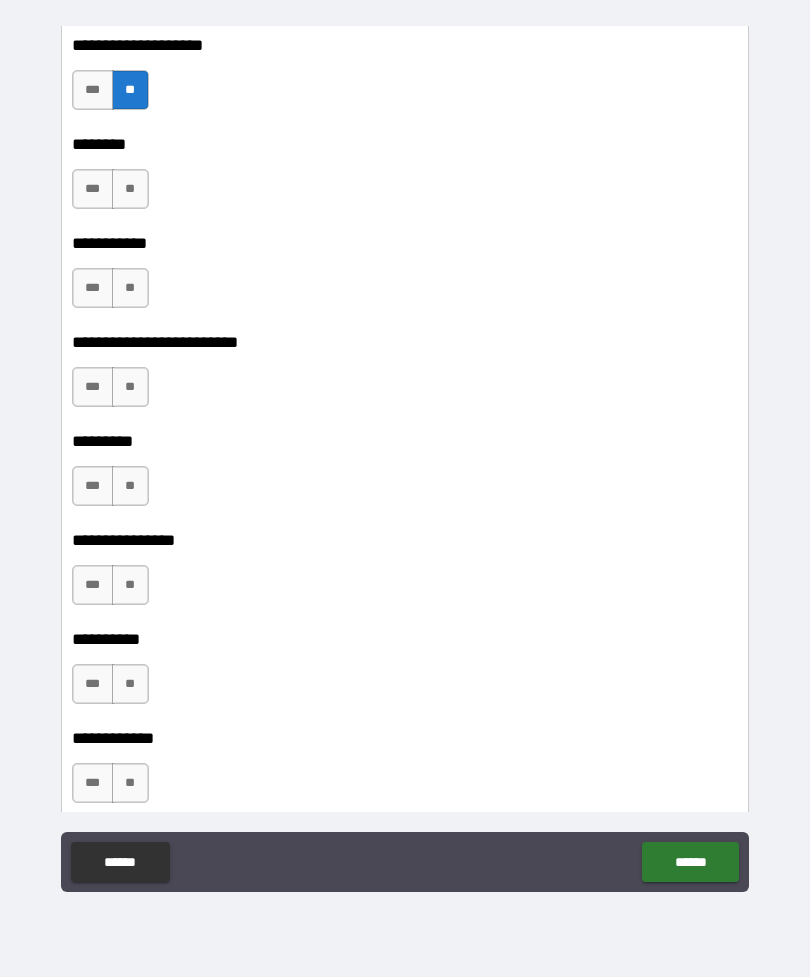 click on "**" at bounding box center [130, 189] 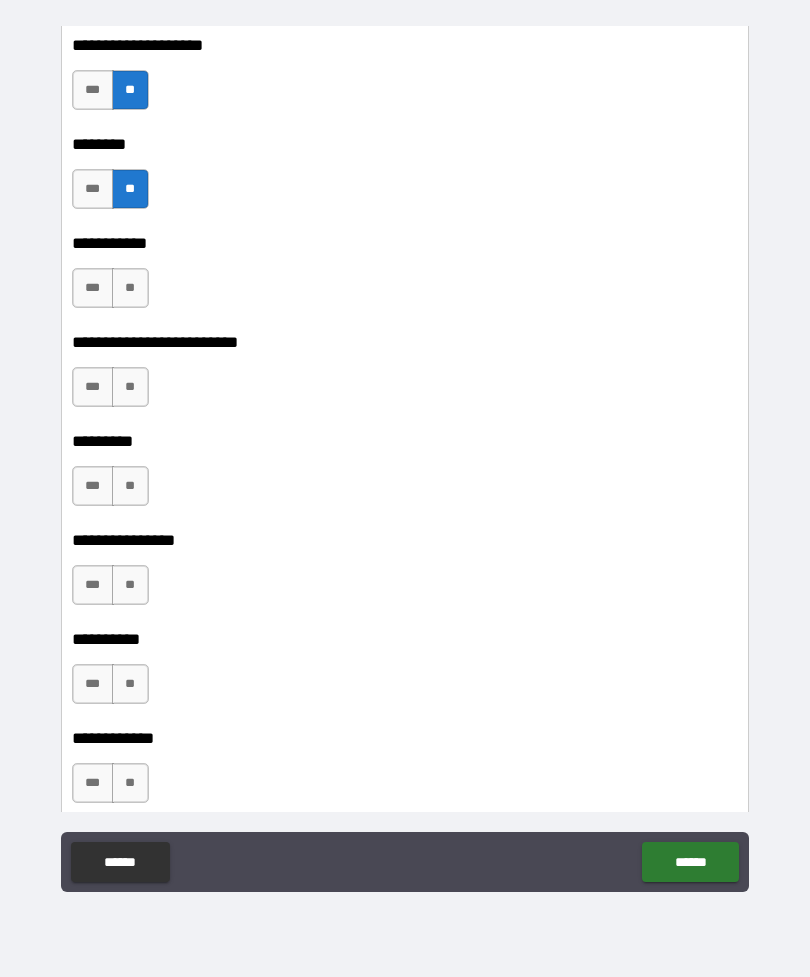click on "**" at bounding box center (130, 288) 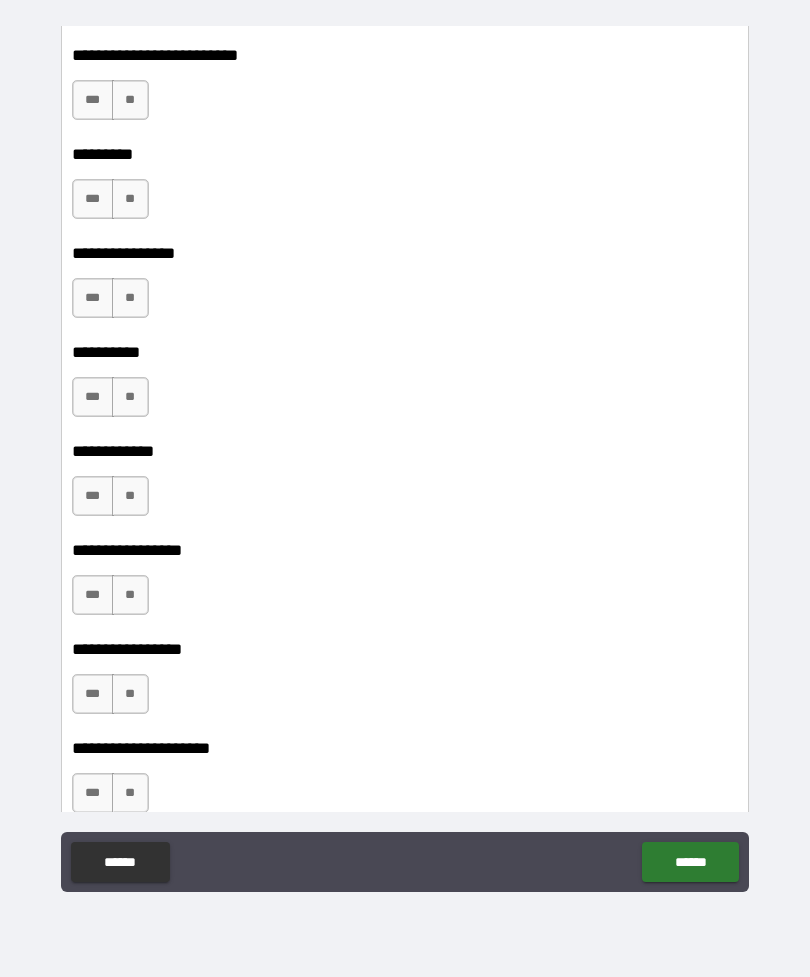 scroll, scrollTop: 11404, scrollLeft: 0, axis: vertical 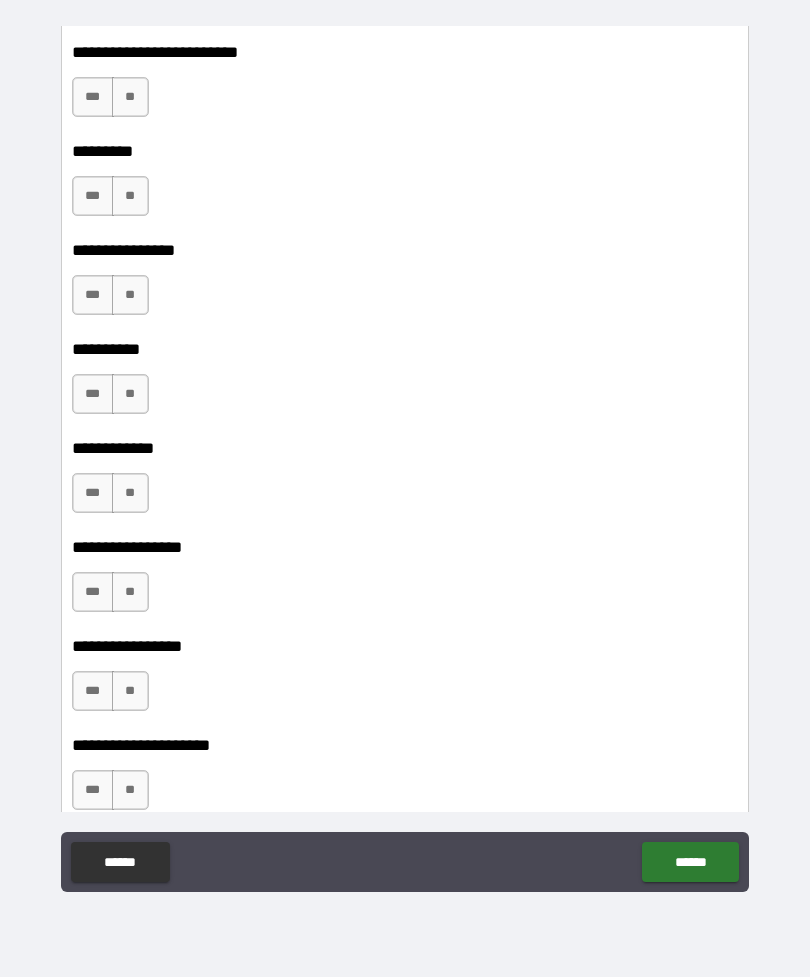 click on "**" at bounding box center (130, 97) 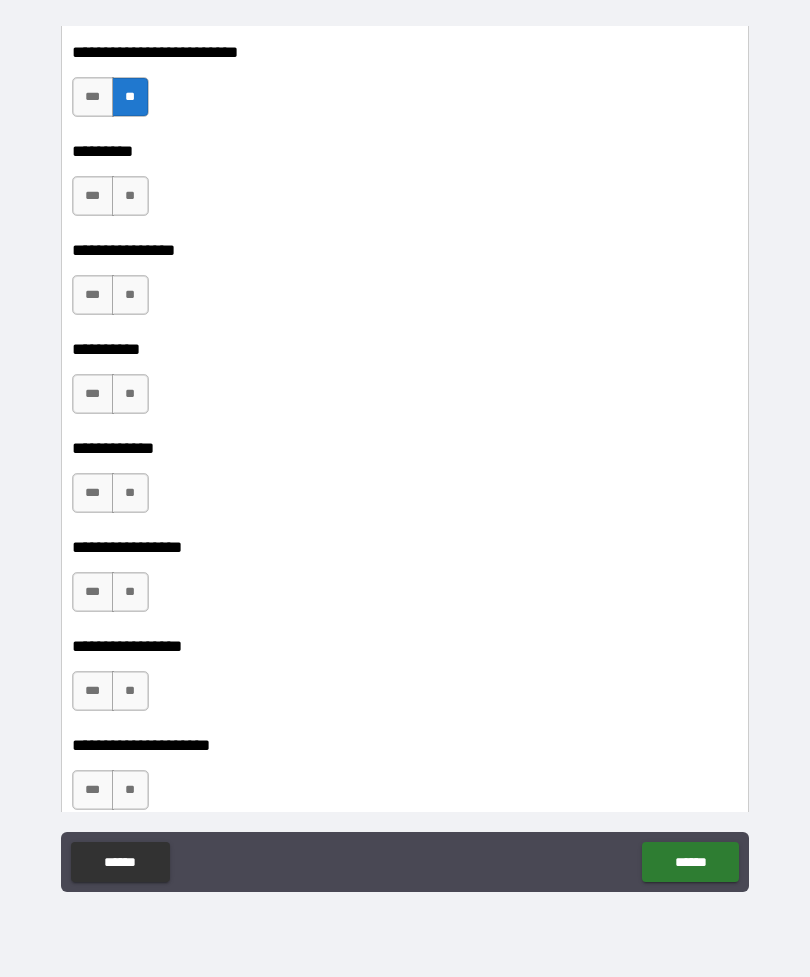 click on "**" at bounding box center (130, 196) 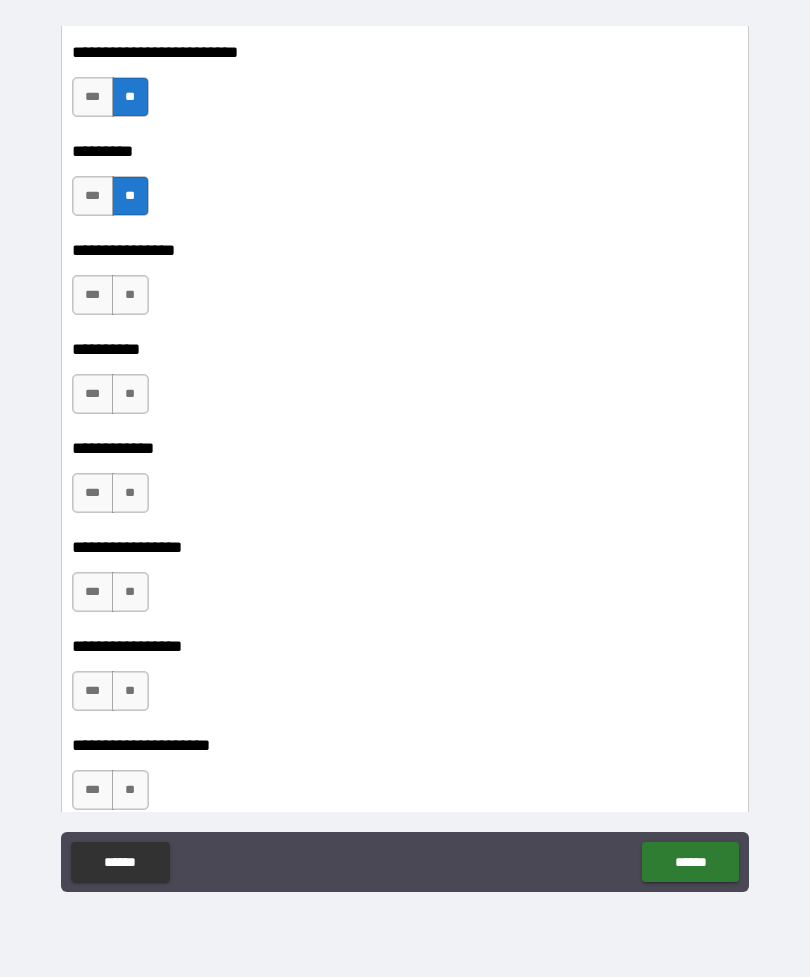 click on "***" at bounding box center [93, 295] 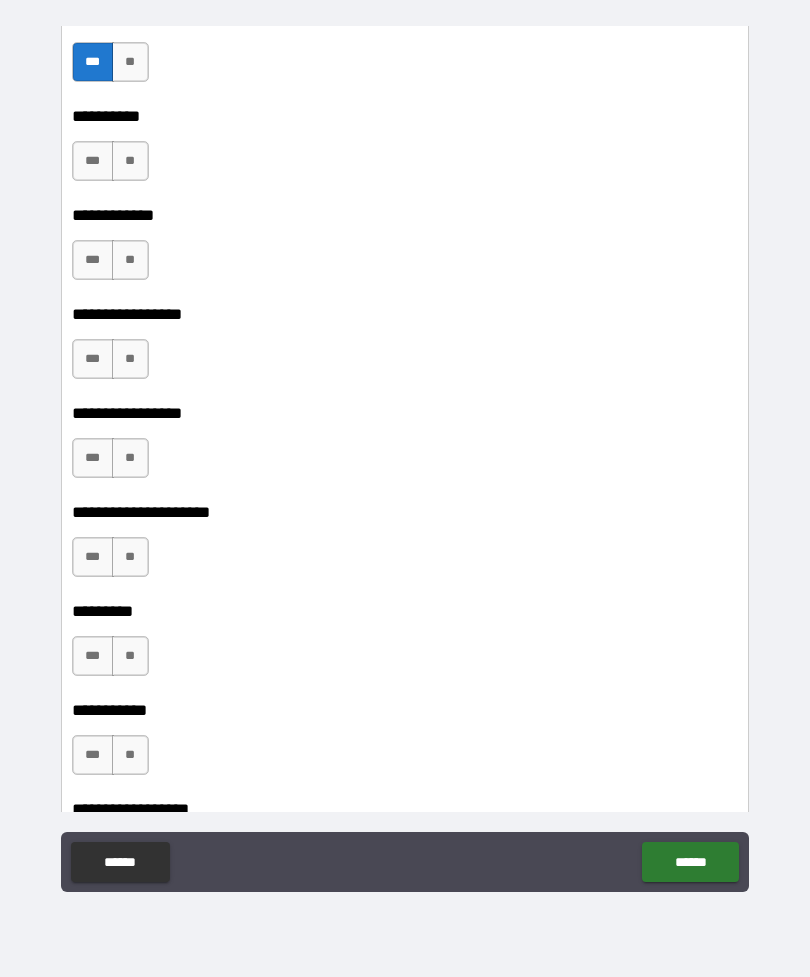 scroll, scrollTop: 11640, scrollLeft: 0, axis: vertical 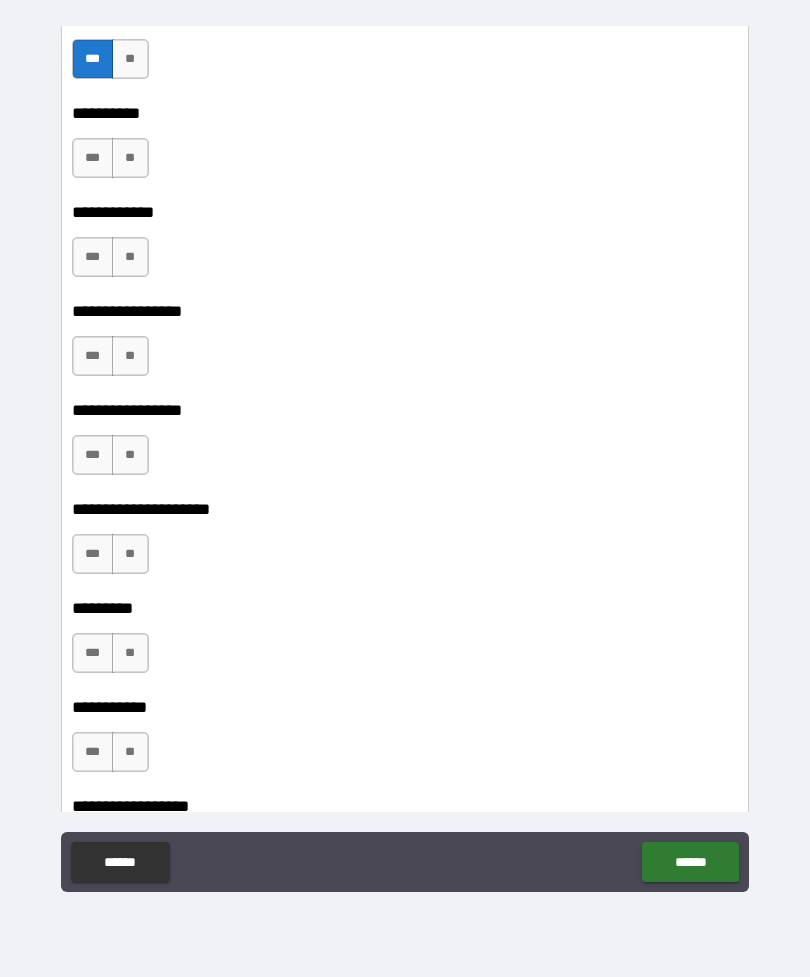 click on "***" at bounding box center [93, 158] 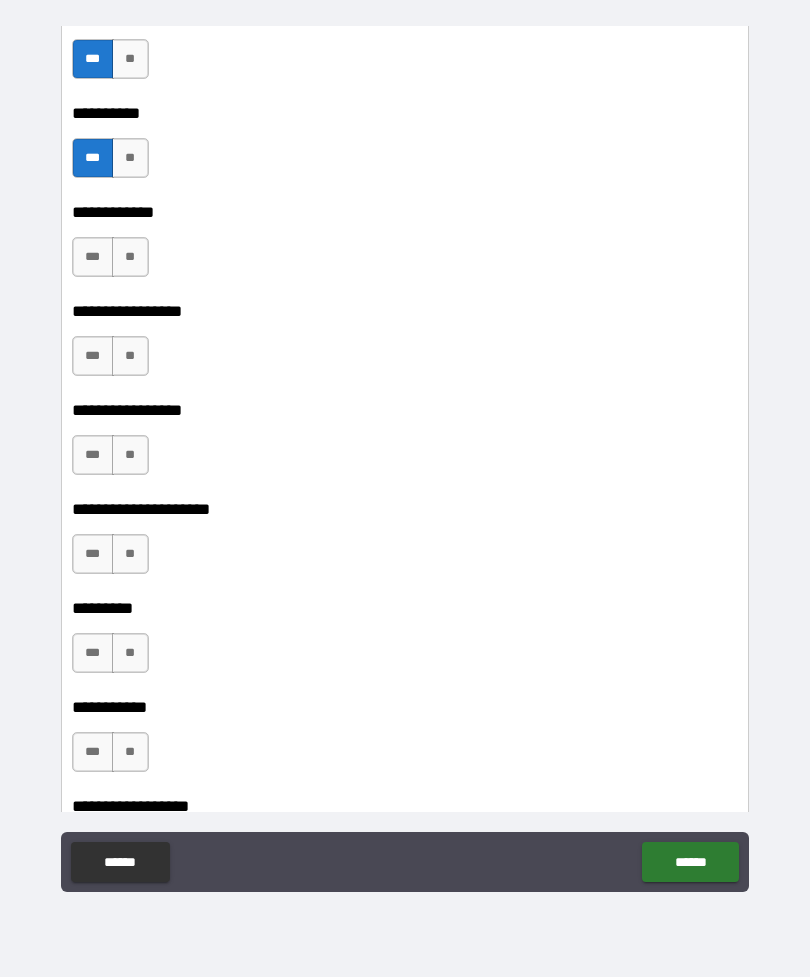 click on "**" at bounding box center [130, 257] 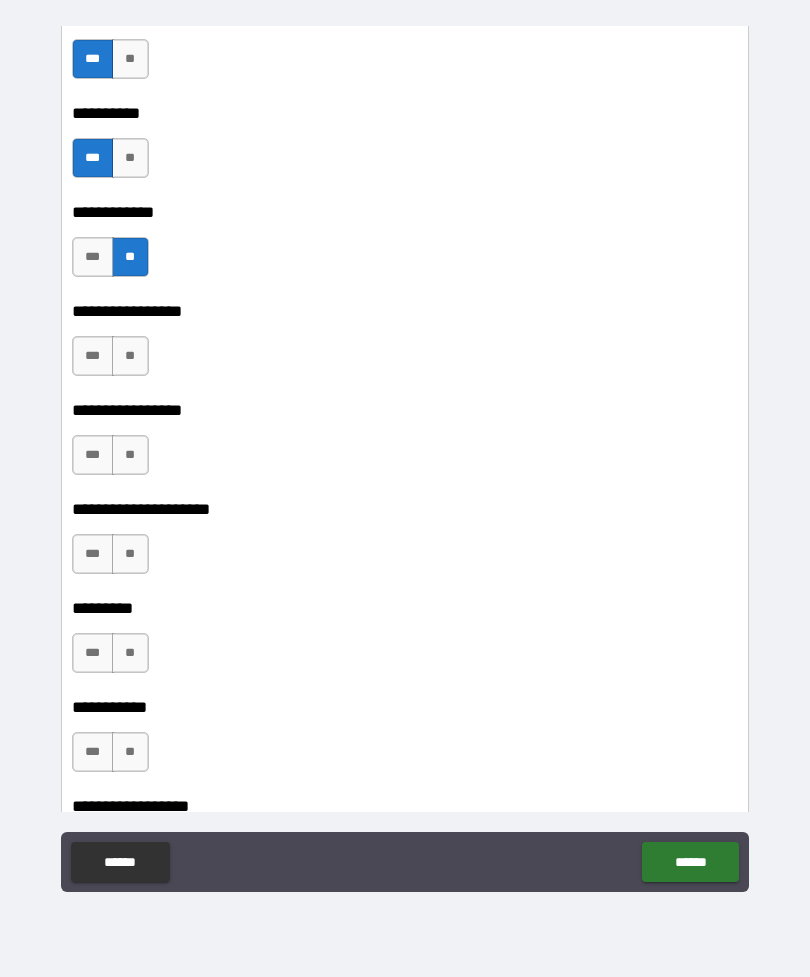 click on "**" at bounding box center [130, 356] 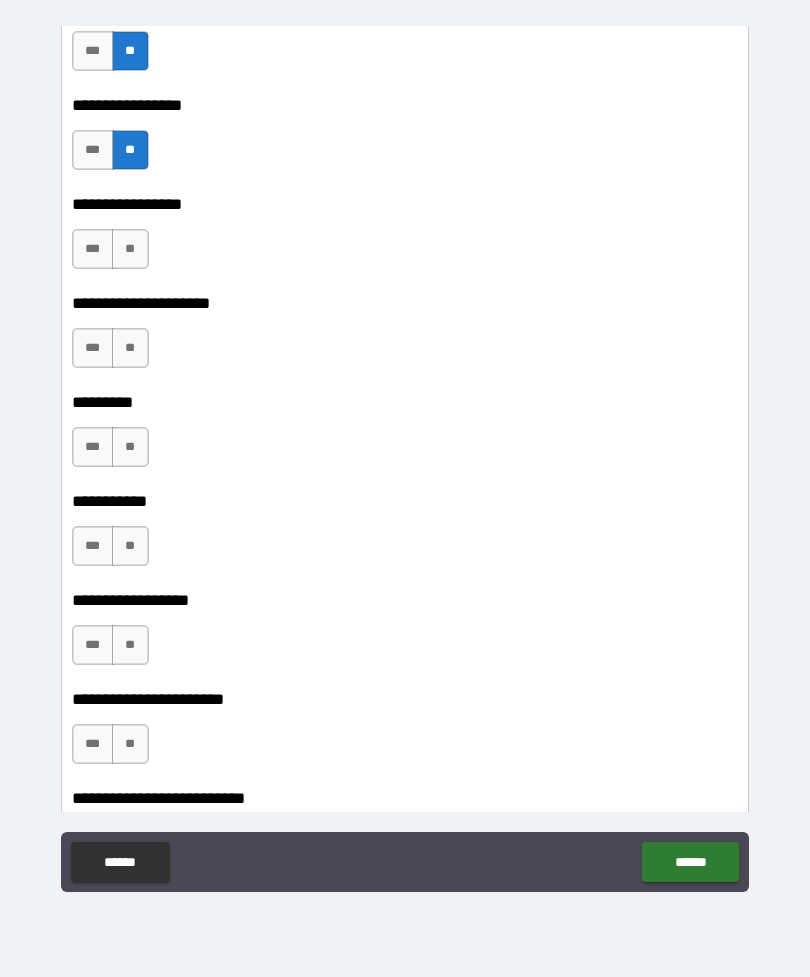 scroll, scrollTop: 11848, scrollLeft: 0, axis: vertical 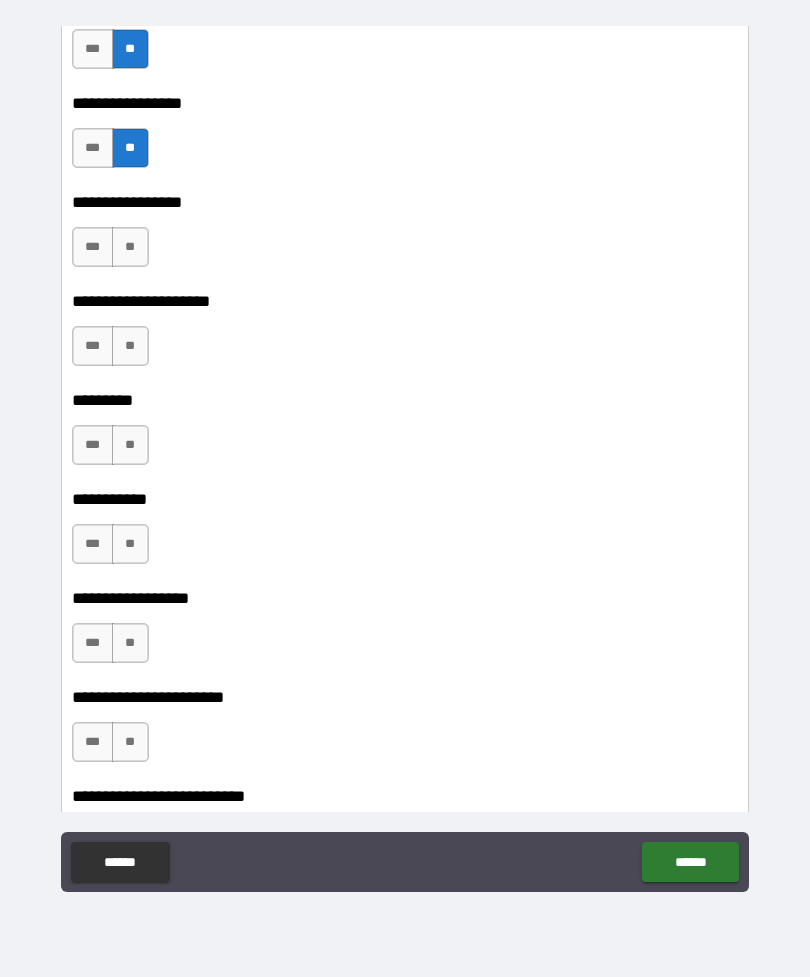click on "**" at bounding box center (130, 247) 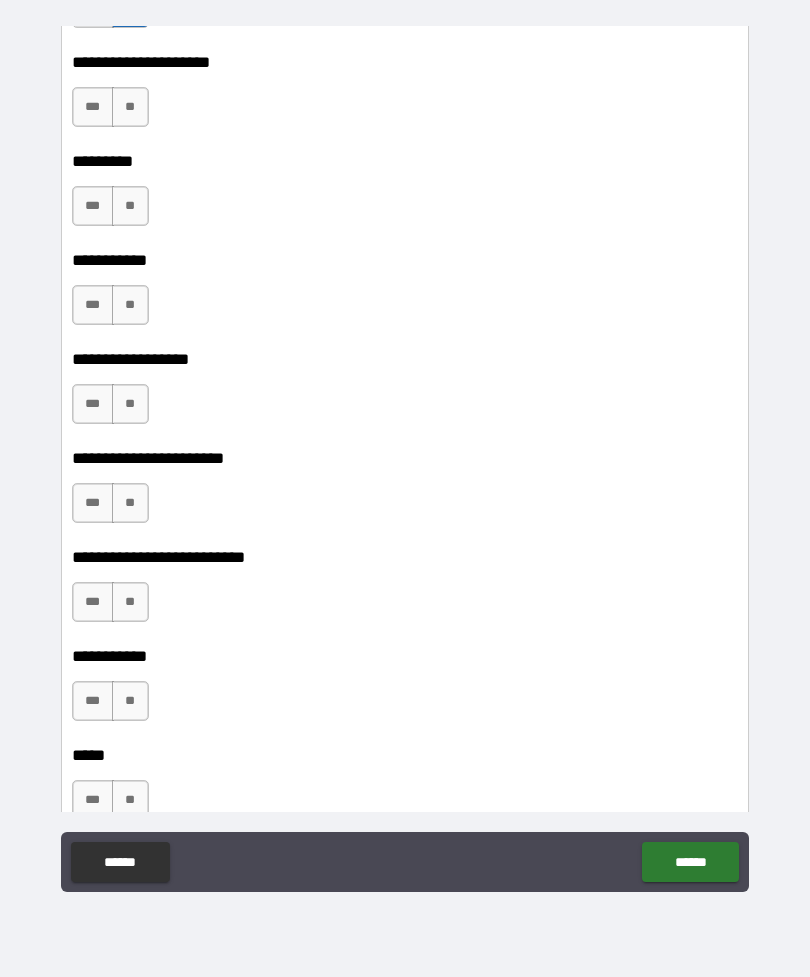 scroll, scrollTop: 12090, scrollLeft: 0, axis: vertical 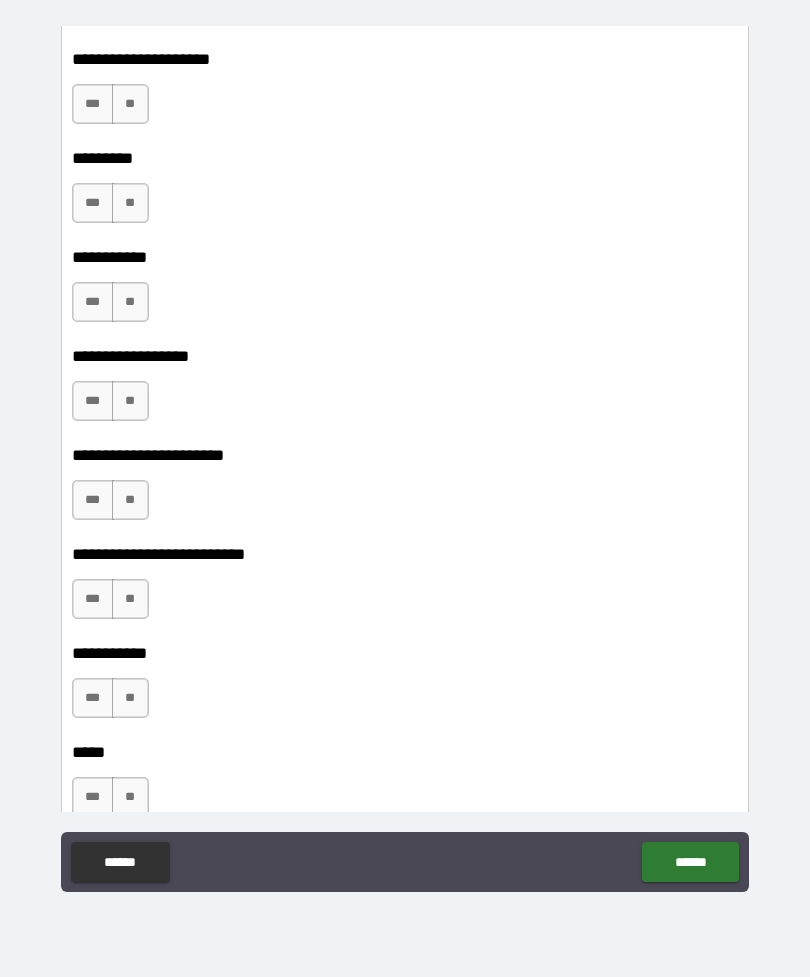 click on "**" at bounding box center [130, 104] 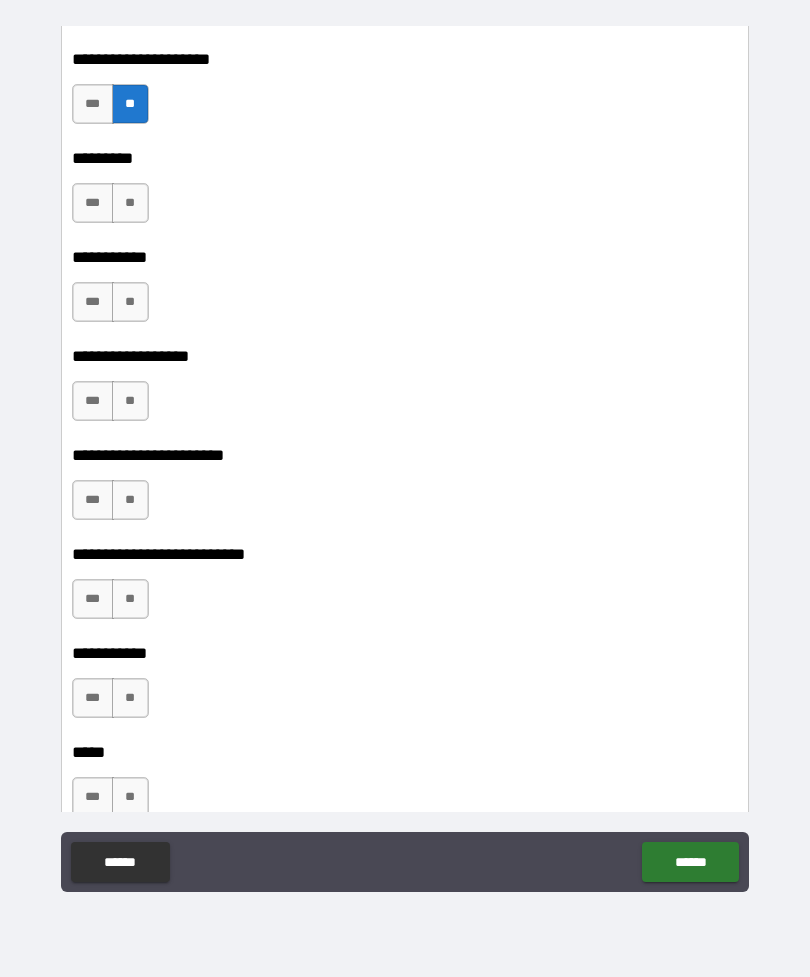 click on "**" at bounding box center [130, 203] 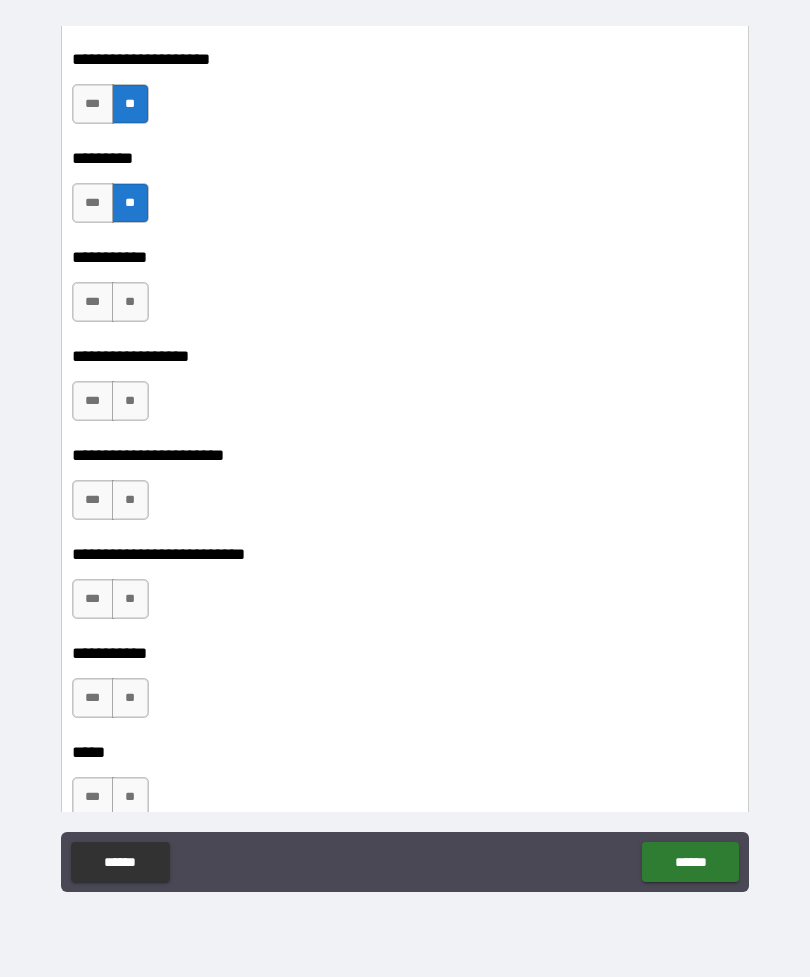 click on "**" at bounding box center (130, 302) 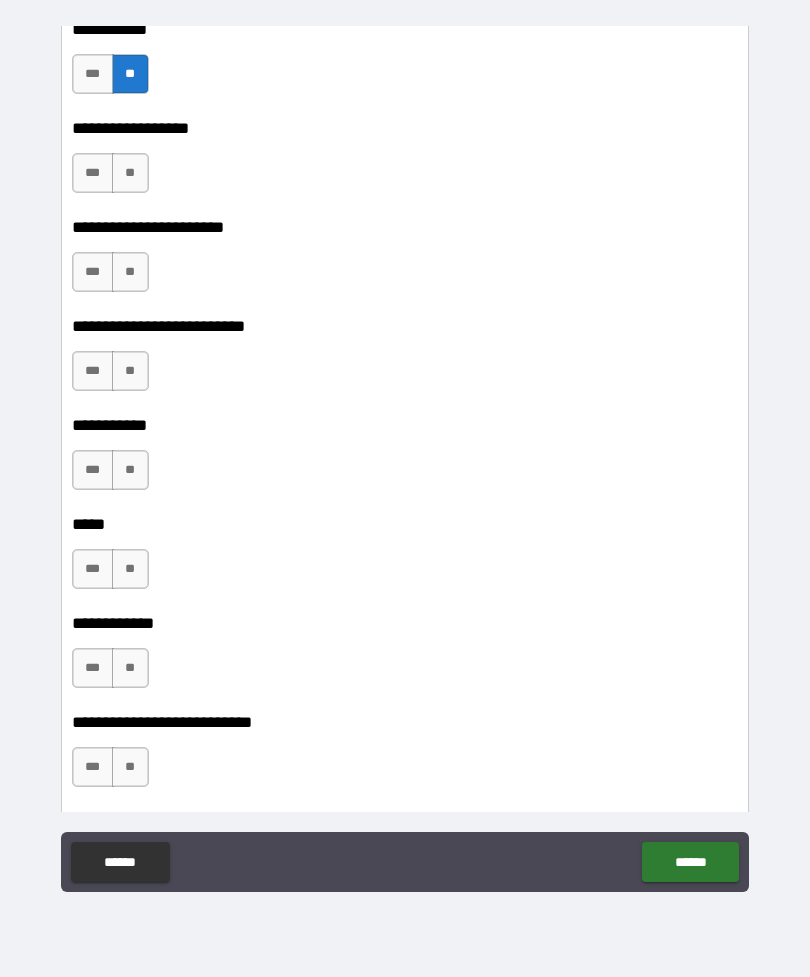 scroll, scrollTop: 12328, scrollLeft: 0, axis: vertical 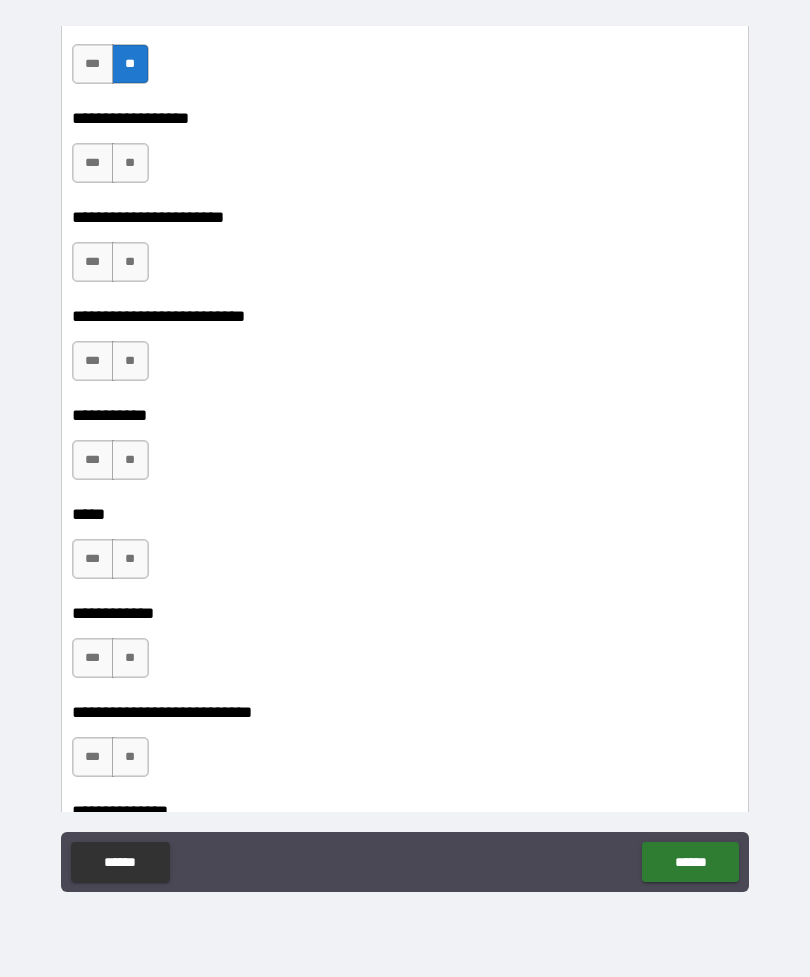 click on "**" at bounding box center (130, 163) 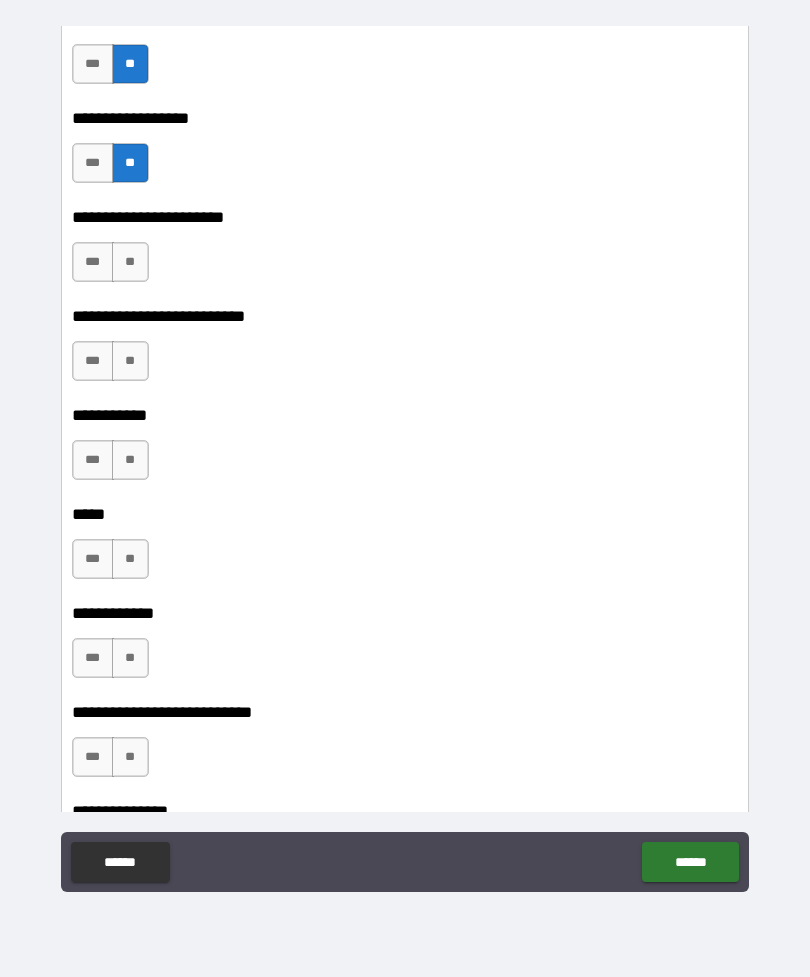 click on "**" at bounding box center (130, 262) 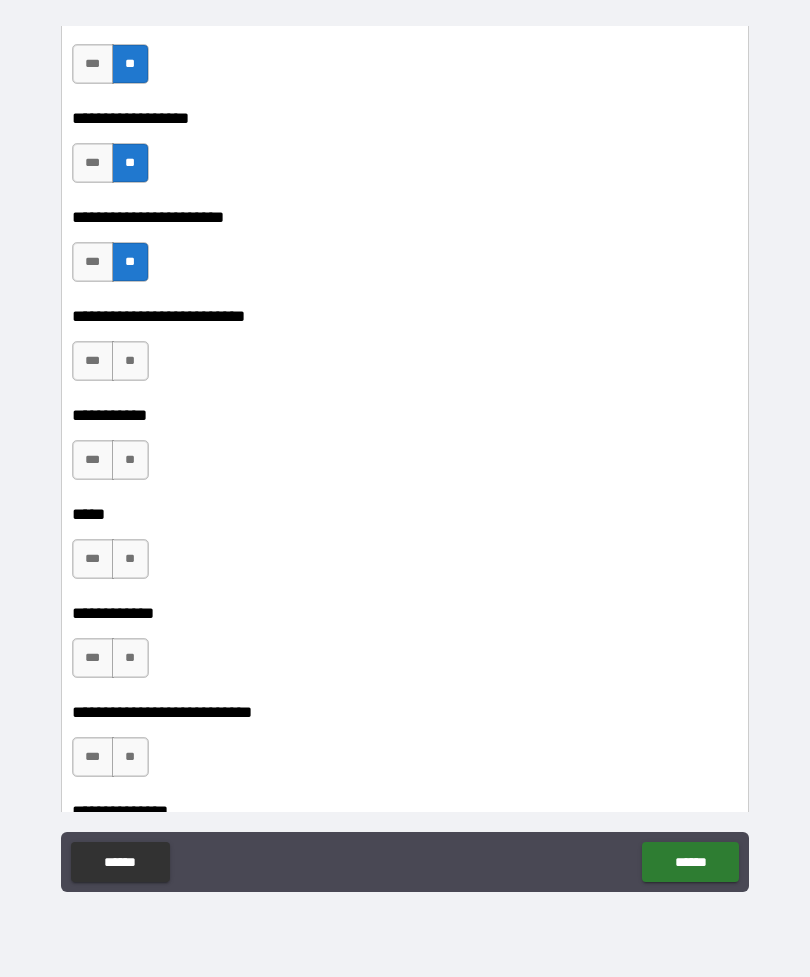 click on "**" at bounding box center (130, 361) 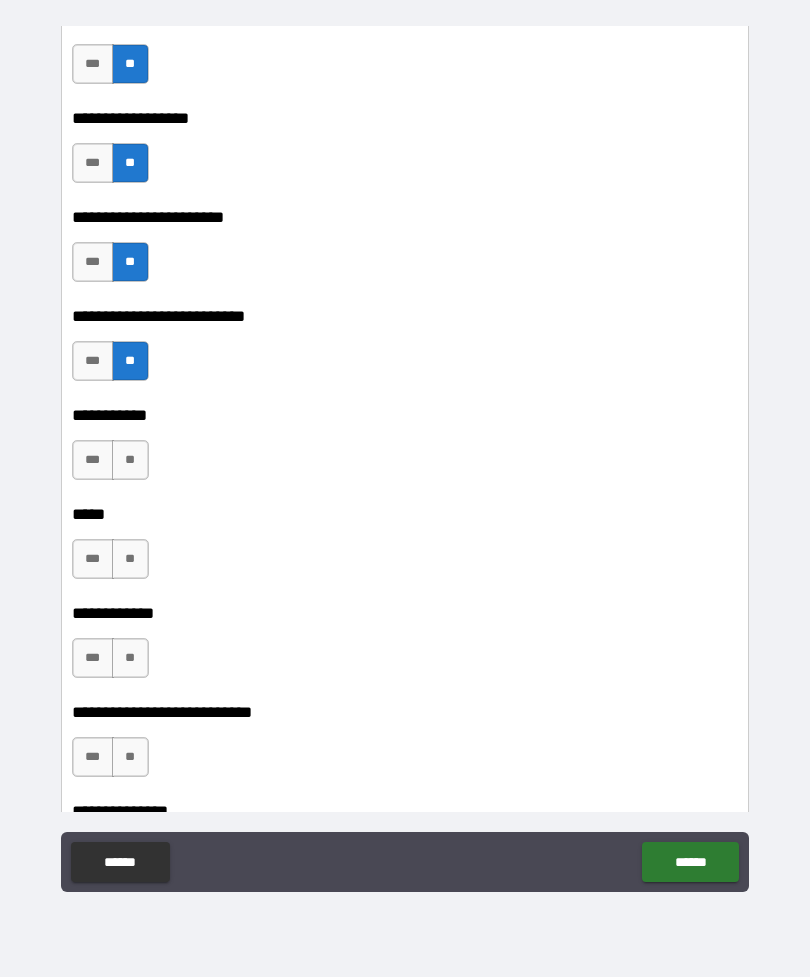 click on "**" at bounding box center (130, 460) 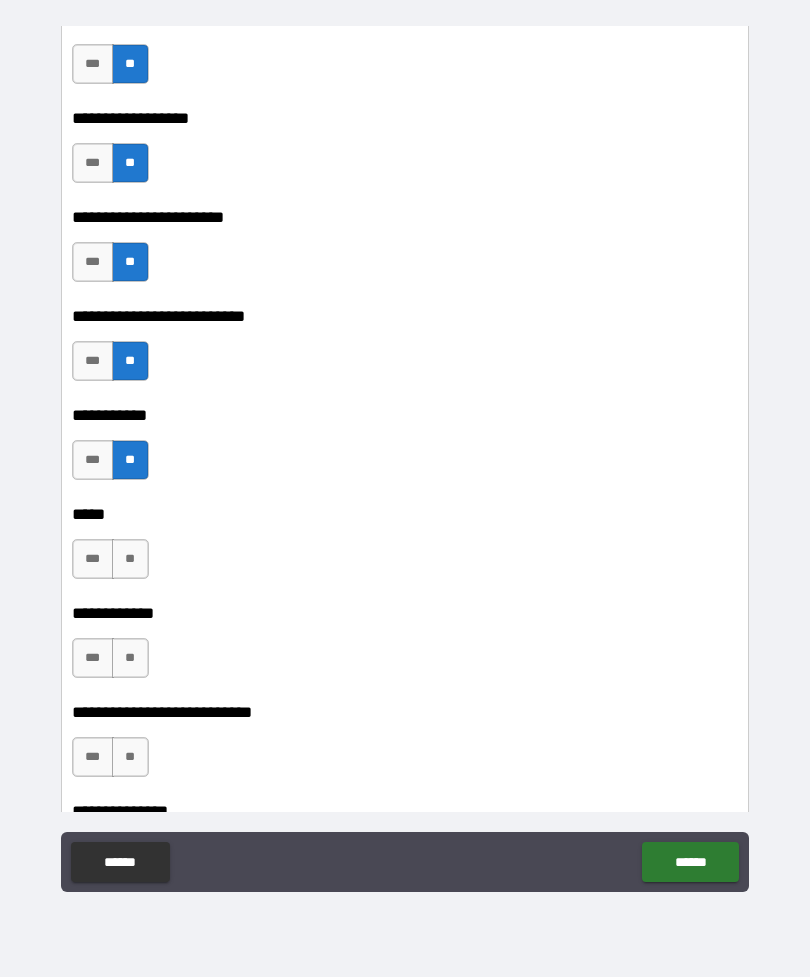 click on "**" at bounding box center (130, 559) 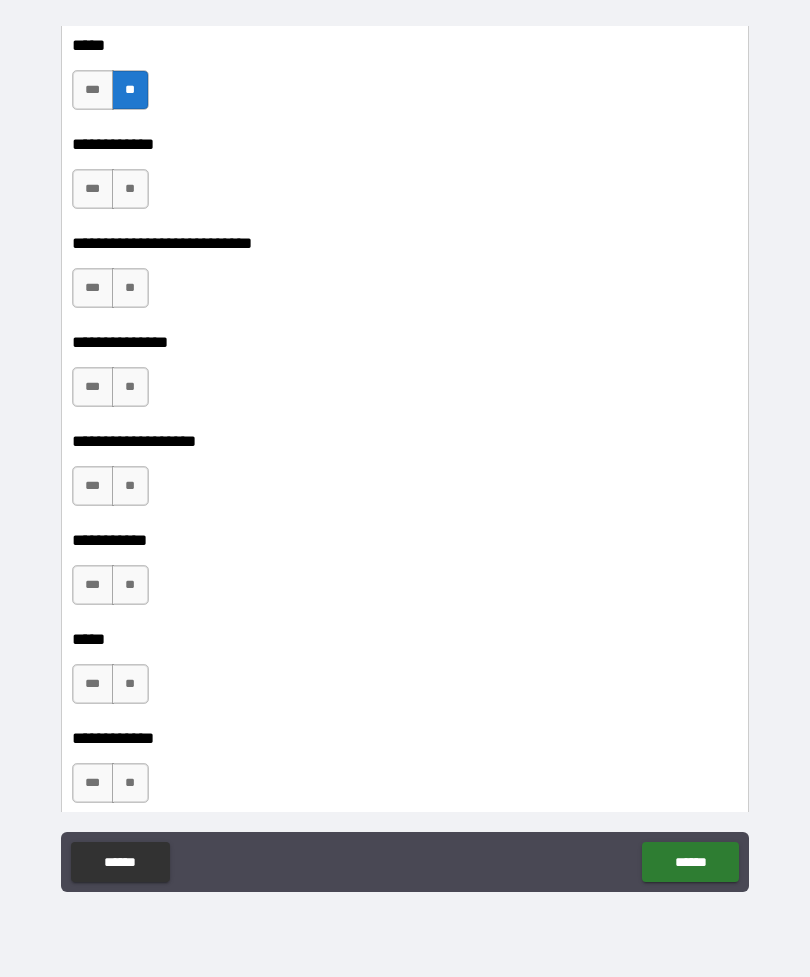 scroll, scrollTop: 12811, scrollLeft: 0, axis: vertical 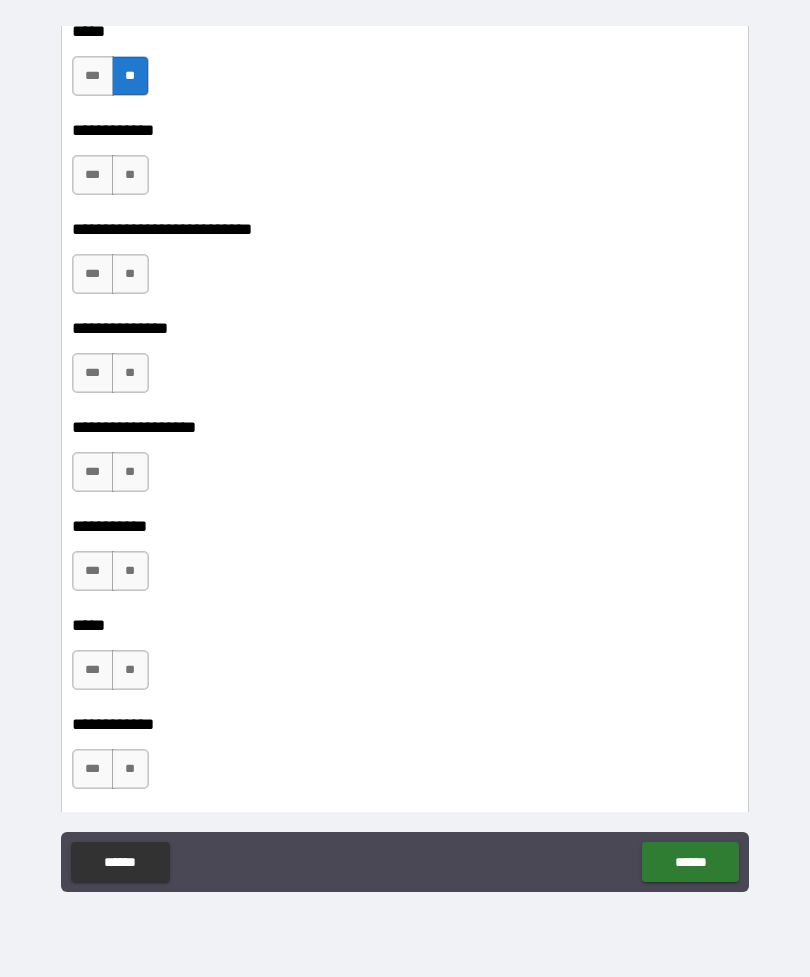 click on "**" at bounding box center [130, 175] 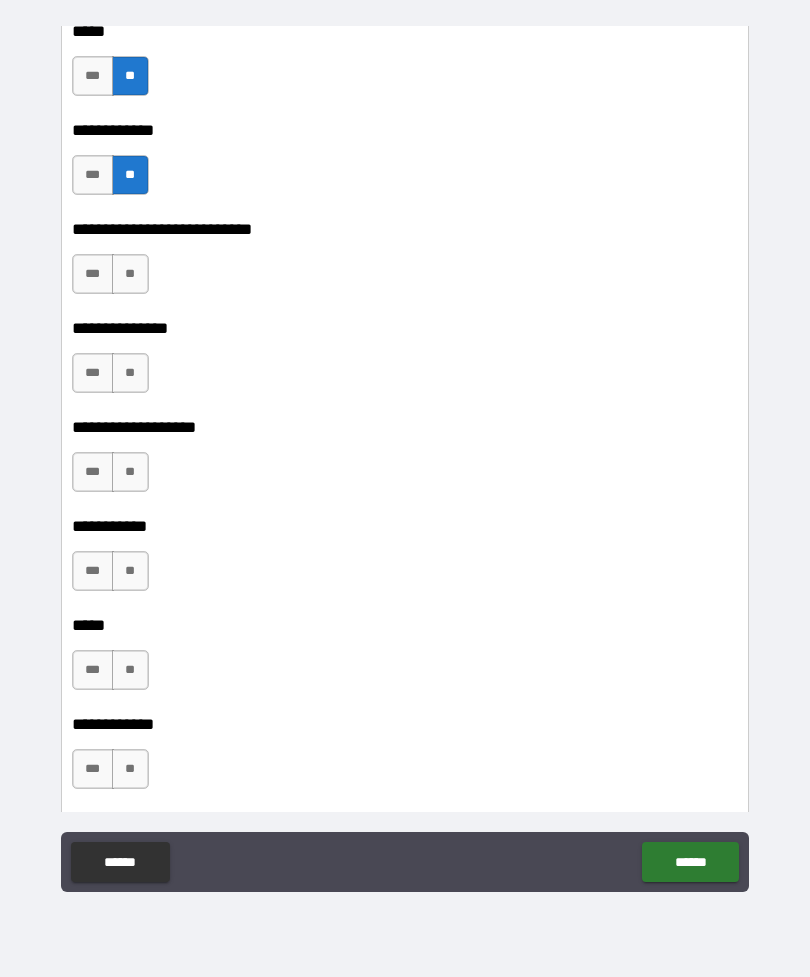 click on "***" at bounding box center [93, 274] 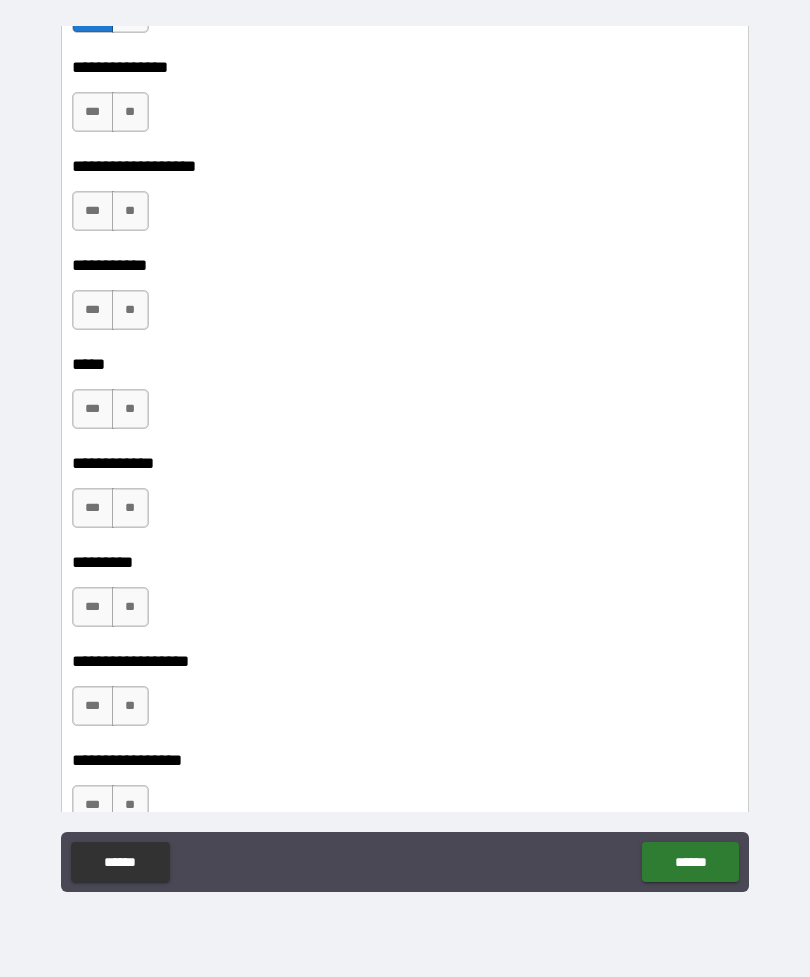 scroll, scrollTop: 13073, scrollLeft: 0, axis: vertical 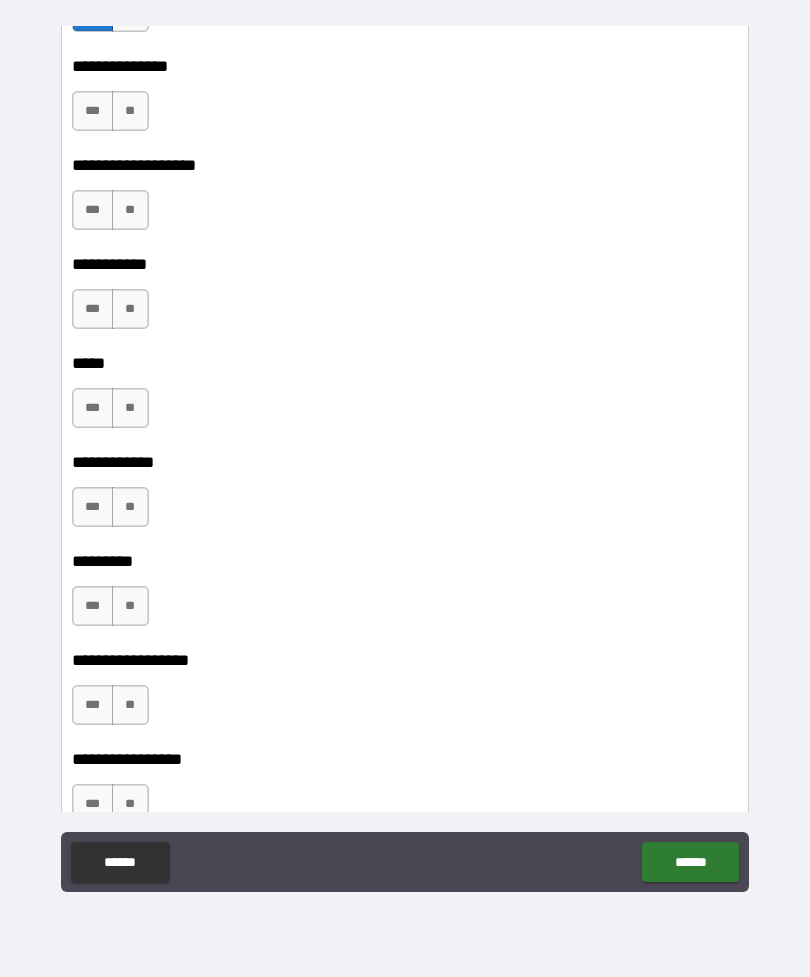 click on "***" at bounding box center [93, 111] 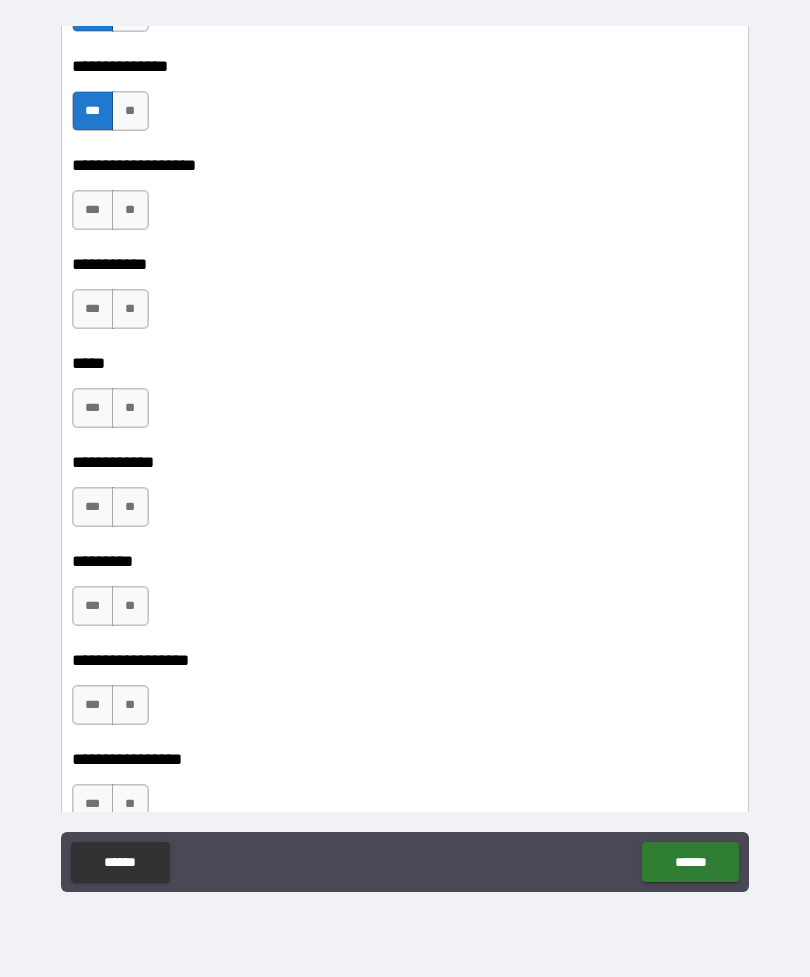 click on "**" at bounding box center [130, 111] 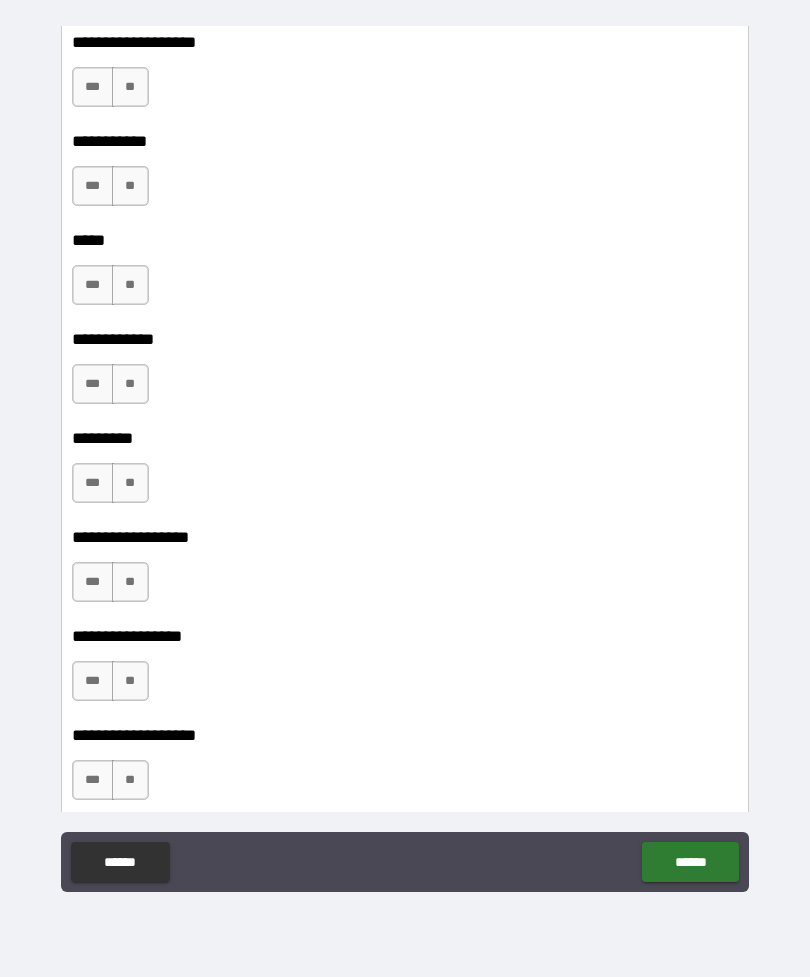 scroll, scrollTop: 13198, scrollLeft: 0, axis: vertical 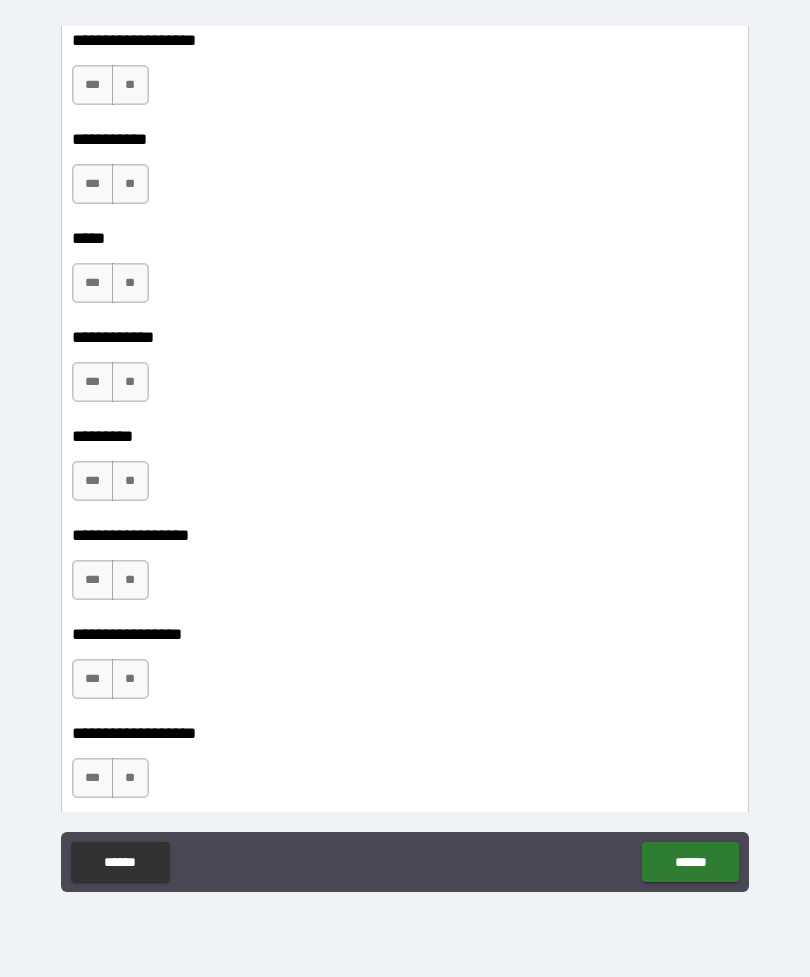 click on "**" at bounding box center [130, 85] 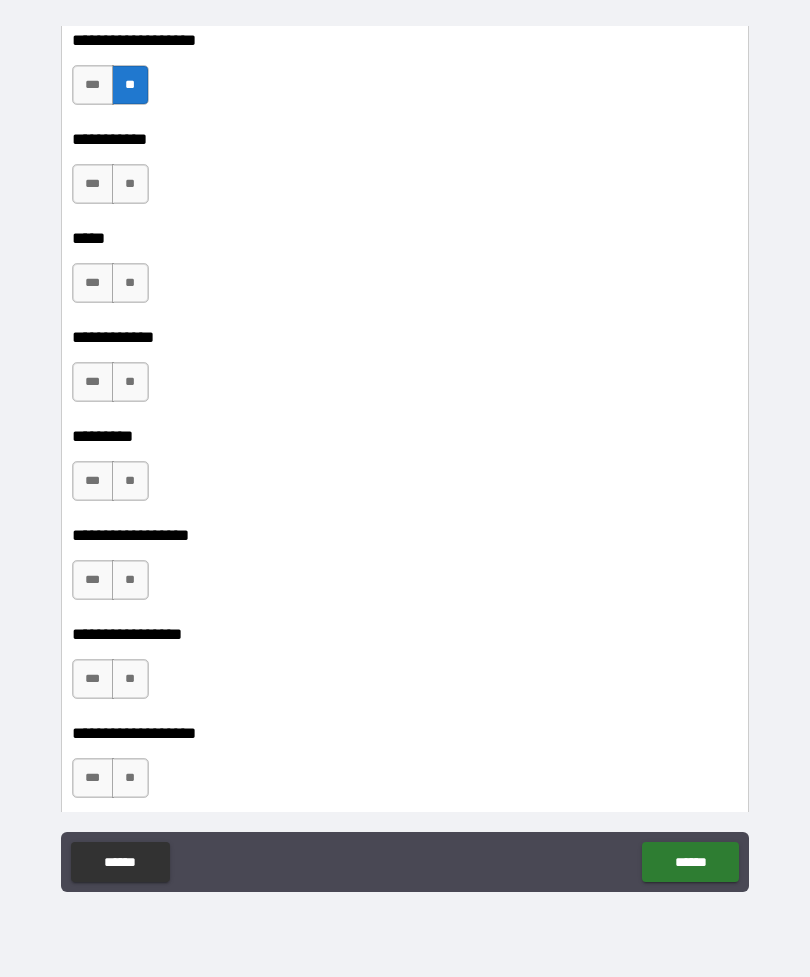 click on "**" at bounding box center [130, 184] 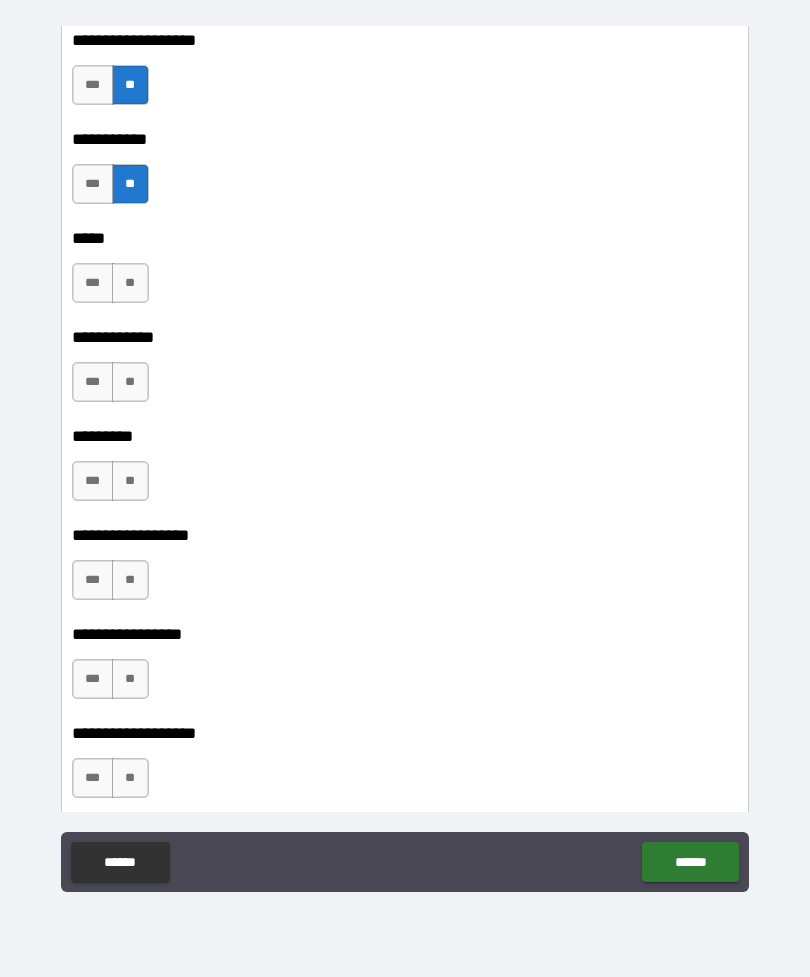 click on "**" at bounding box center (130, 283) 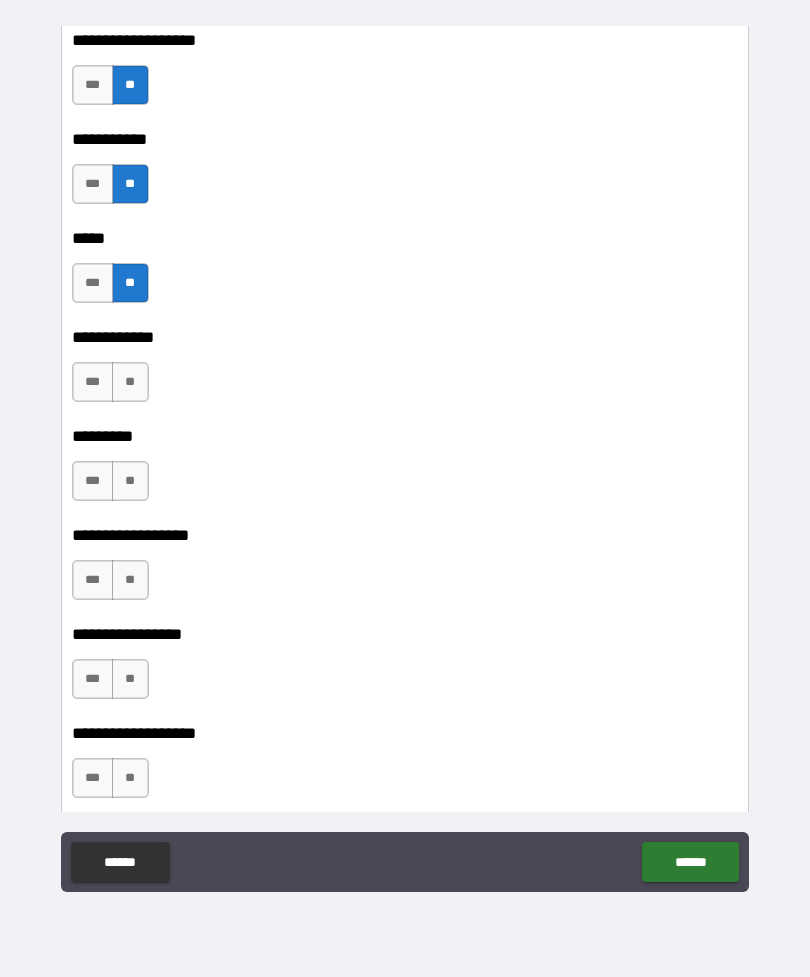 click on "**" at bounding box center (130, 382) 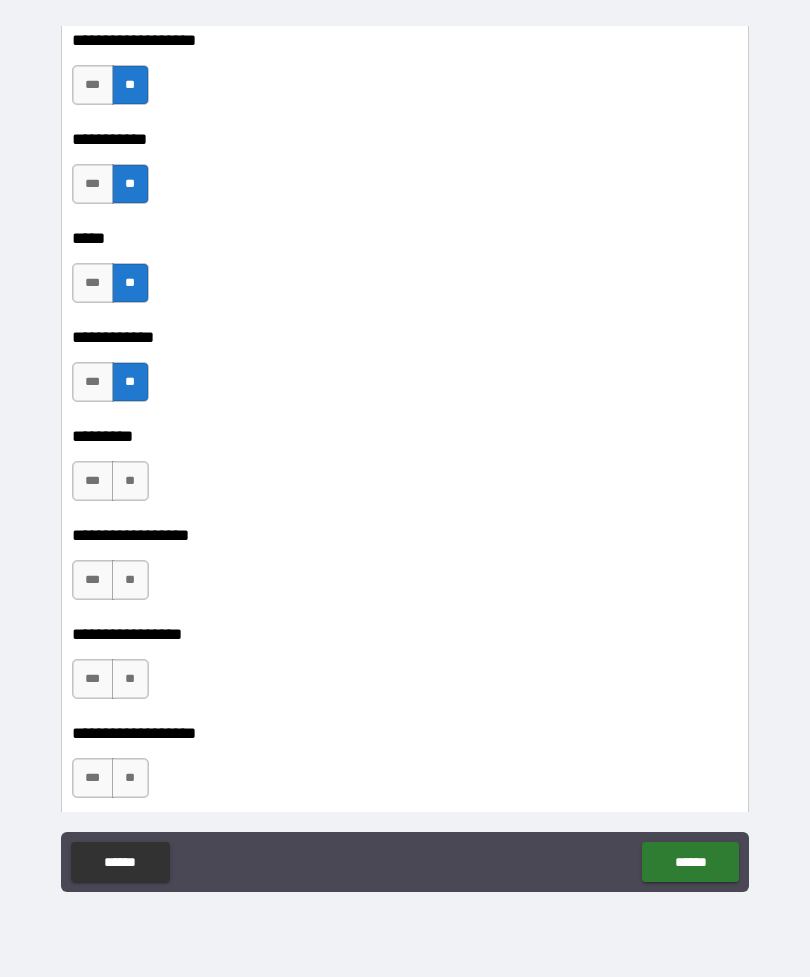 click on "**" at bounding box center [130, 481] 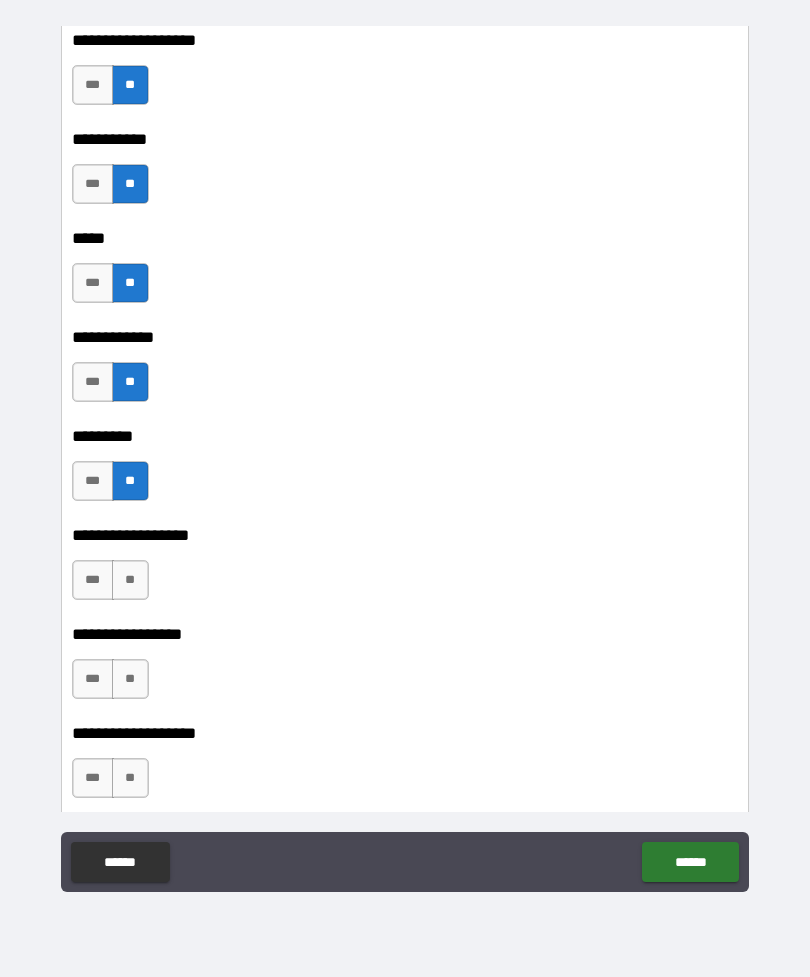 click on "**" at bounding box center (130, 580) 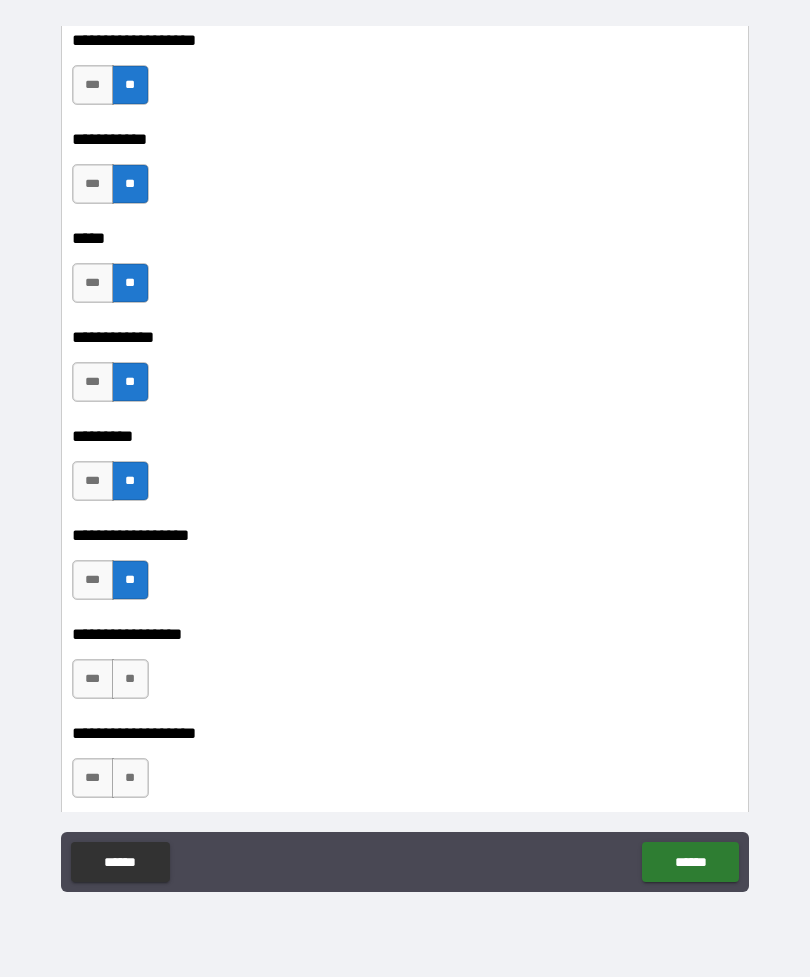 click on "**" at bounding box center (130, 679) 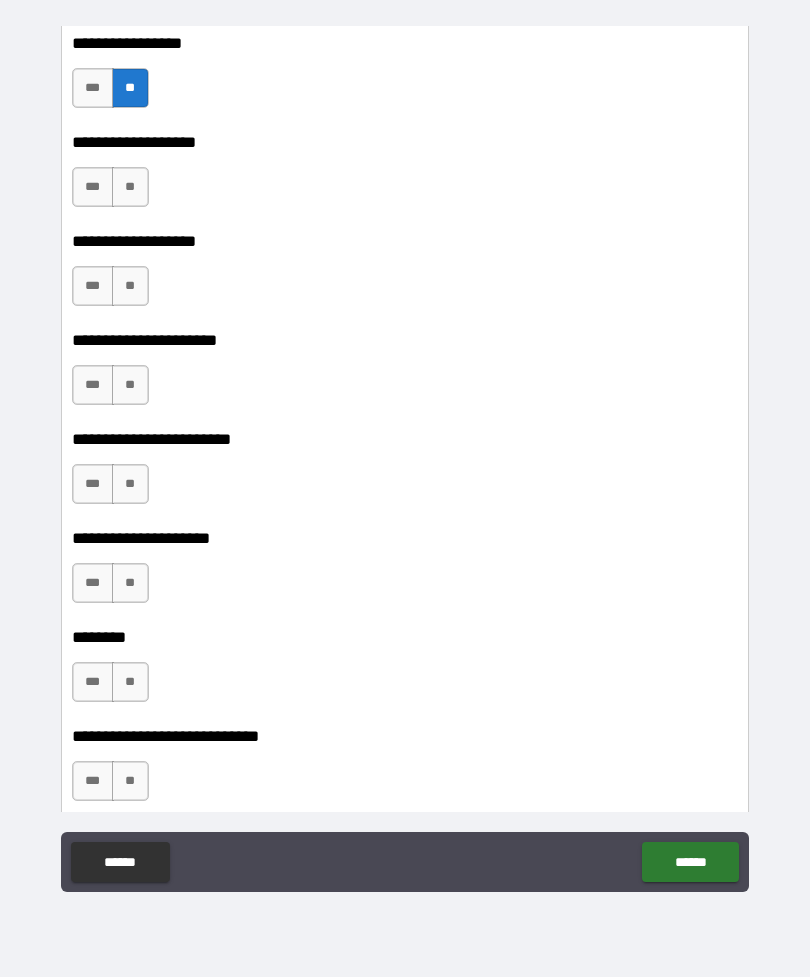 scroll, scrollTop: 13815, scrollLeft: 0, axis: vertical 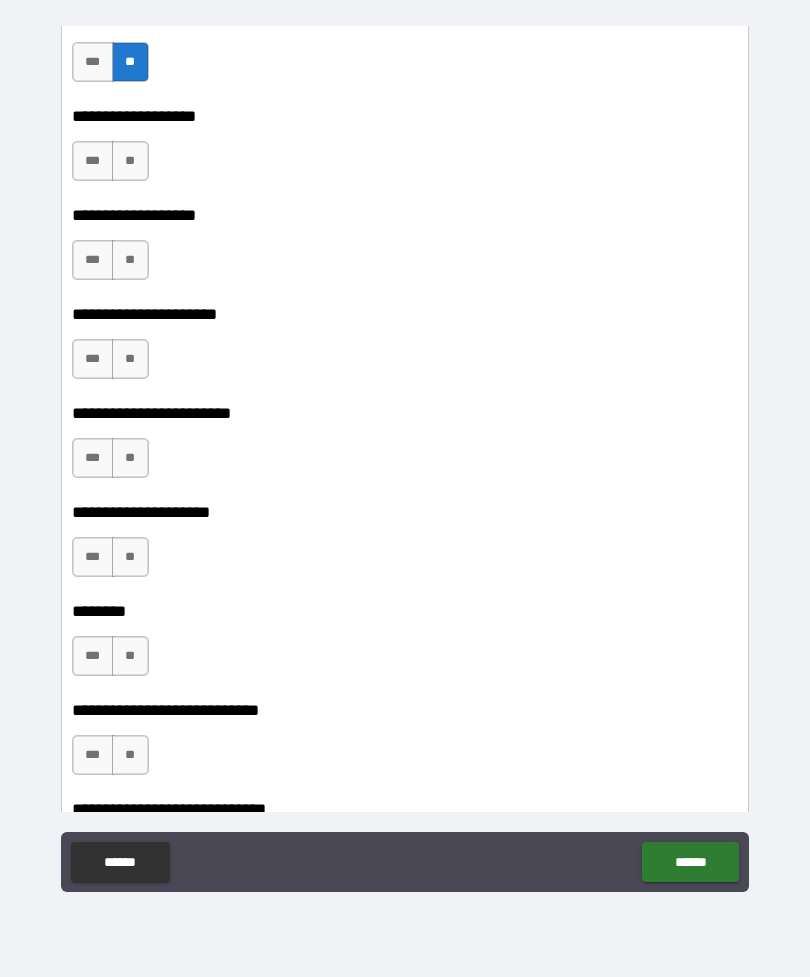 click on "**" at bounding box center (130, 161) 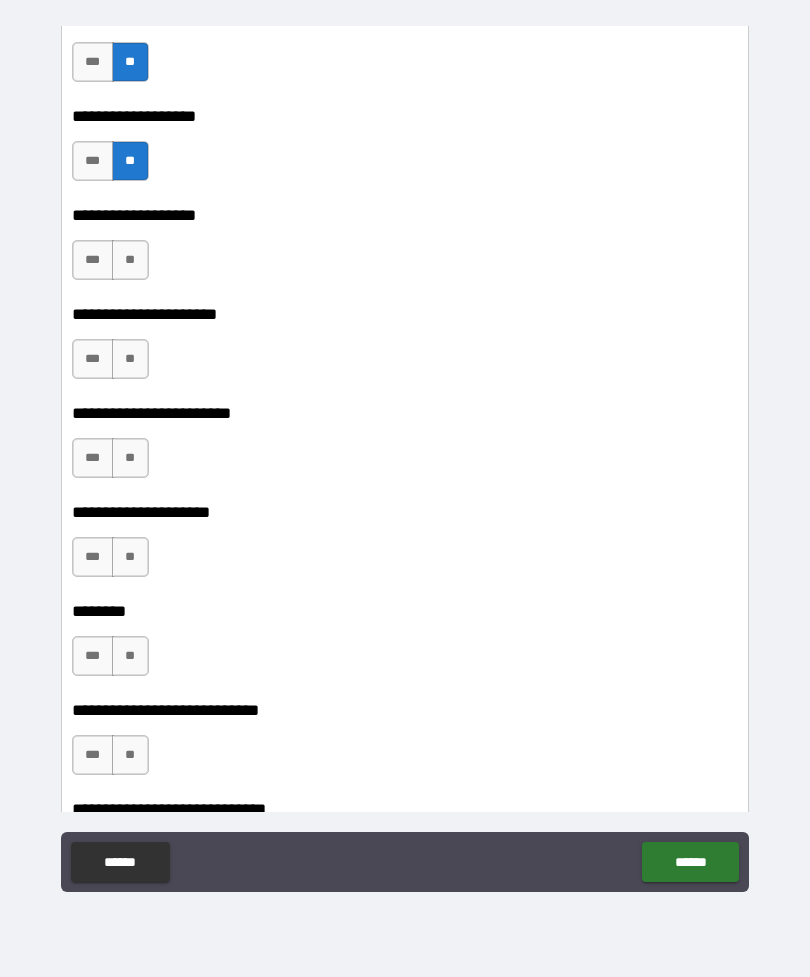 click on "***" at bounding box center [93, 260] 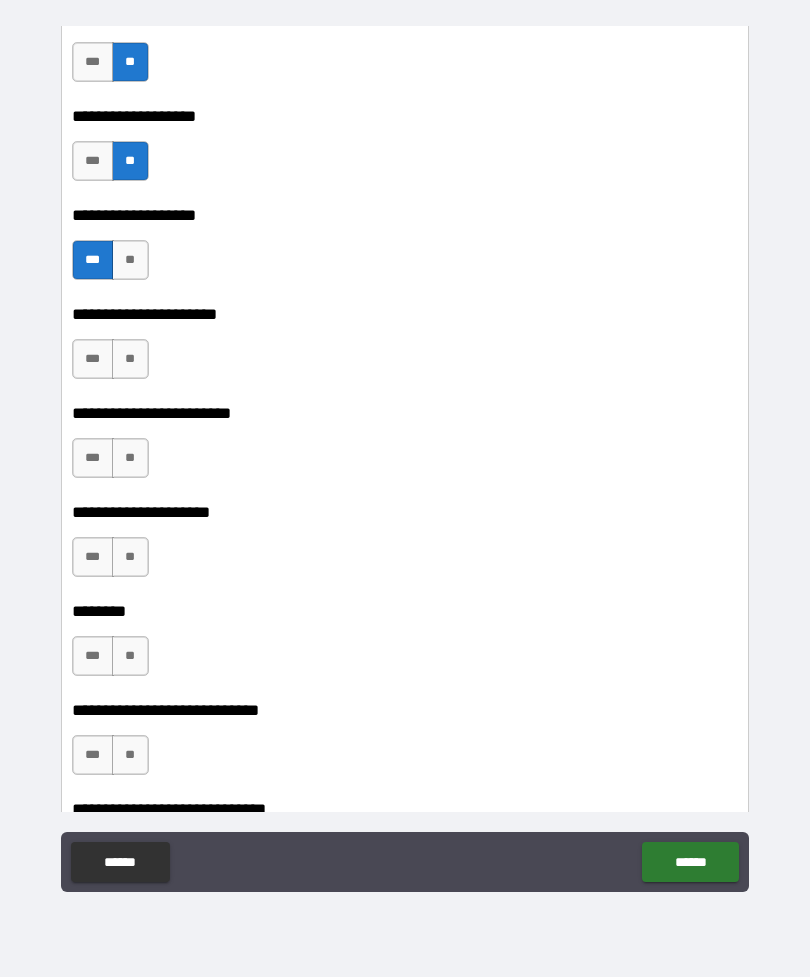 click on "**" at bounding box center (130, 359) 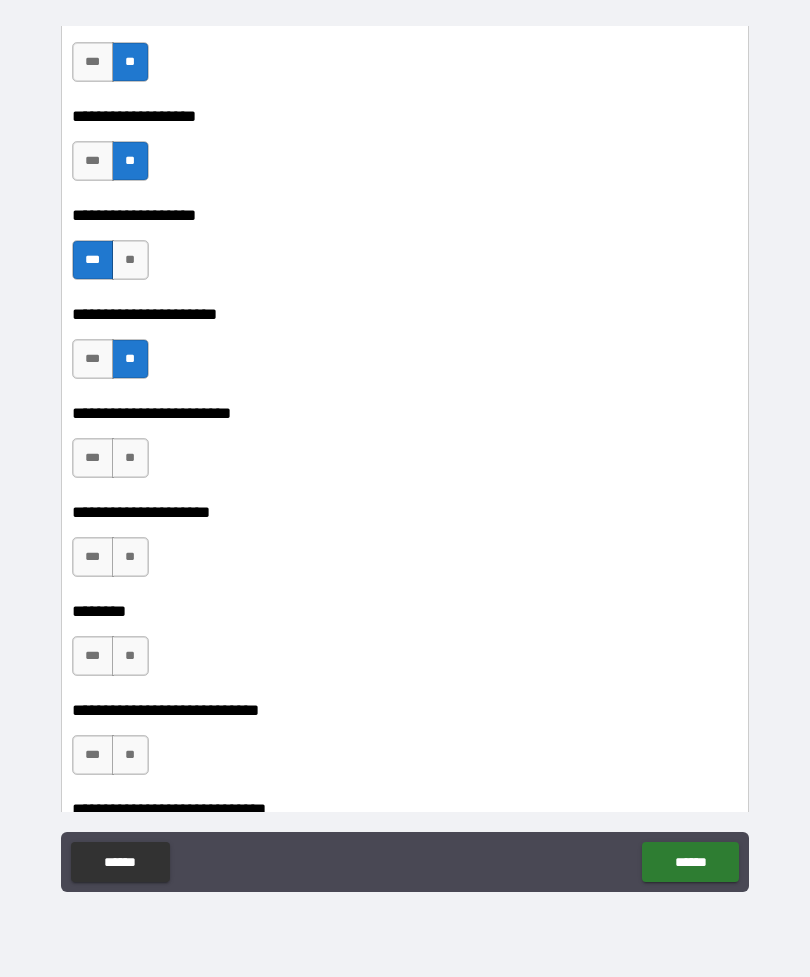 click on "**" at bounding box center (130, 458) 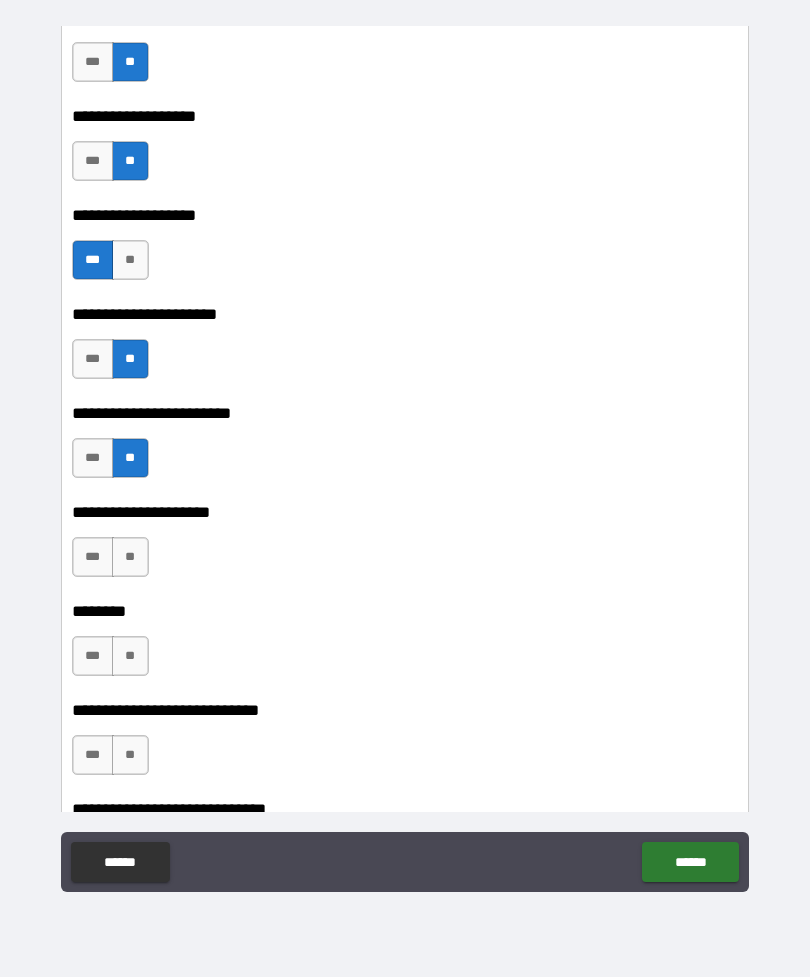 click on "**" at bounding box center [130, 557] 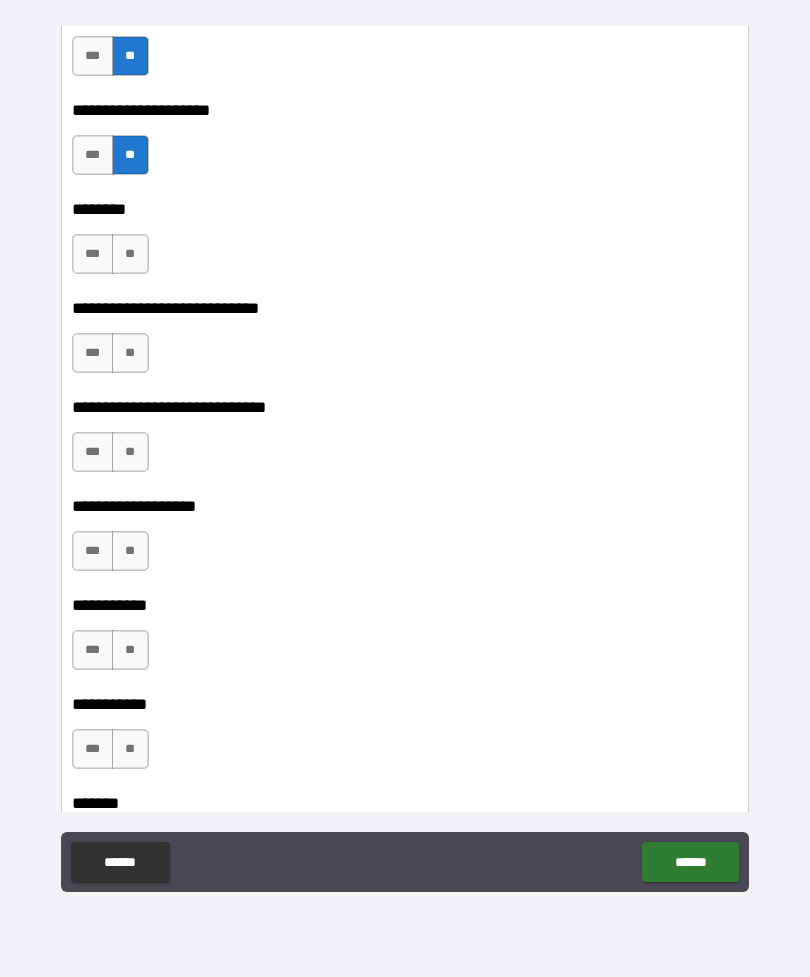 scroll, scrollTop: 14299, scrollLeft: 0, axis: vertical 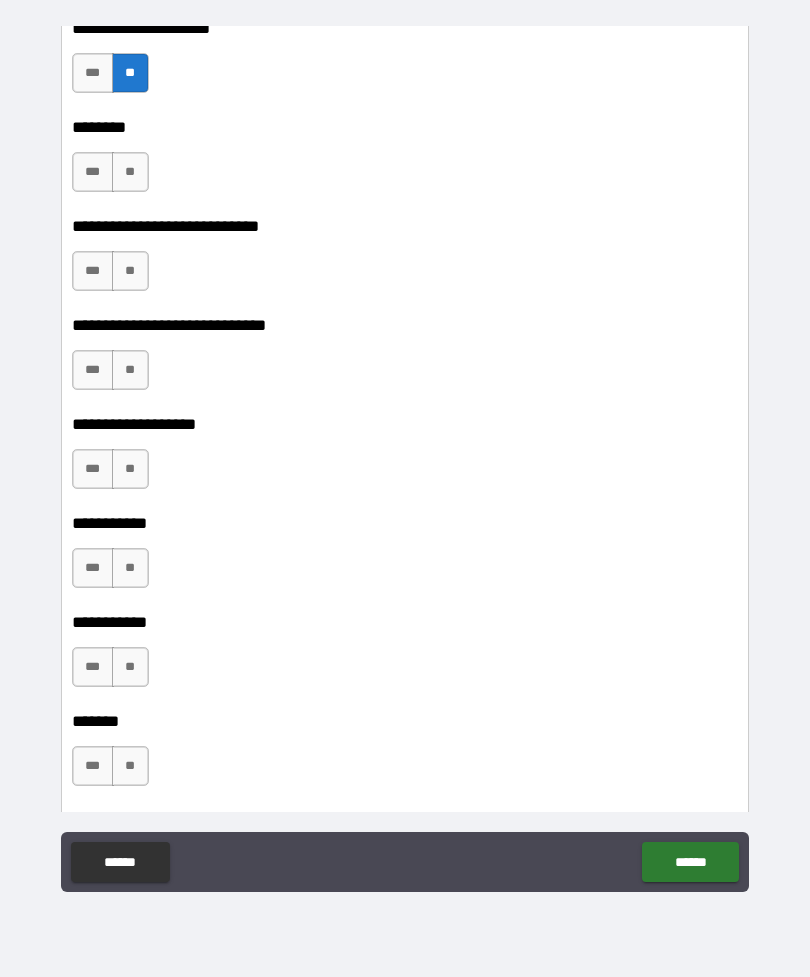 click on "**" at bounding box center (130, 172) 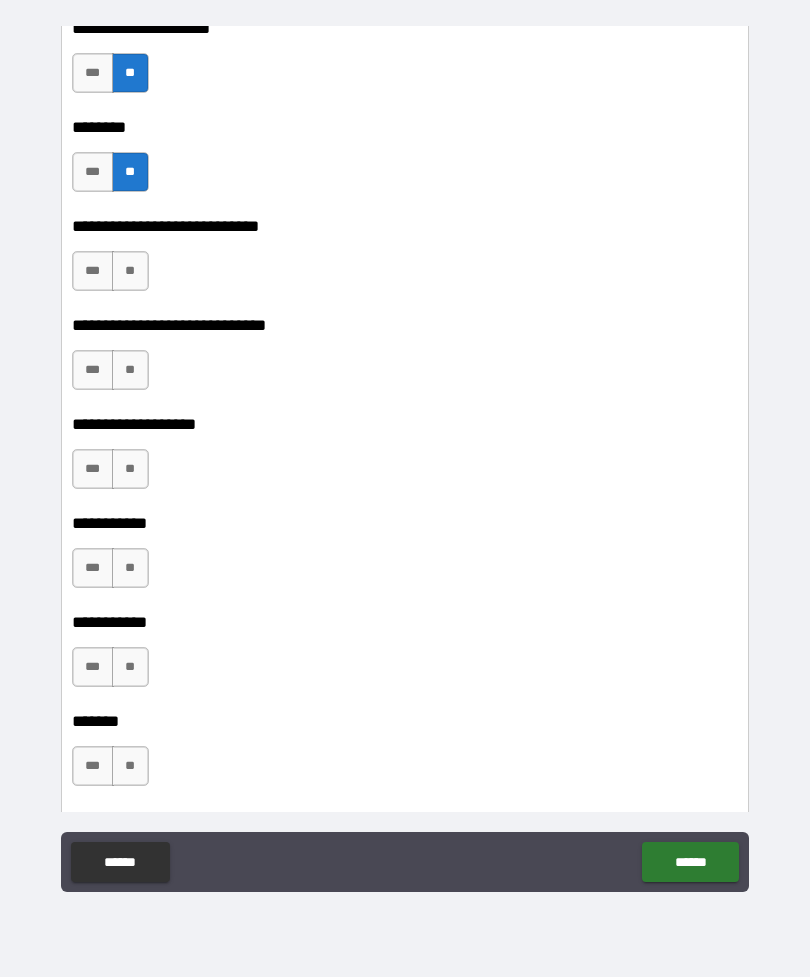 click on "**" at bounding box center (130, 271) 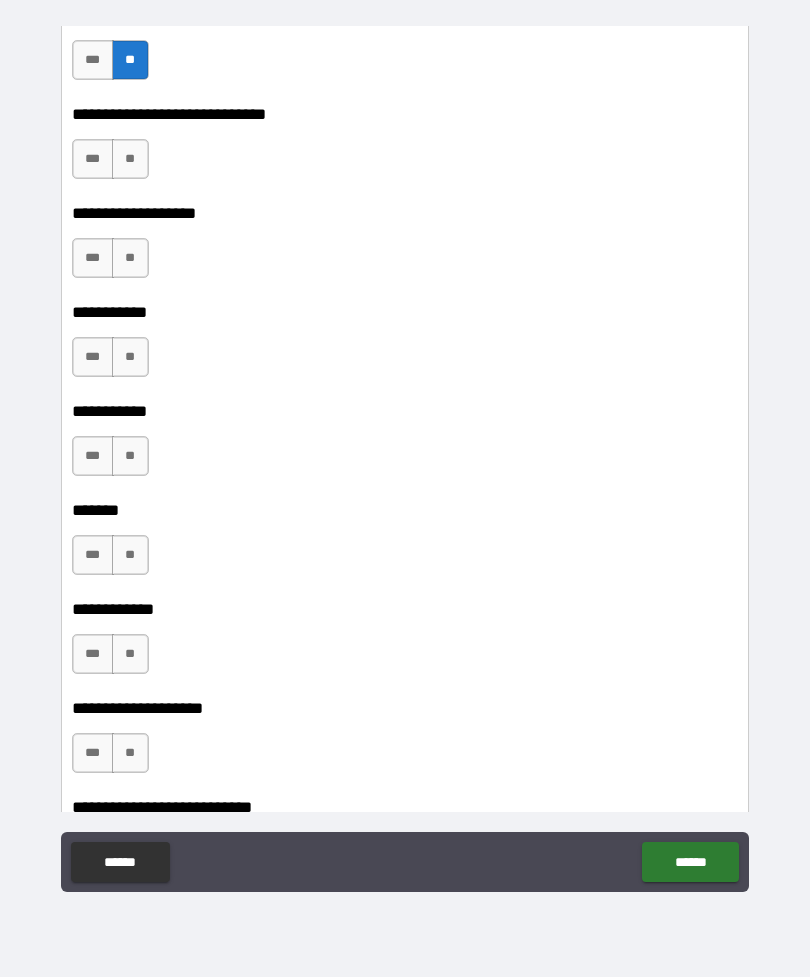 scroll, scrollTop: 14532, scrollLeft: 0, axis: vertical 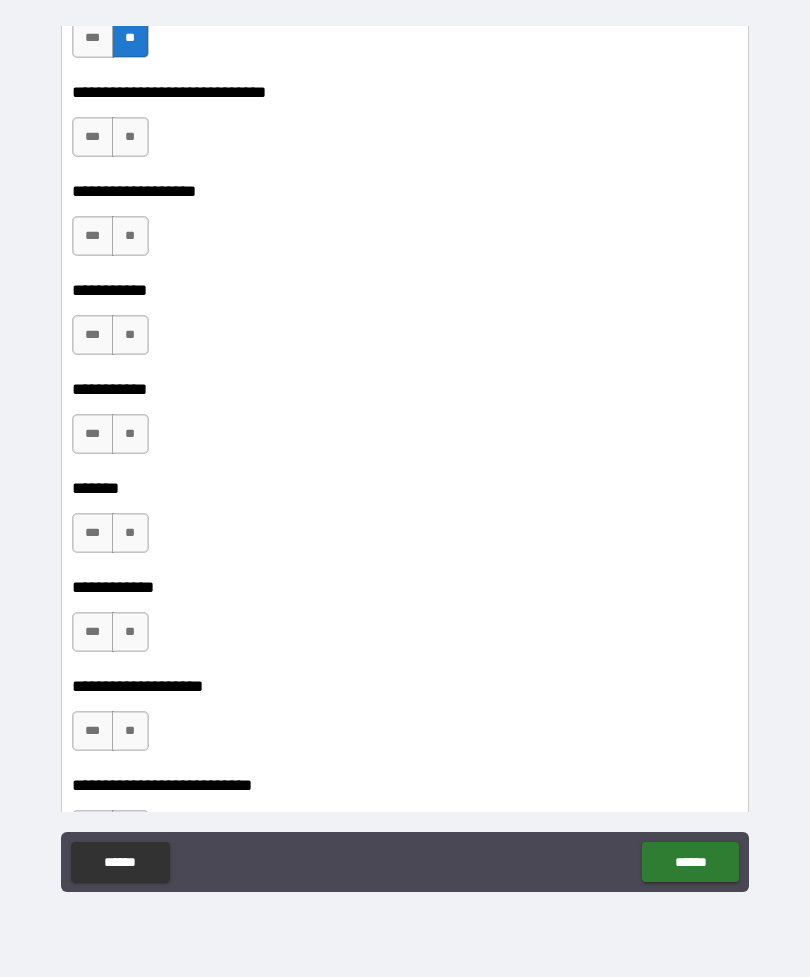 click on "**" at bounding box center (130, 137) 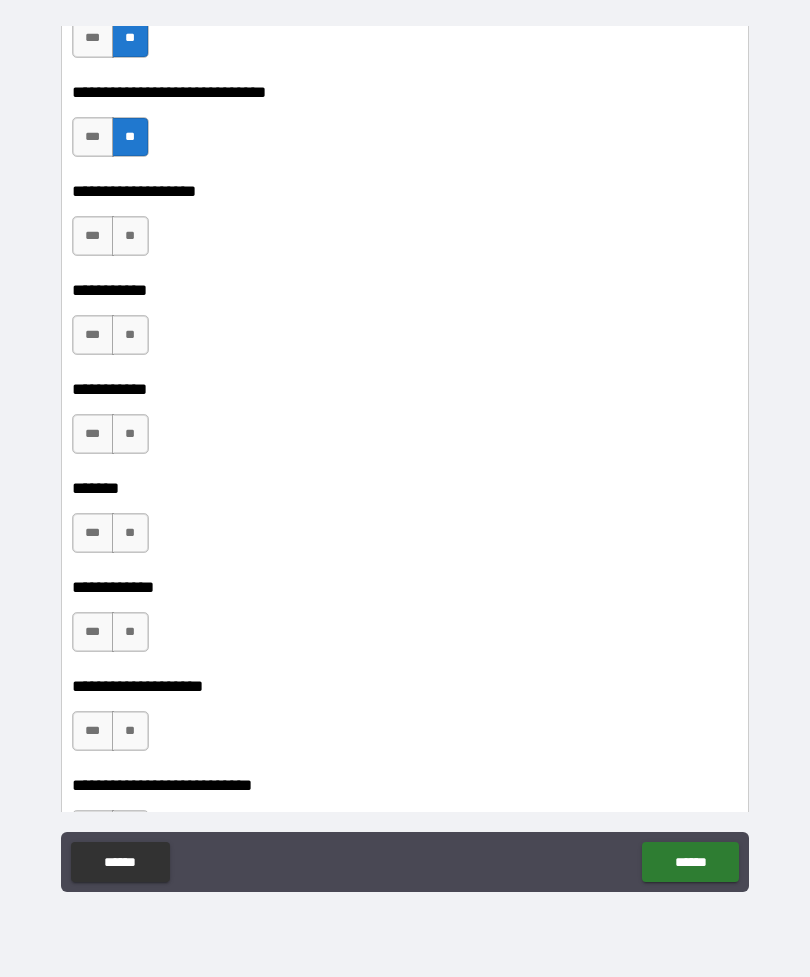 click on "**" at bounding box center (130, 236) 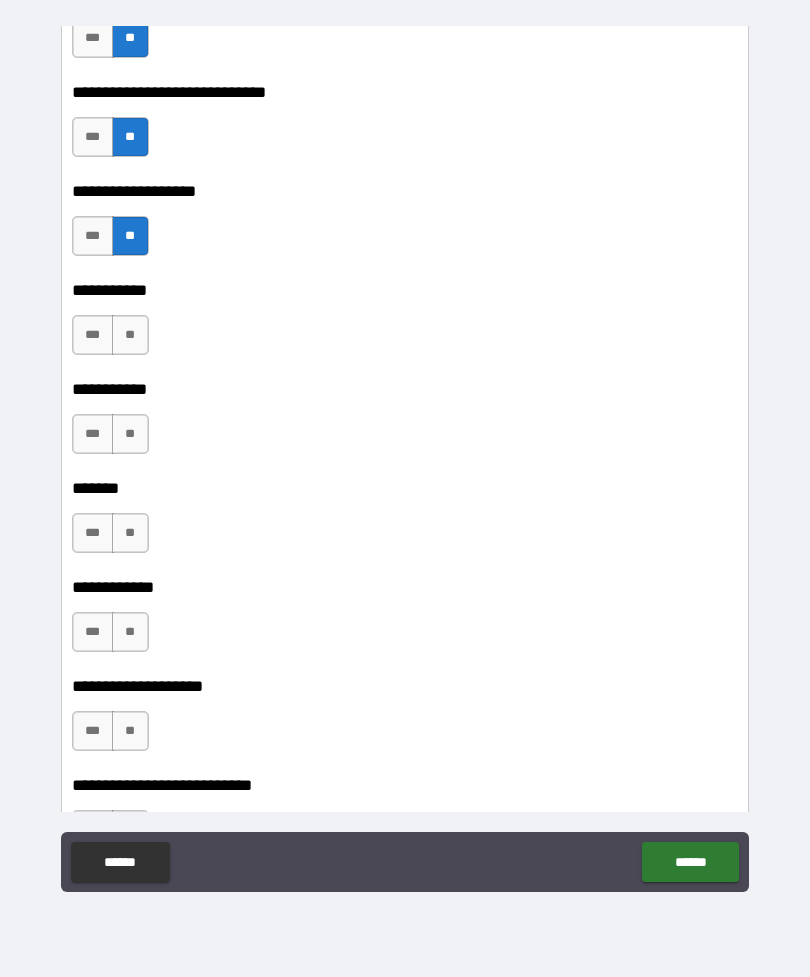 click on "**" at bounding box center (130, 335) 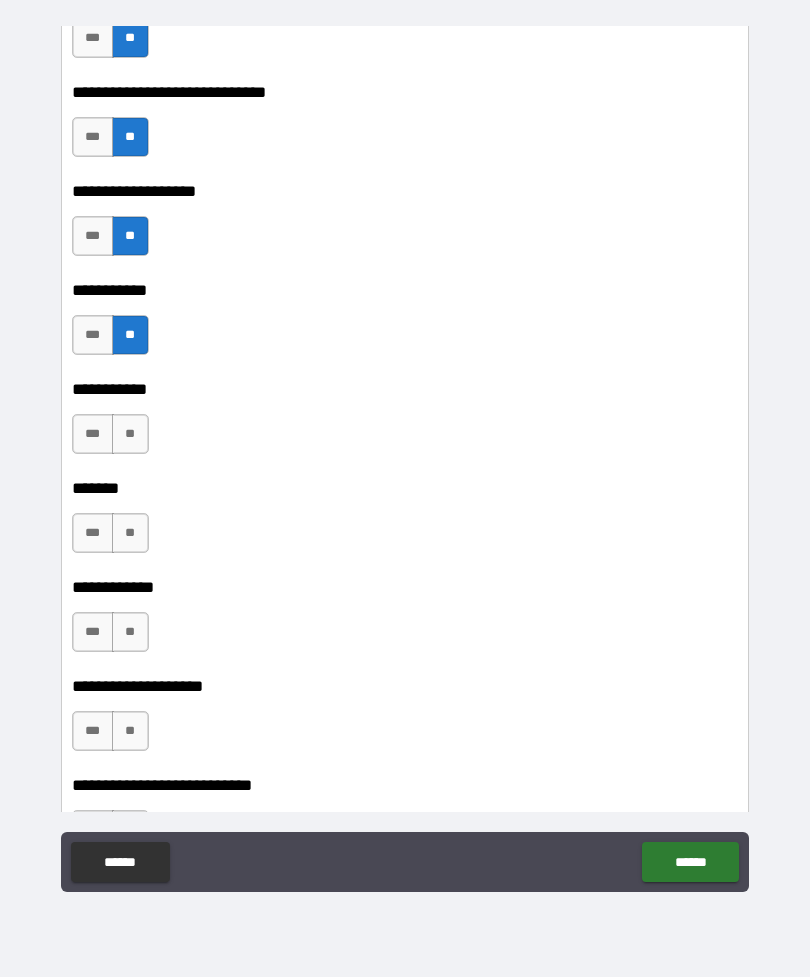 click on "***" at bounding box center [93, 434] 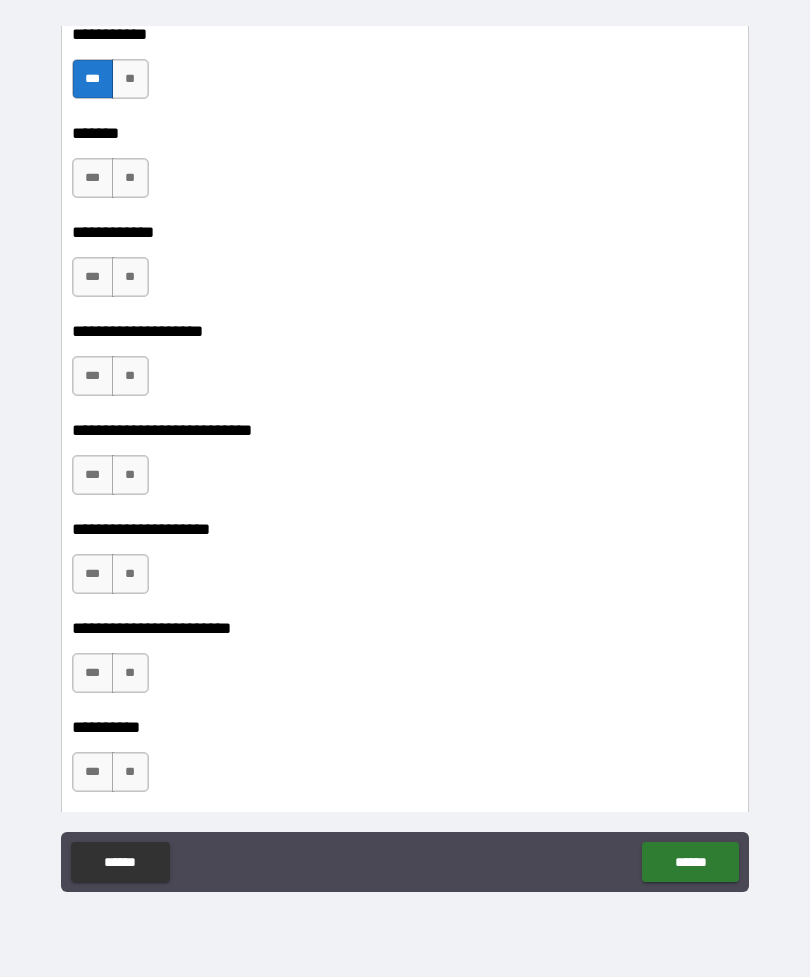 scroll, scrollTop: 14891, scrollLeft: 0, axis: vertical 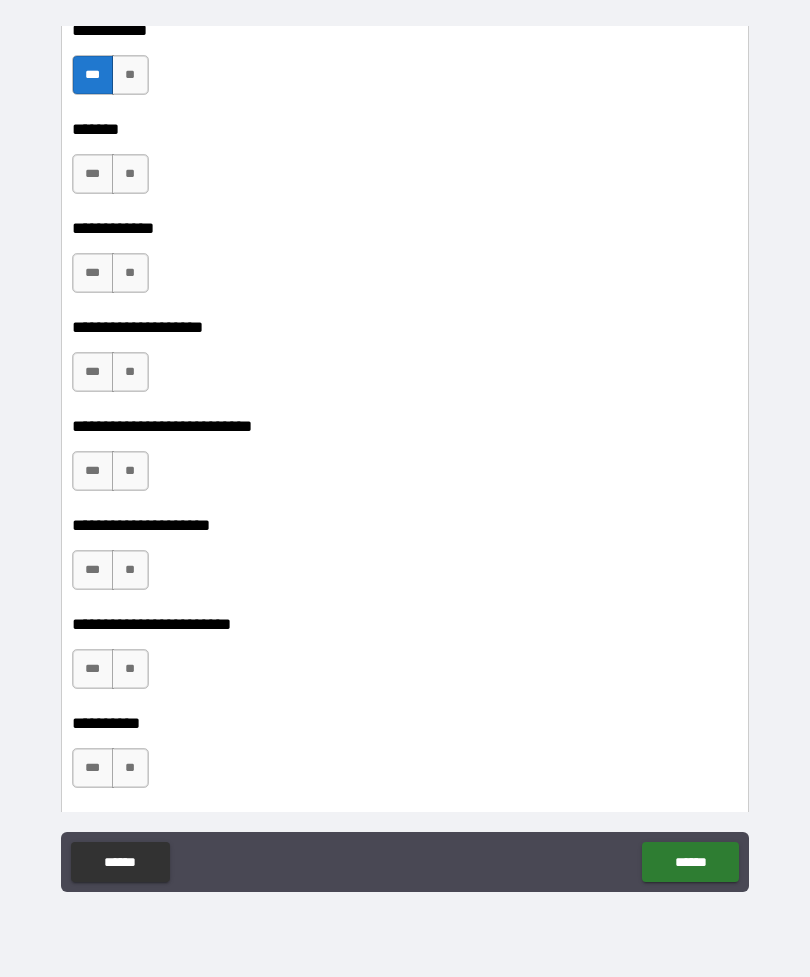 click on "***" at bounding box center [93, 174] 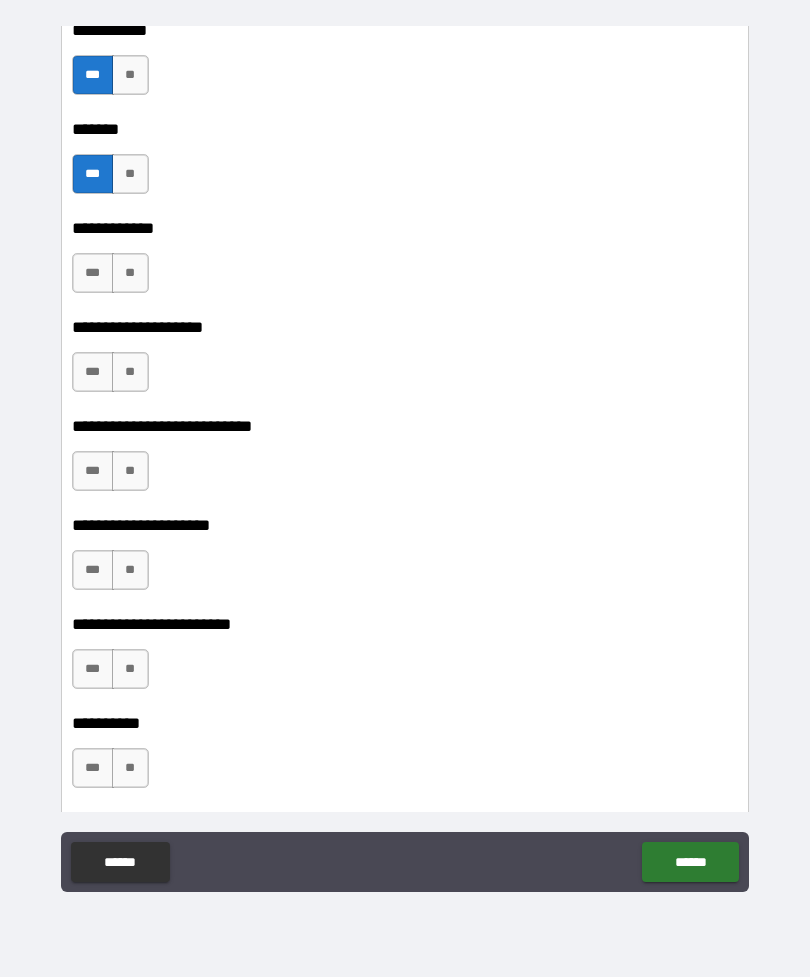 click on "**" at bounding box center (130, 273) 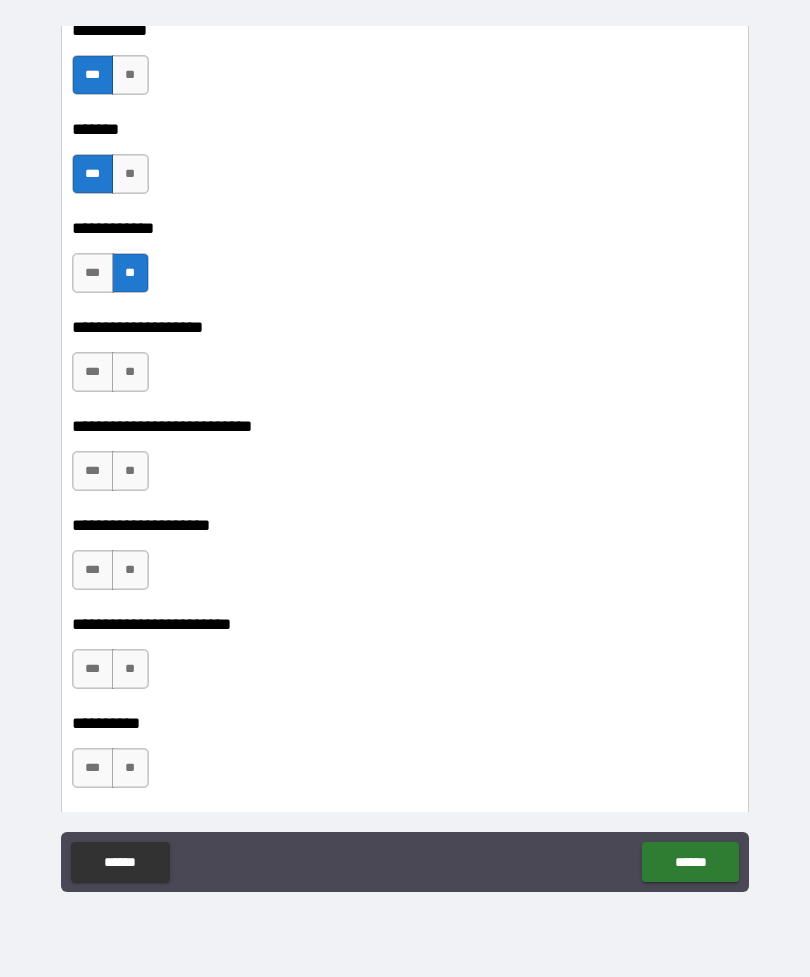 click on "**" at bounding box center (130, 372) 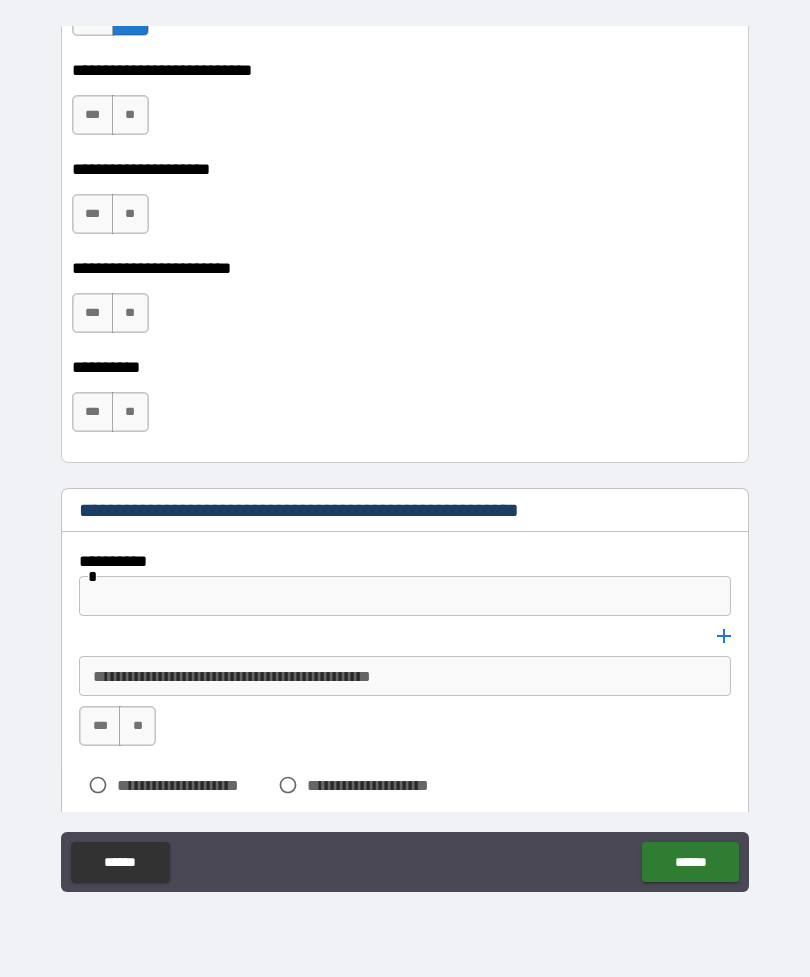 scroll, scrollTop: 15258, scrollLeft: 0, axis: vertical 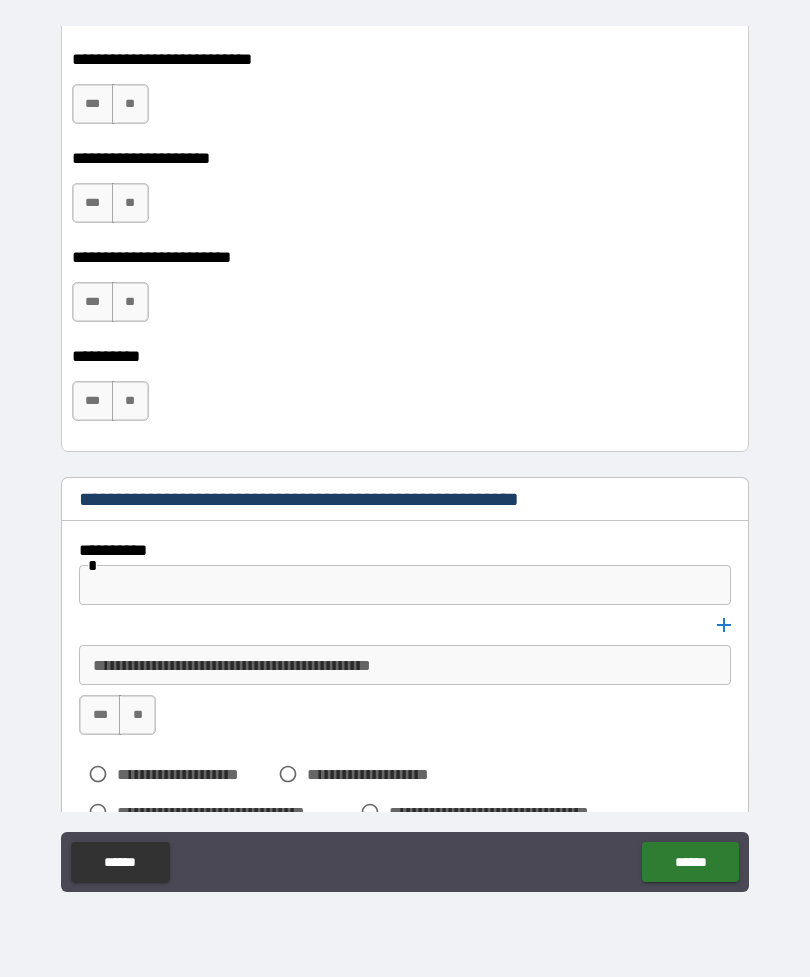 click on "**" at bounding box center [130, 104] 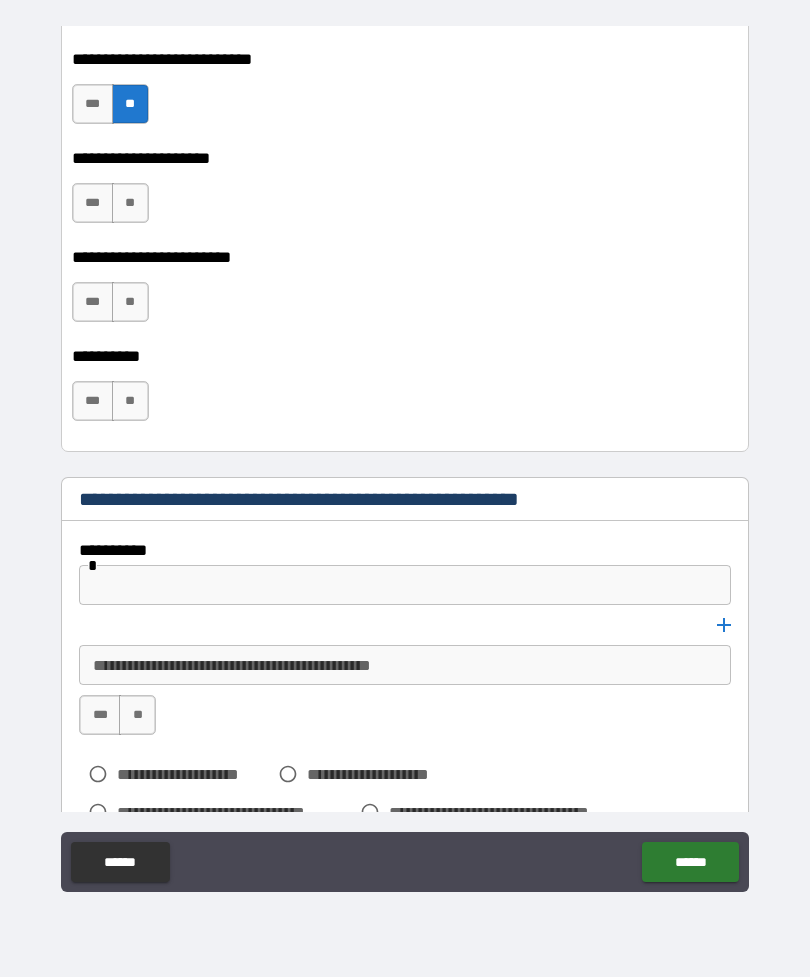 click on "**" at bounding box center [130, 203] 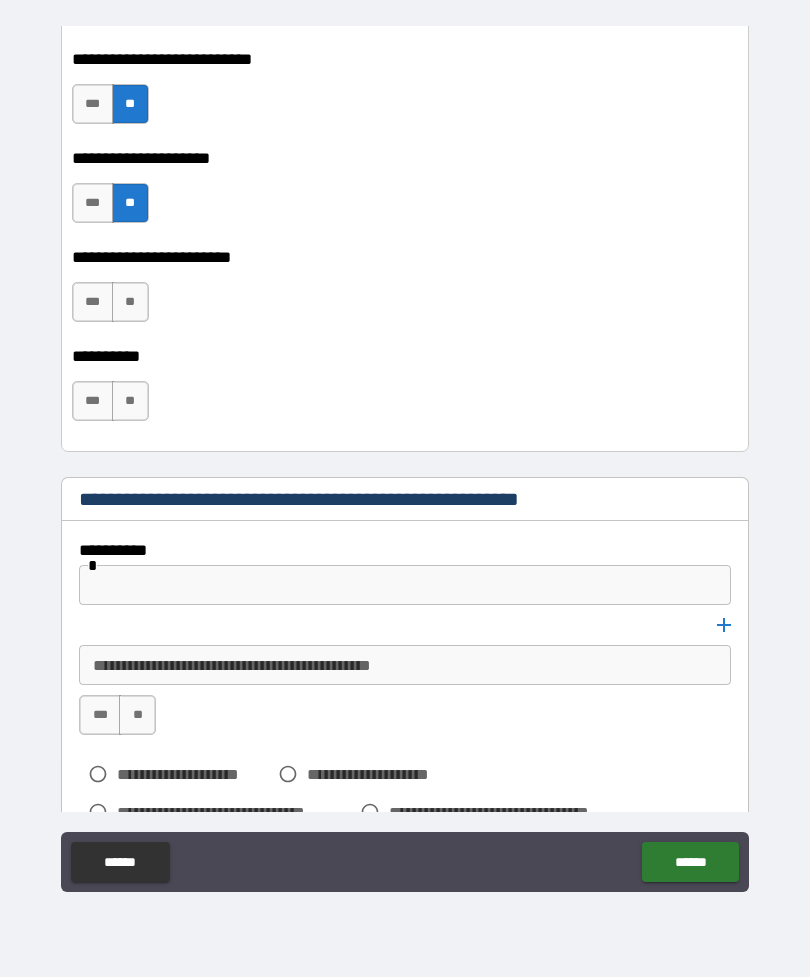 click on "**" at bounding box center (130, 302) 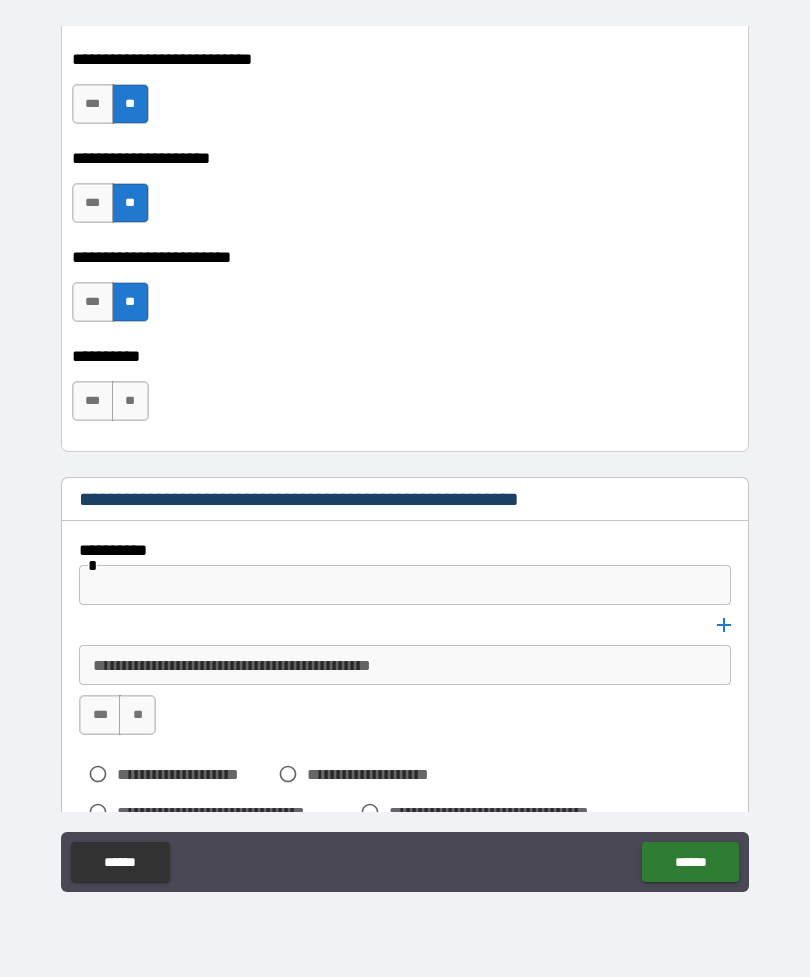 click on "**" at bounding box center (130, 401) 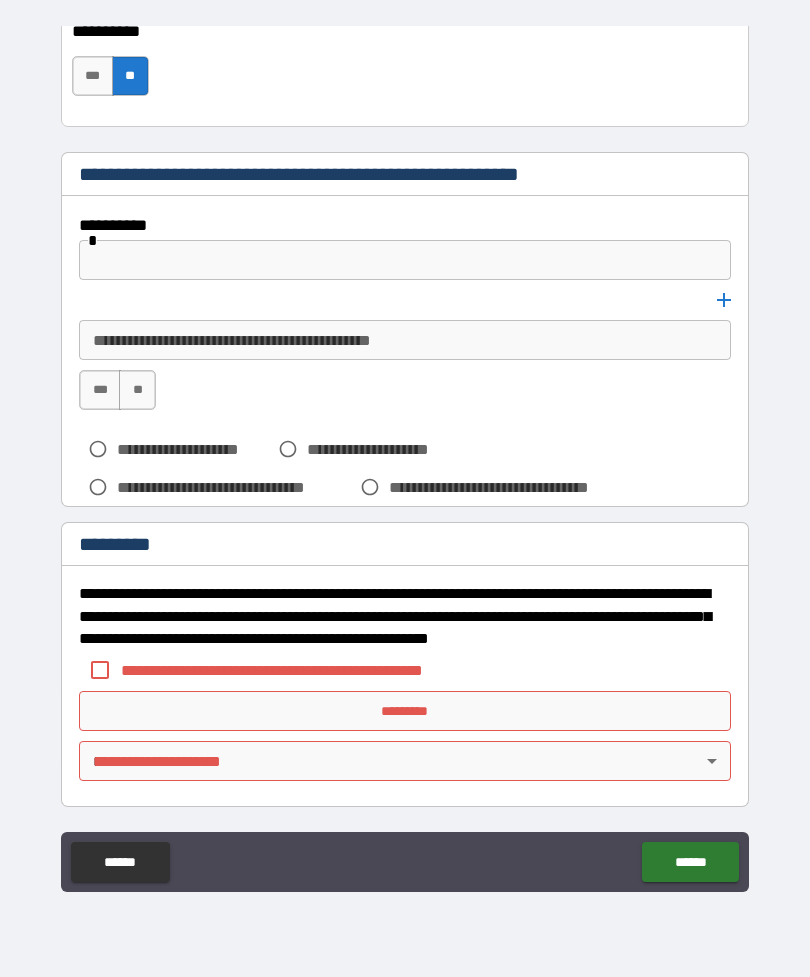 scroll, scrollTop: 15583, scrollLeft: 0, axis: vertical 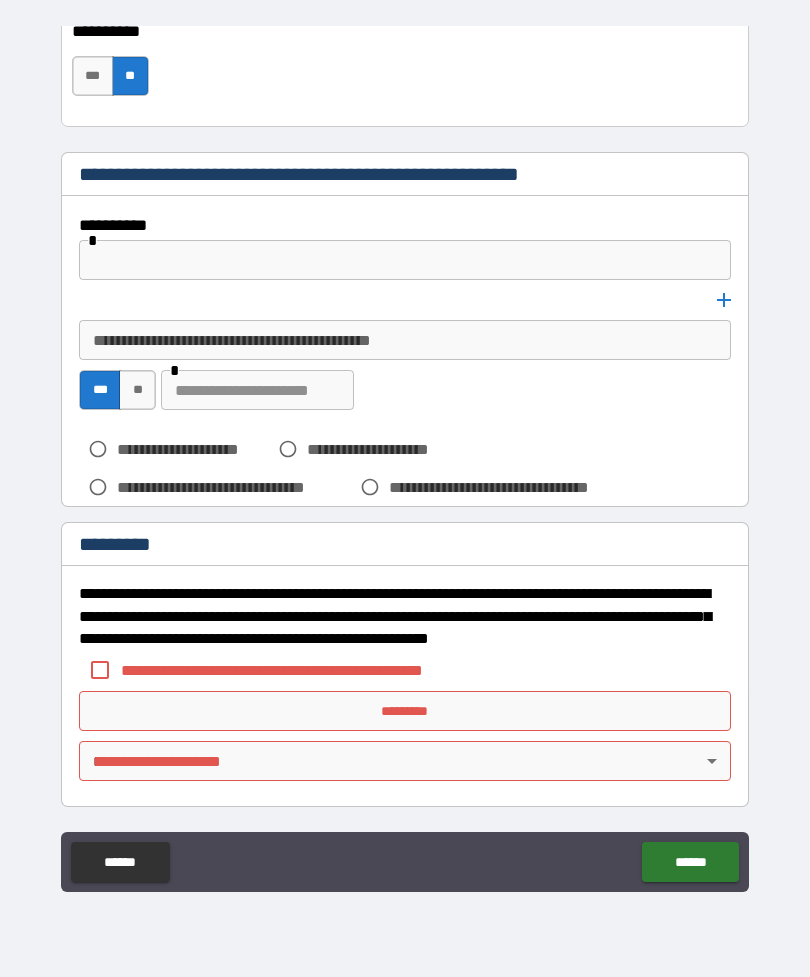 type on "*" 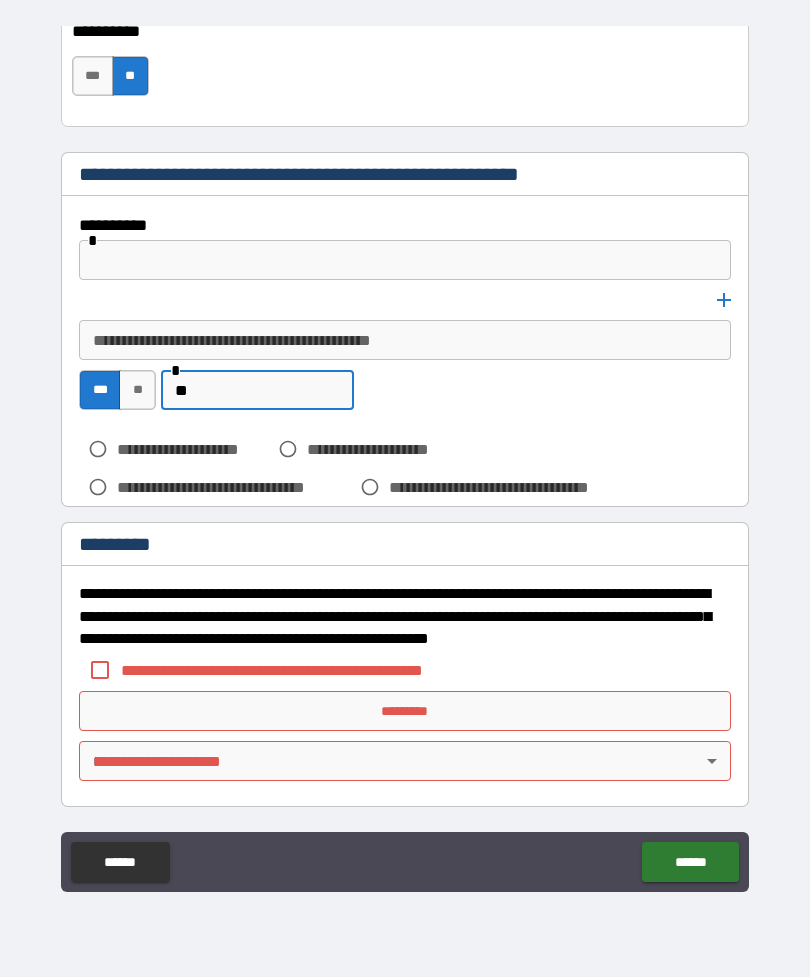 type on "*" 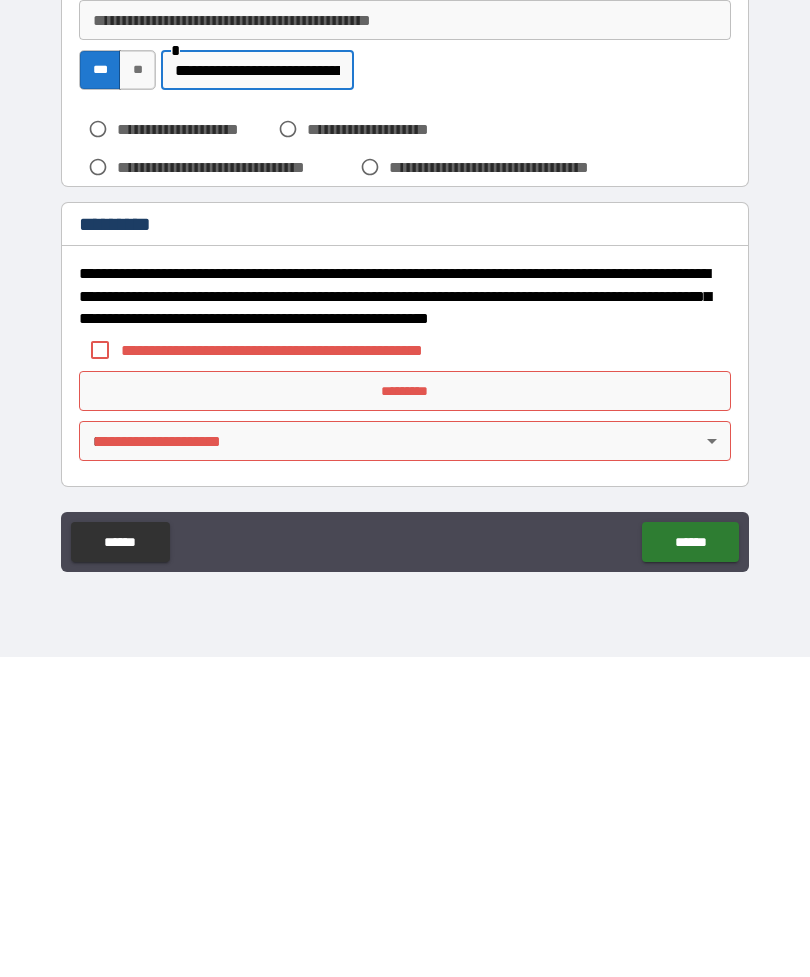 type on "**********" 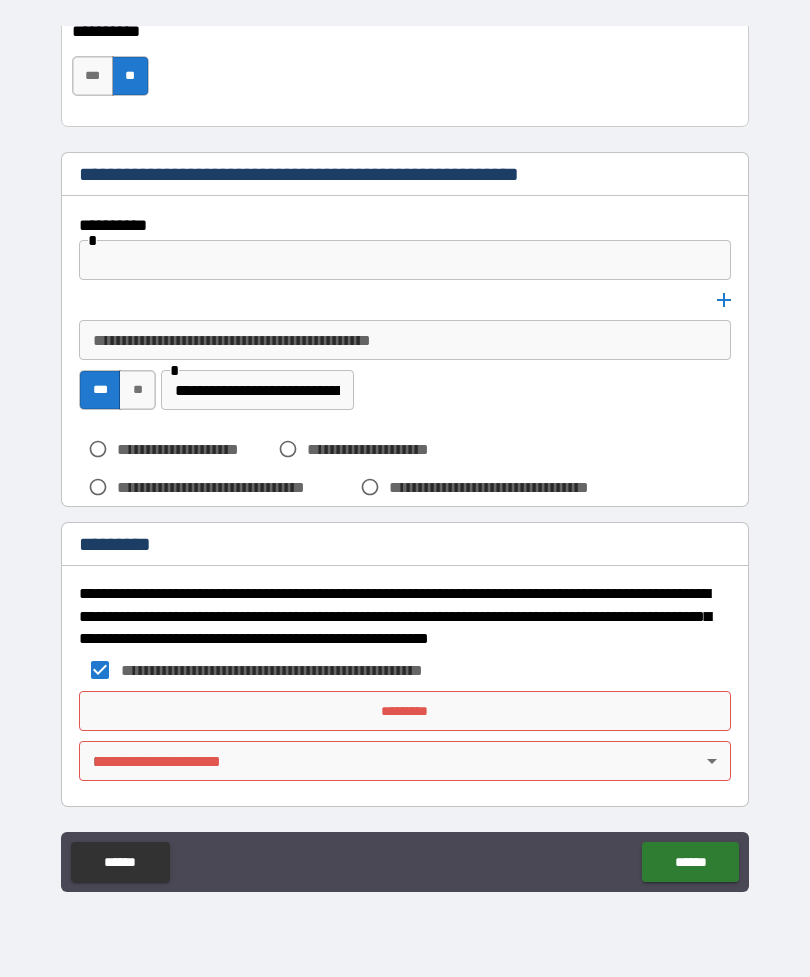 click on "*********" at bounding box center [405, 711] 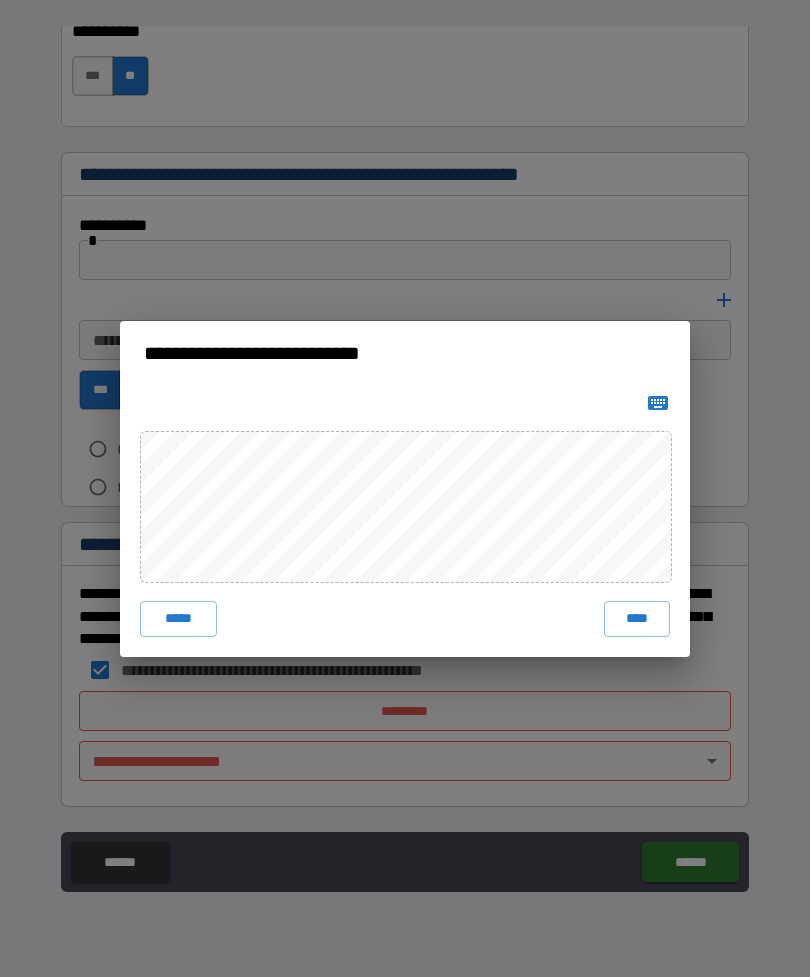 click on "****" at bounding box center (637, 619) 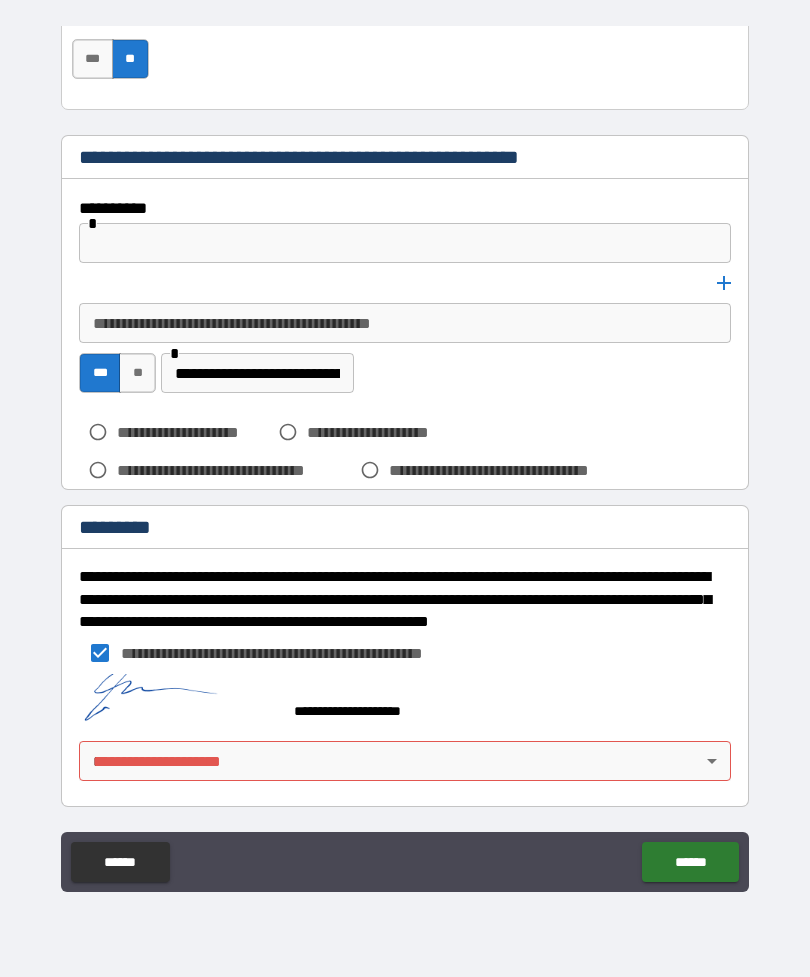 scroll, scrollTop: 15600, scrollLeft: 0, axis: vertical 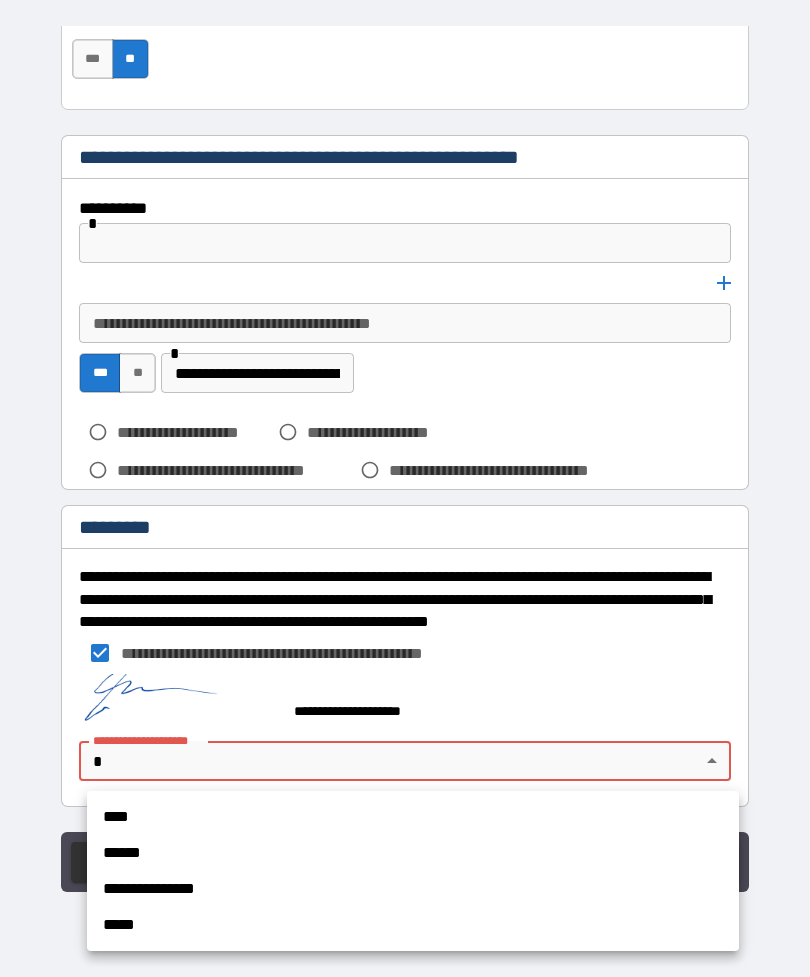 click on "****" at bounding box center [413, 817] 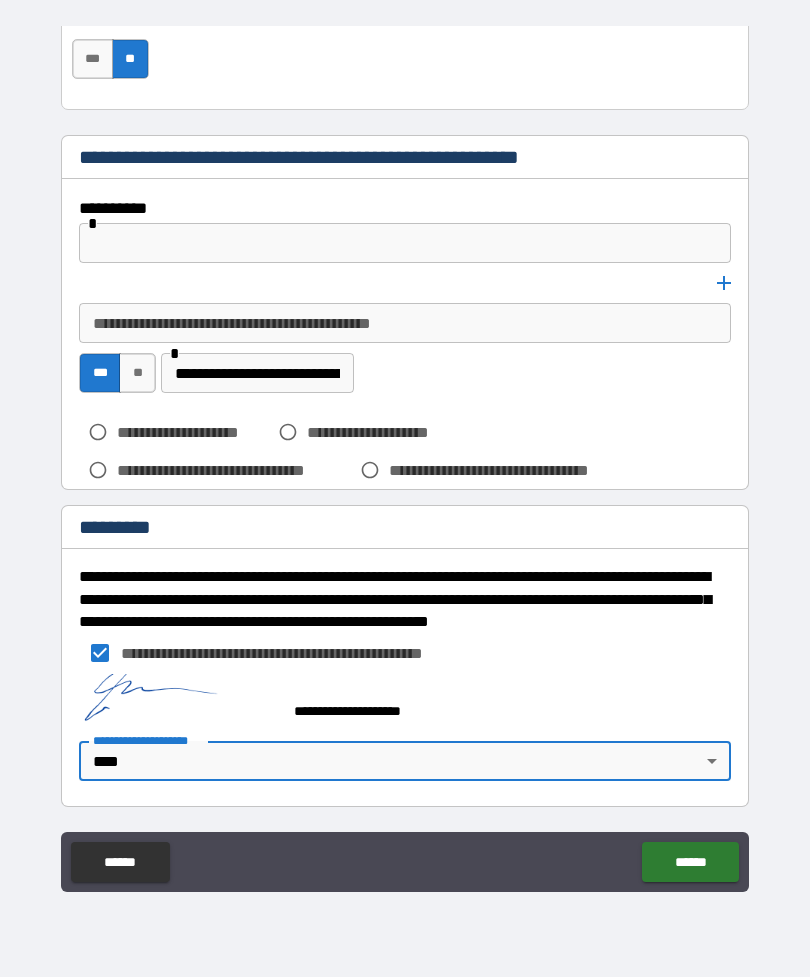 type on "*" 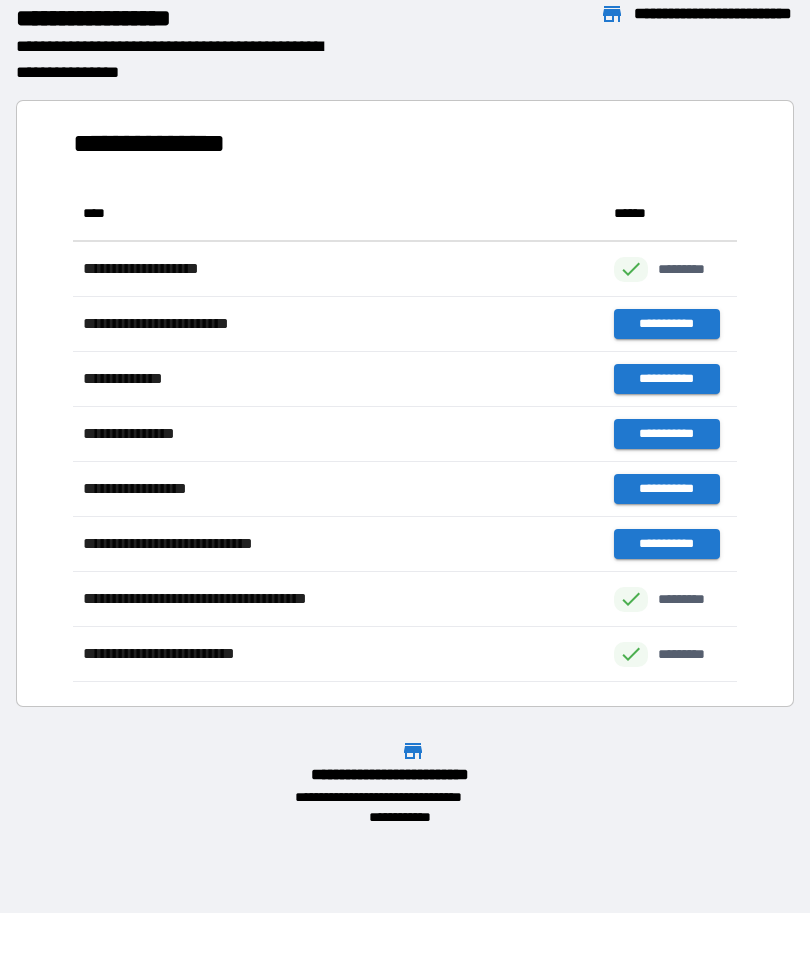 scroll, scrollTop: 1, scrollLeft: 1, axis: both 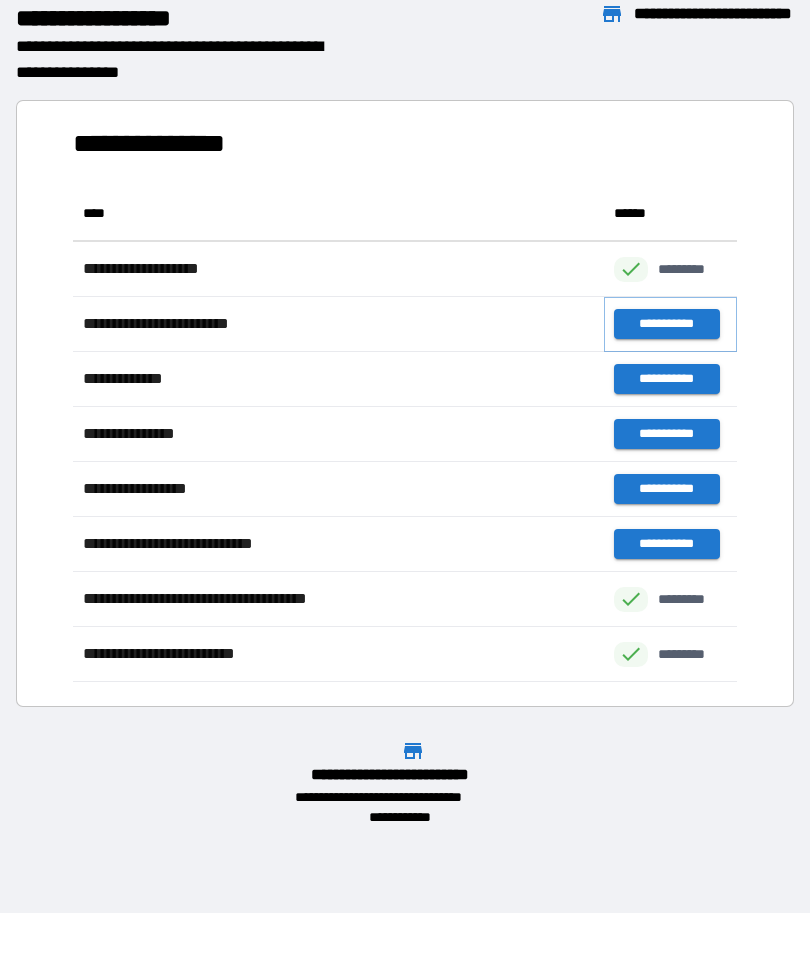 click on "**********" at bounding box center (666, 324) 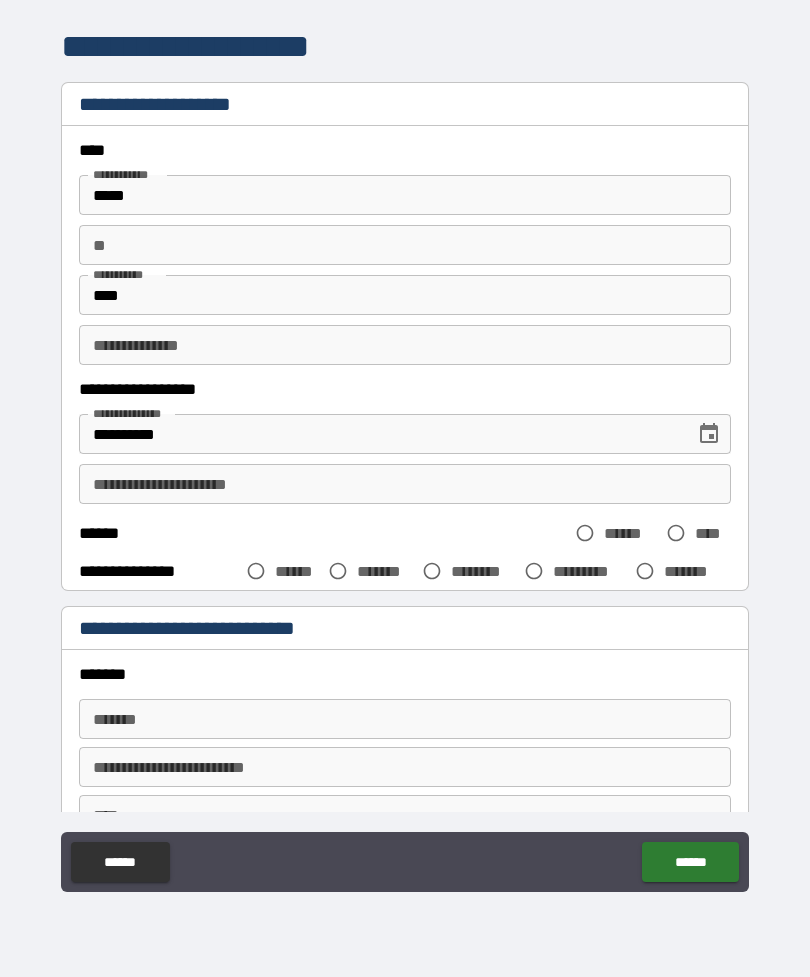scroll, scrollTop: 0, scrollLeft: 0, axis: both 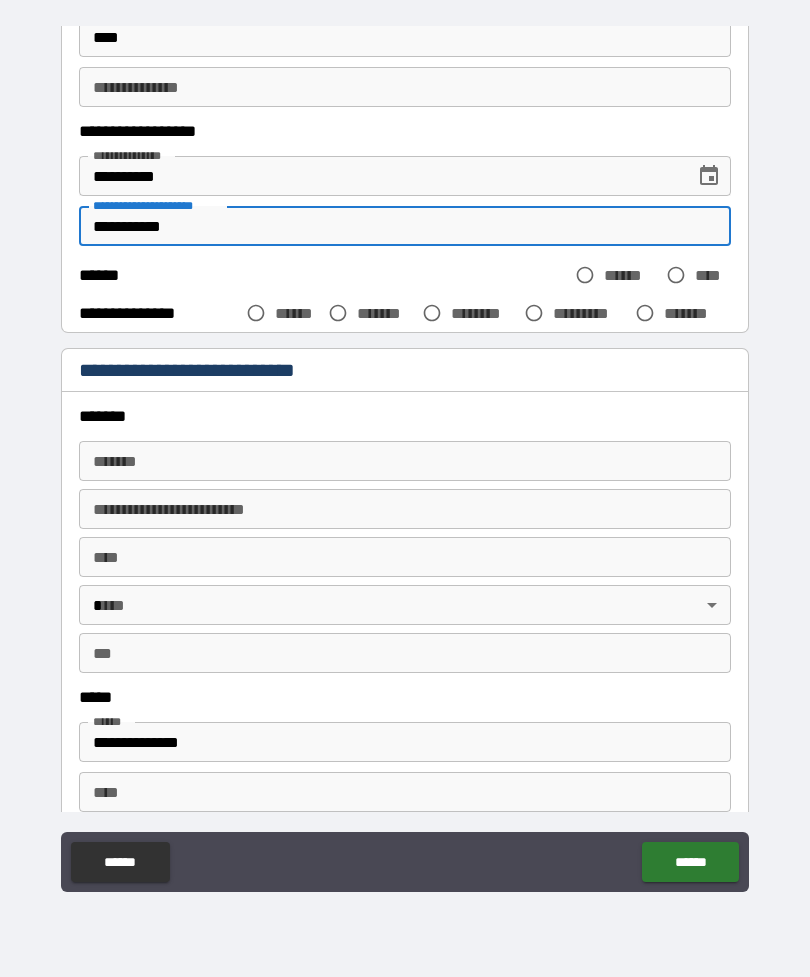 type on "**********" 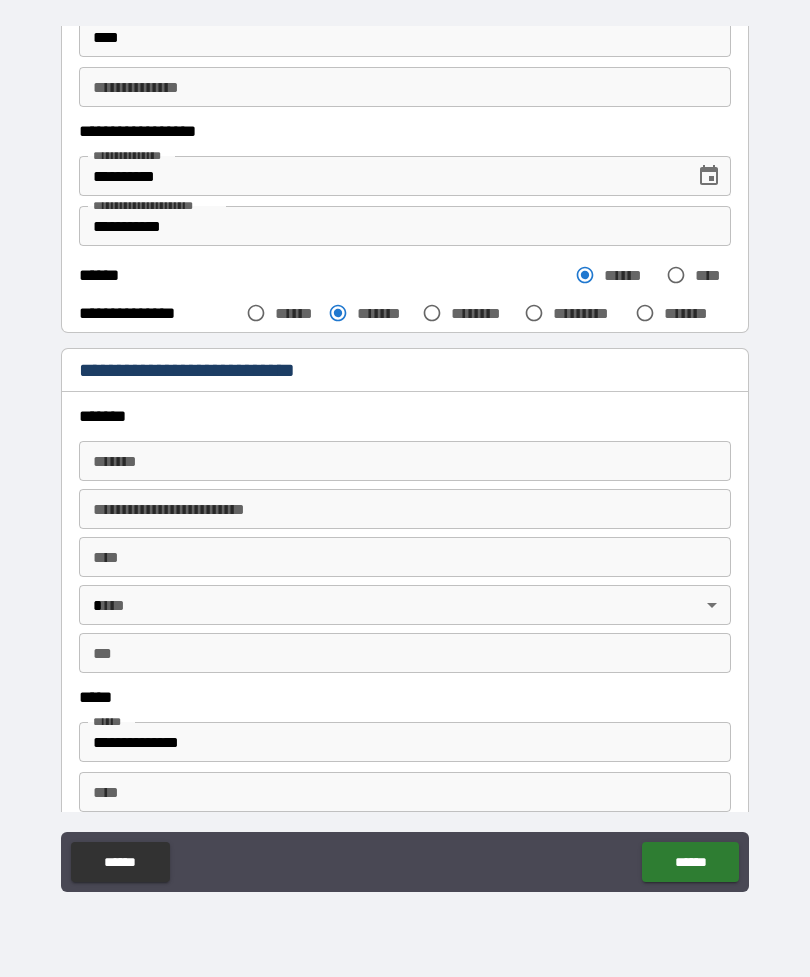 click on "******* *******" at bounding box center (405, 461) 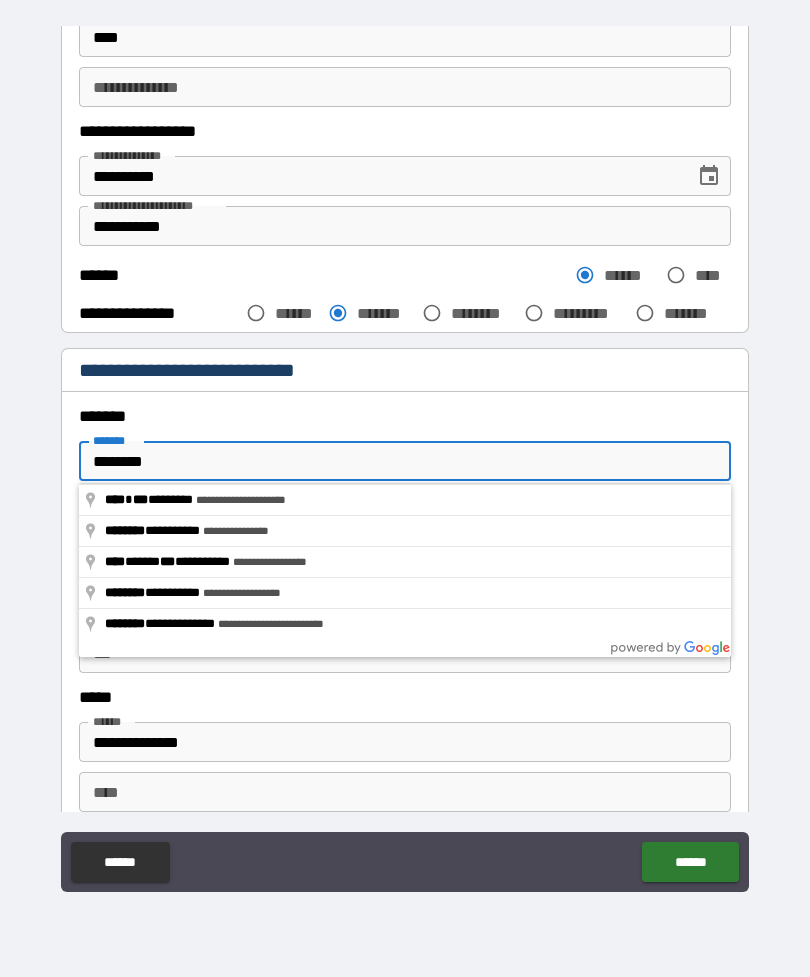 type on "**********" 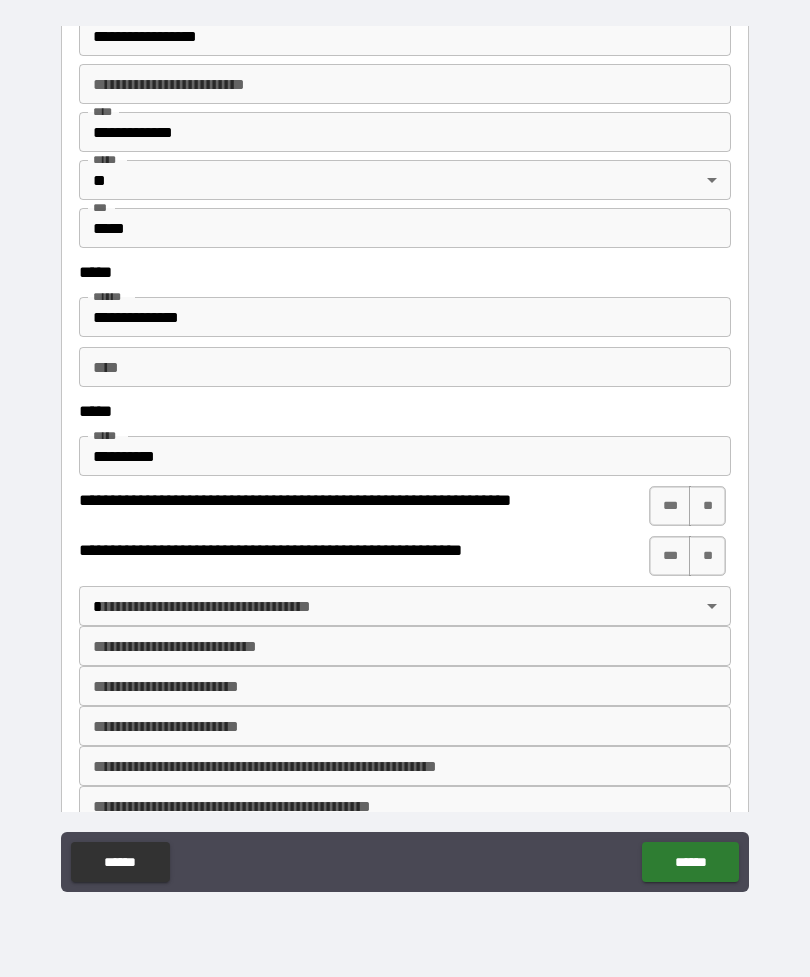 scroll, scrollTop: 681, scrollLeft: 0, axis: vertical 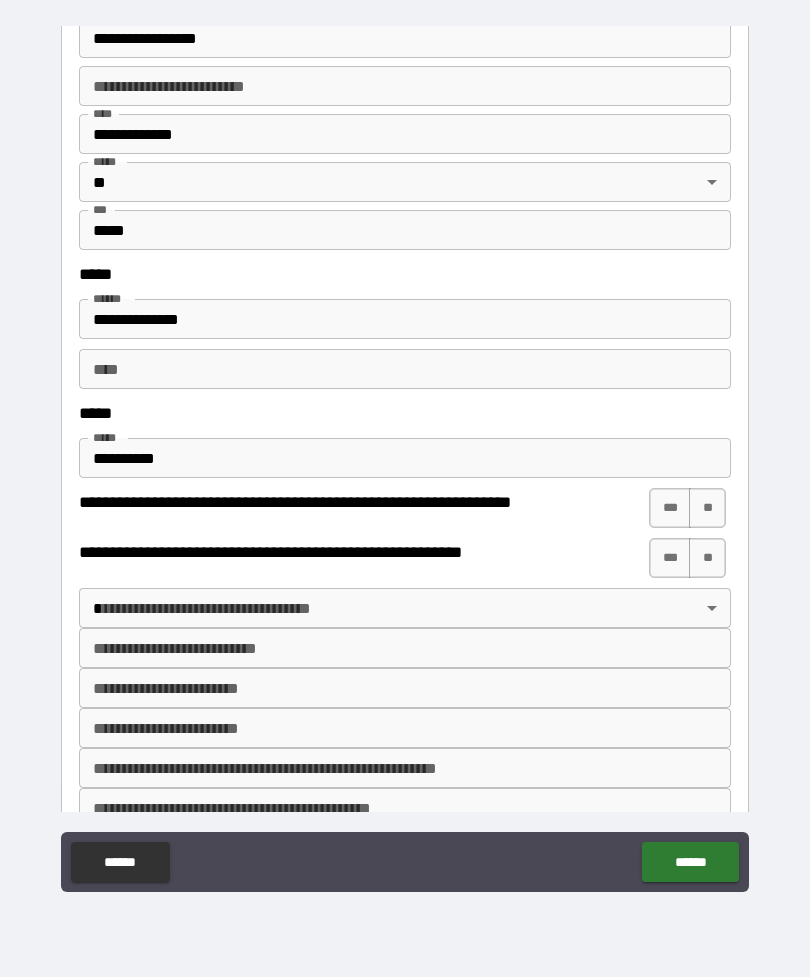 click on "**** ****" at bounding box center (405, 369) 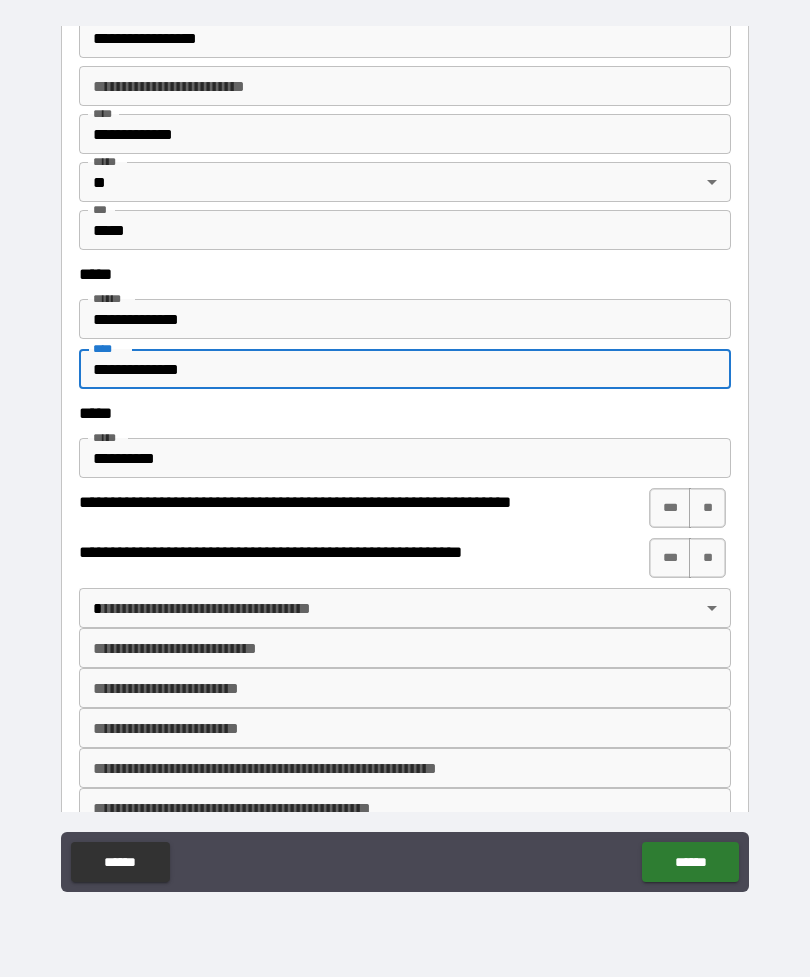 type on "**********" 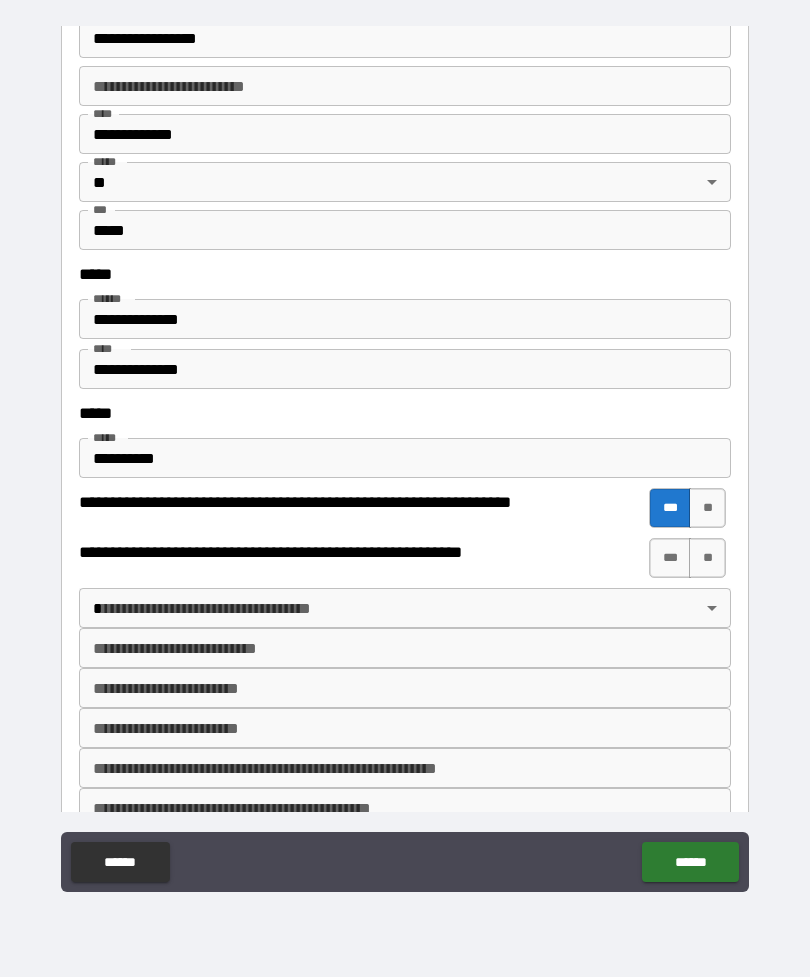 click on "***" at bounding box center (670, 558) 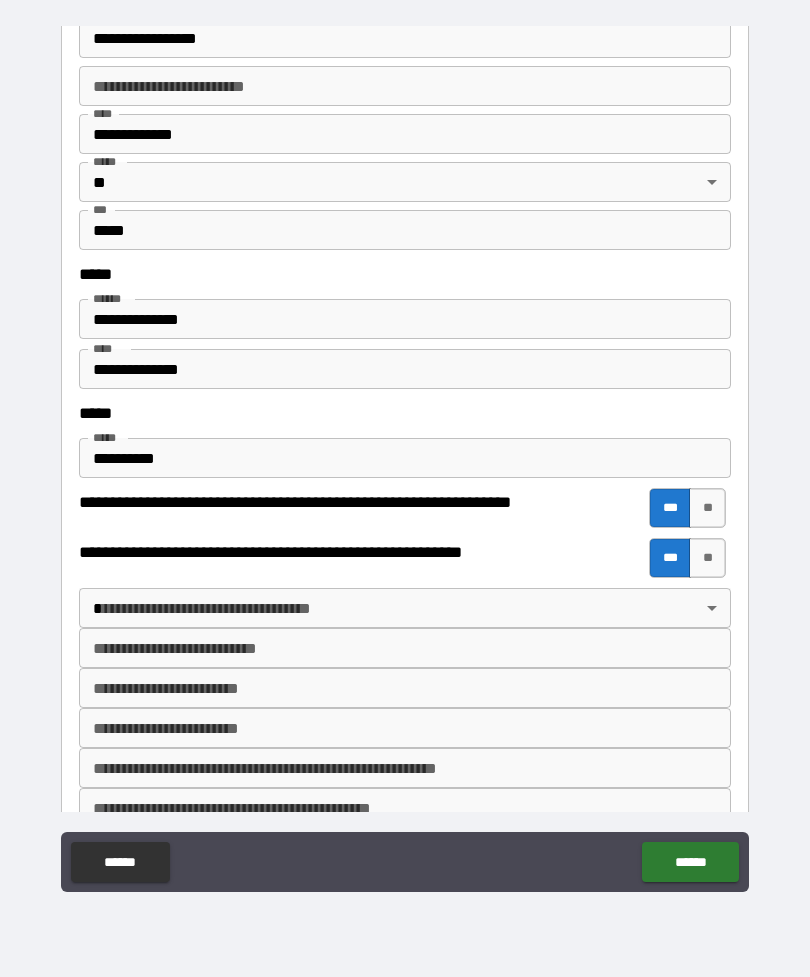 click on "**********" at bounding box center [405, 456] 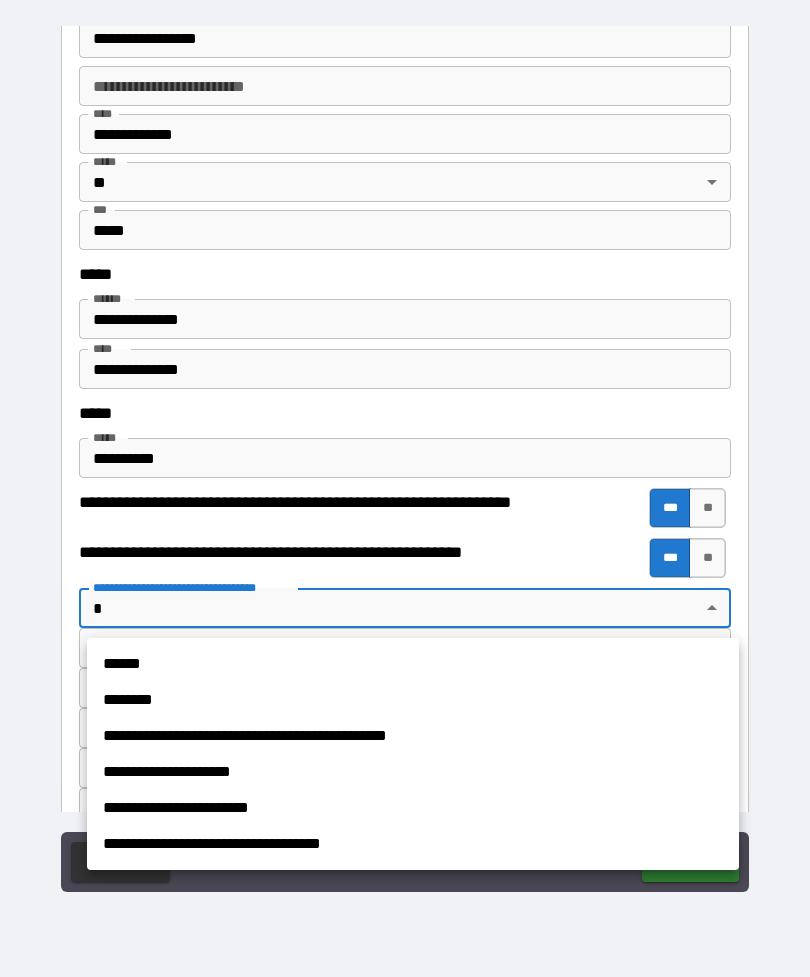 click on "******" at bounding box center (413, 664) 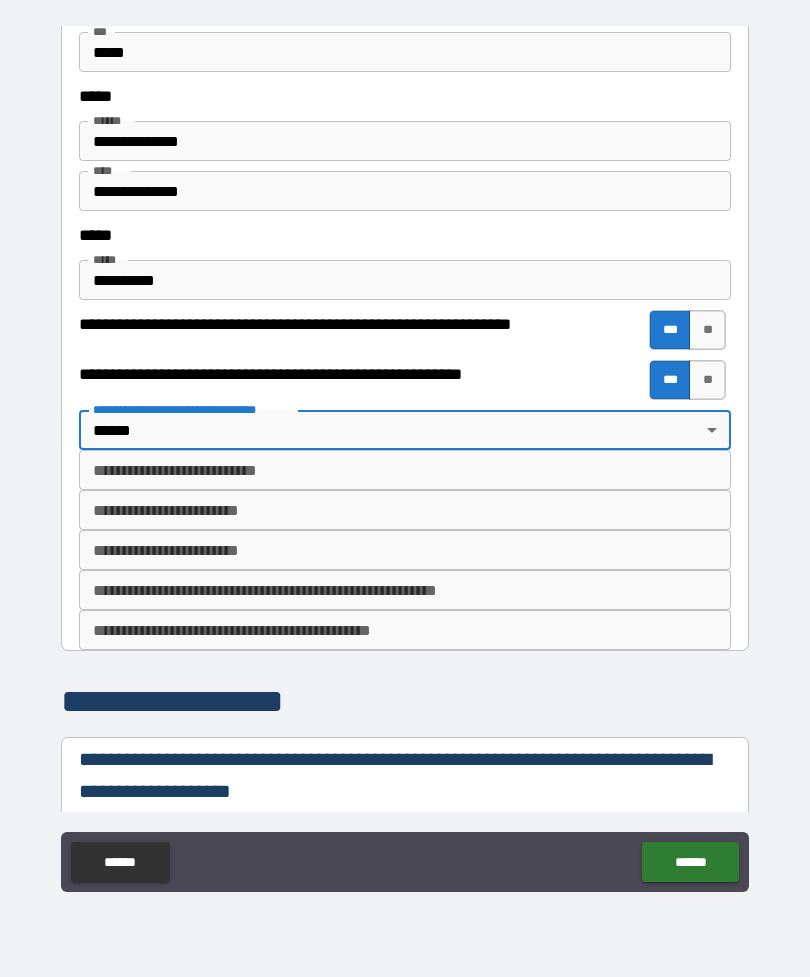 scroll, scrollTop: 862, scrollLeft: 0, axis: vertical 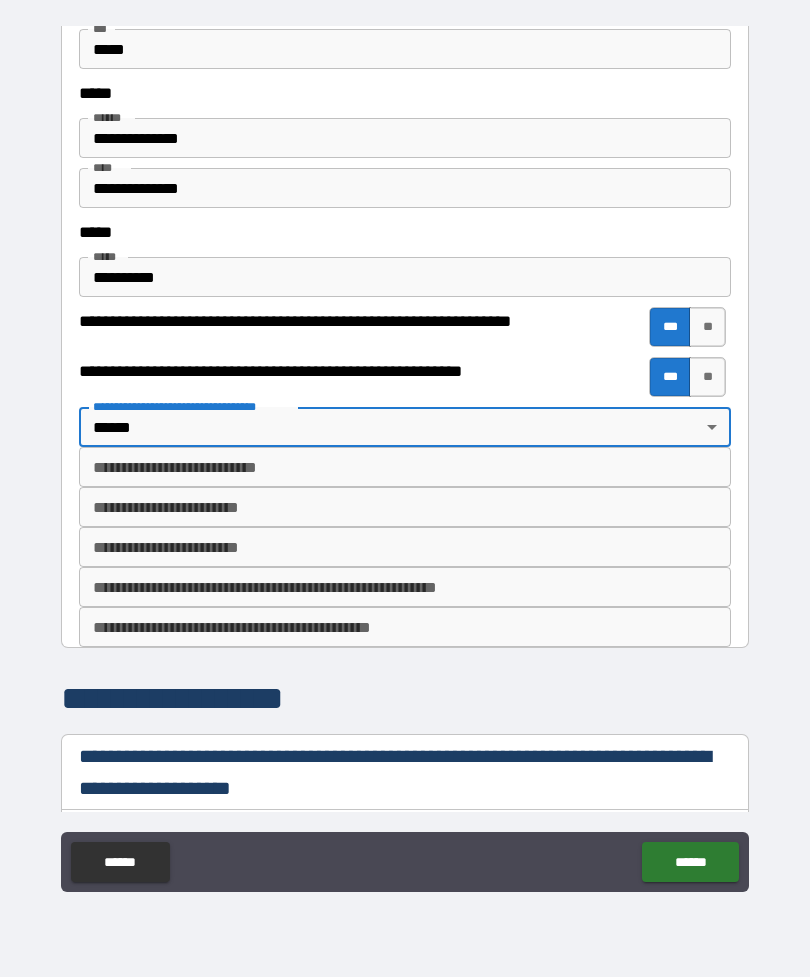 click on "**********" at bounding box center (405, 467) 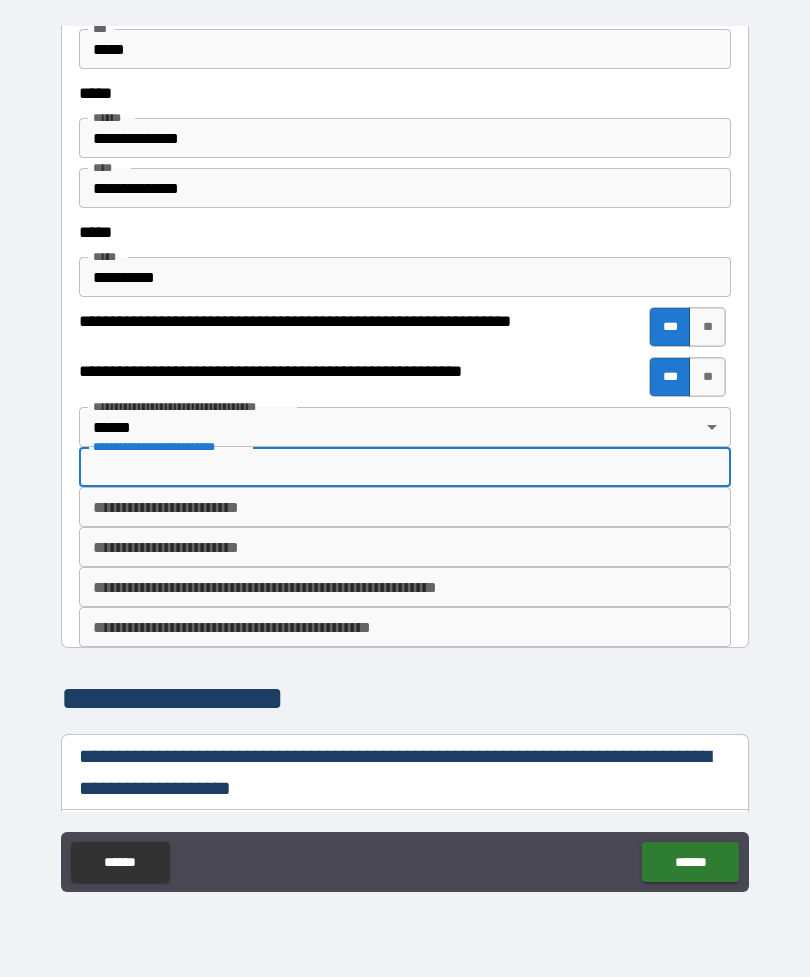 click on "**********" at bounding box center (405, 456) 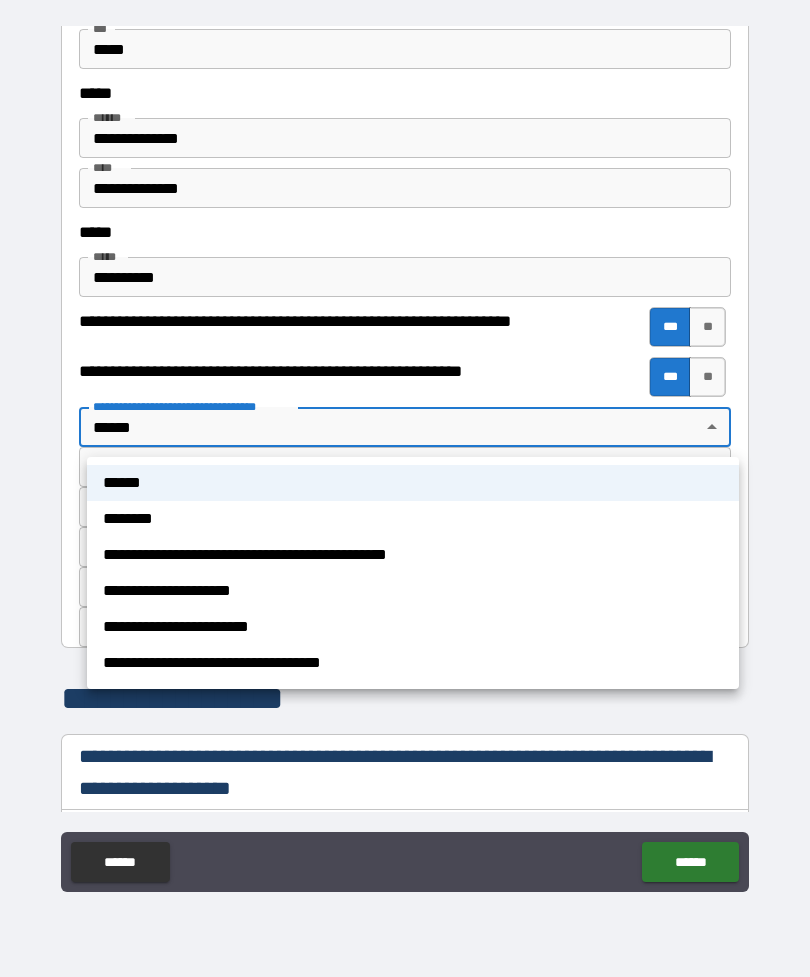 click at bounding box center [405, 488] 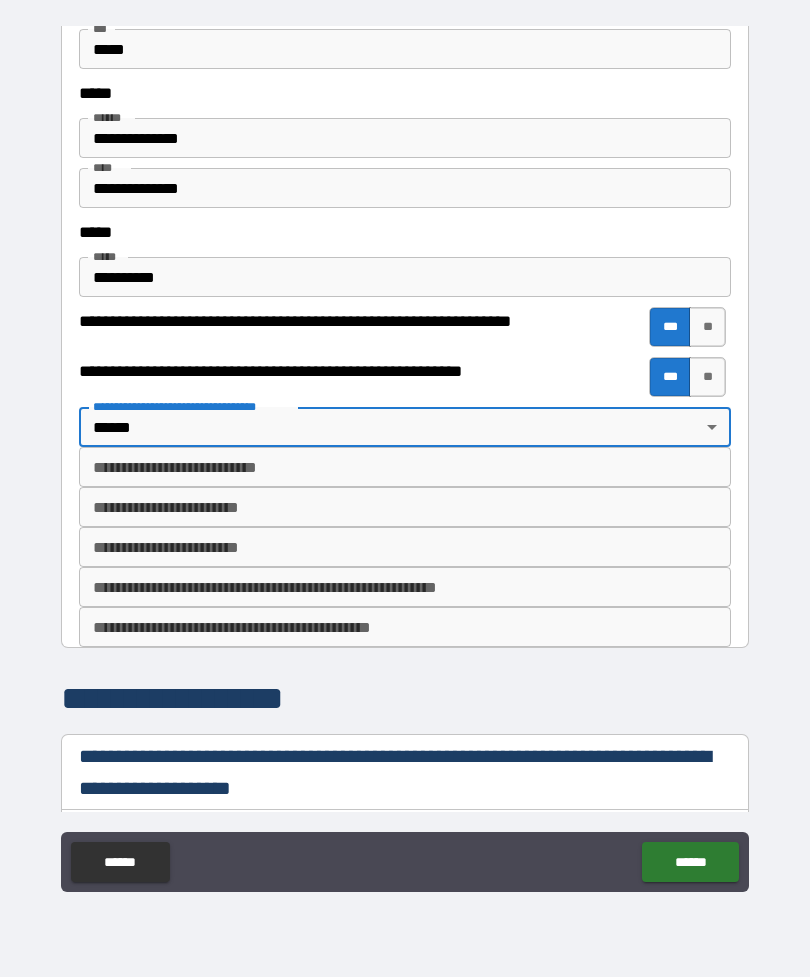 click on "**********" at bounding box center [405, 507] 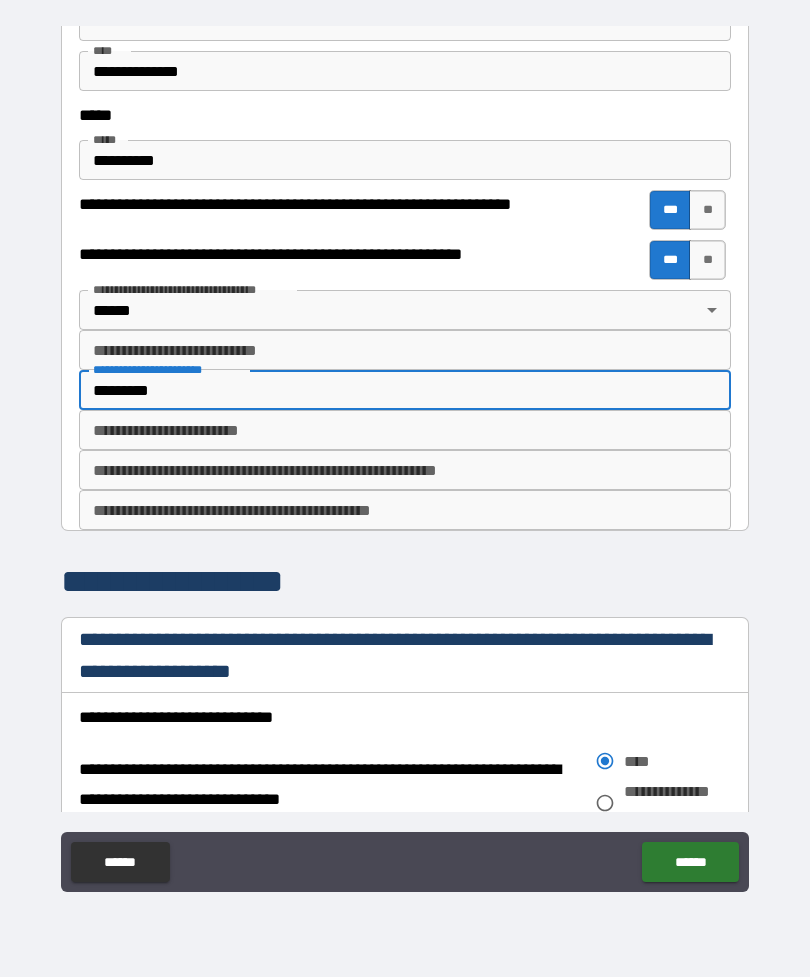 scroll, scrollTop: 989, scrollLeft: 0, axis: vertical 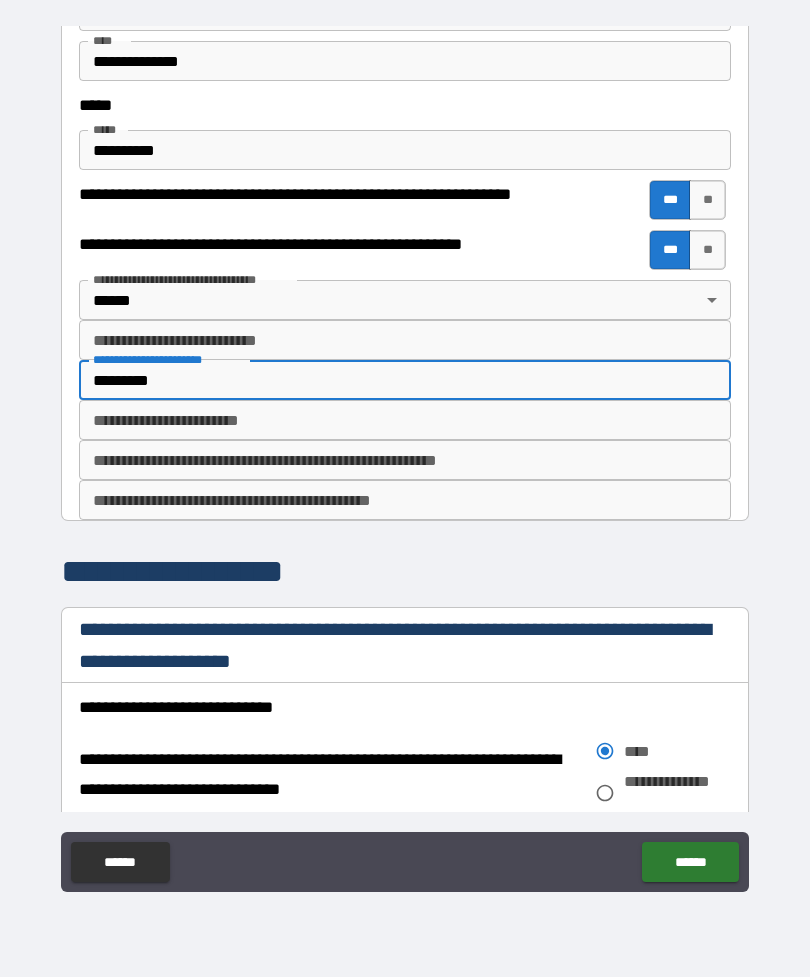 type on "*********" 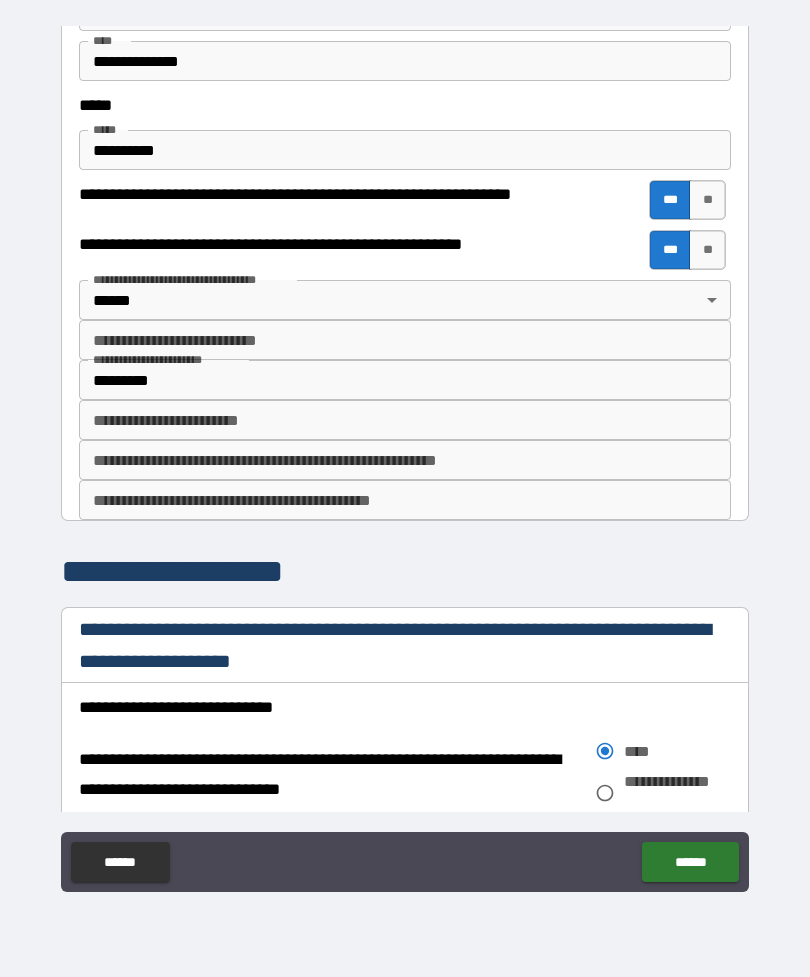 click on "*********" at bounding box center [405, 380] 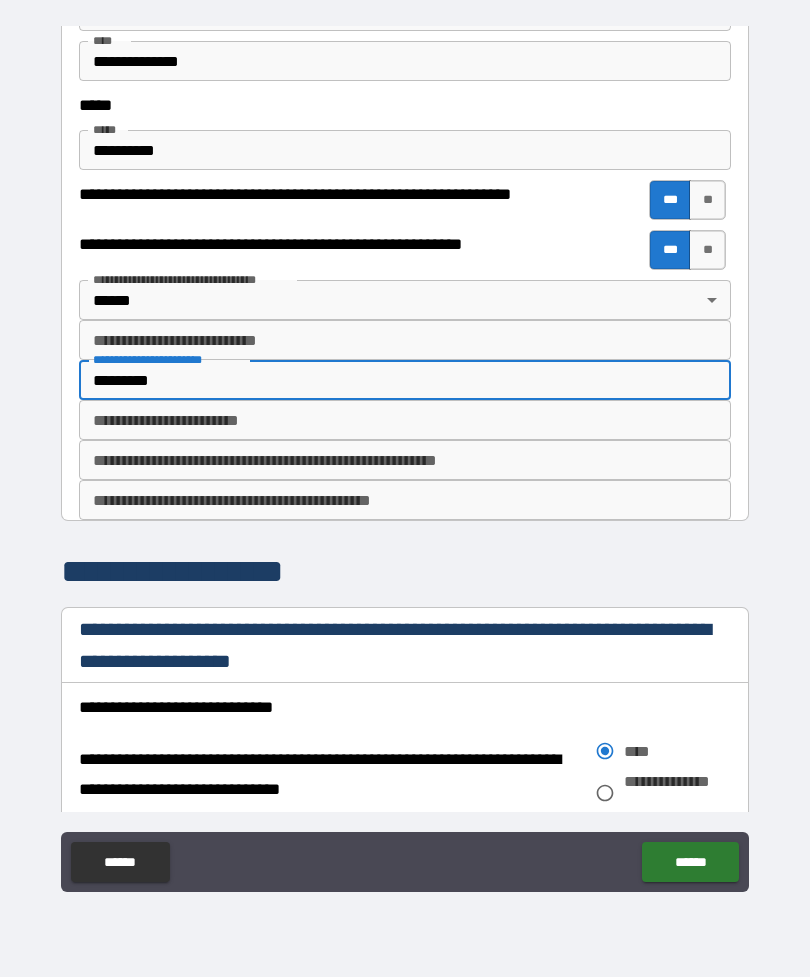 click on "**********" at bounding box center (405, 420) 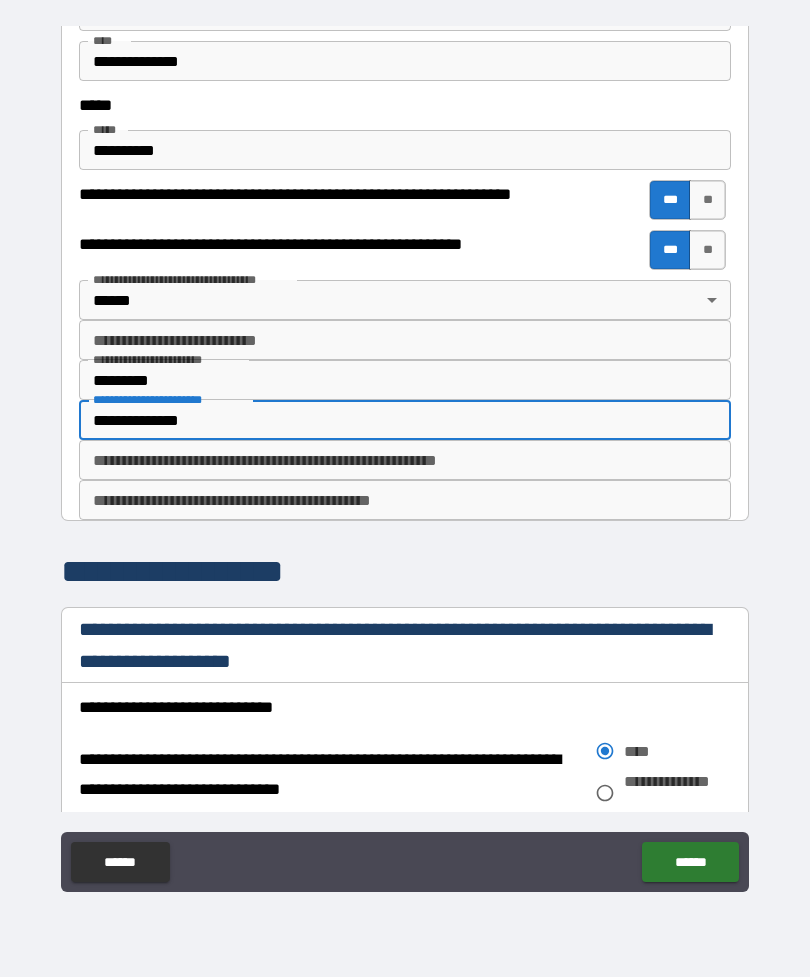 type on "**********" 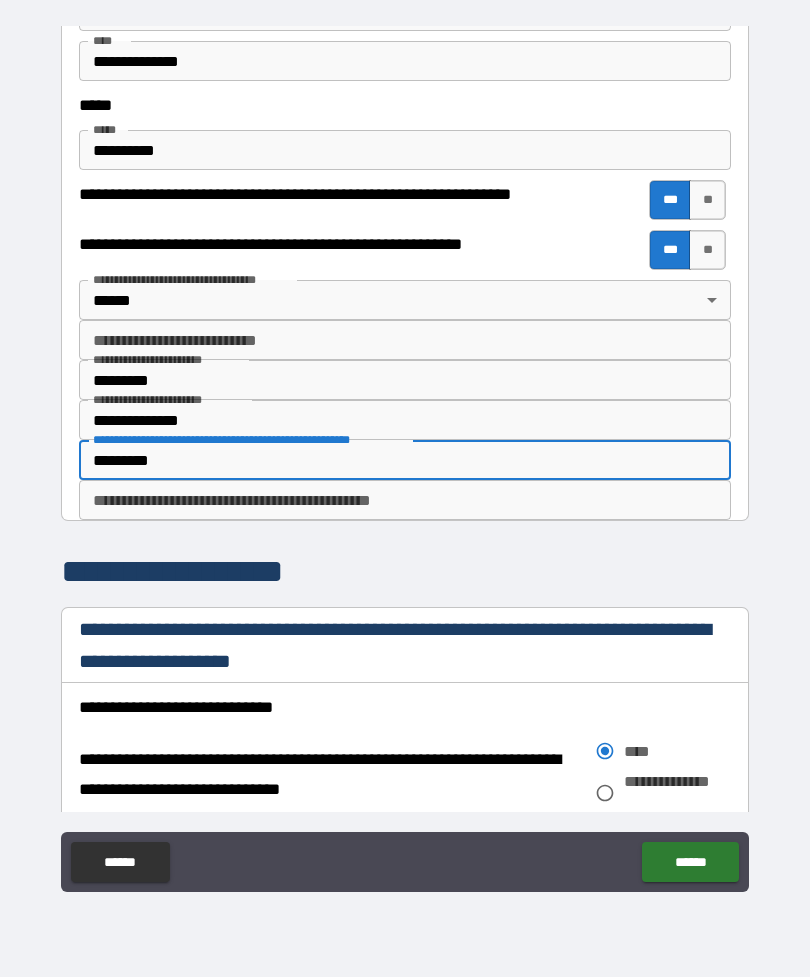 type 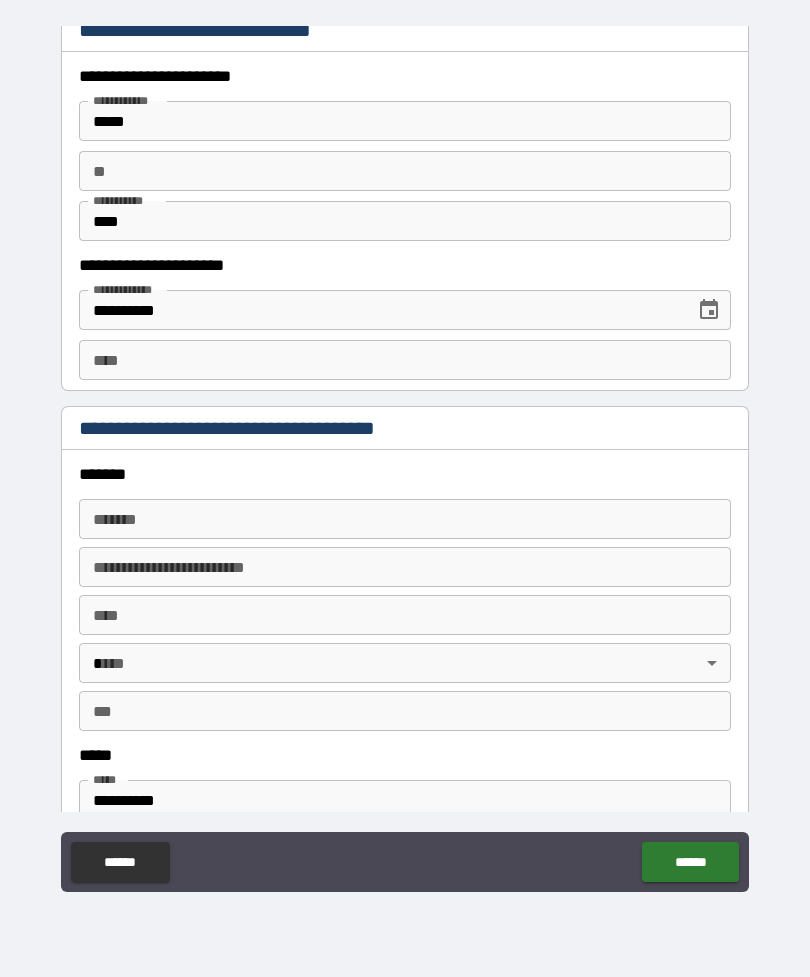 scroll, scrollTop: 1848, scrollLeft: 0, axis: vertical 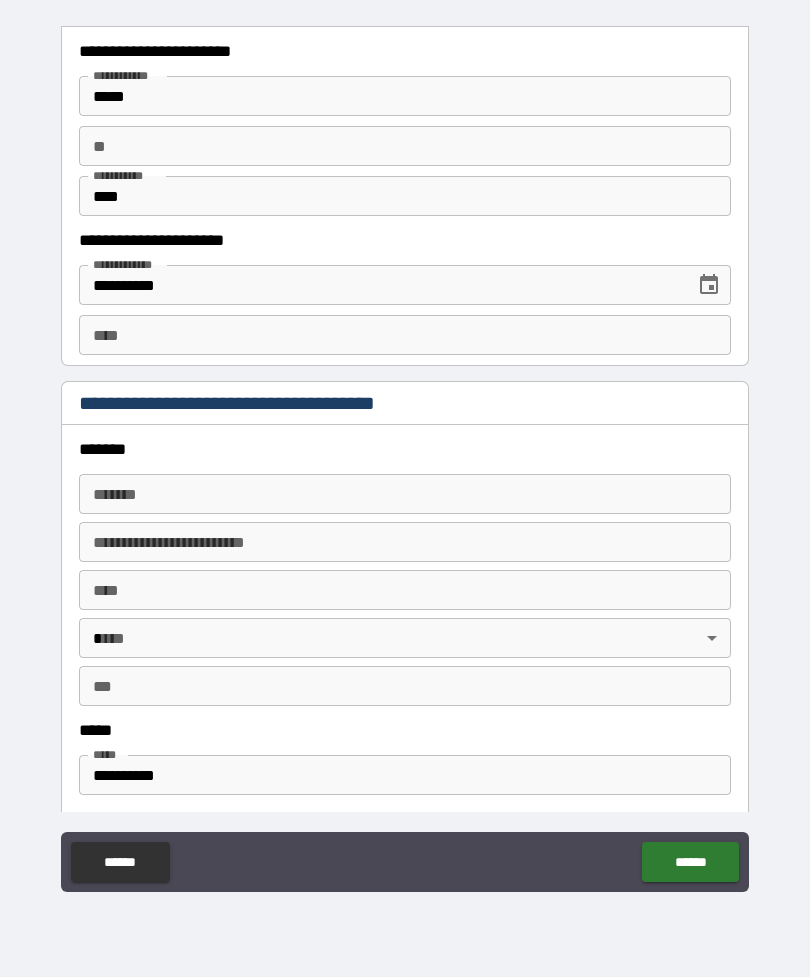 click on "**** ****" at bounding box center (405, 335) 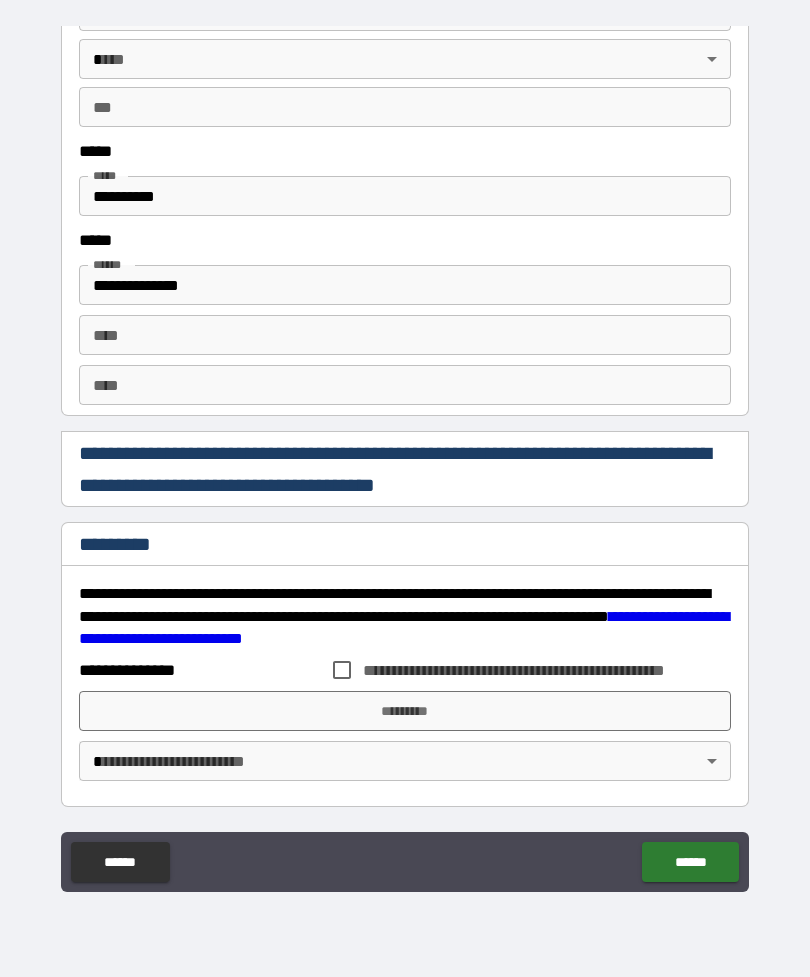 scroll, scrollTop: 2427, scrollLeft: 0, axis: vertical 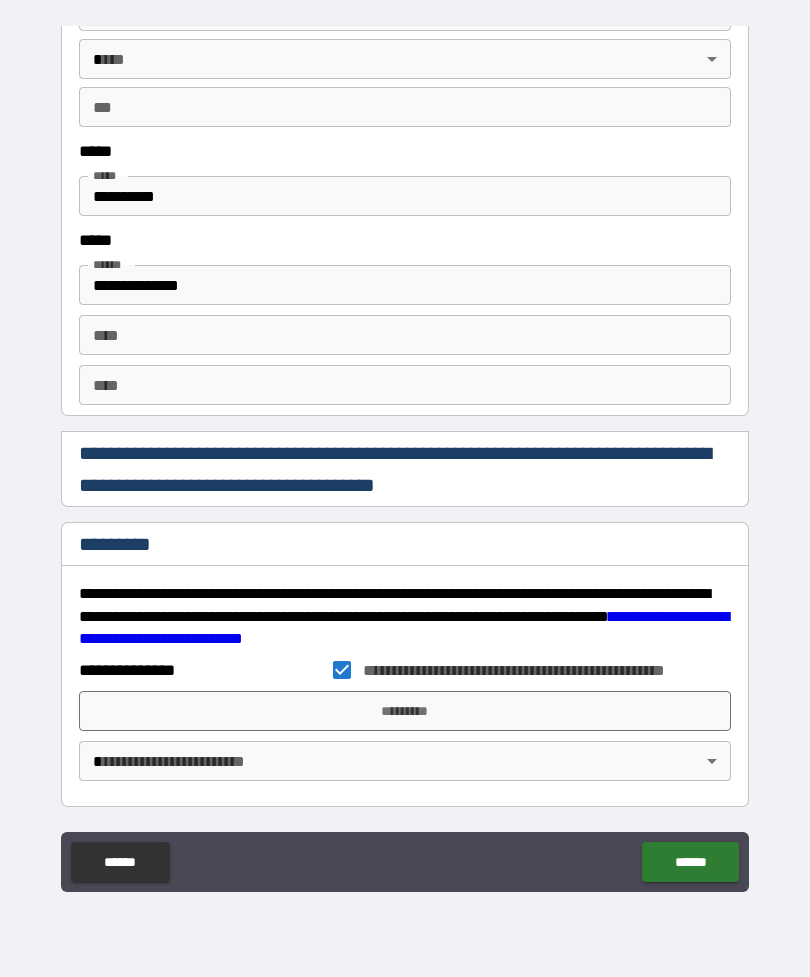 click on "*********" at bounding box center [405, 711] 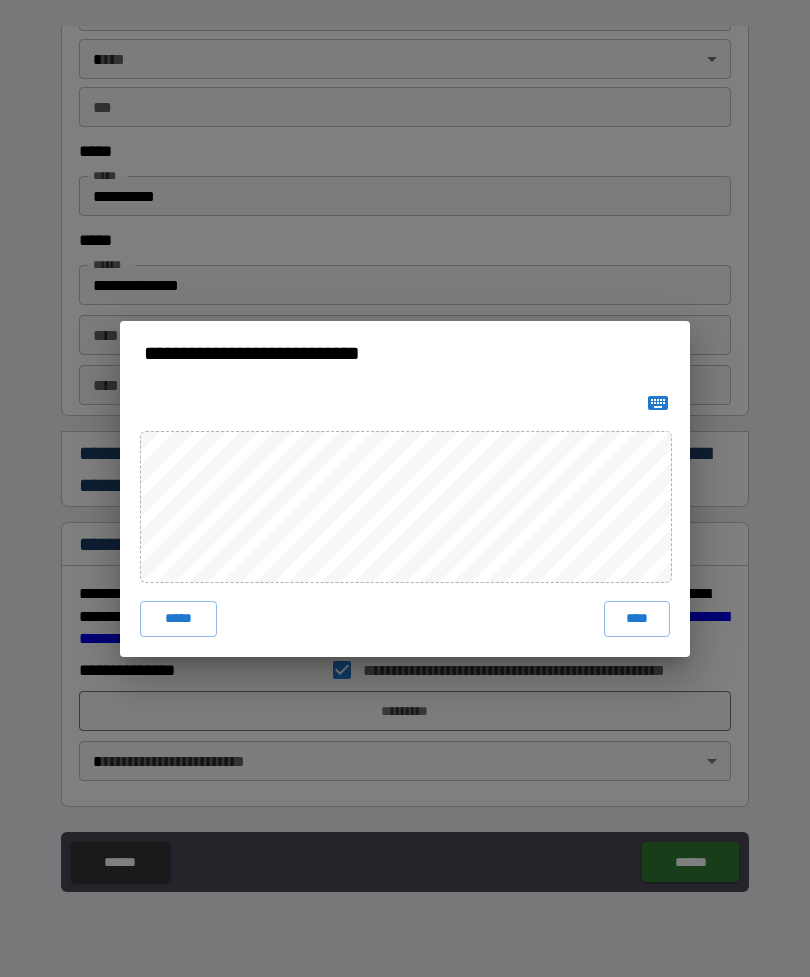 click on "****" at bounding box center [637, 619] 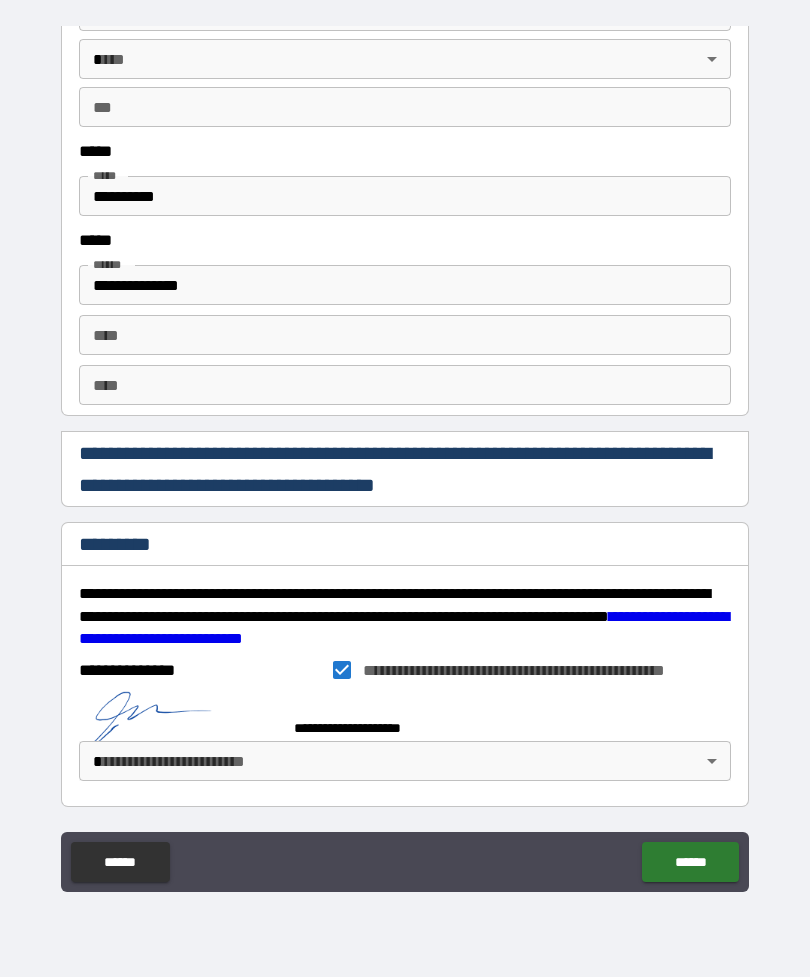 scroll, scrollTop: 2417, scrollLeft: 0, axis: vertical 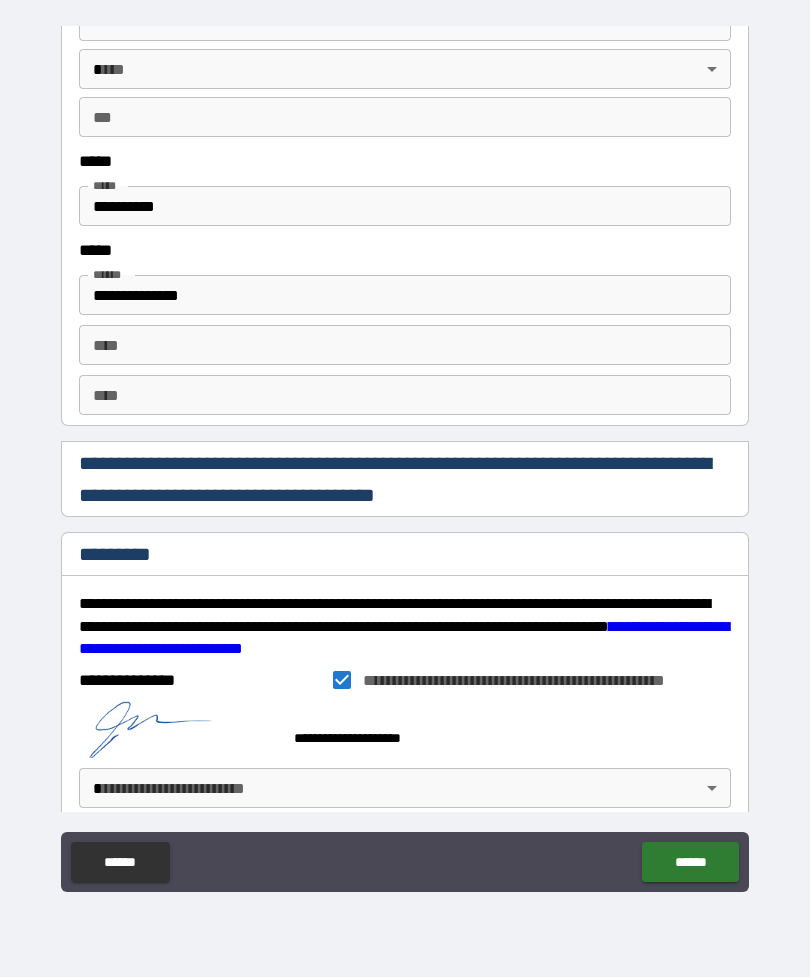 click on "**********" at bounding box center (405, 456) 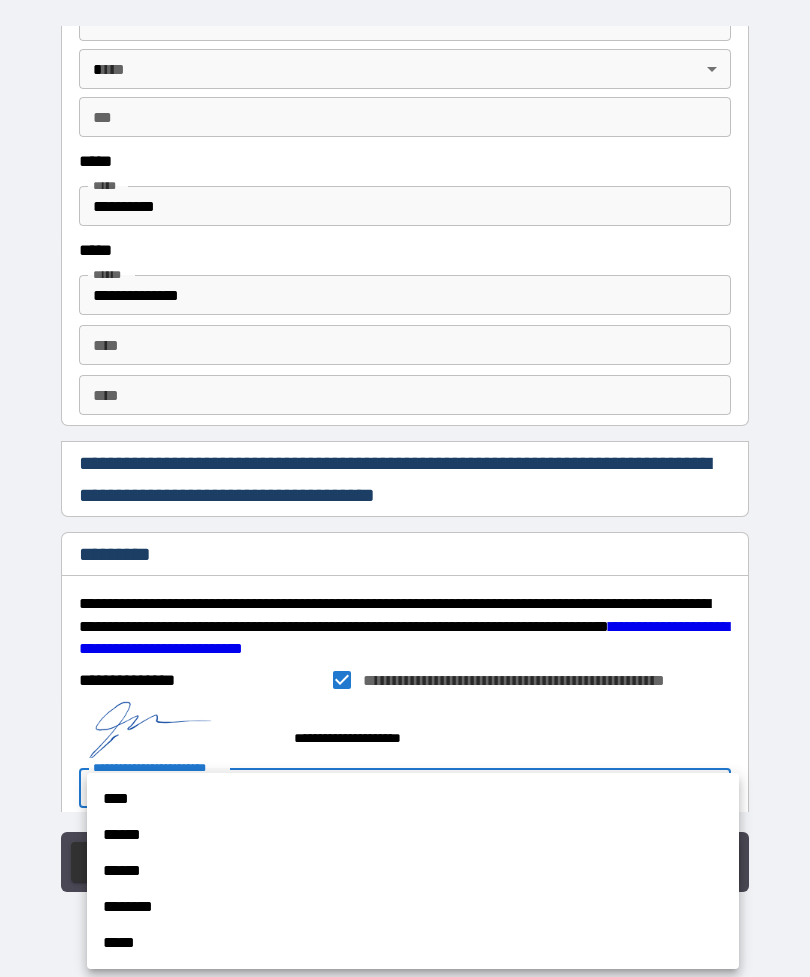 click on "****" at bounding box center (413, 799) 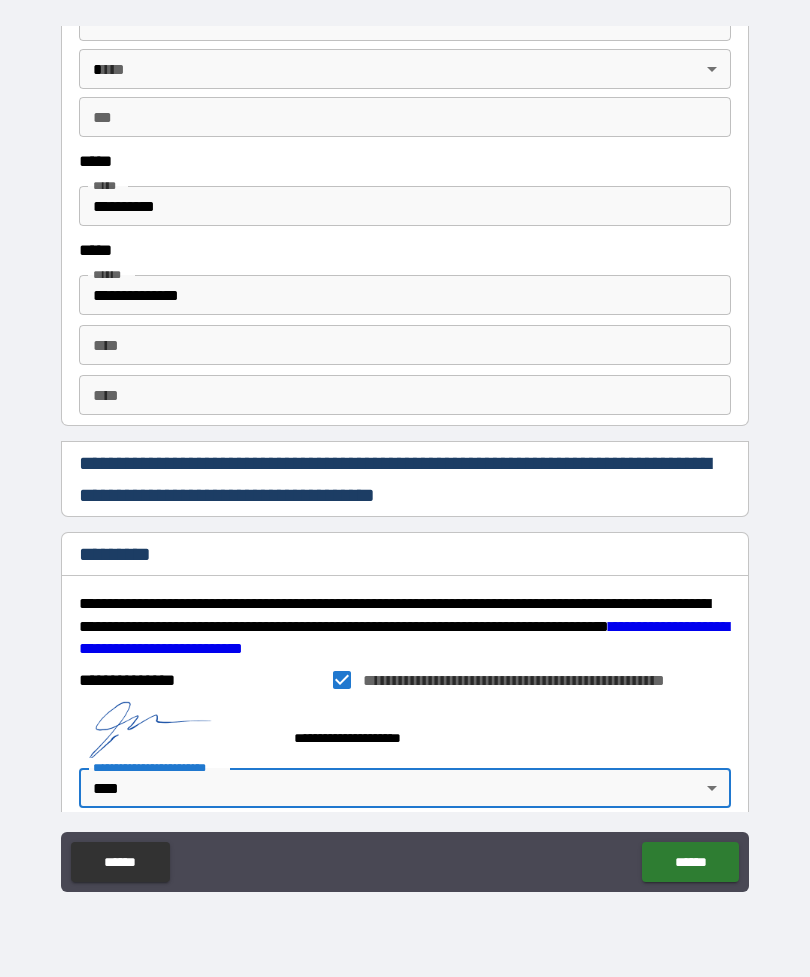 click on "******" at bounding box center (690, 862) 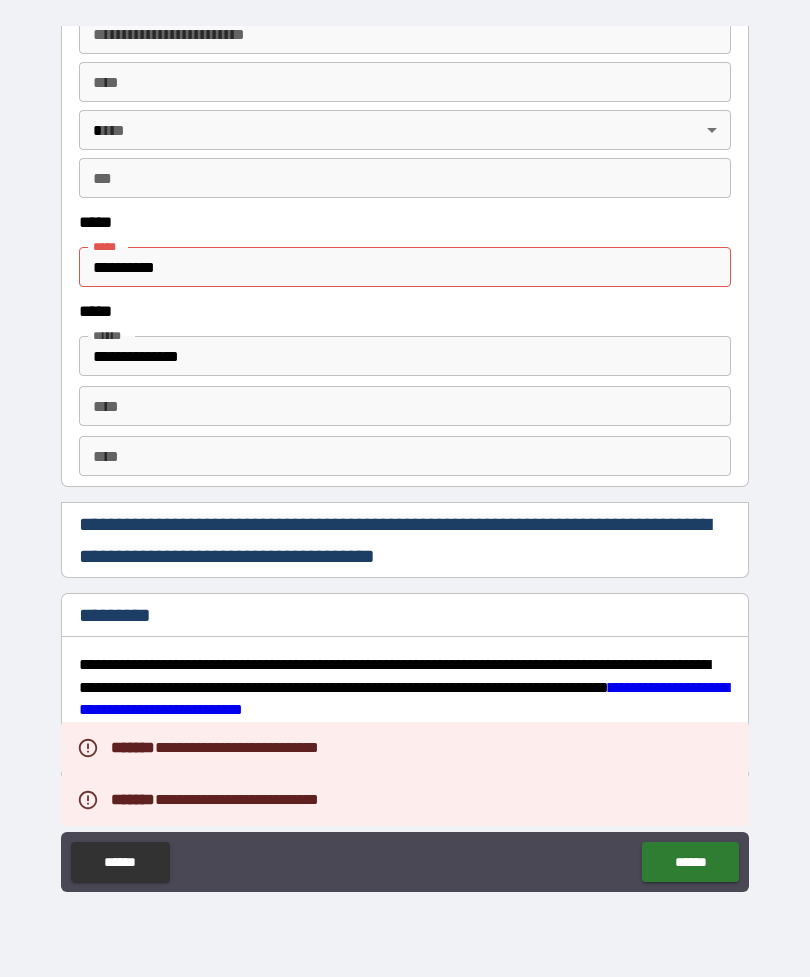 scroll, scrollTop: 2335, scrollLeft: 0, axis: vertical 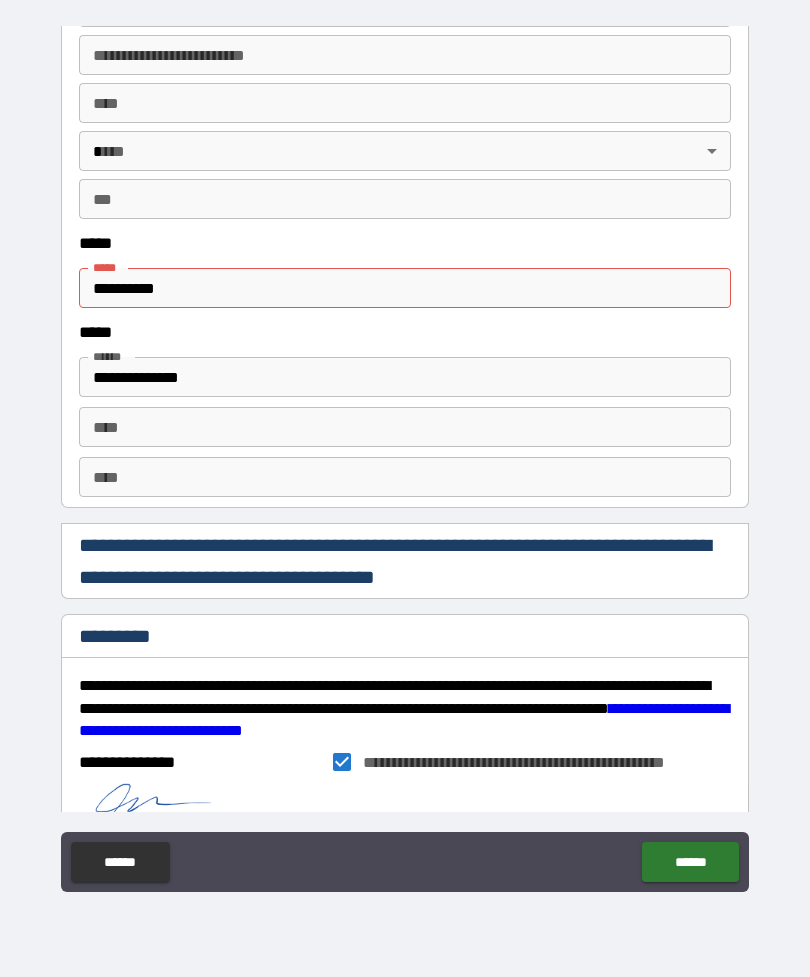 click on "**********" at bounding box center (405, 288) 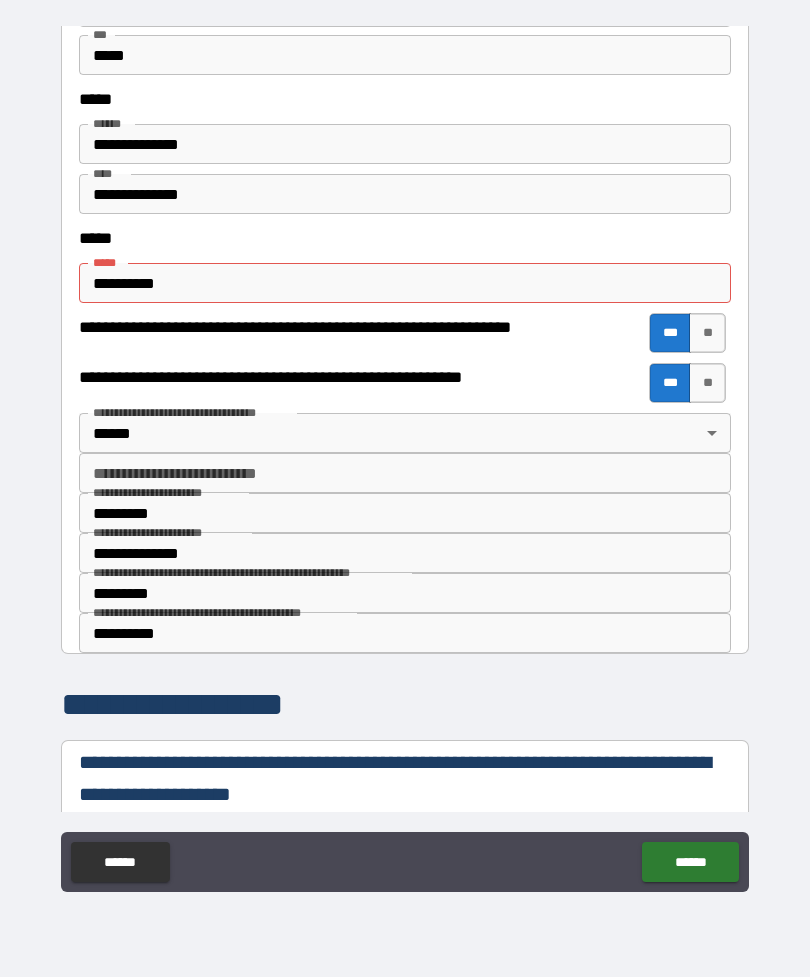 scroll, scrollTop: 855, scrollLeft: 0, axis: vertical 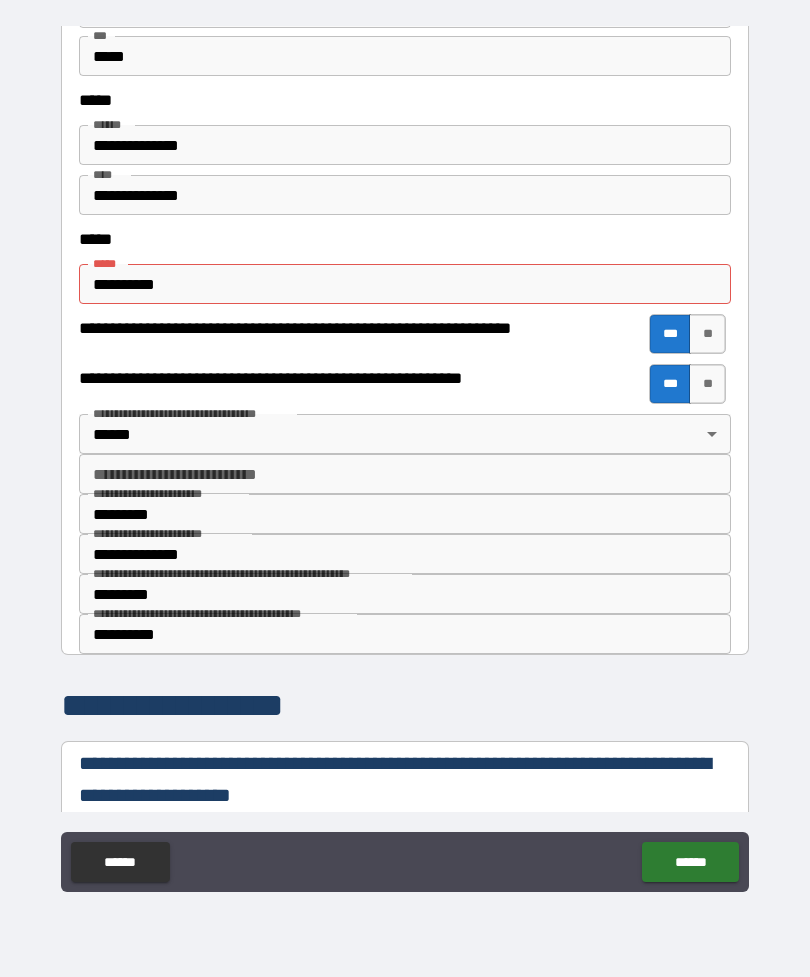 click on "**********" at bounding box center (405, 284) 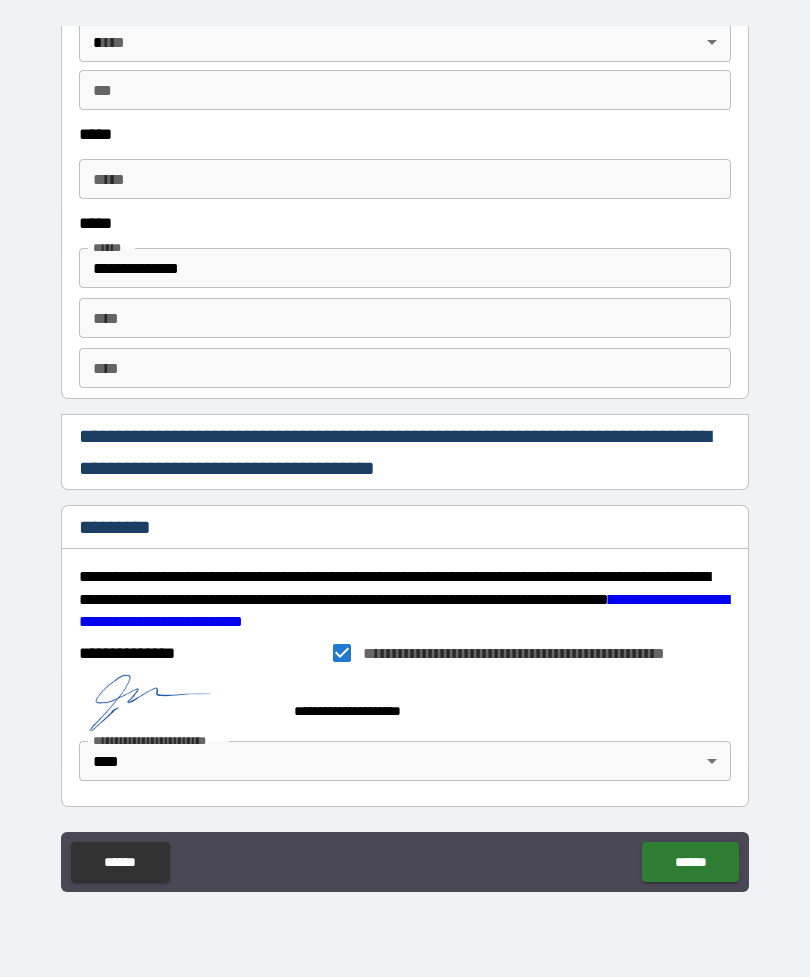 scroll, scrollTop: 2444, scrollLeft: 0, axis: vertical 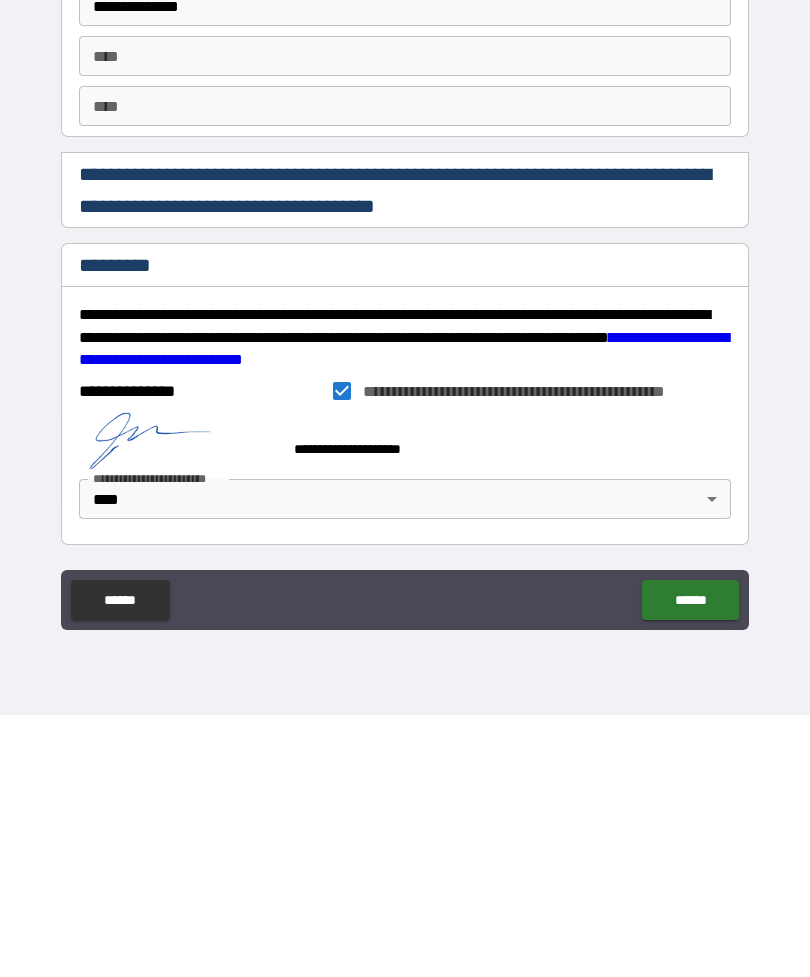 click on "******" at bounding box center (690, 862) 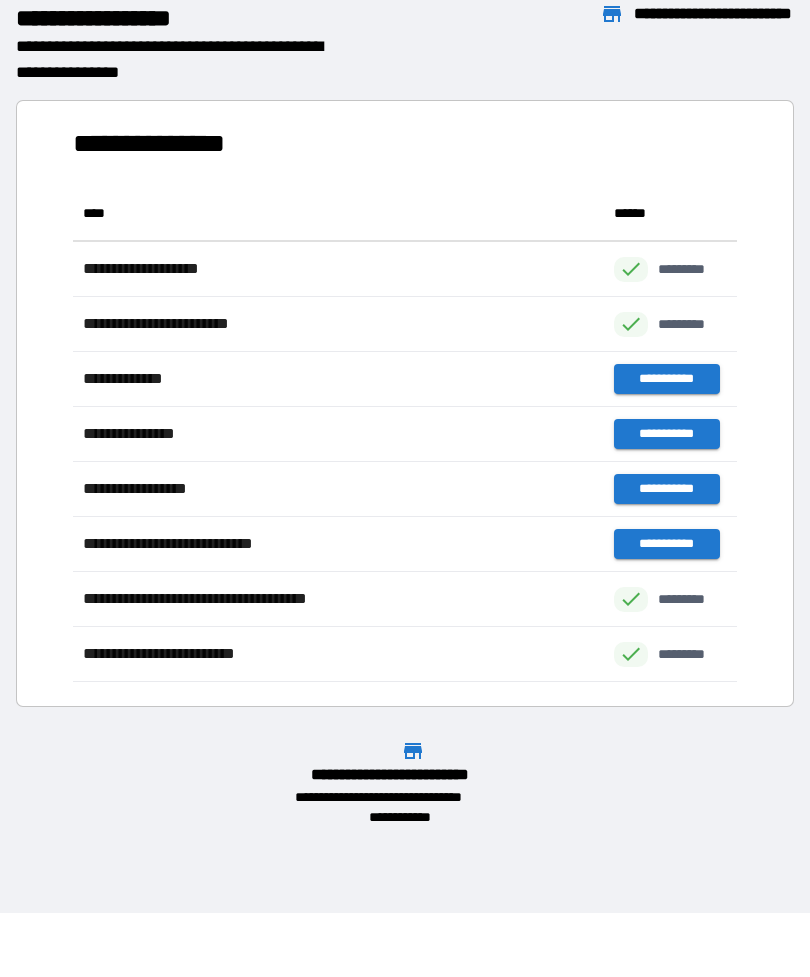 scroll, scrollTop: 496, scrollLeft: 664, axis: both 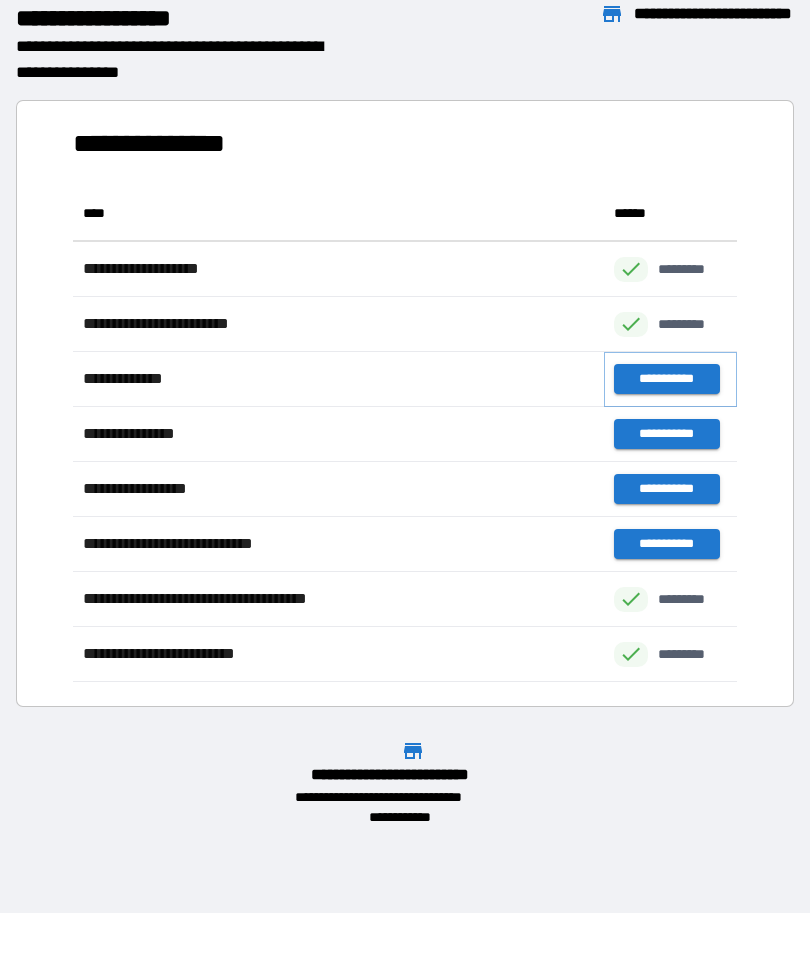 click on "**********" at bounding box center [666, 379] 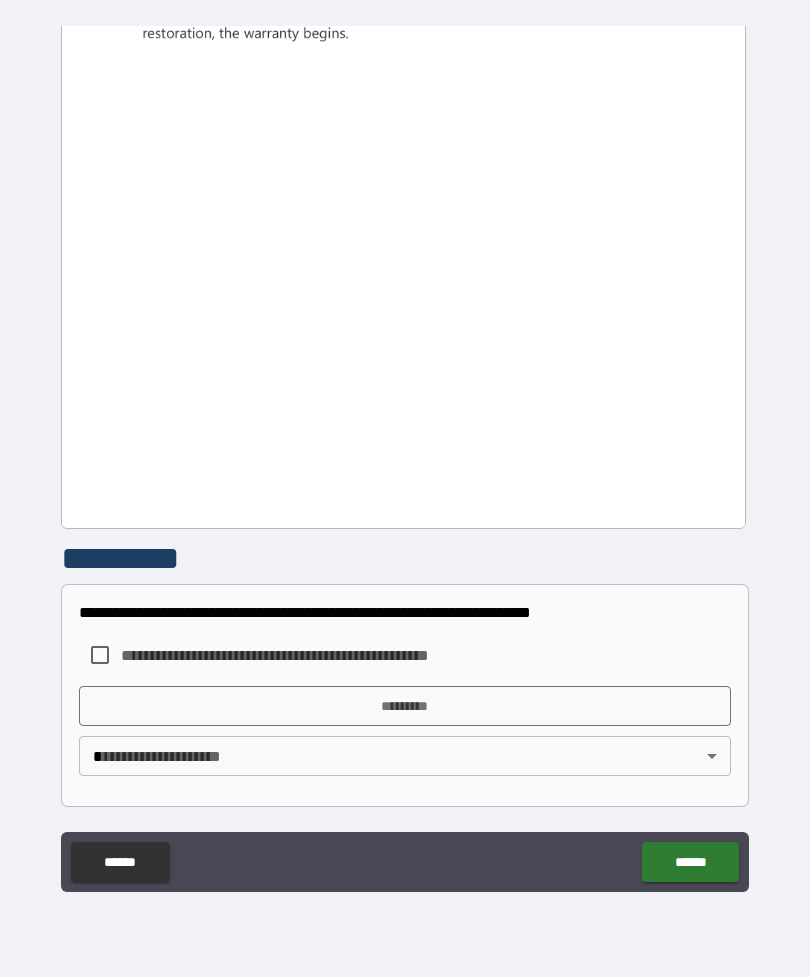 scroll, scrollTop: 1335, scrollLeft: 0, axis: vertical 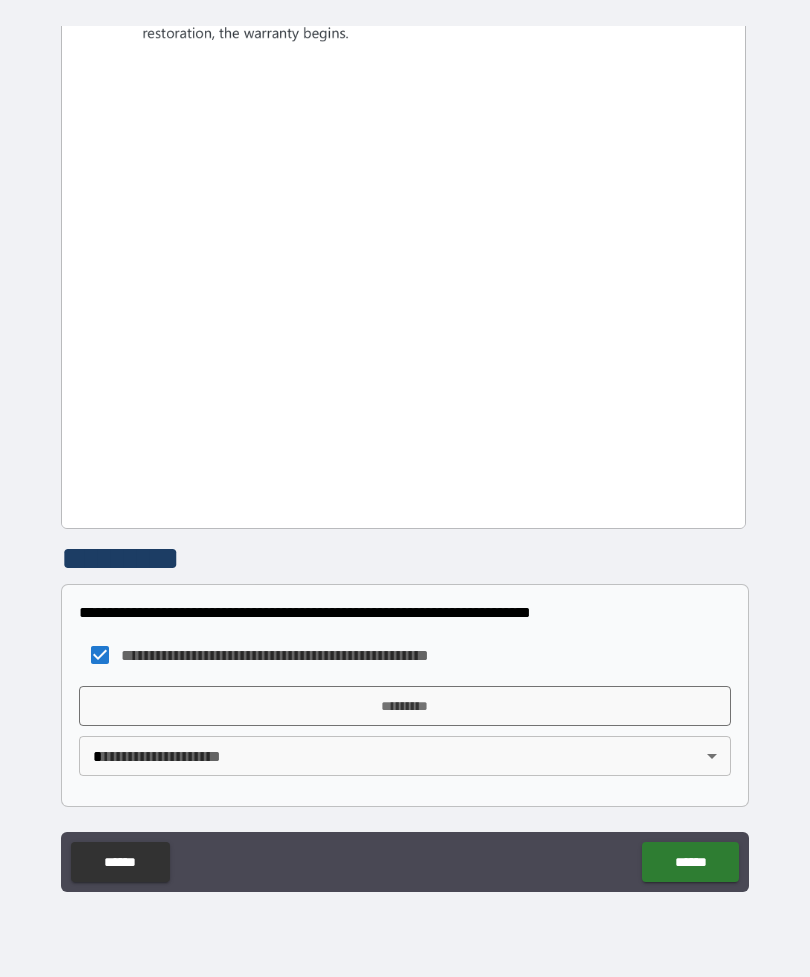 click on "*********" at bounding box center [405, 706] 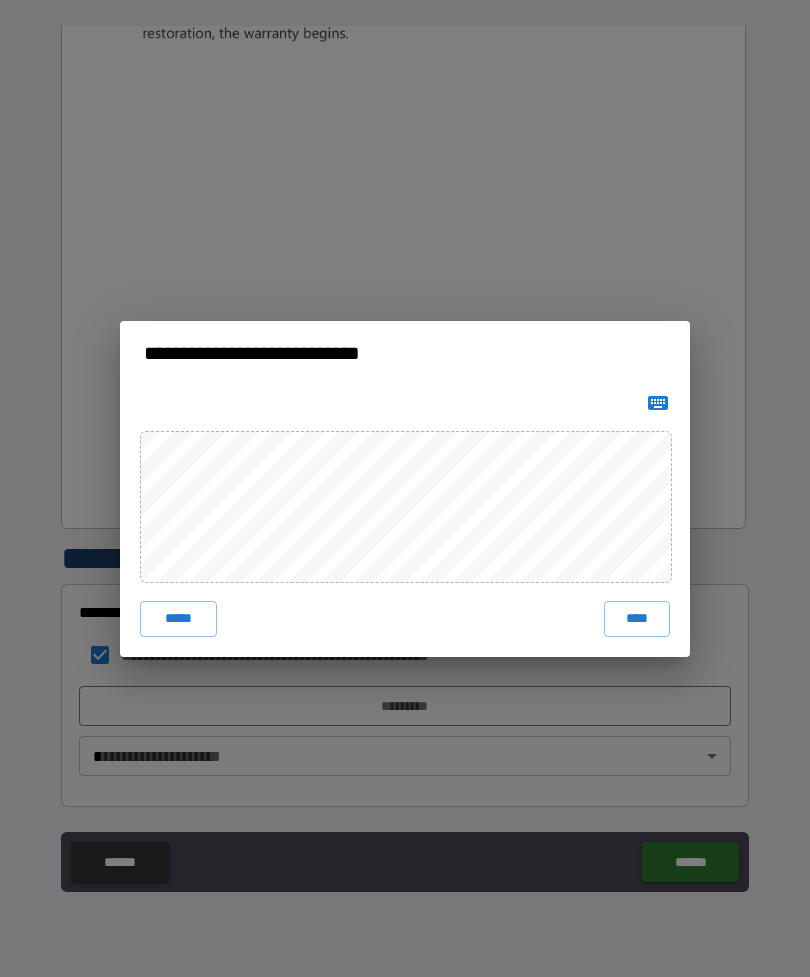 click on "****" at bounding box center (637, 619) 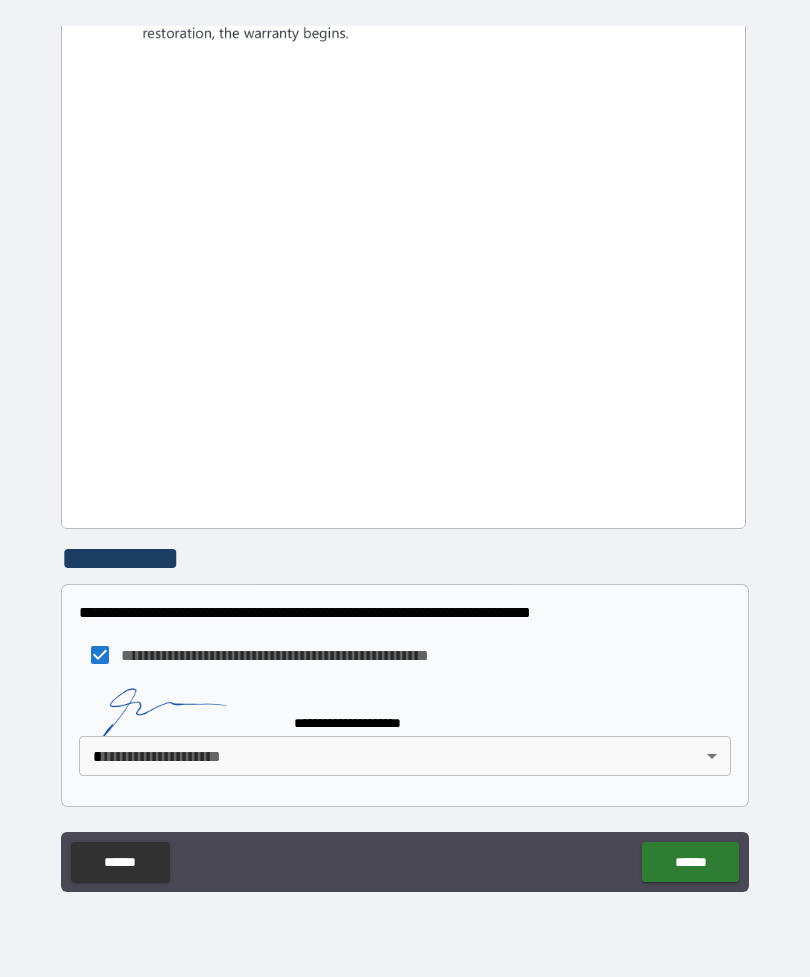 scroll, scrollTop: 1325, scrollLeft: 0, axis: vertical 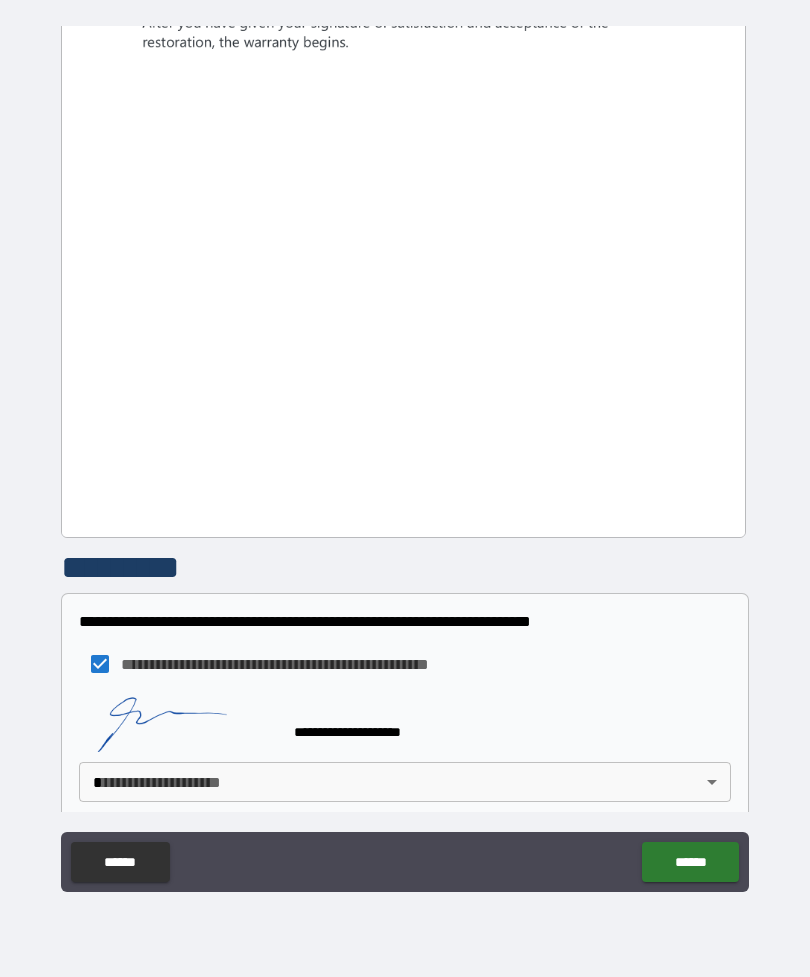 click on "**********" at bounding box center [405, 456] 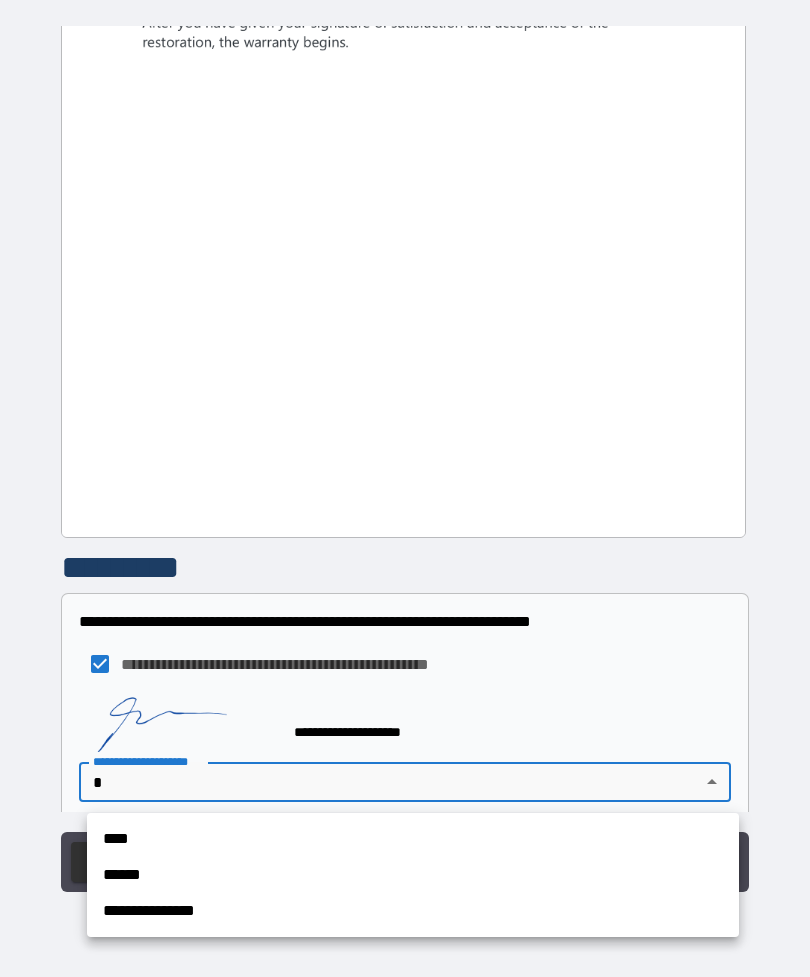 click on "****" at bounding box center [413, 839] 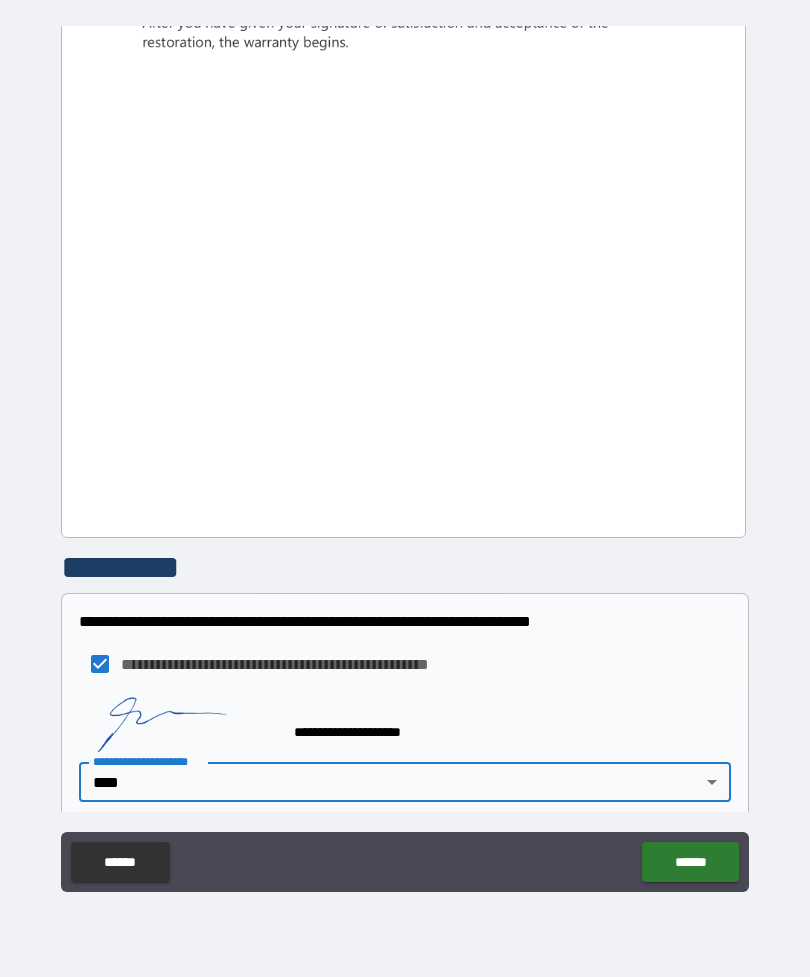 click on "******" at bounding box center [690, 862] 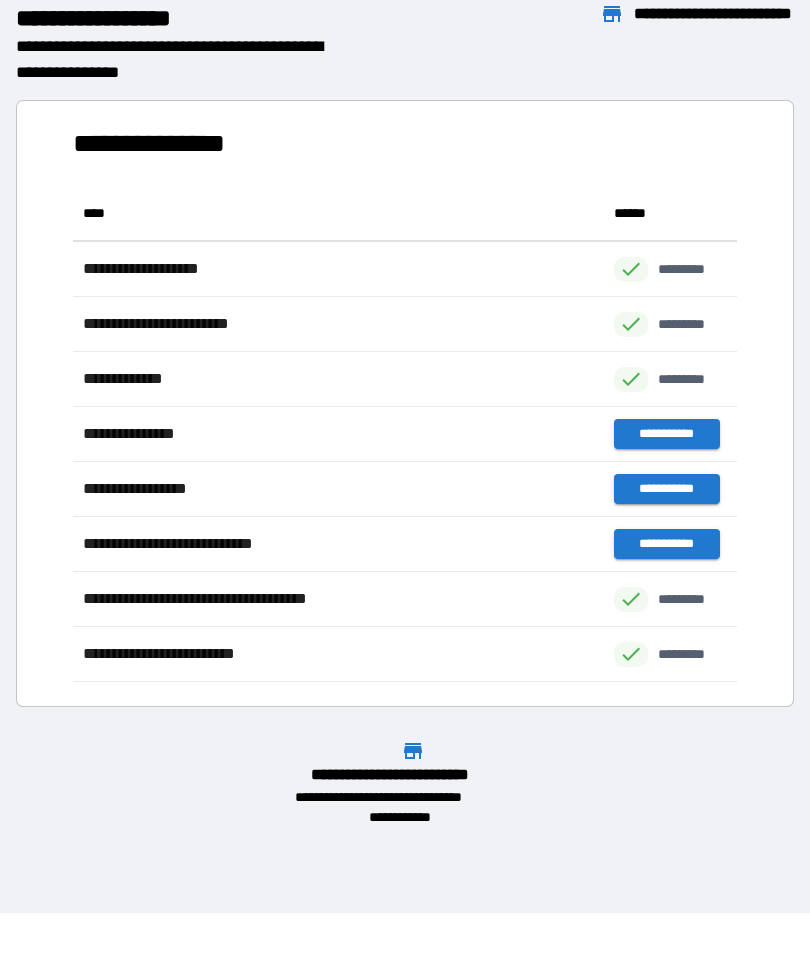 scroll, scrollTop: 496, scrollLeft: 664, axis: both 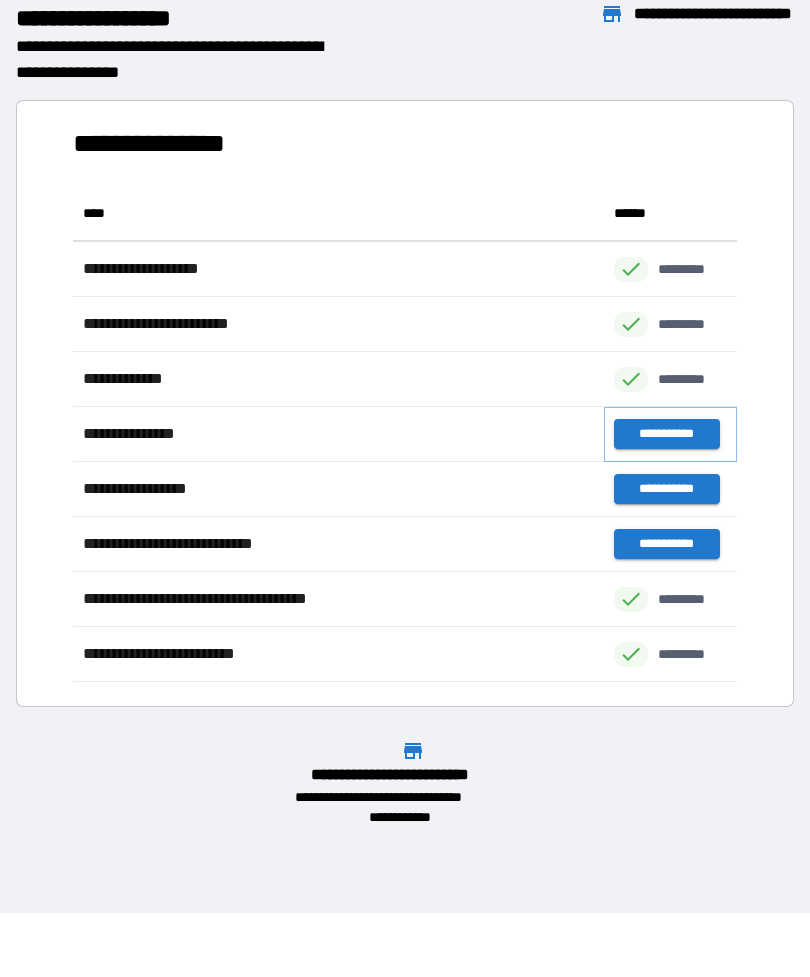 click on "**********" at bounding box center (666, 434) 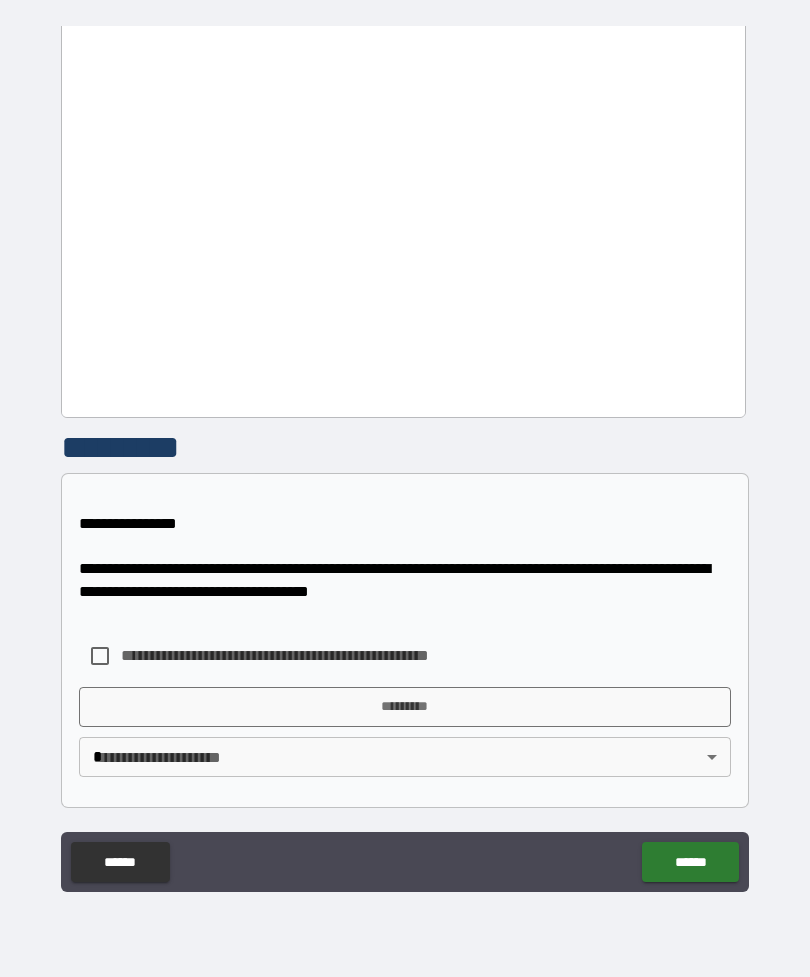 scroll, scrollTop: 2366, scrollLeft: 0, axis: vertical 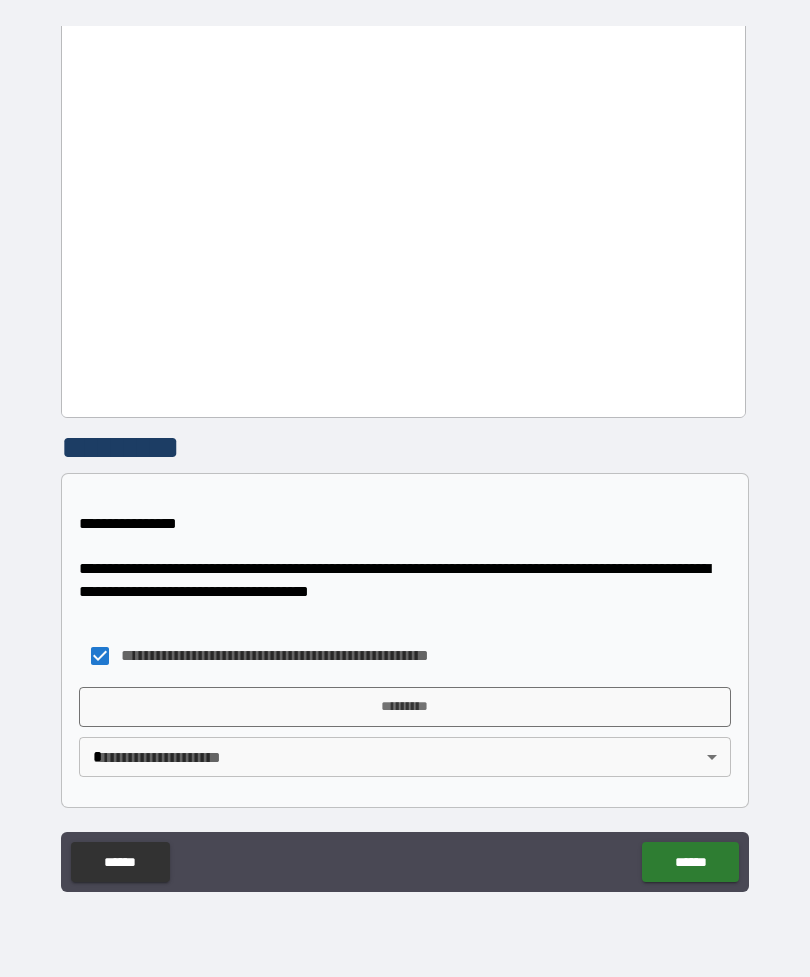 click on "*********" at bounding box center (405, 707) 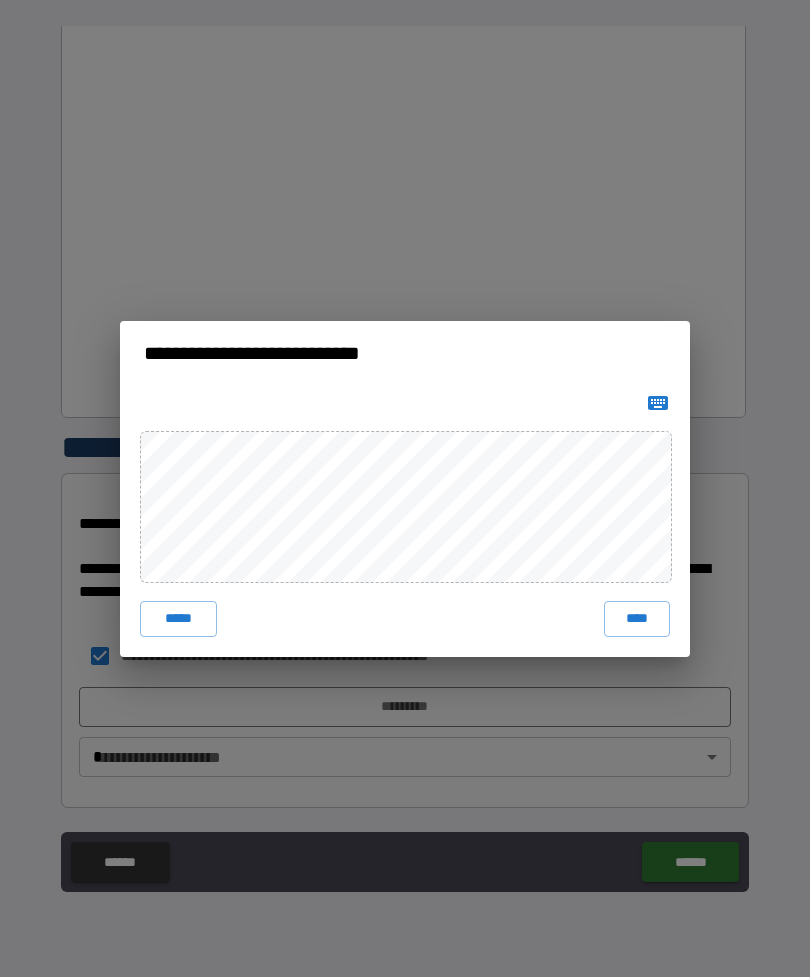 click on "****" at bounding box center (637, 619) 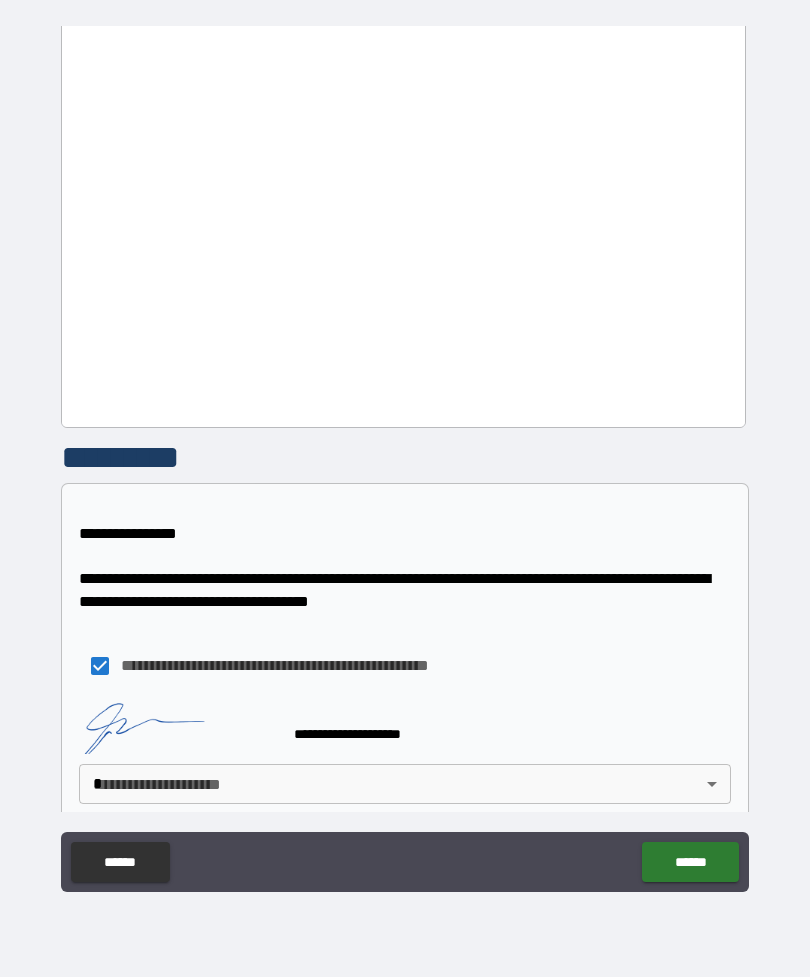 click on "**********" at bounding box center [405, 456] 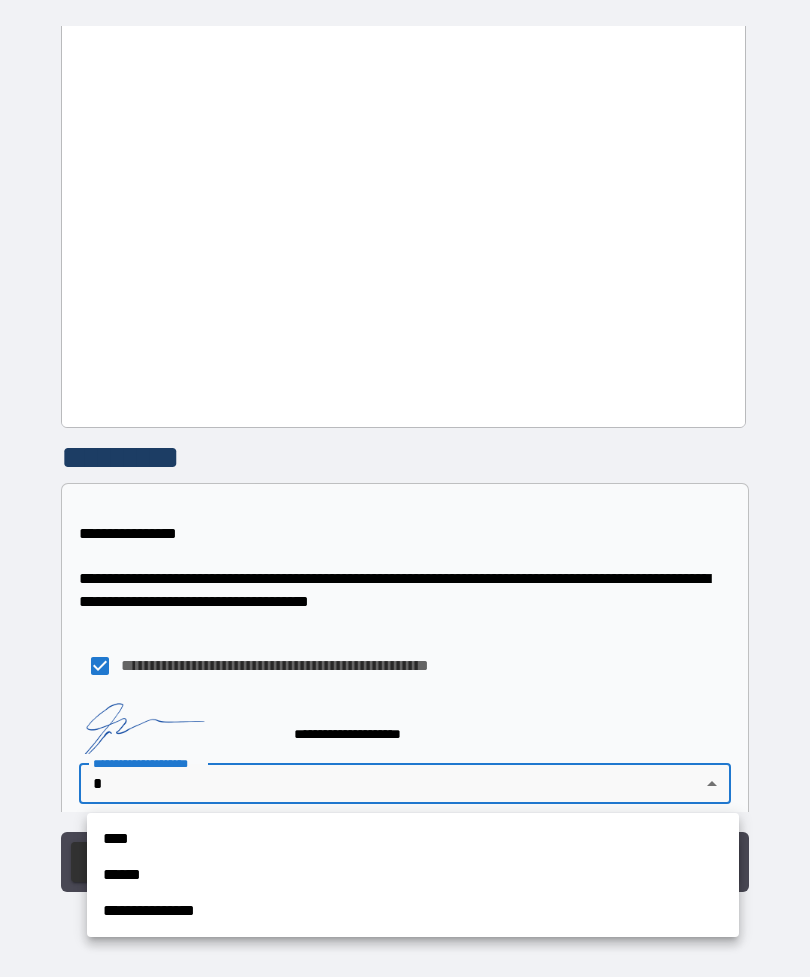 click on "****" at bounding box center [413, 839] 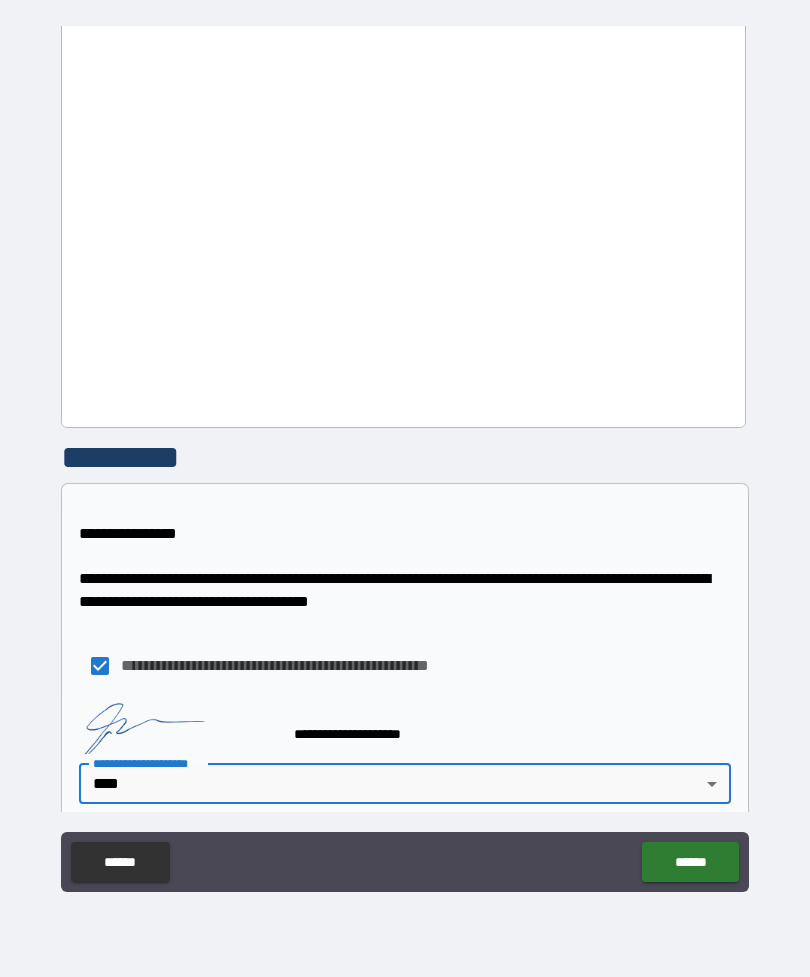 click on "******" at bounding box center [690, 862] 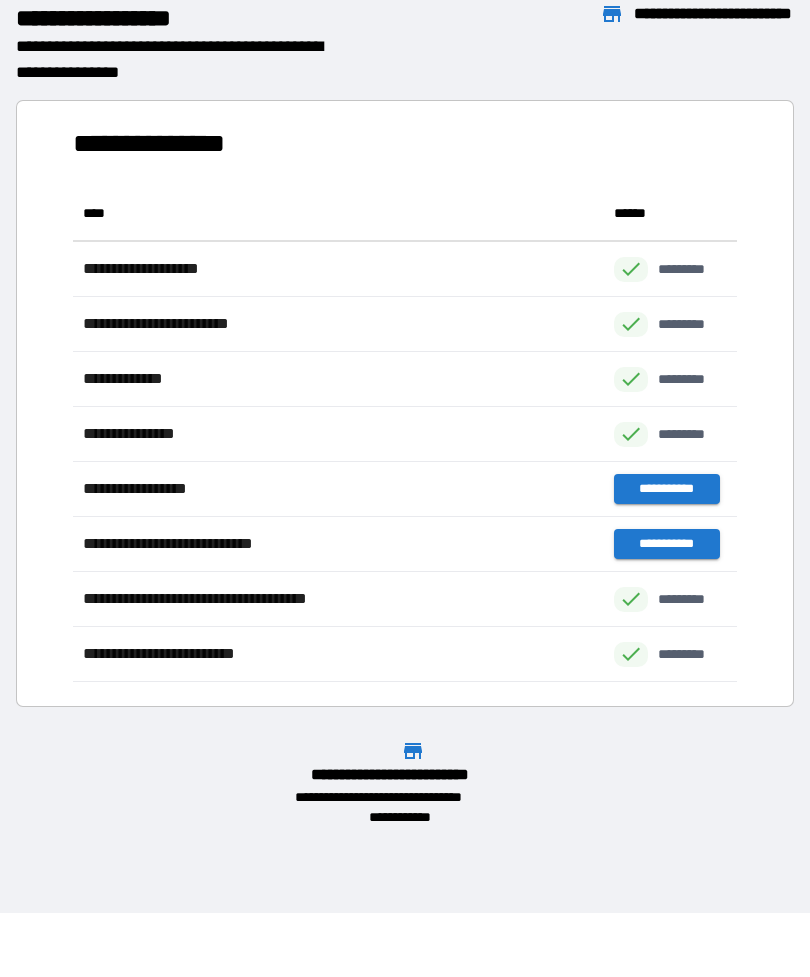 scroll, scrollTop: 496, scrollLeft: 664, axis: both 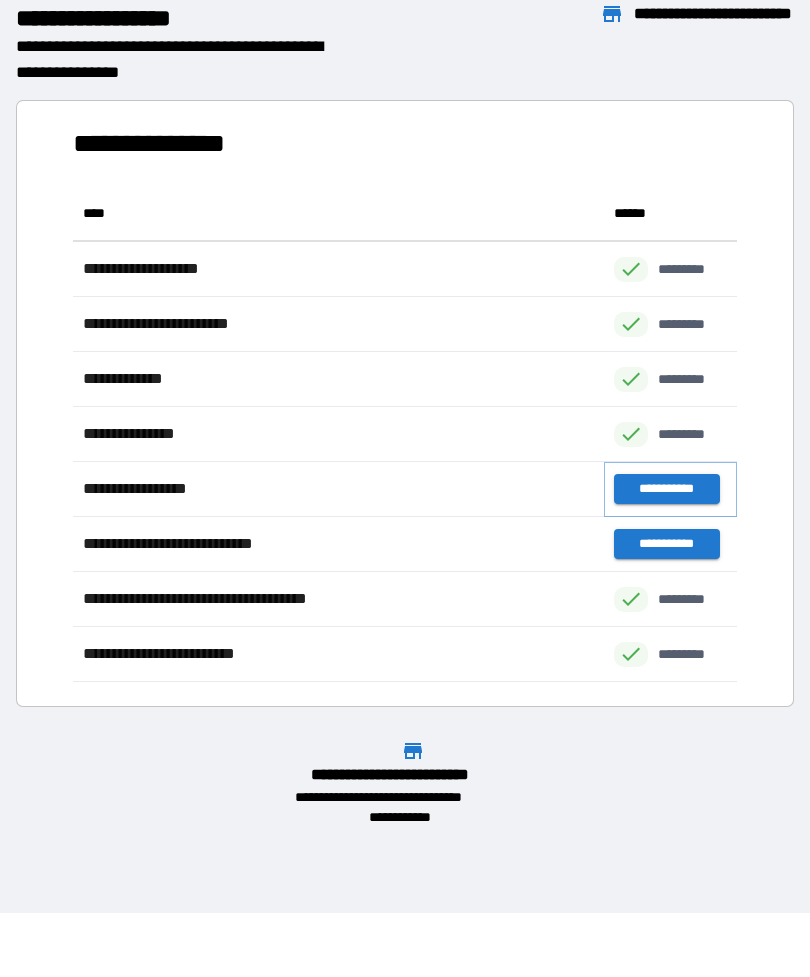 click on "**********" at bounding box center (666, 489) 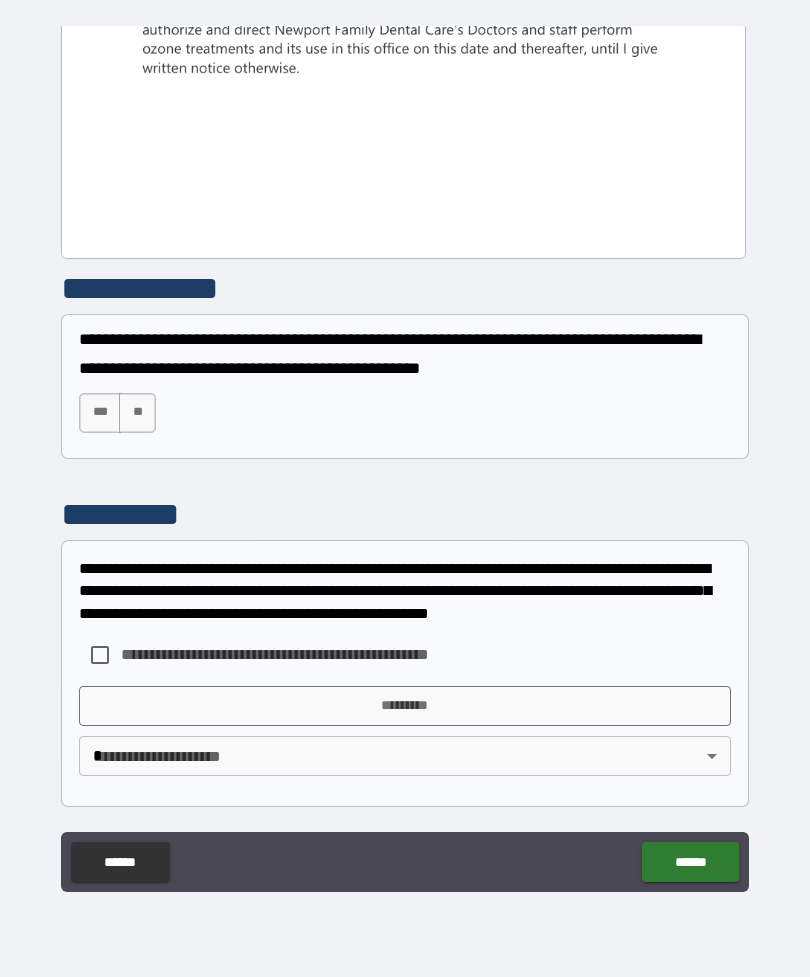 scroll, scrollTop: 684, scrollLeft: 0, axis: vertical 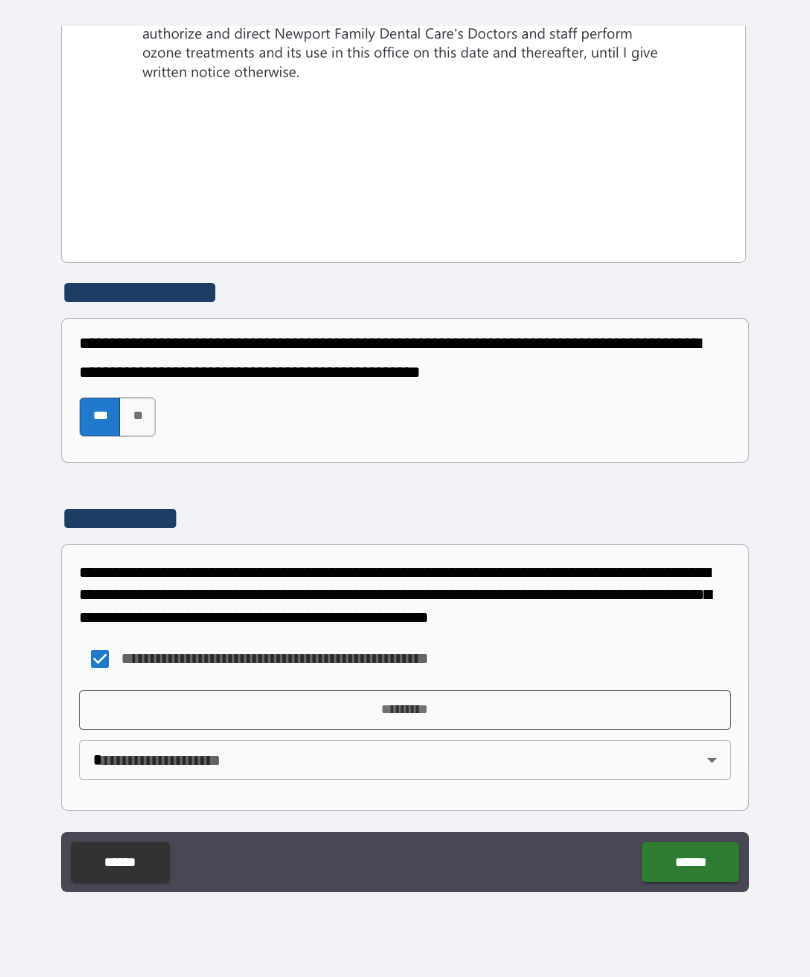 click on "*********" at bounding box center (405, 710) 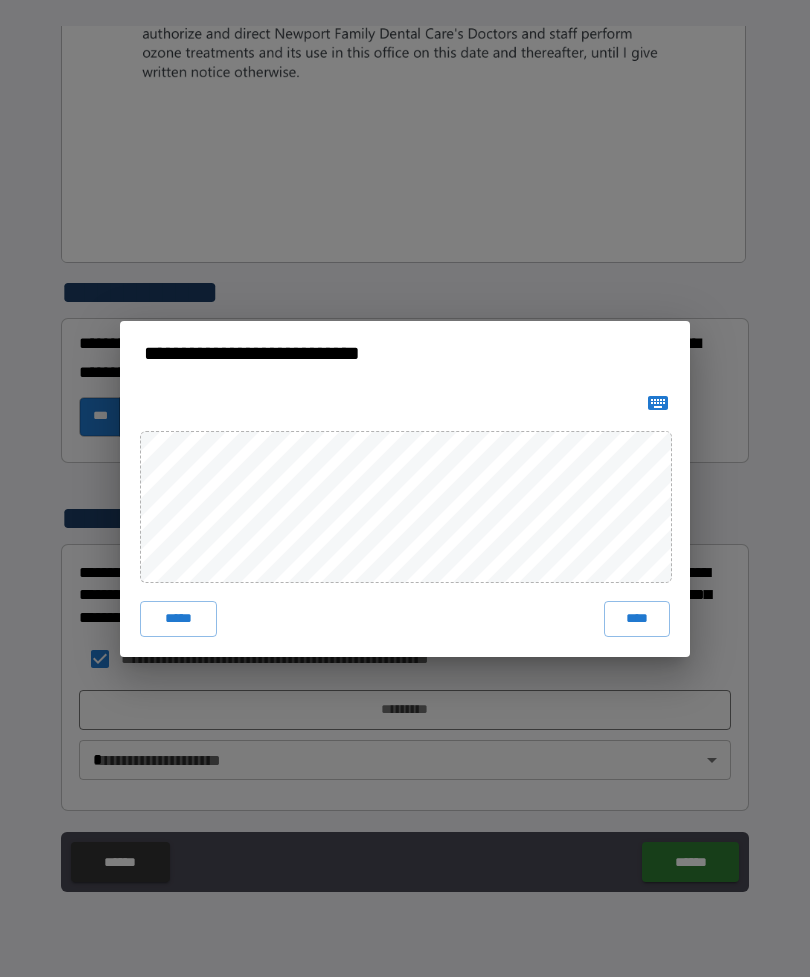 click on "****" at bounding box center (637, 619) 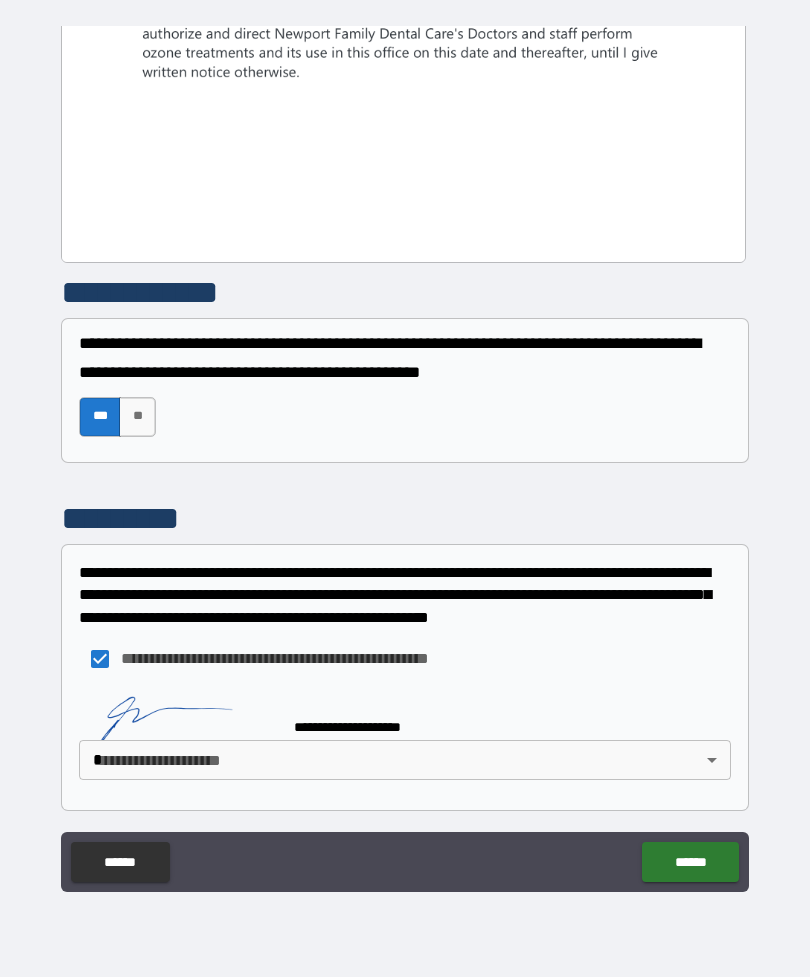 scroll, scrollTop: 674, scrollLeft: 0, axis: vertical 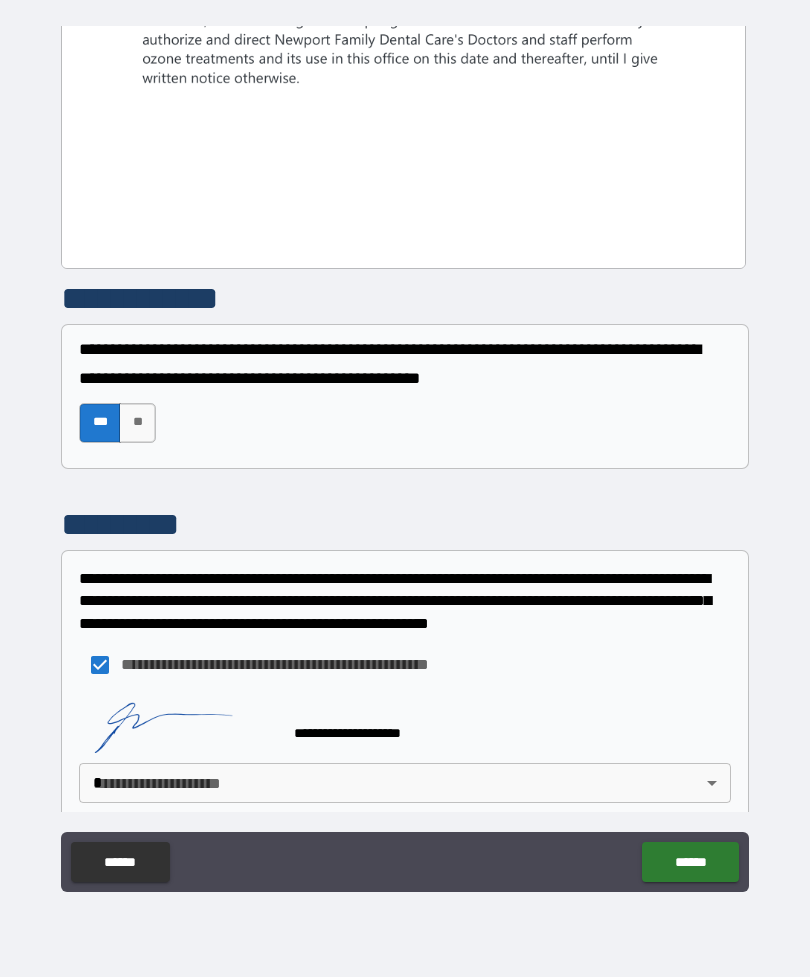 click on "**********" at bounding box center [405, 456] 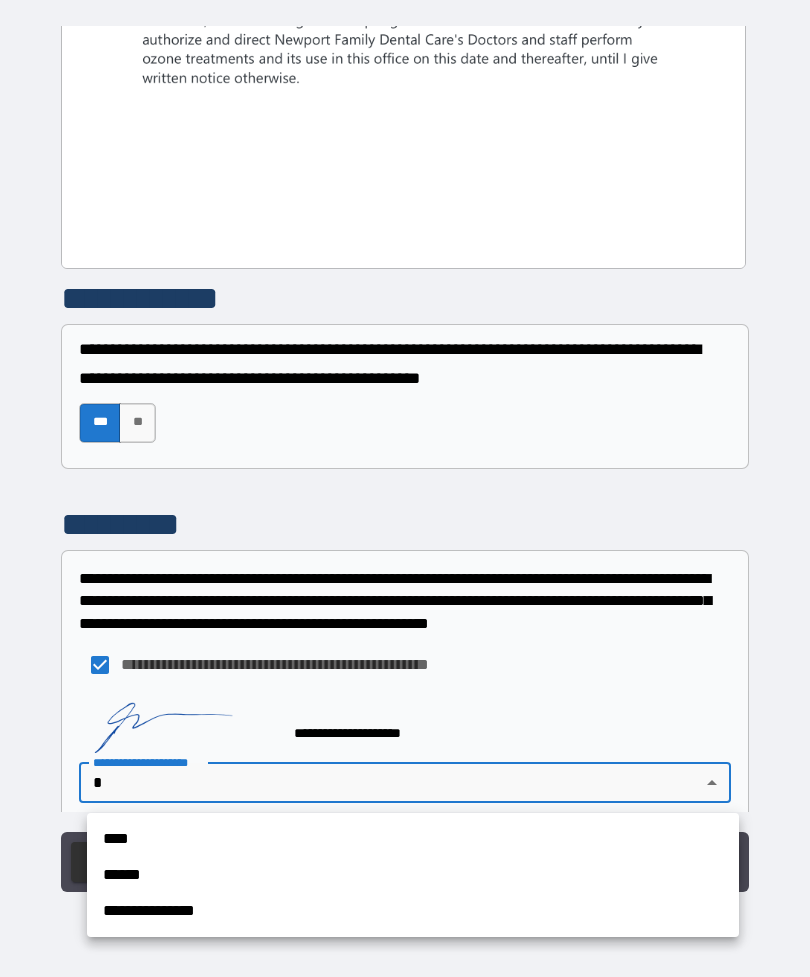 click on "****" at bounding box center [413, 839] 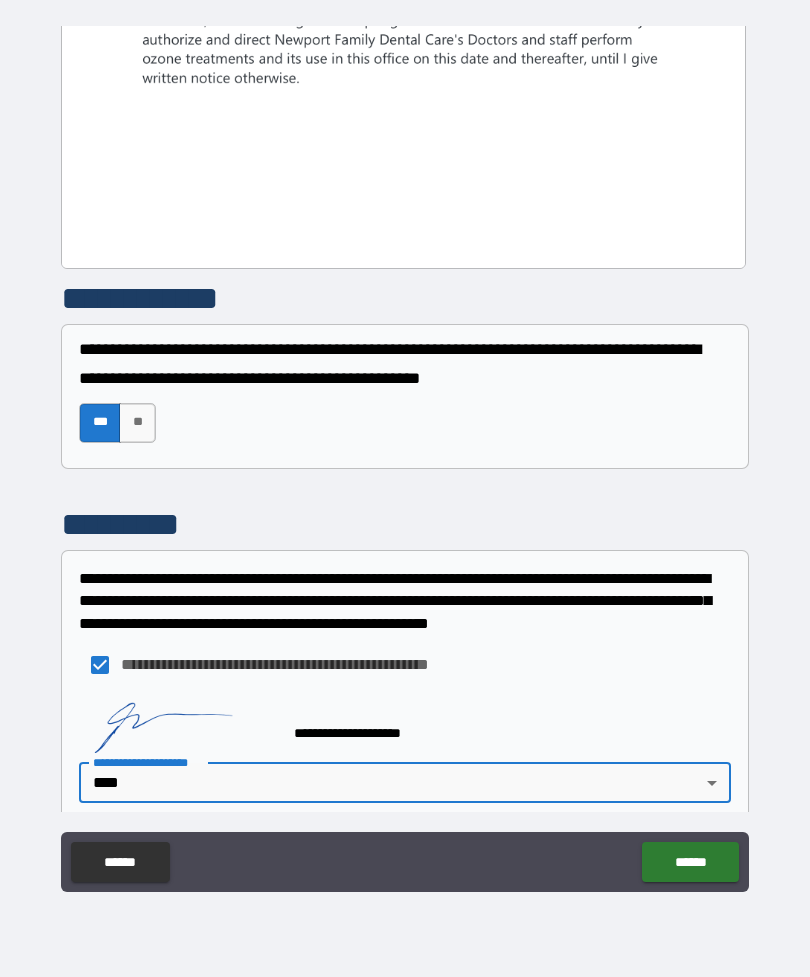 click on "******" at bounding box center [690, 862] 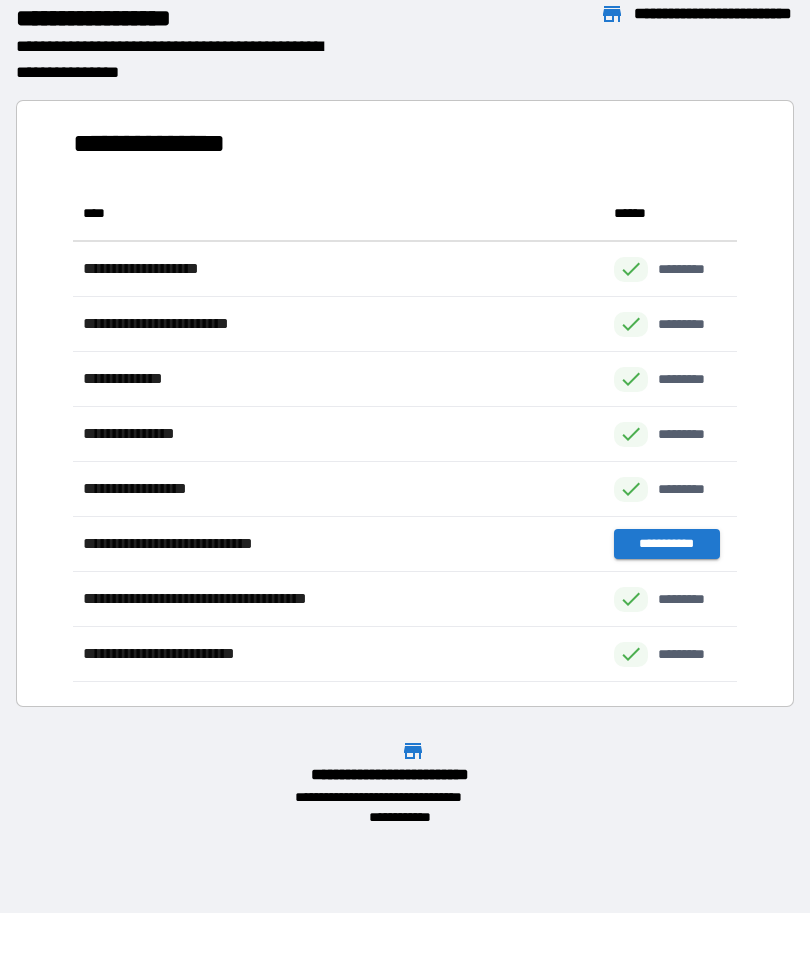 scroll, scrollTop: 1, scrollLeft: 1, axis: both 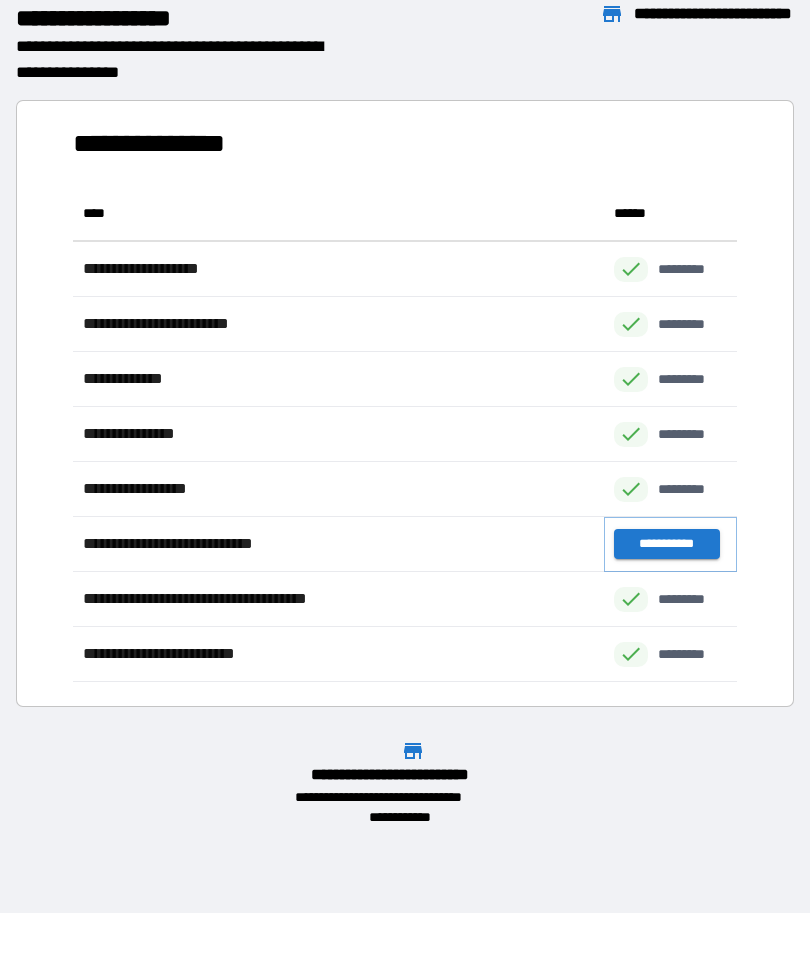 click on "**********" at bounding box center (666, 544) 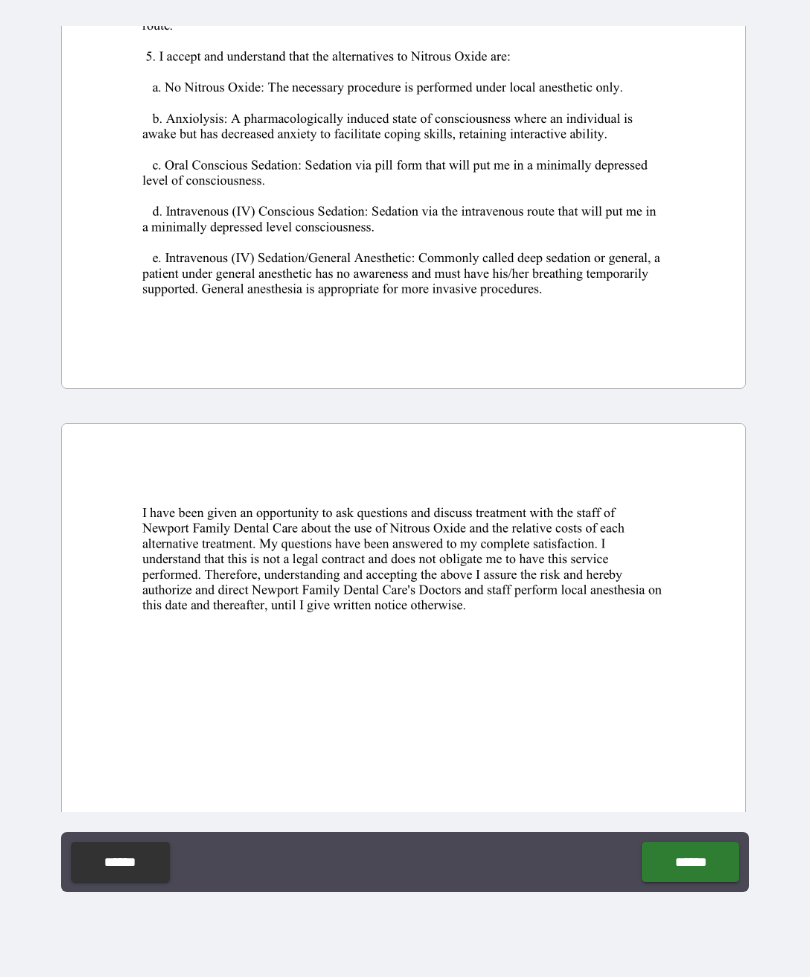 scroll, scrollTop: 555, scrollLeft: 0, axis: vertical 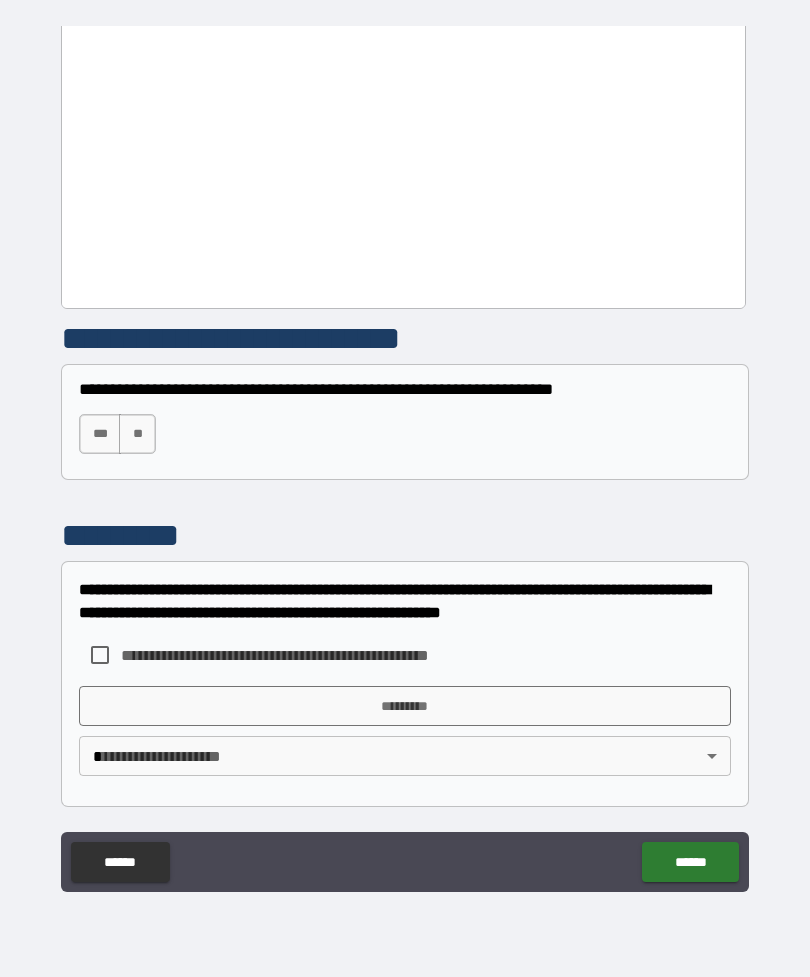 click on "***" at bounding box center [100, 434] 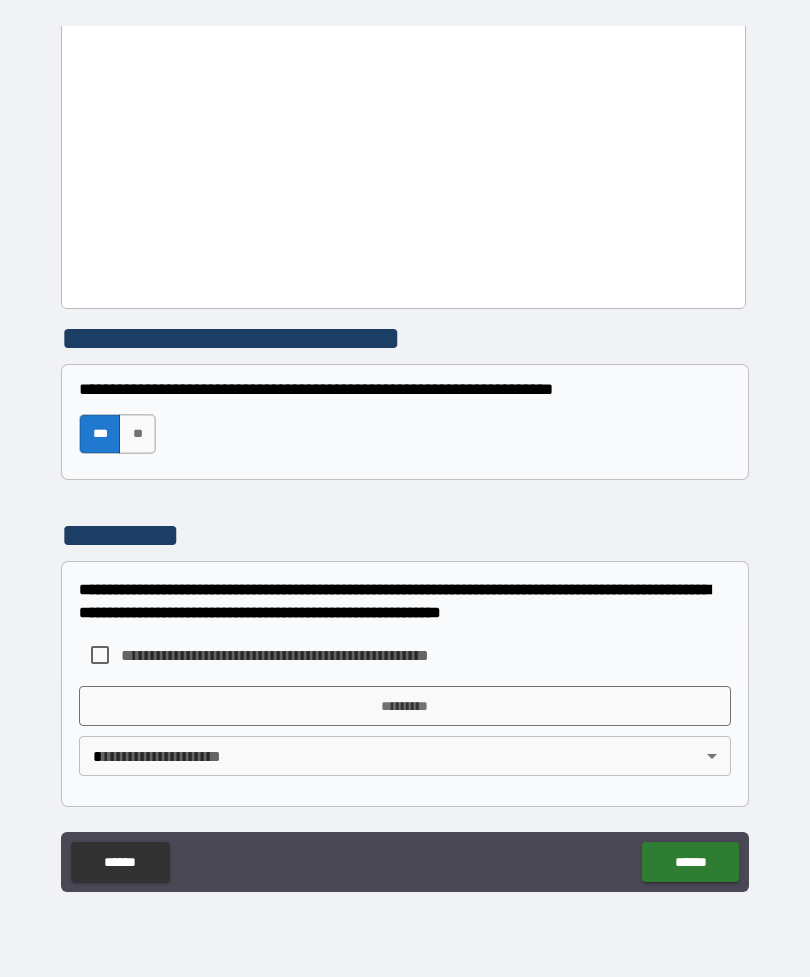 scroll, scrollTop: 1554, scrollLeft: 0, axis: vertical 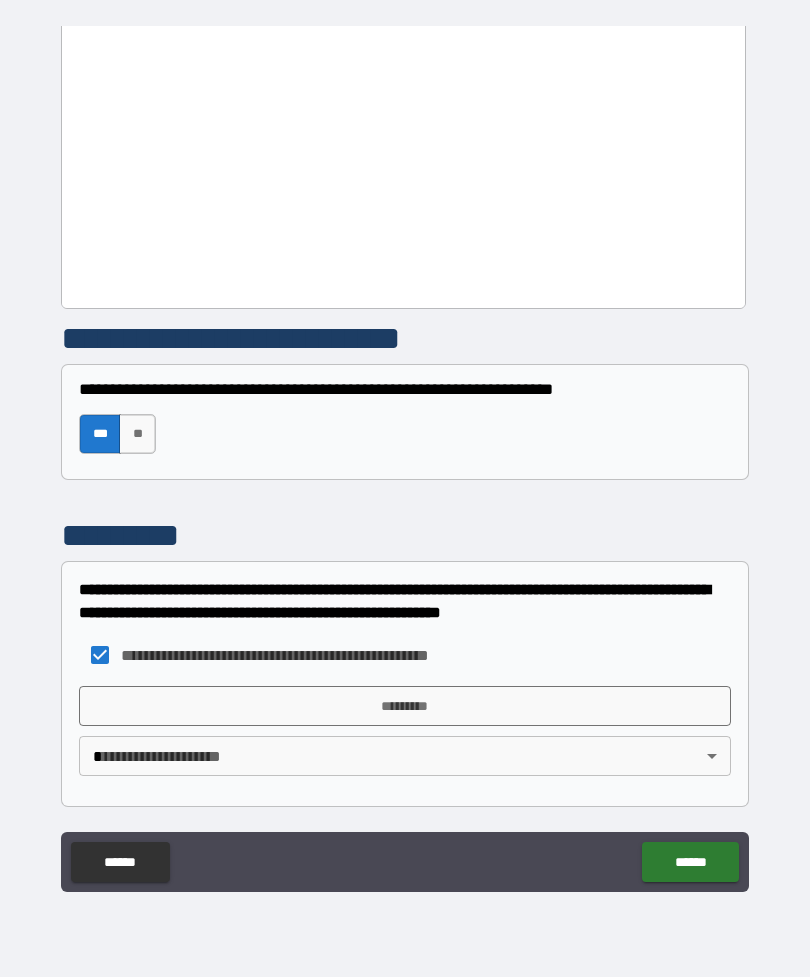 click on "*********" at bounding box center [405, 706] 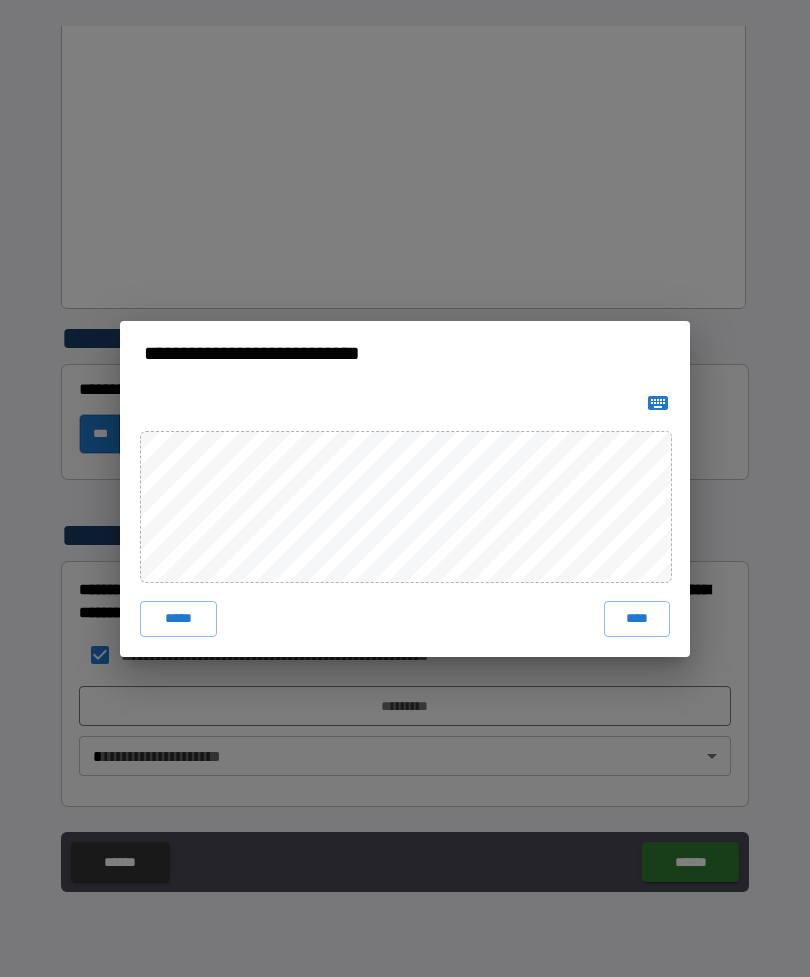 click on "****" at bounding box center (637, 619) 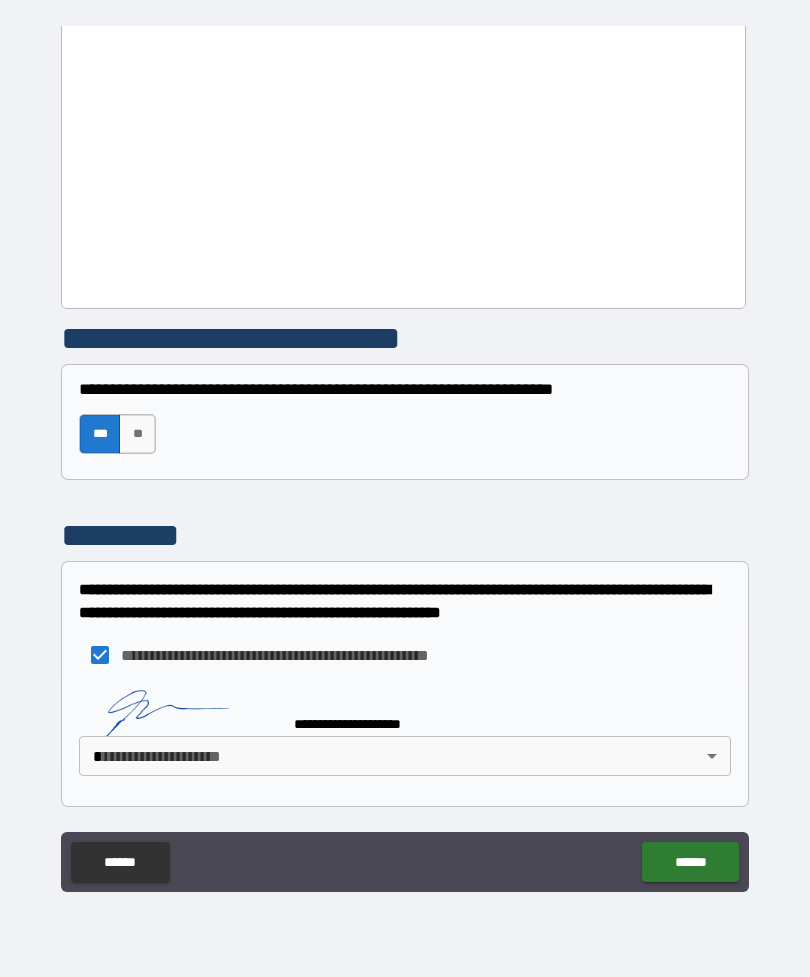scroll, scrollTop: 1544, scrollLeft: 0, axis: vertical 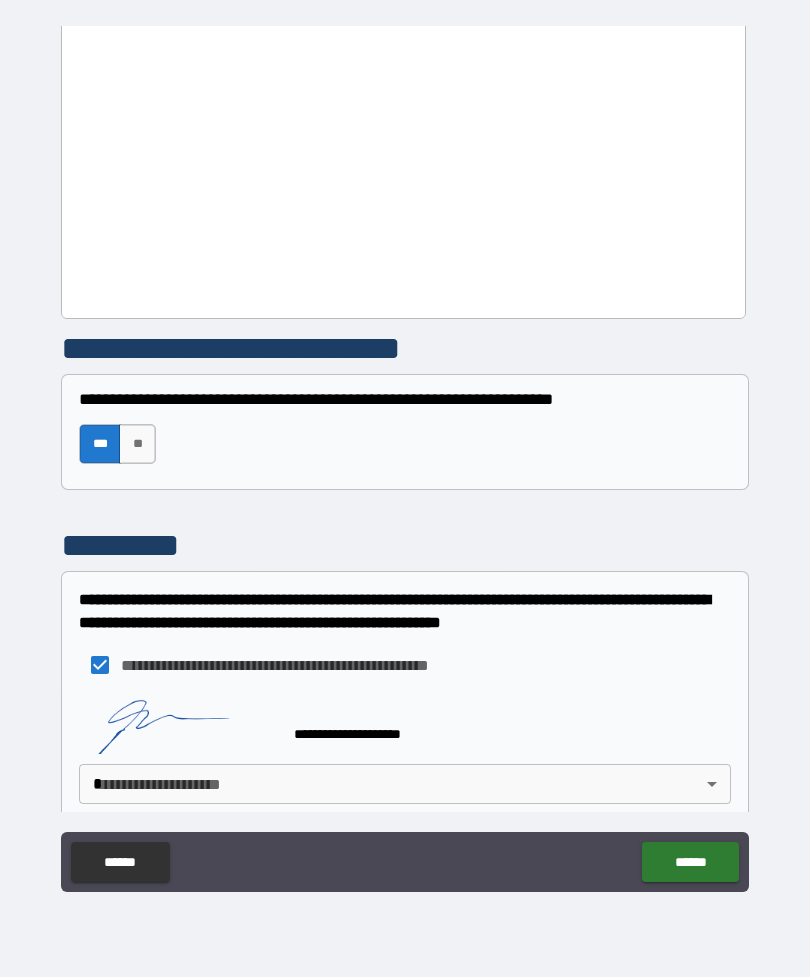 click on "**********" at bounding box center (405, 456) 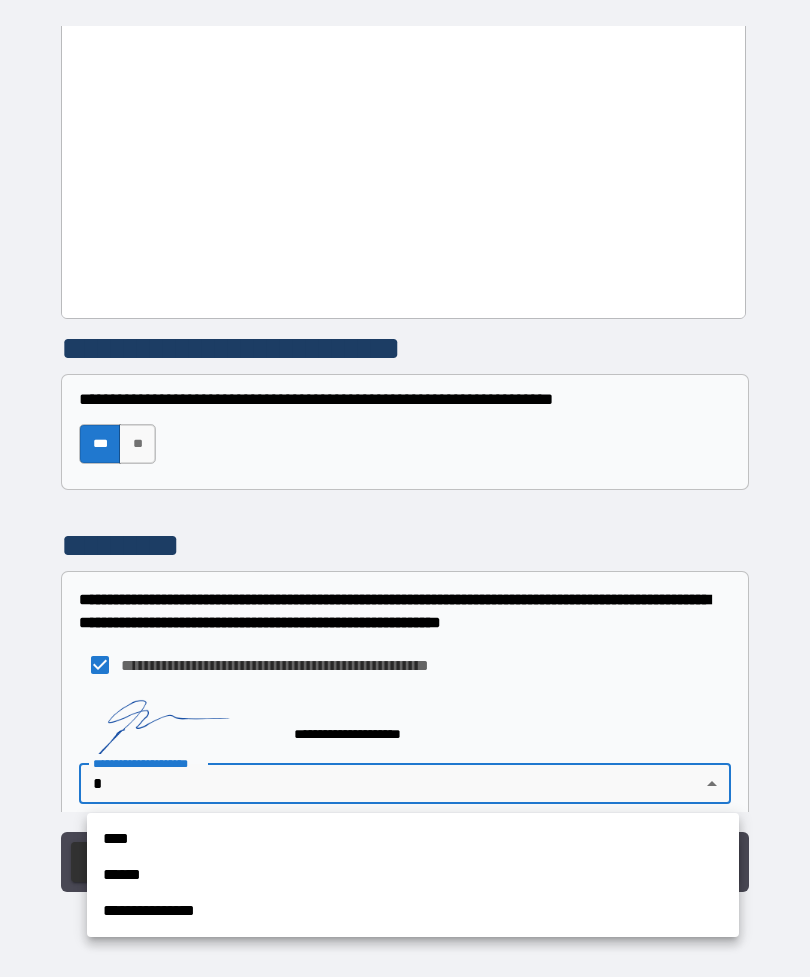 click on "******" at bounding box center (413, 875) 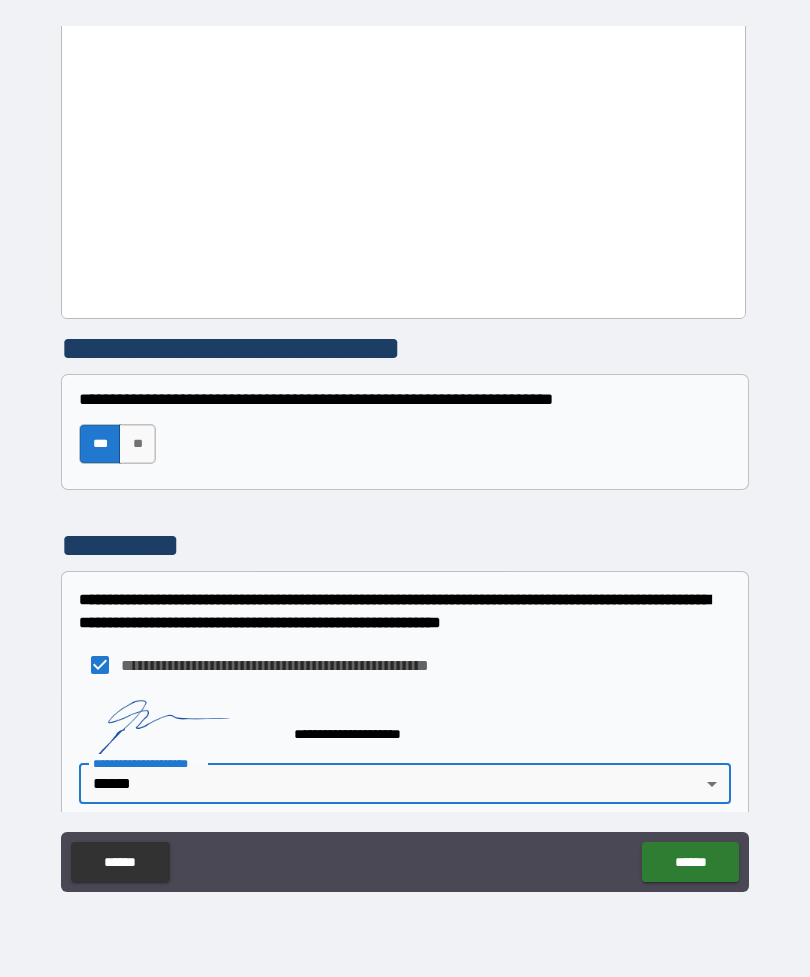click on "******" at bounding box center [690, 862] 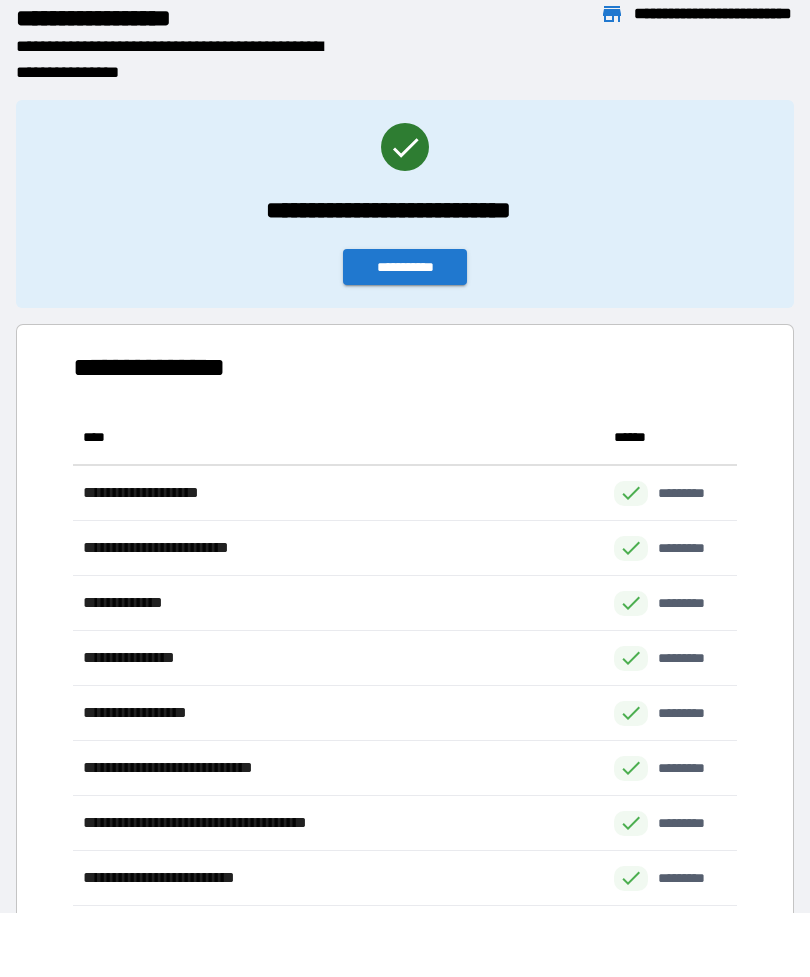 scroll, scrollTop: 1, scrollLeft: 1, axis: both 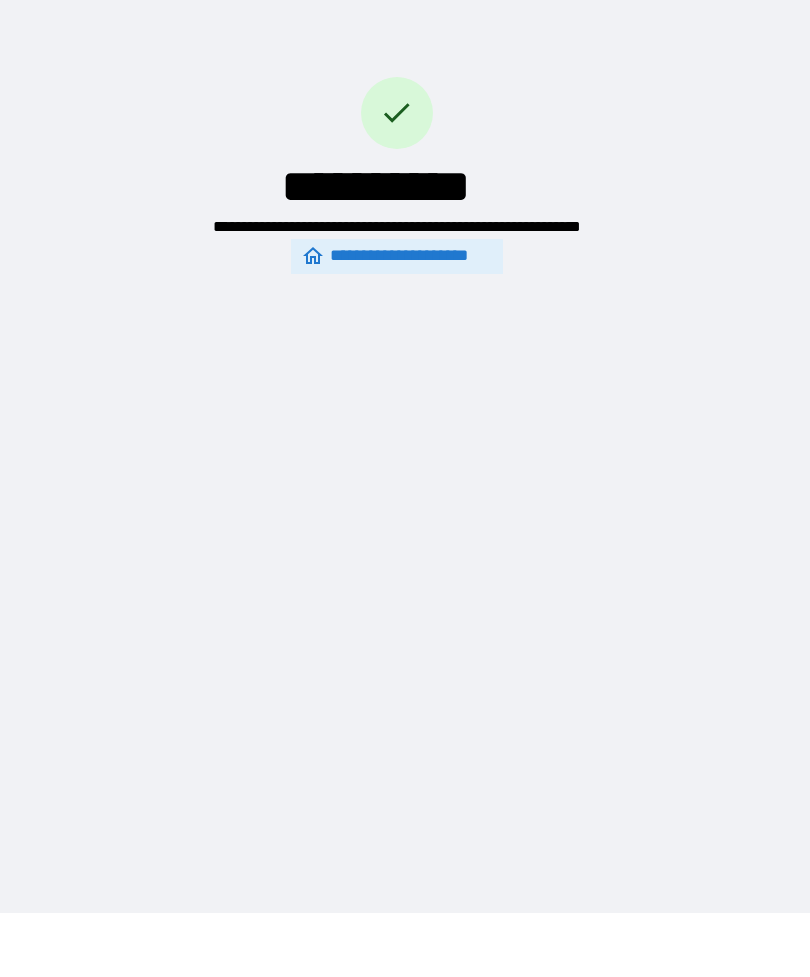 click on "**********" at bounding box center [397, 256] 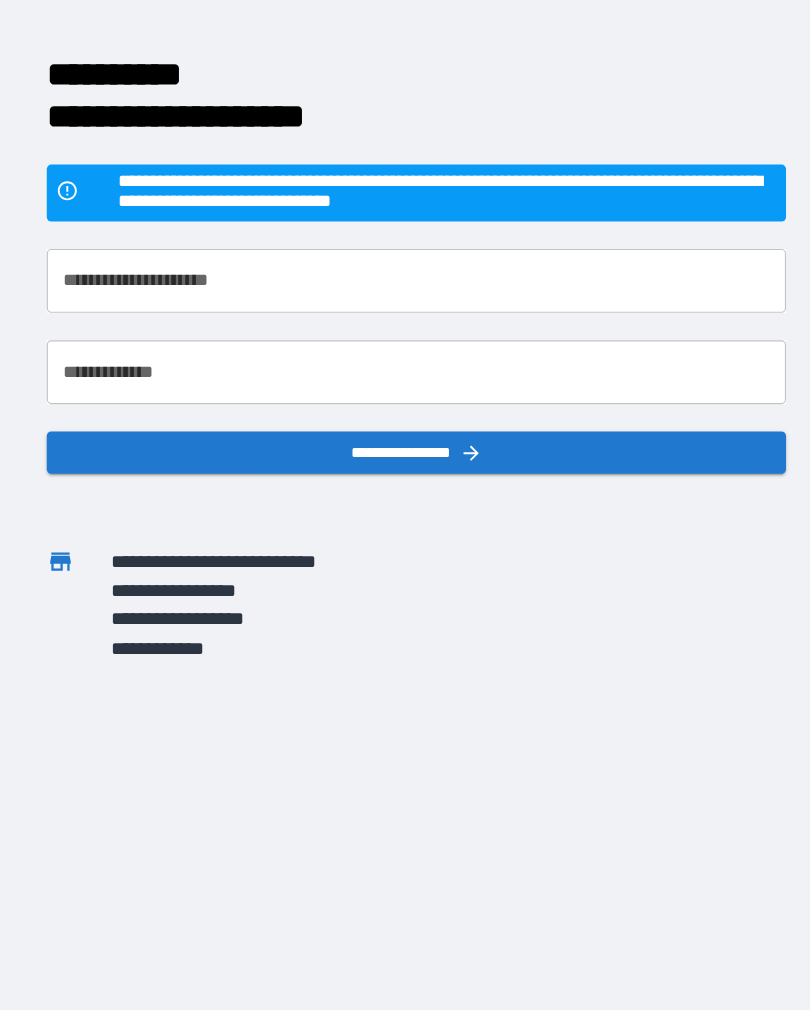 scroll, scrollTop: 31, scrollLeft: 0, axis: vertical 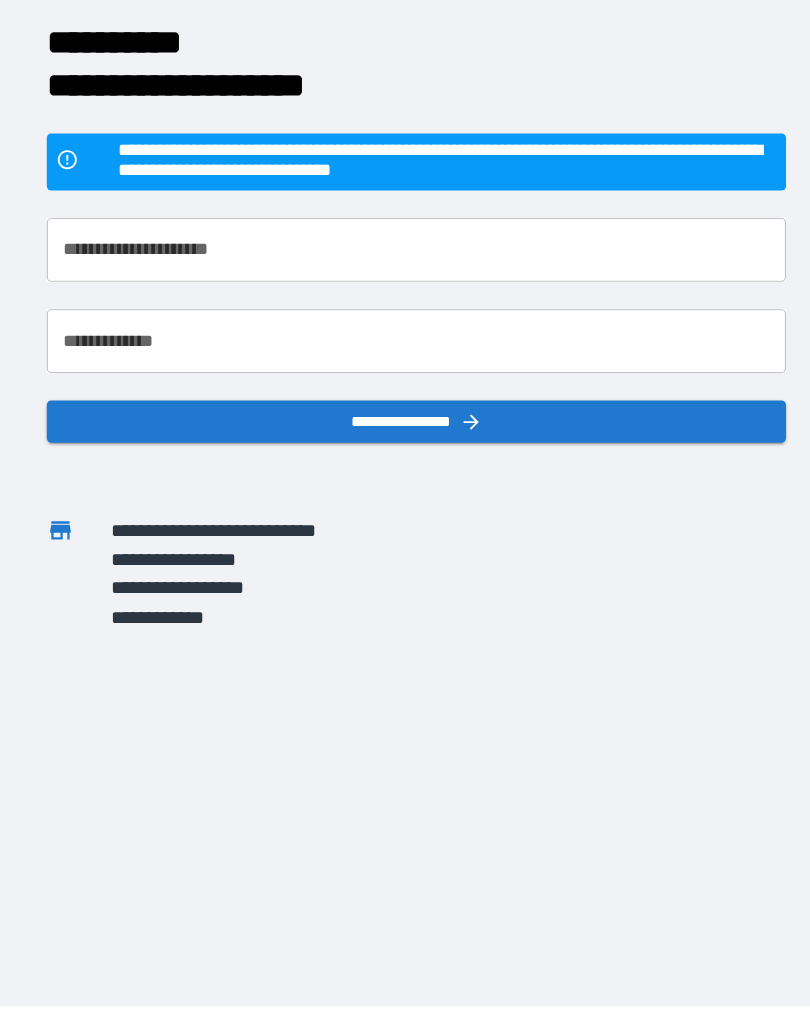 click on "**********" at bounding box center [405, 474] 